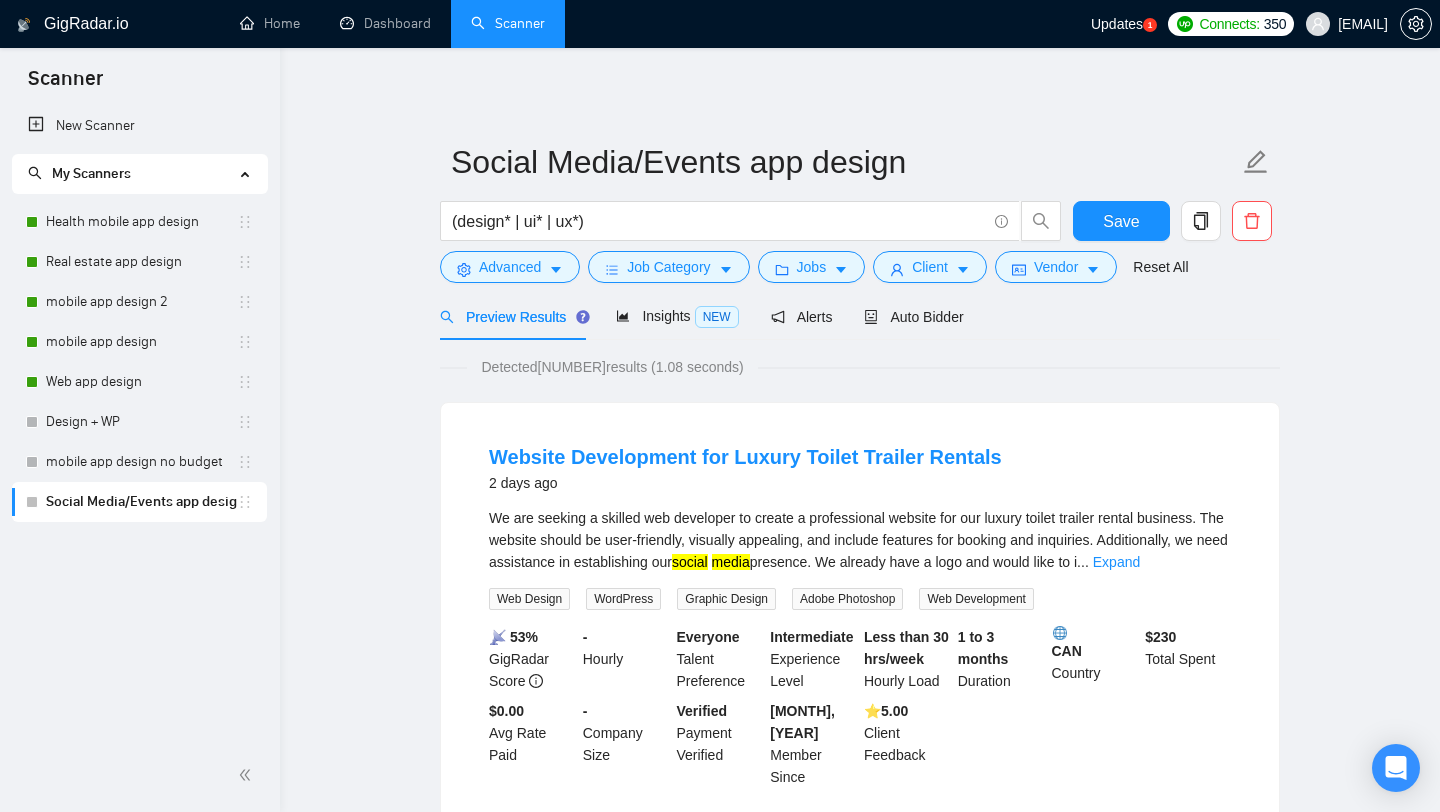 scroll, scrollTop: 0, scrollLeft: 0, axis: both 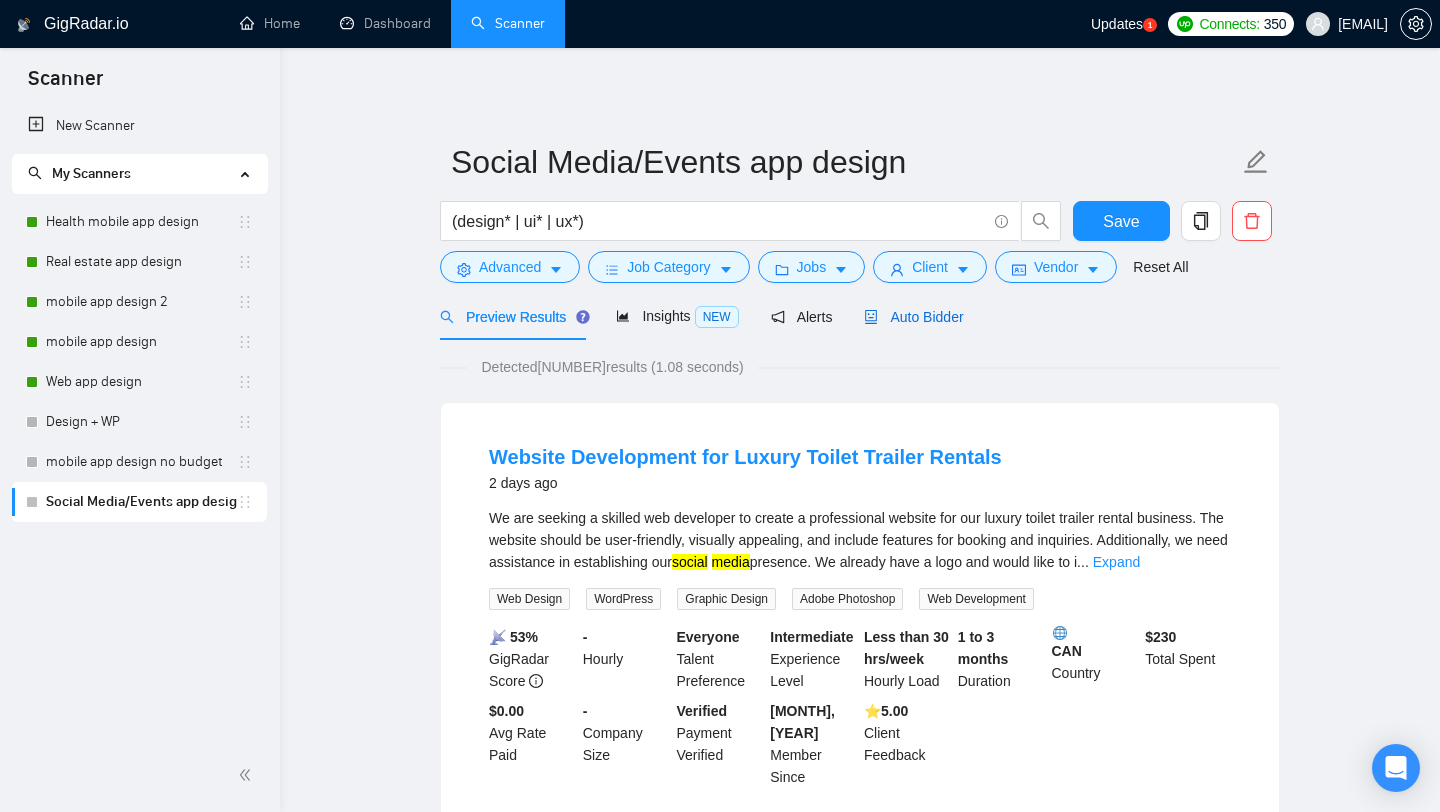 click on "Auto Bidder" at bounding box center (913, 317) 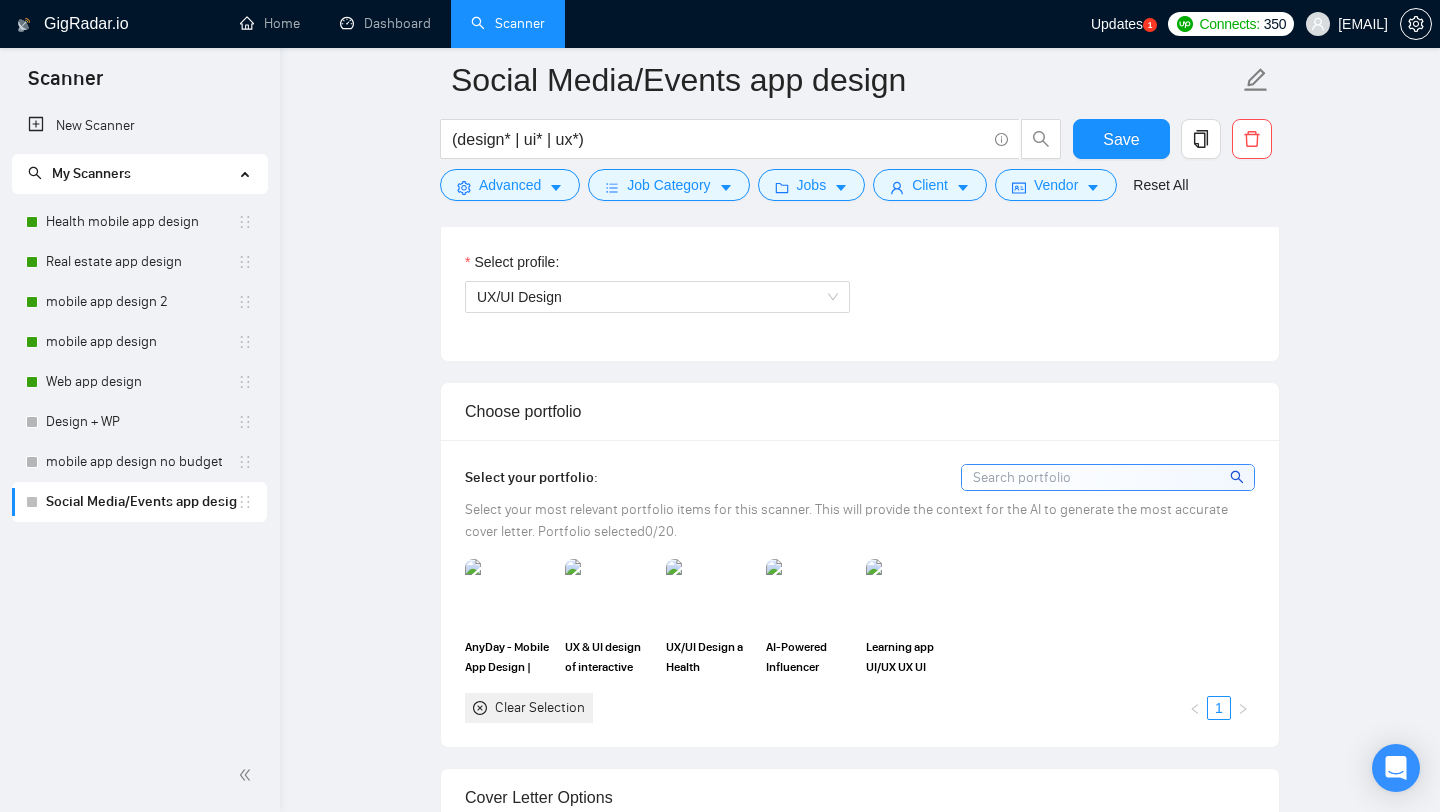 scroll, scrollTop: 1162, scrollLeft: 0, axis: vertical 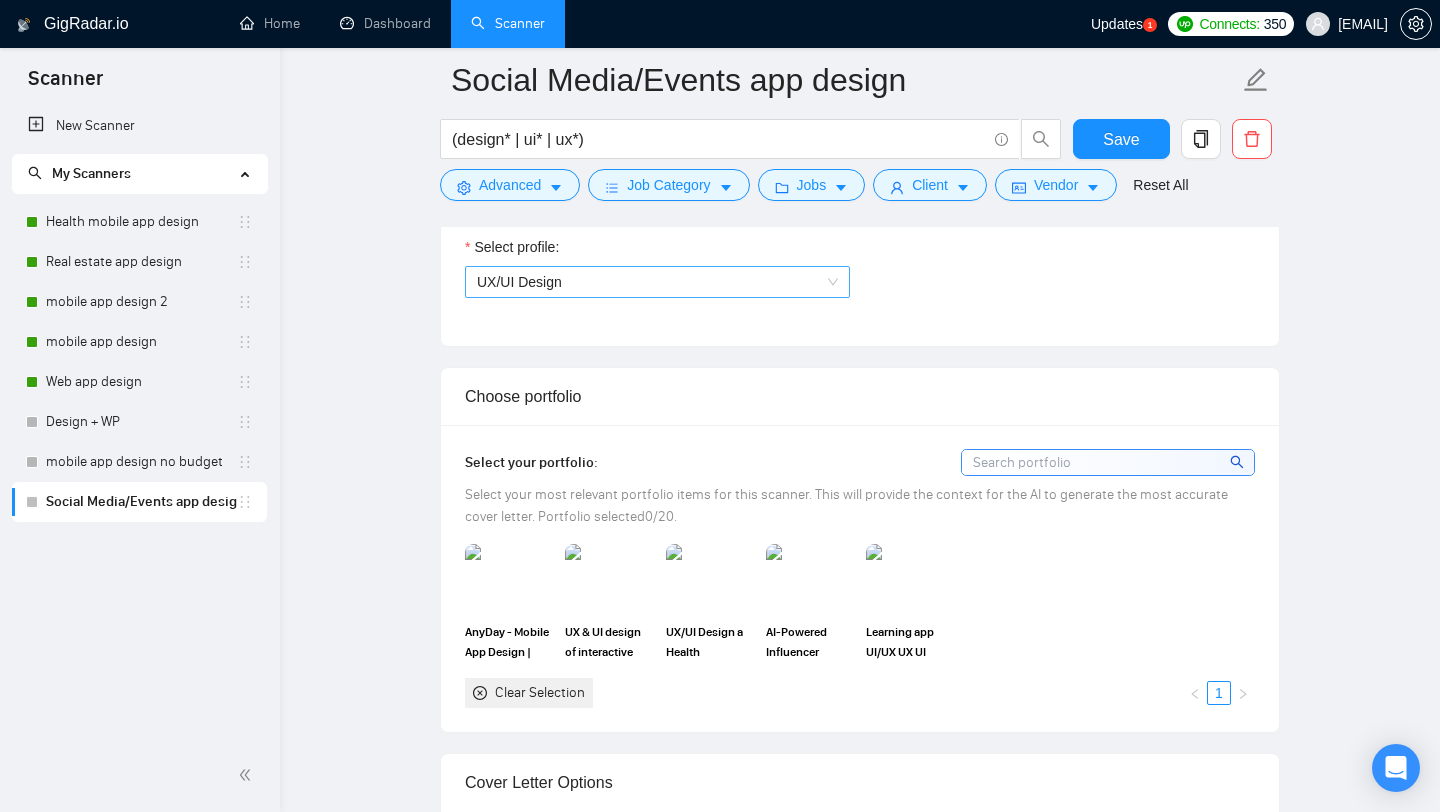 click on "UX/UI Design" at bounding box center [657, 282] 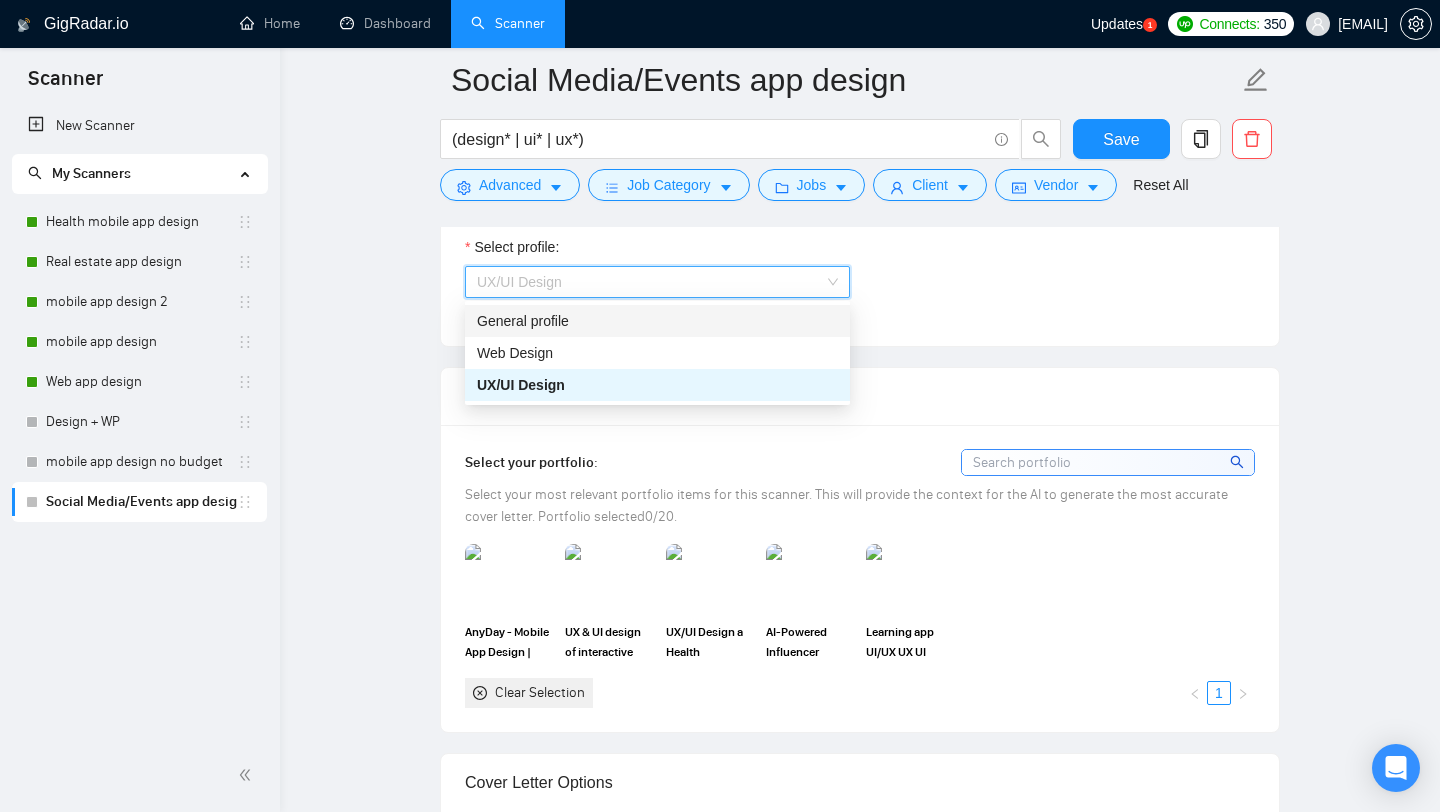 click on "General profile" at bounding box center [657, 321] 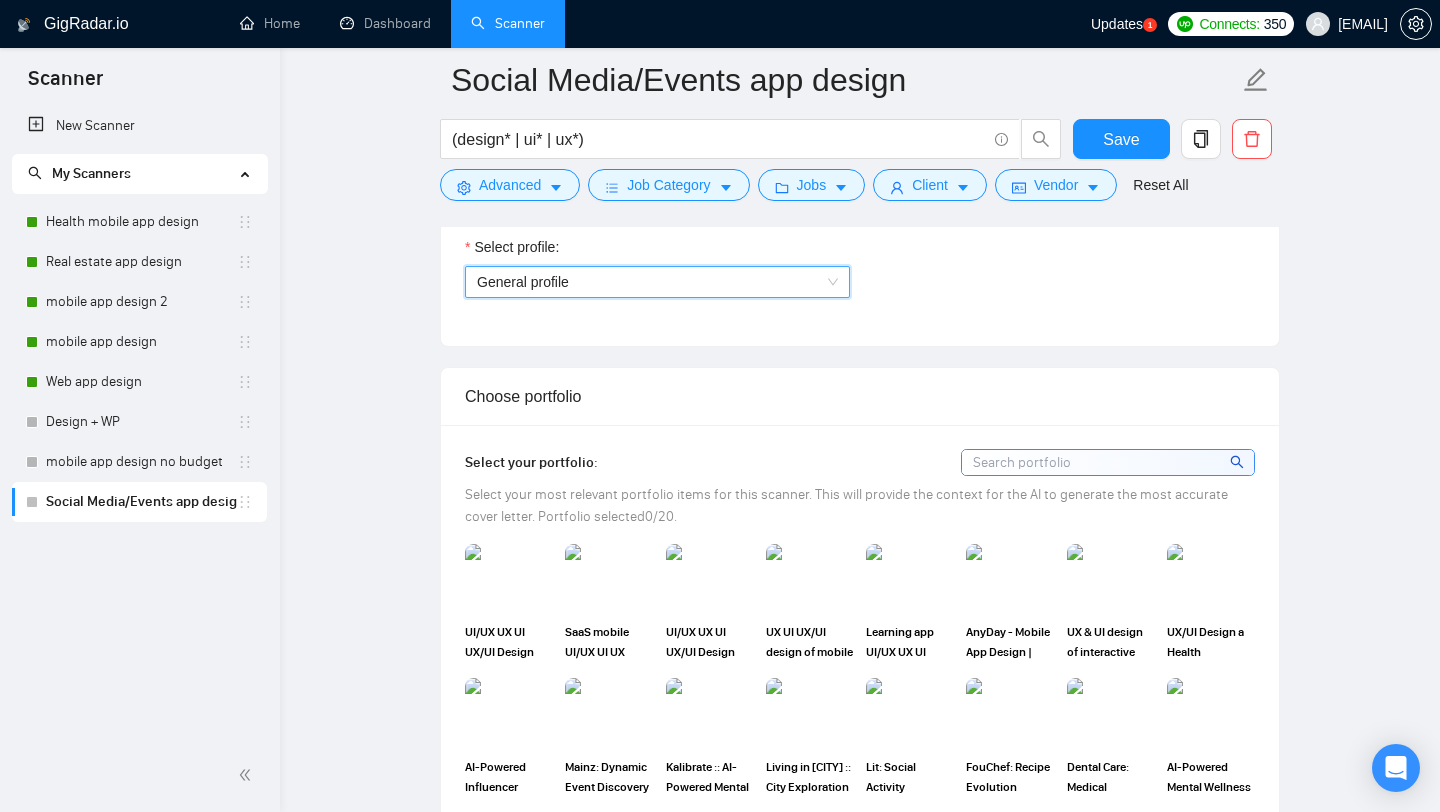 click on "General profile" at bounding box center (657, 282) 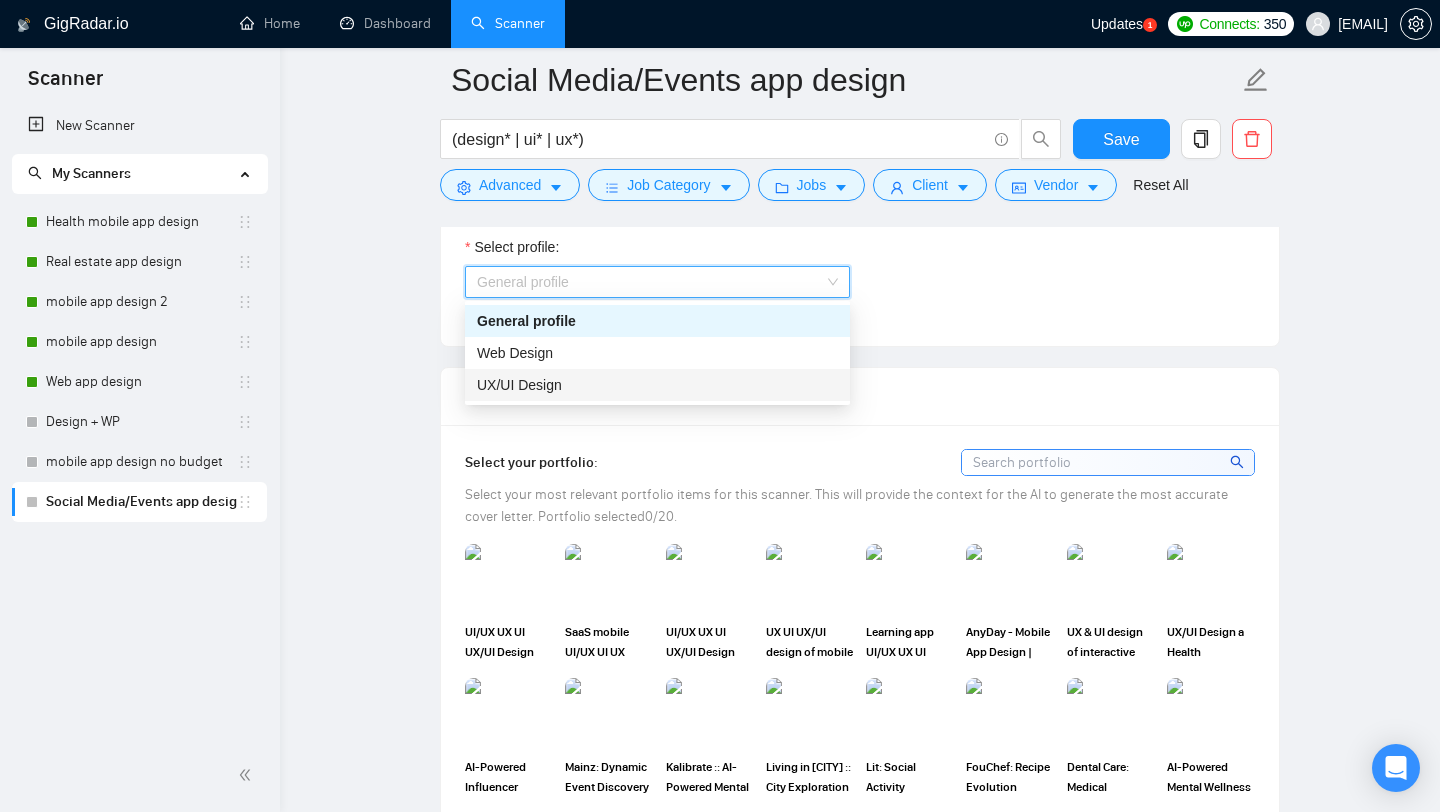 click on "UX/UI Design" at bounding box center (657, 385) 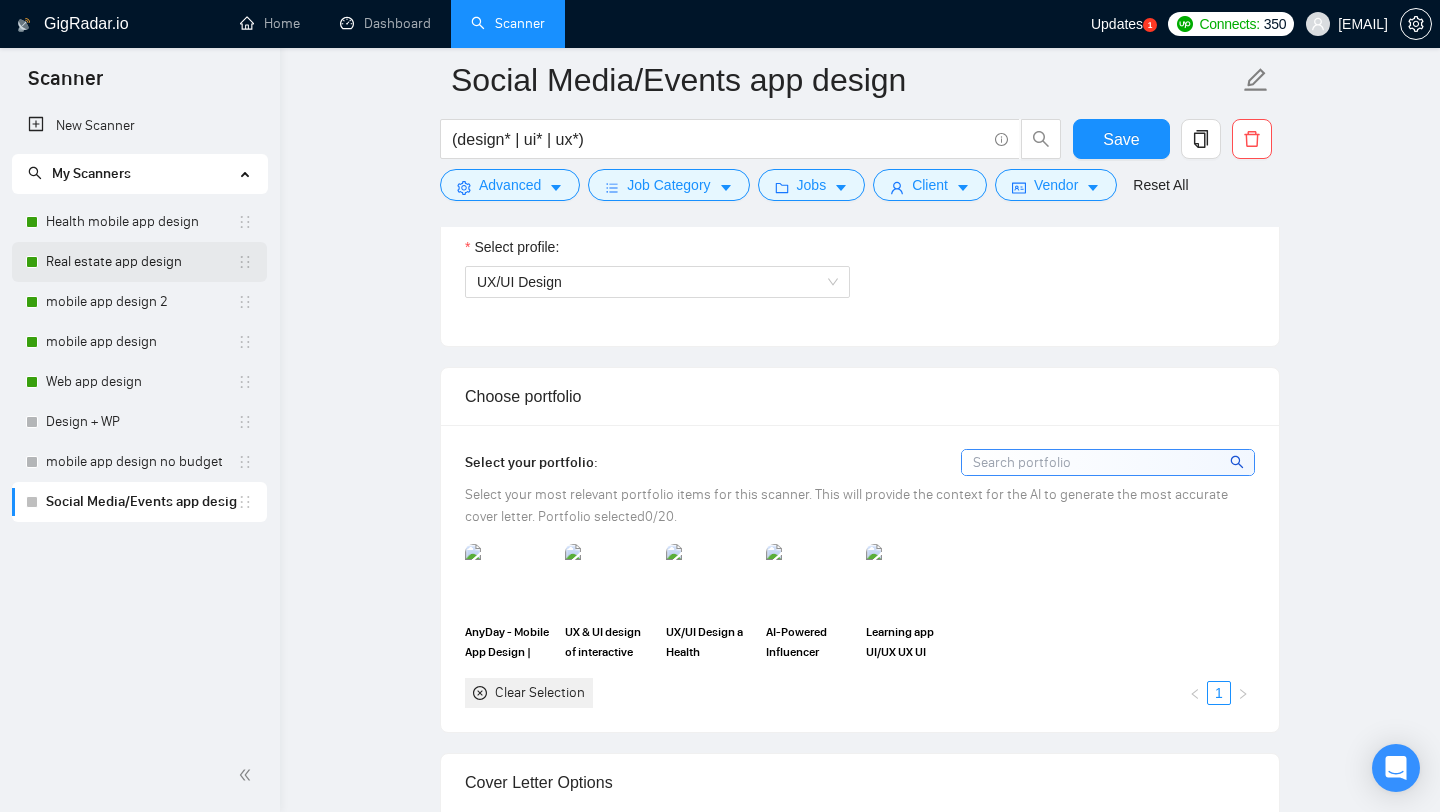 click on "Real estate app design" at bounding box center (141, 262) 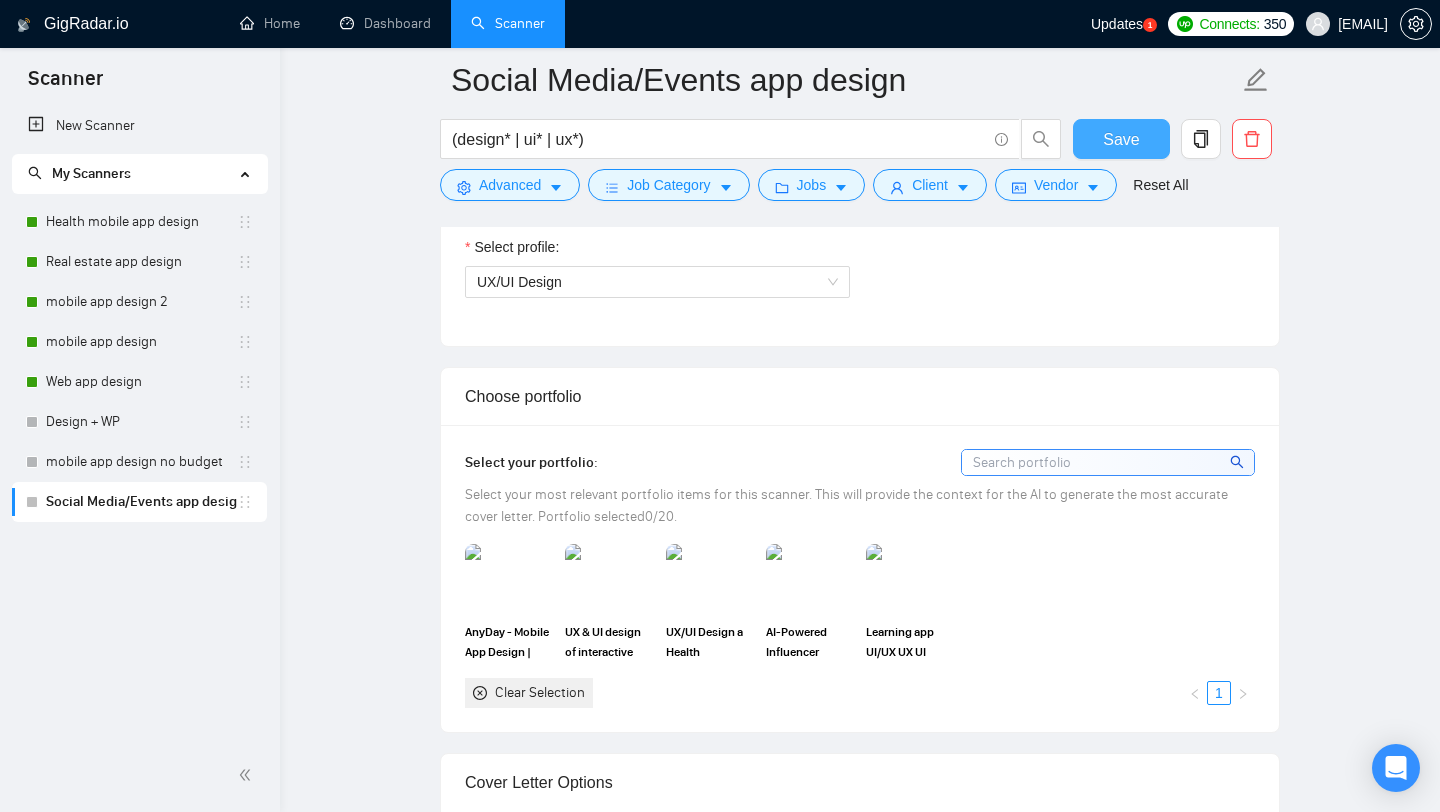click on "Save" at bounding box center (1121, 139) 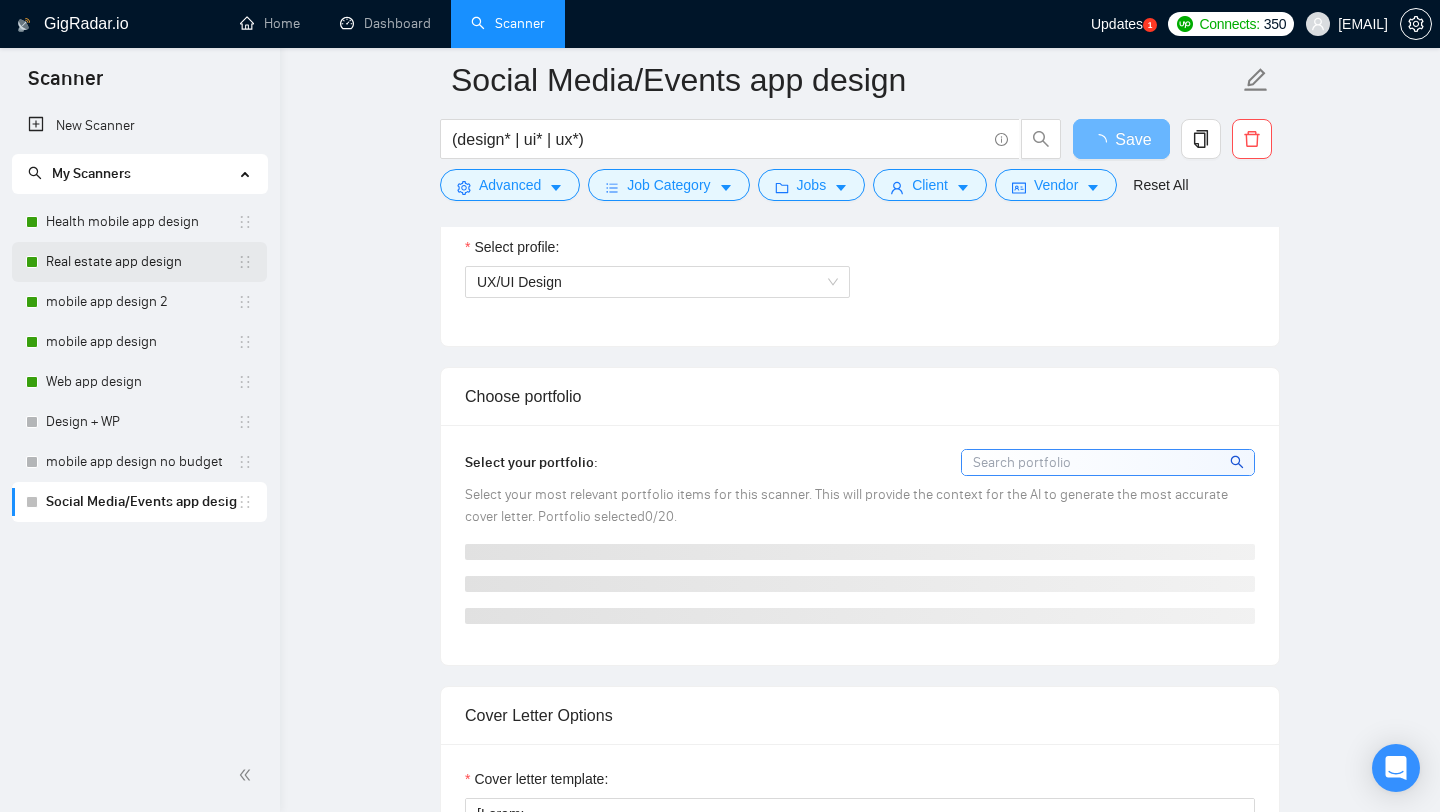 click on "Real estate app design" at bounding box center [141, 262] 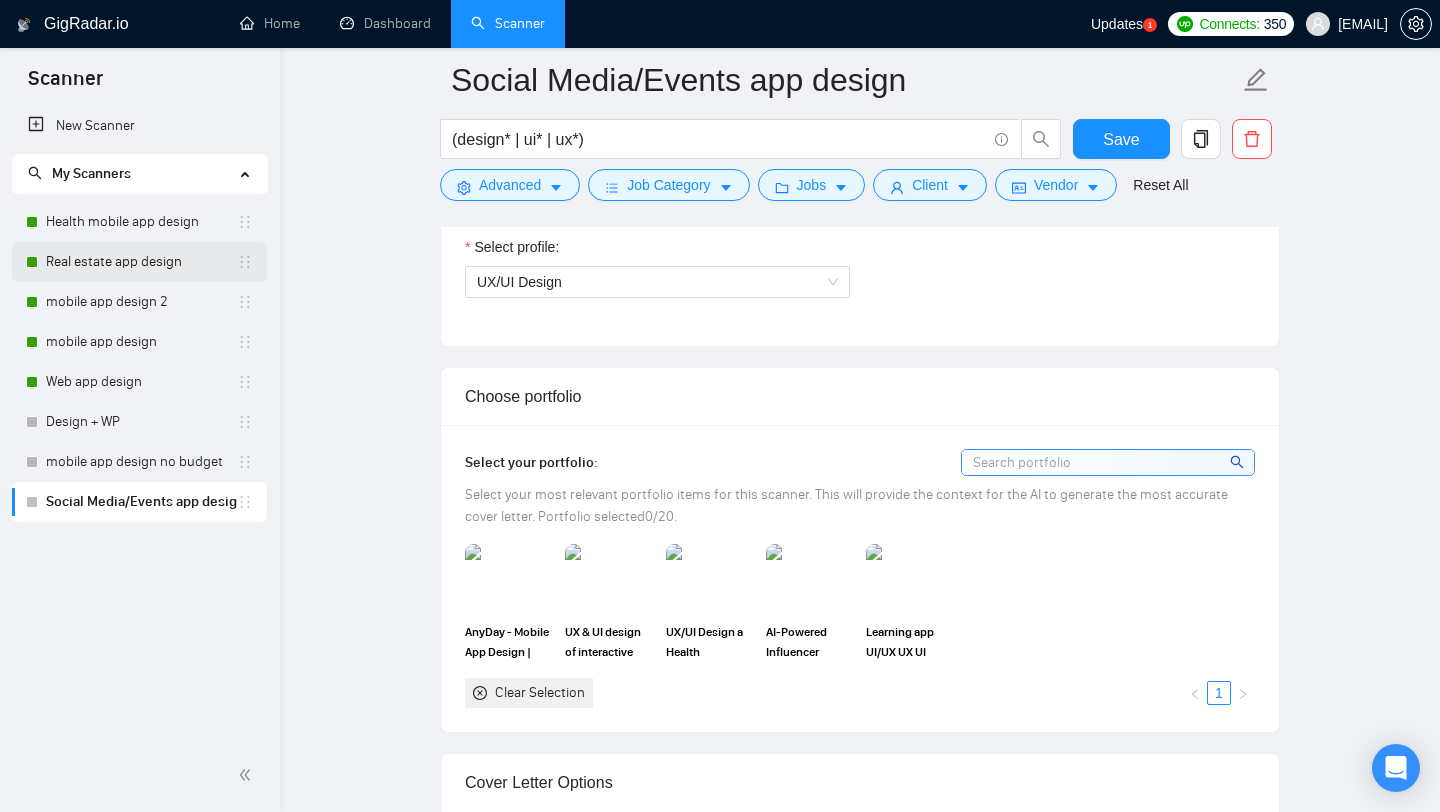 click on "Real estate app design" at bounding box center [141, 262] 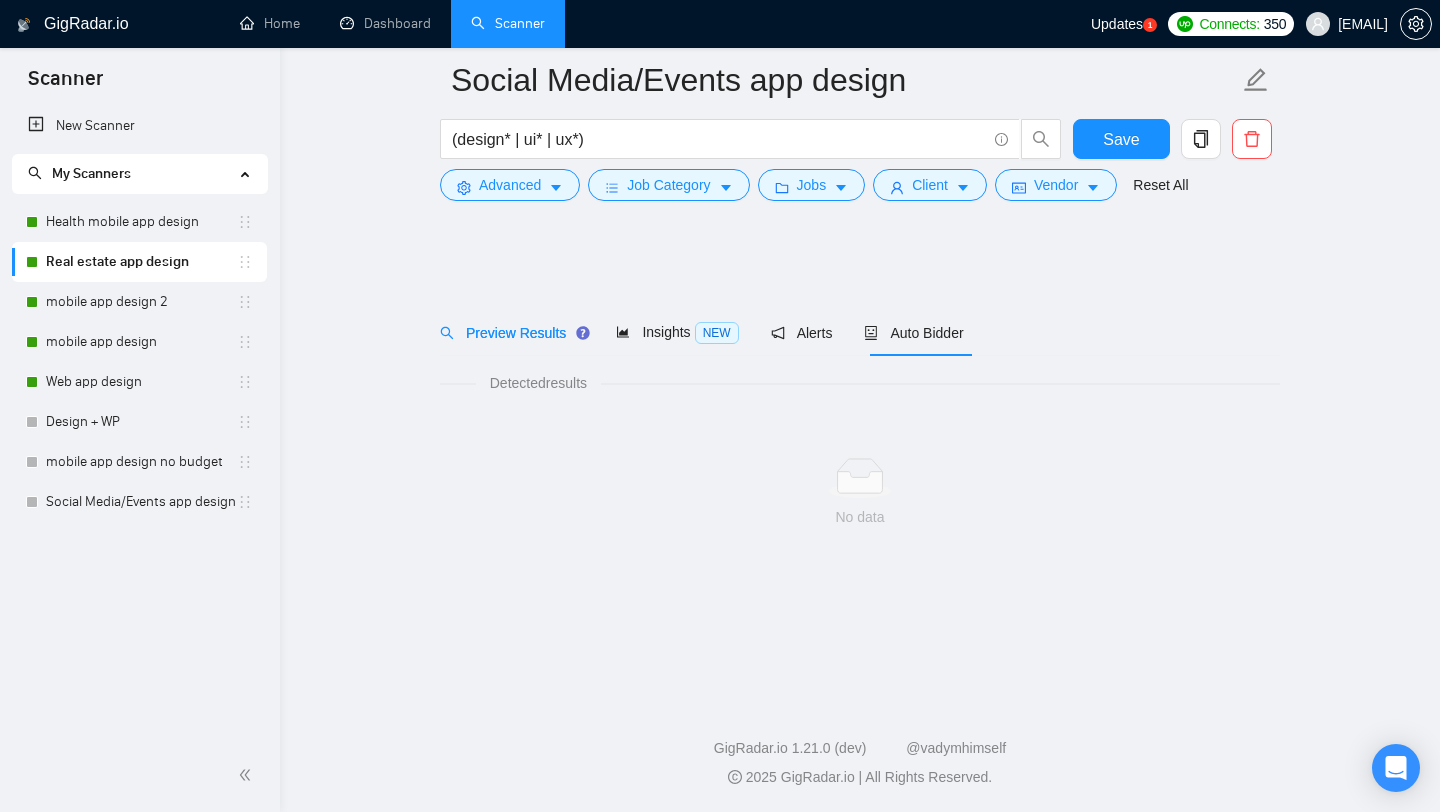 scroll, scrollTop: 0, scrollLeft: 0, axis: both 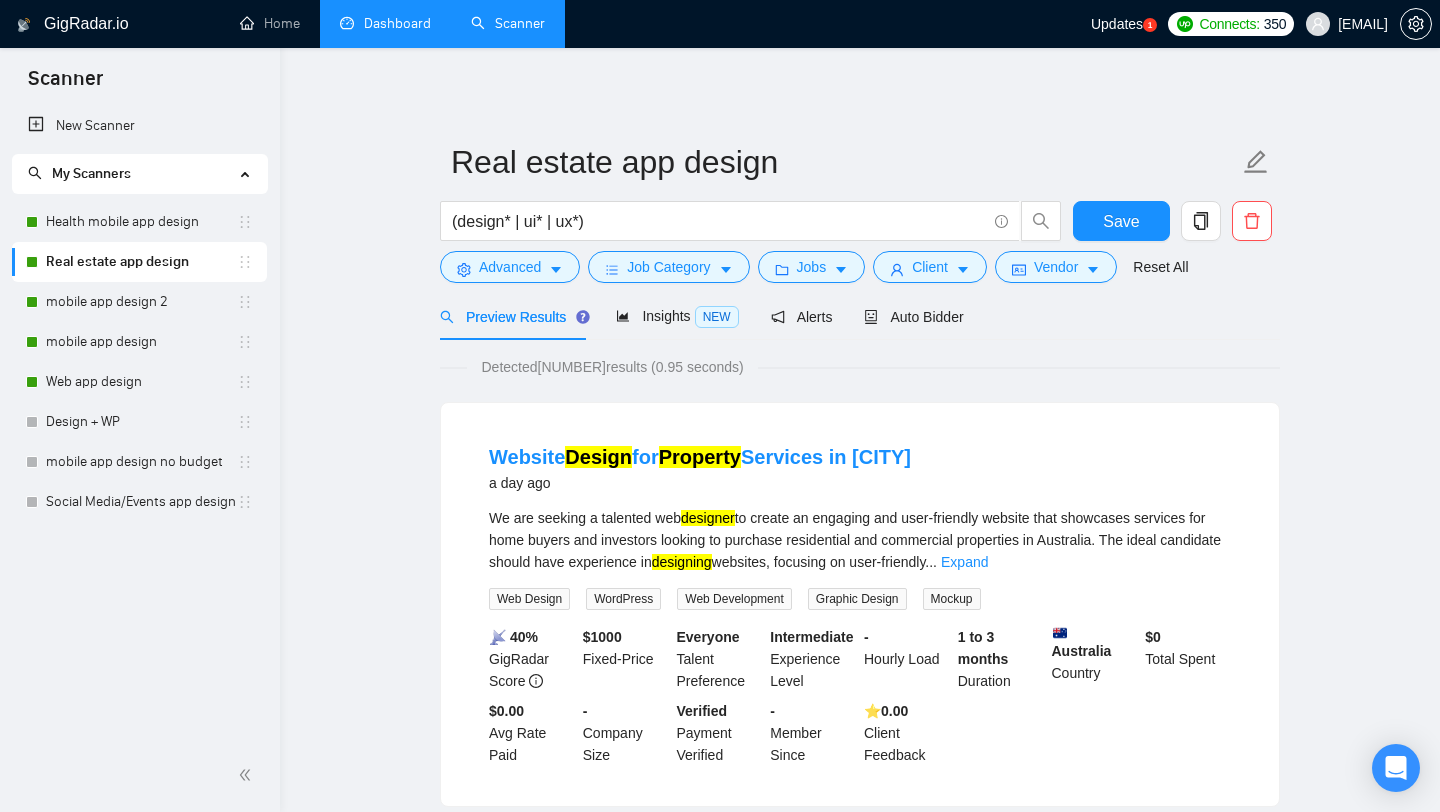 click on "Dashboard" at bounding box center [385, 23] 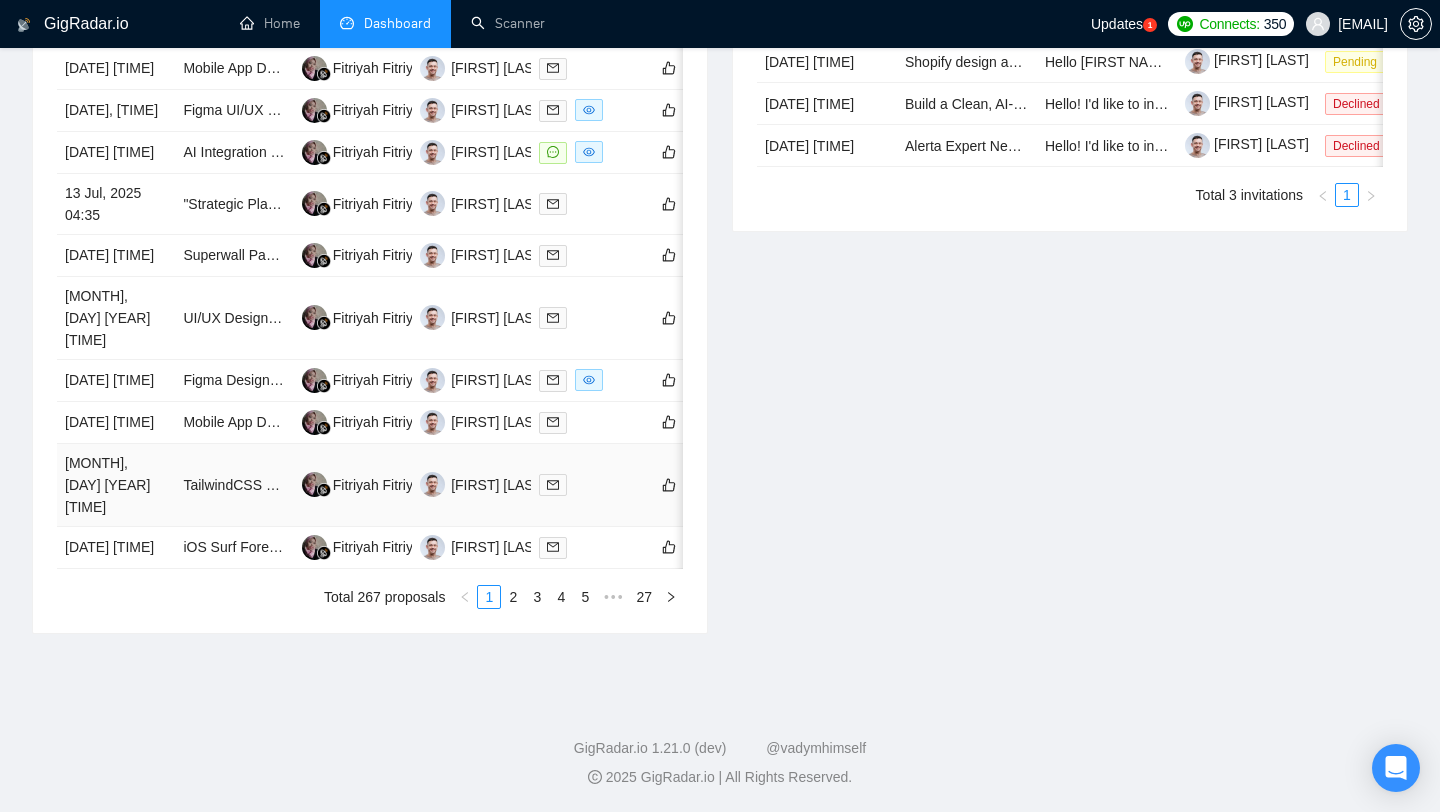 scroll, scrollTop: 0, scrollLeft: 0, axis: both 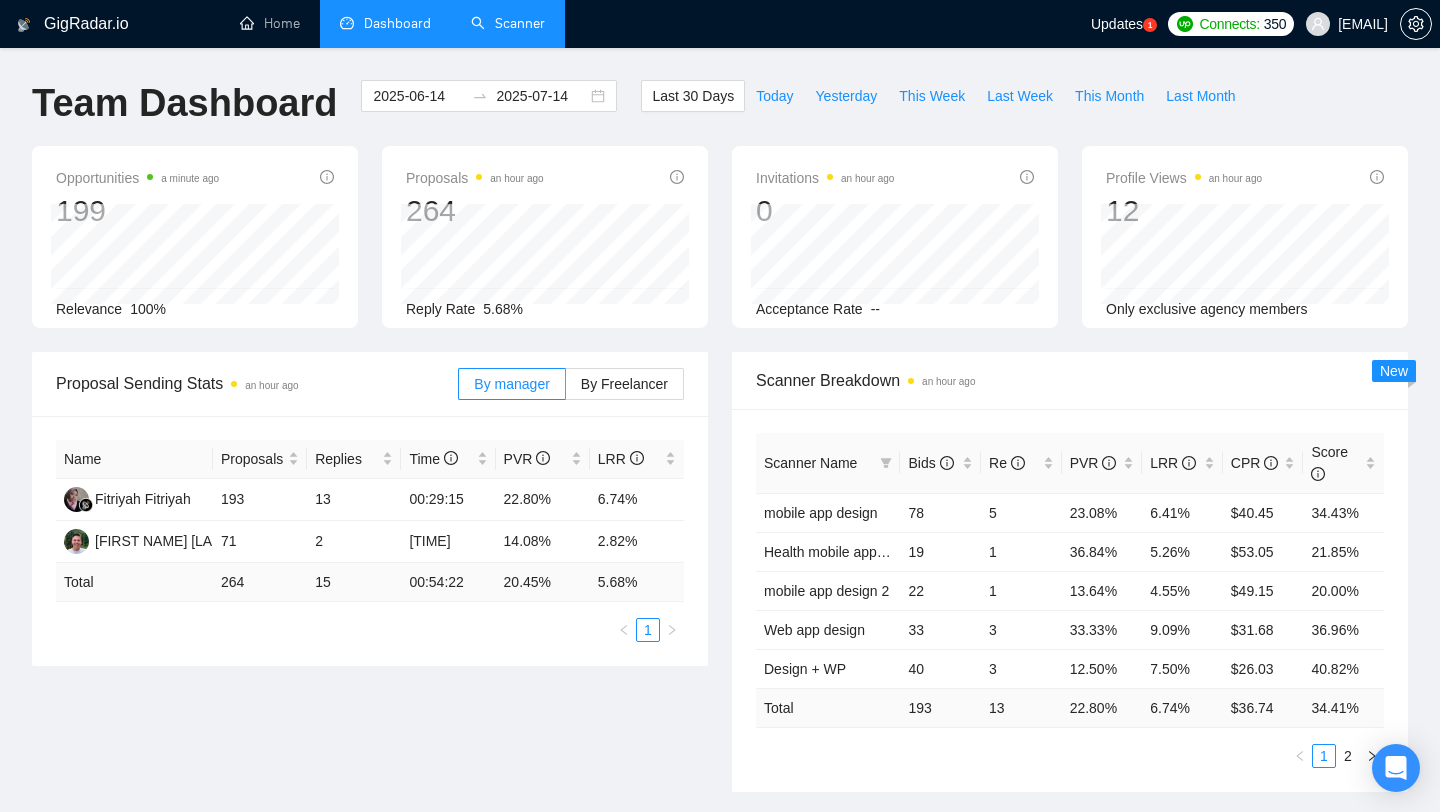 click on "Scanner" at bounding box center (508, 23) 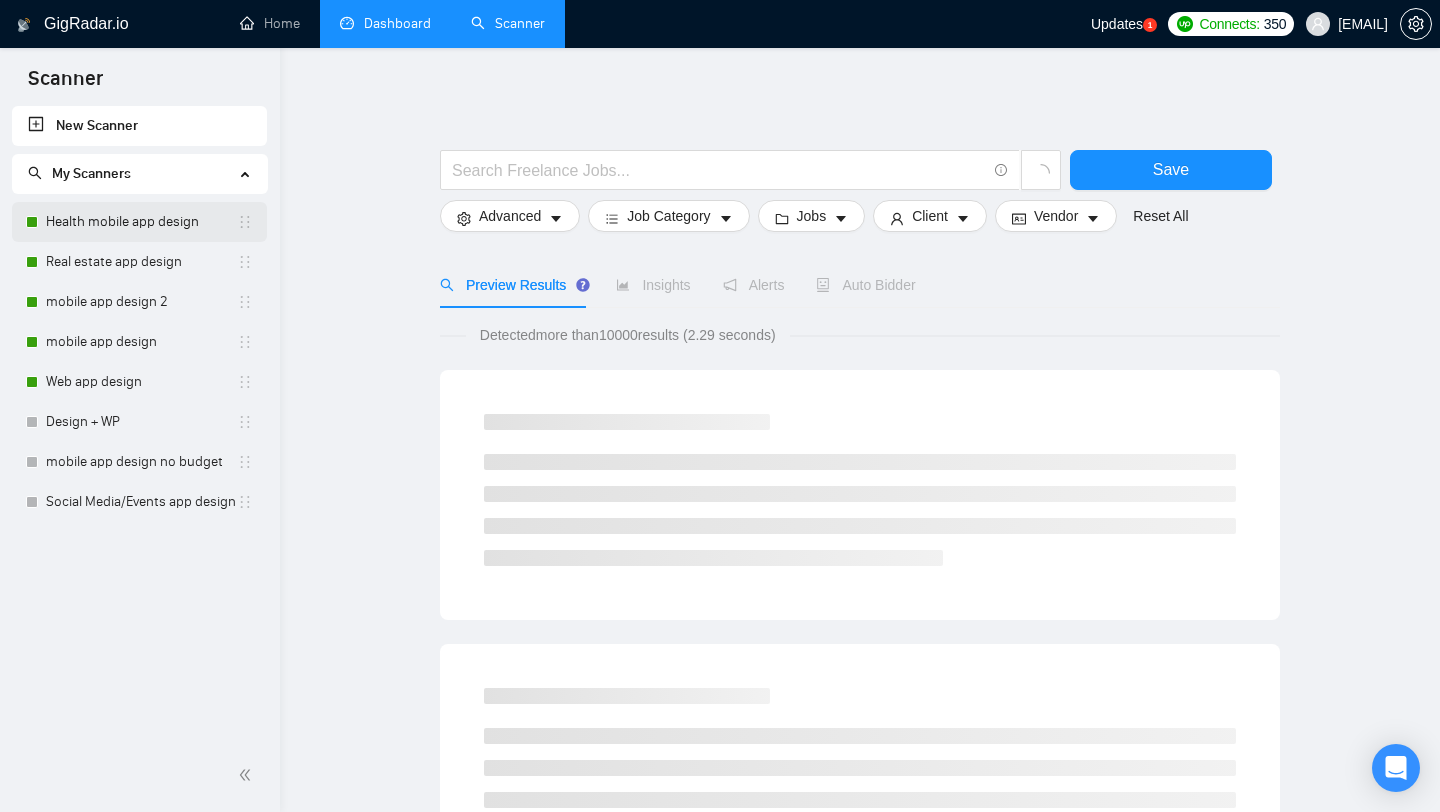click on "Health mobile app design" at bounding box center (141, 222) 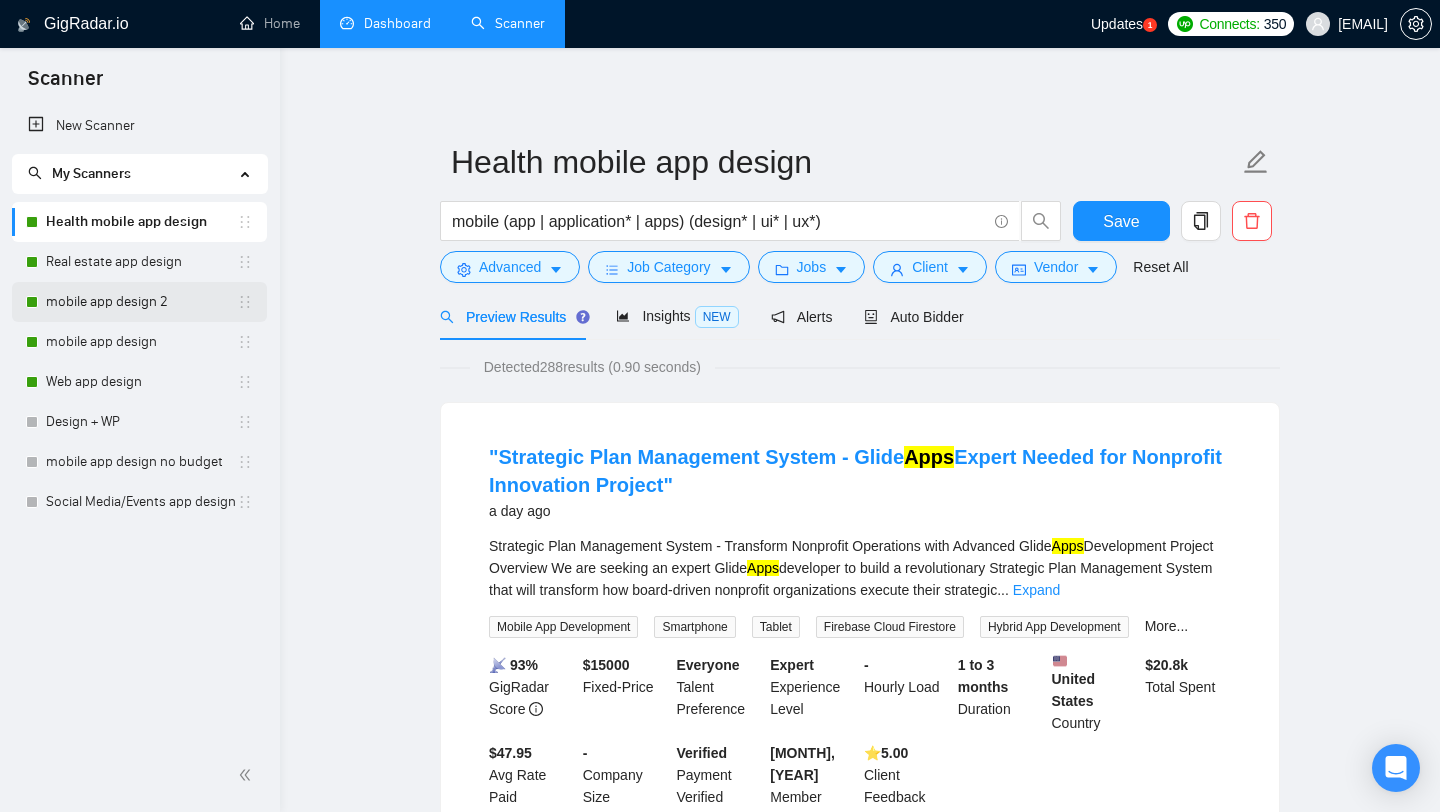 click on "mobile app design 2" at bounding box center (141, 302) 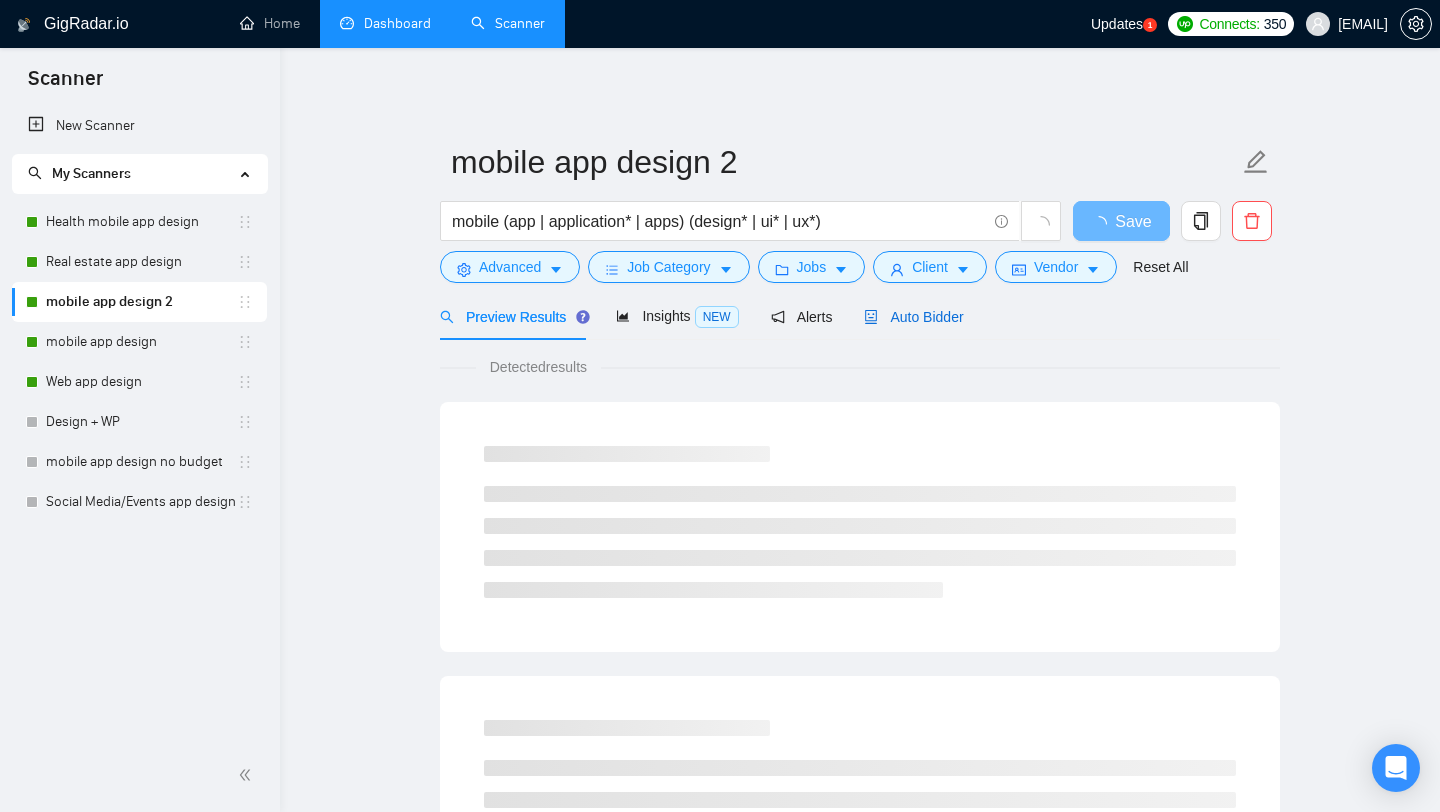 click on "Auto Bidder" at bounding box center (913, 317) 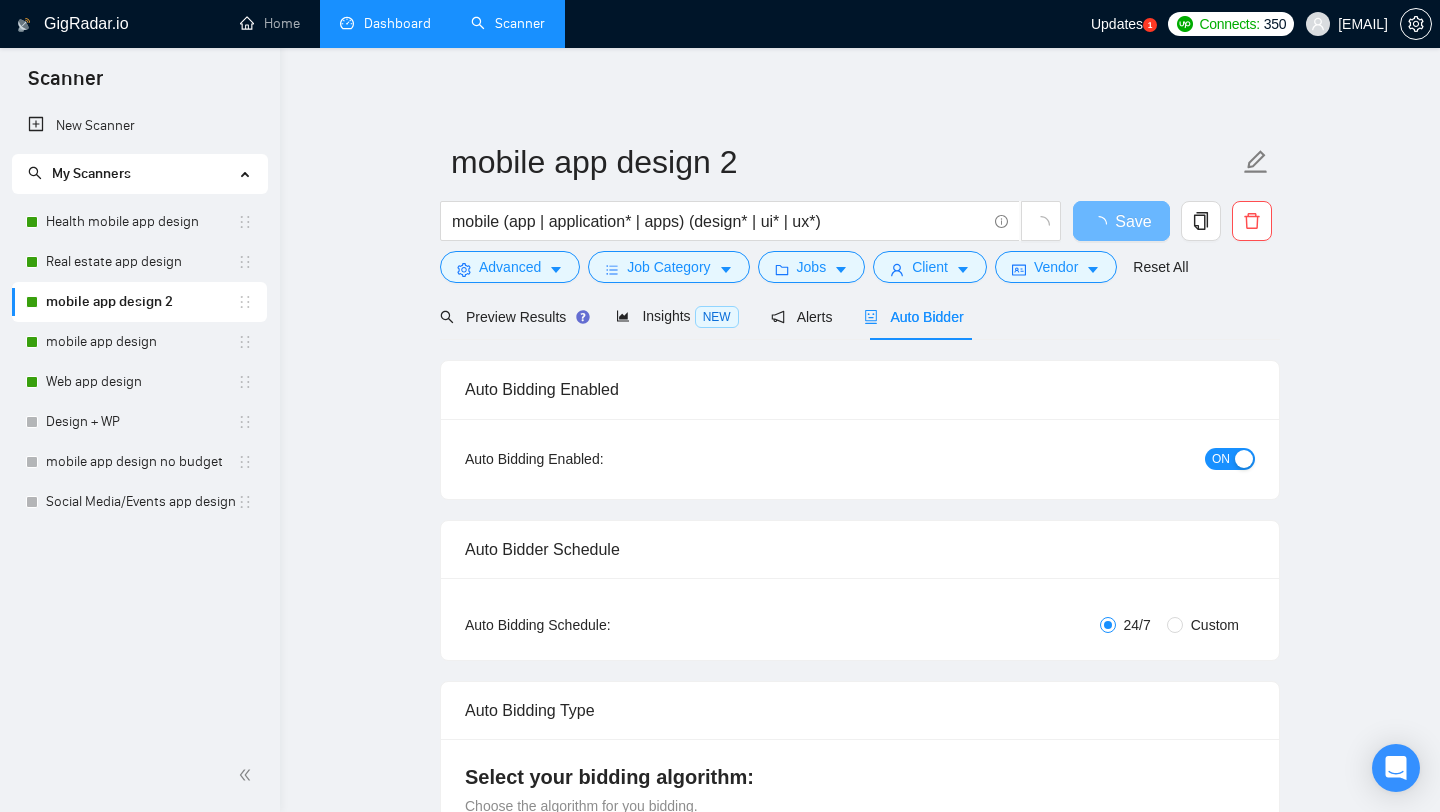type 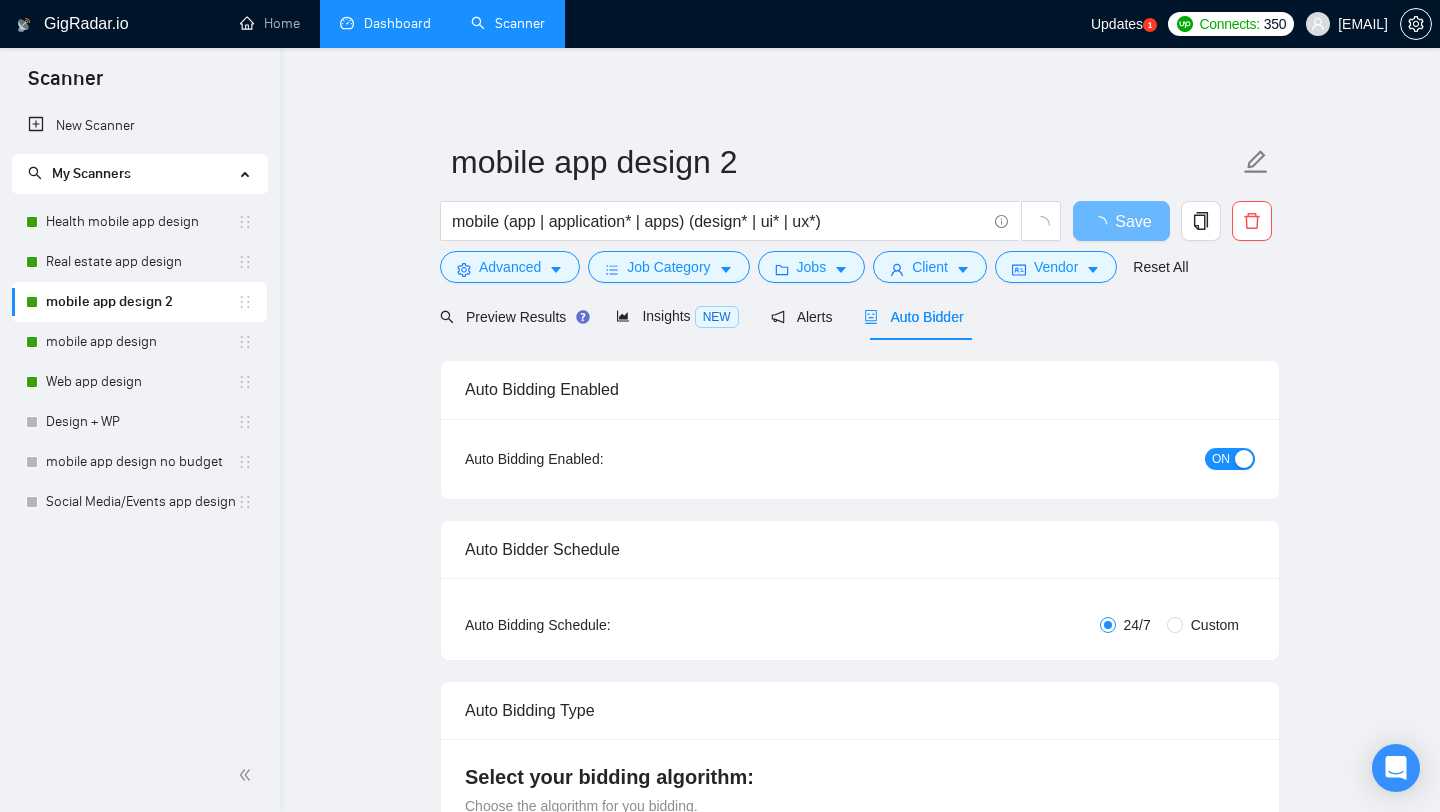 radio on "false" 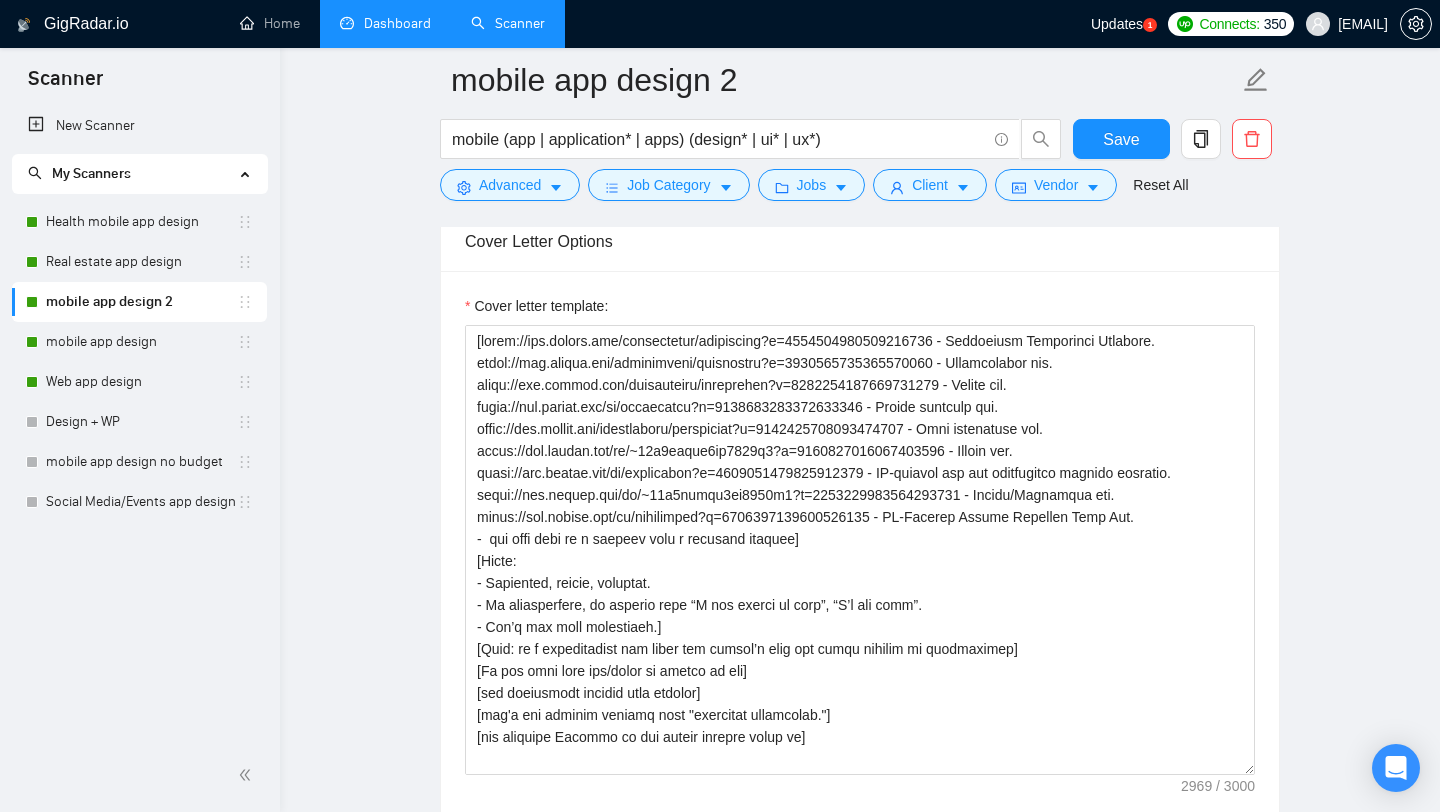 scroll, scrollTop: 2112, scrollLeft: 0, axis: vertical 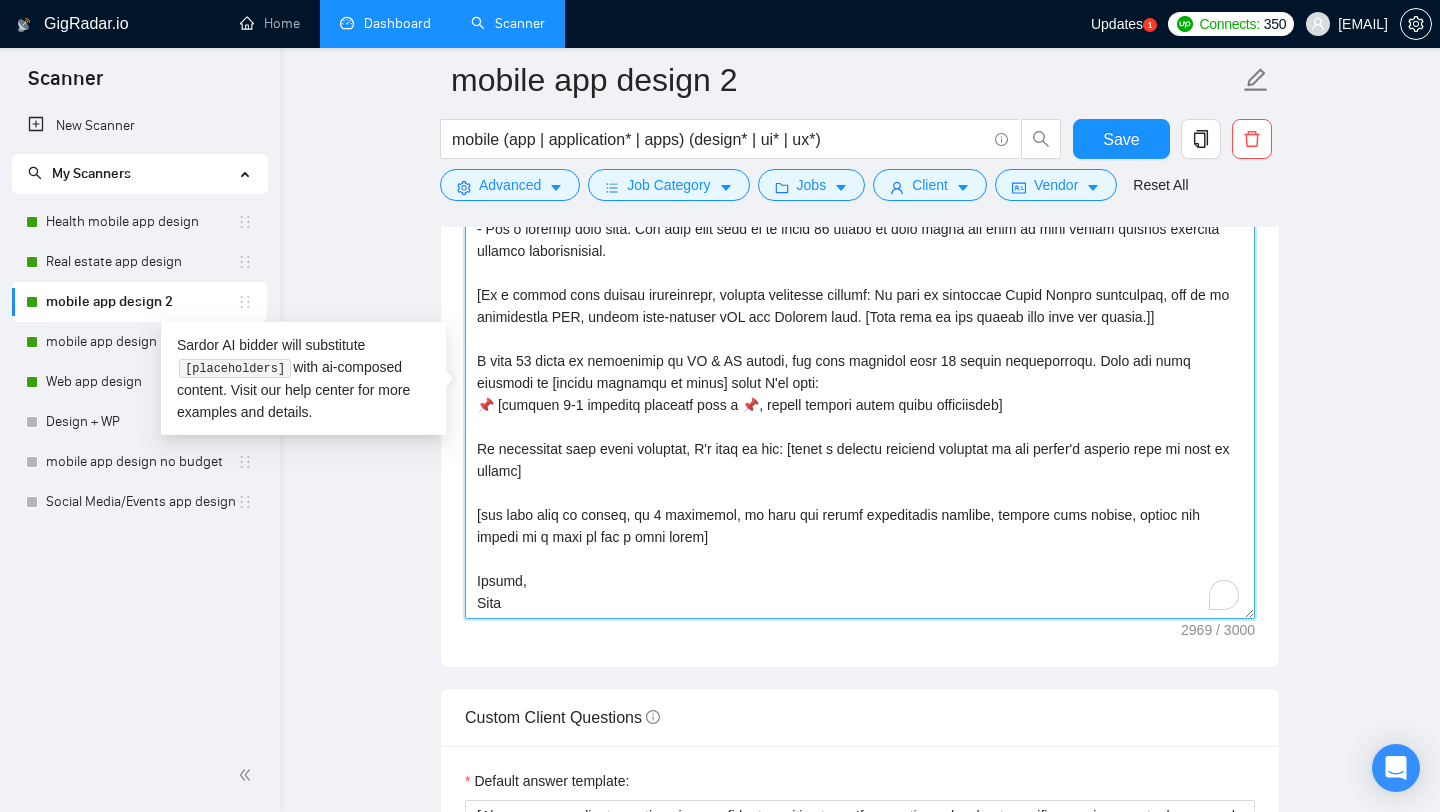 drag, startPoint x: 711, startPoint y: 468, endPoint x: 476, endPoint y: 438, distance: 236.90715 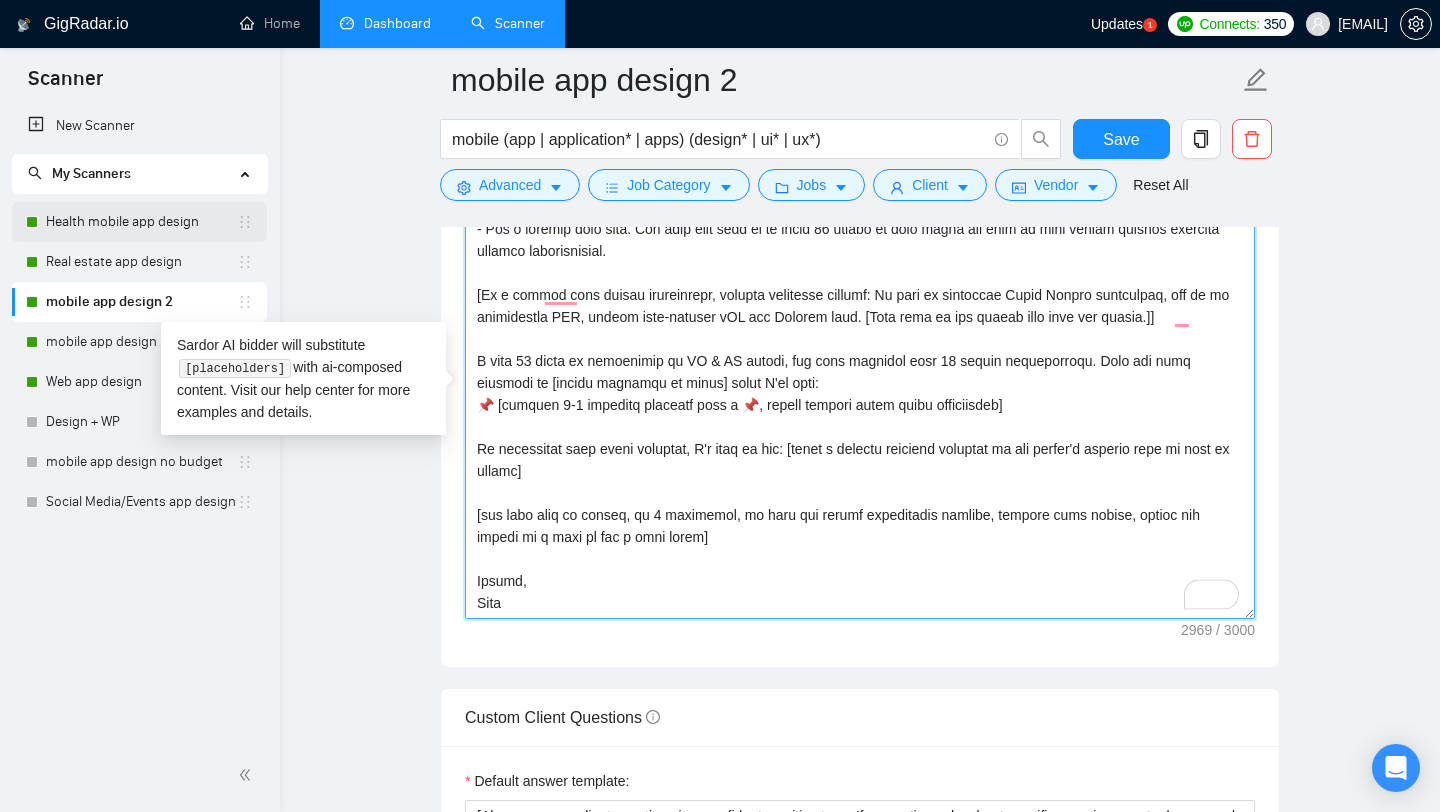 scroll, scrollTop: 594, scrollLeft: 0, axis: vertical 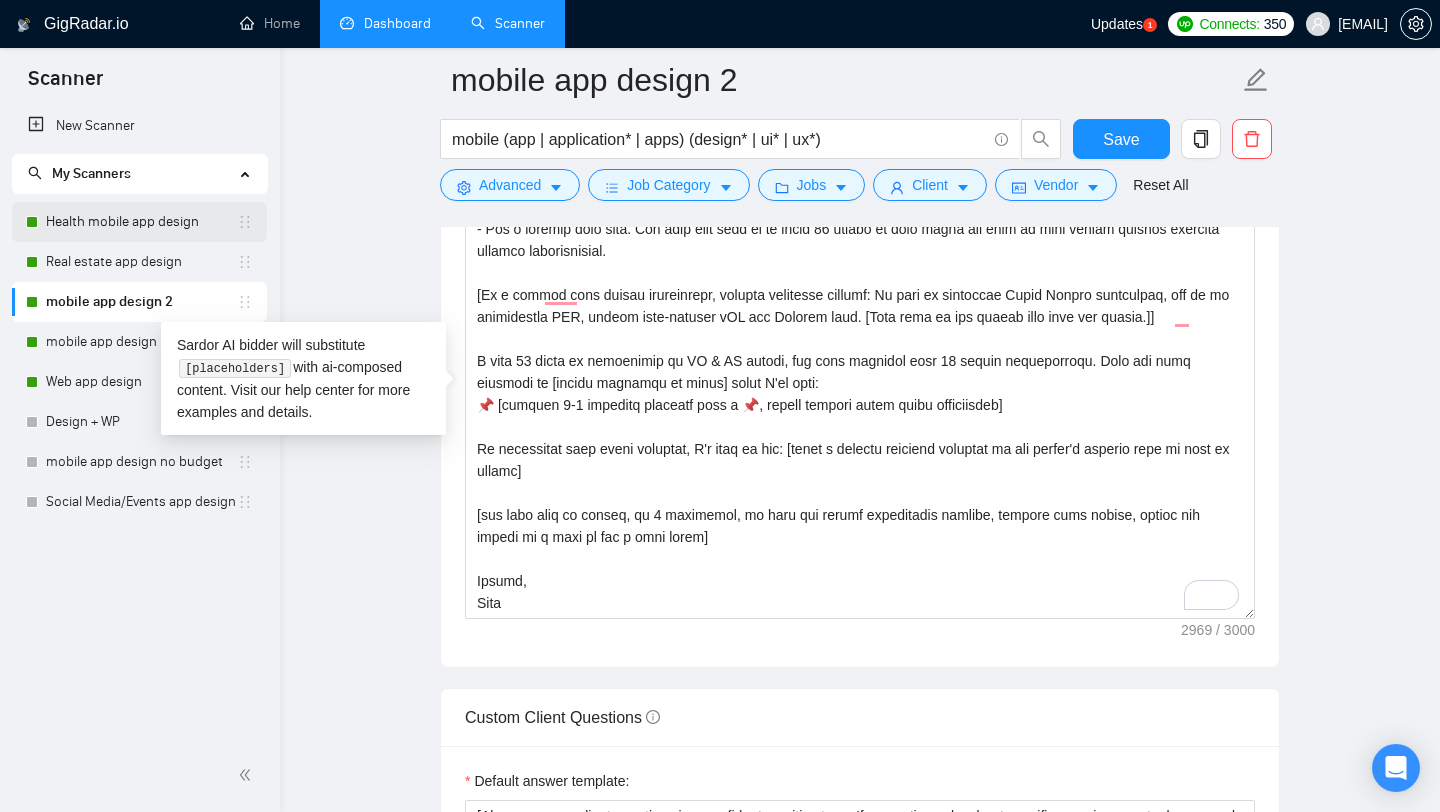 click on "Health mobile app design" at bounding box center (141, 222) 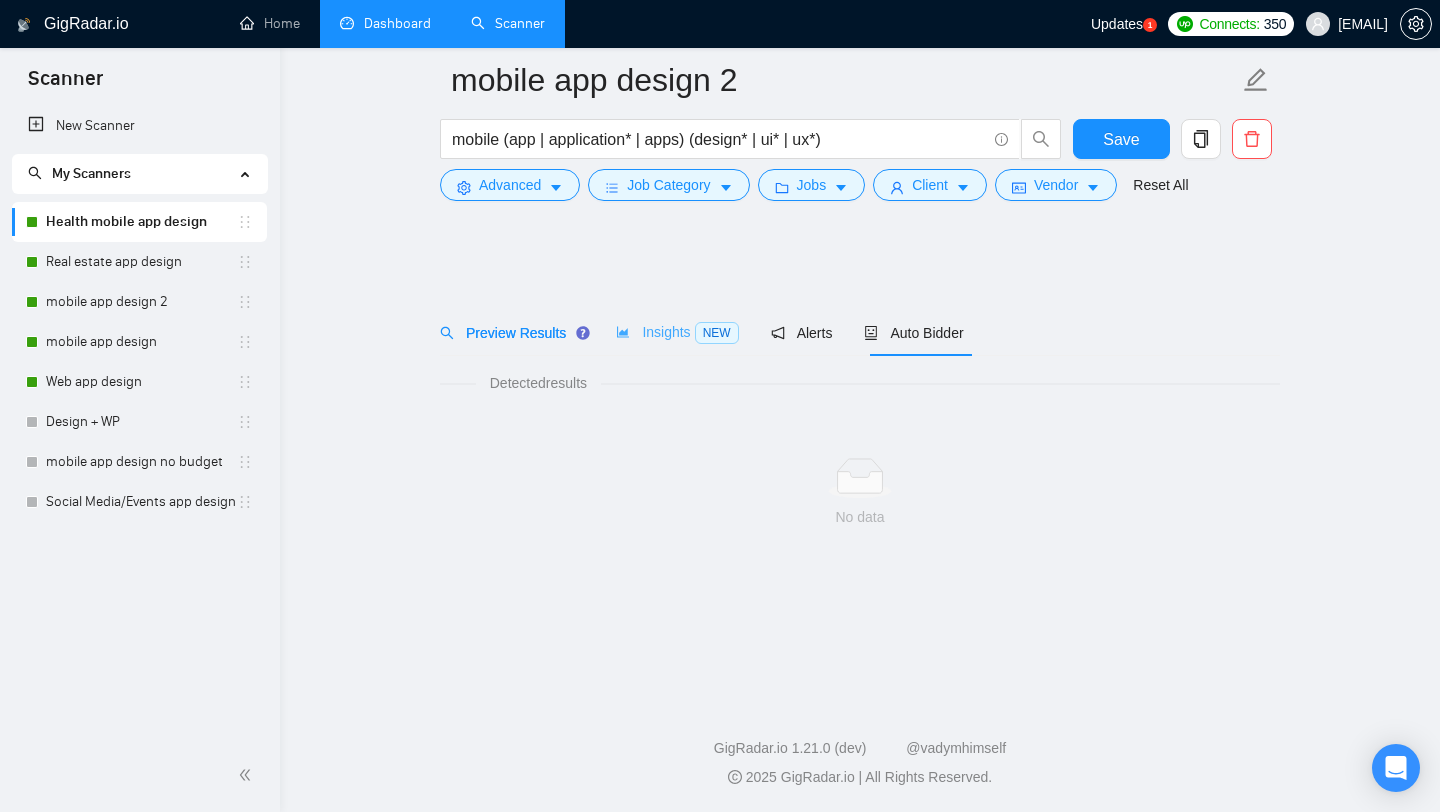 scroll, scrollTop: 0, scrollLeft: 0, axis: both 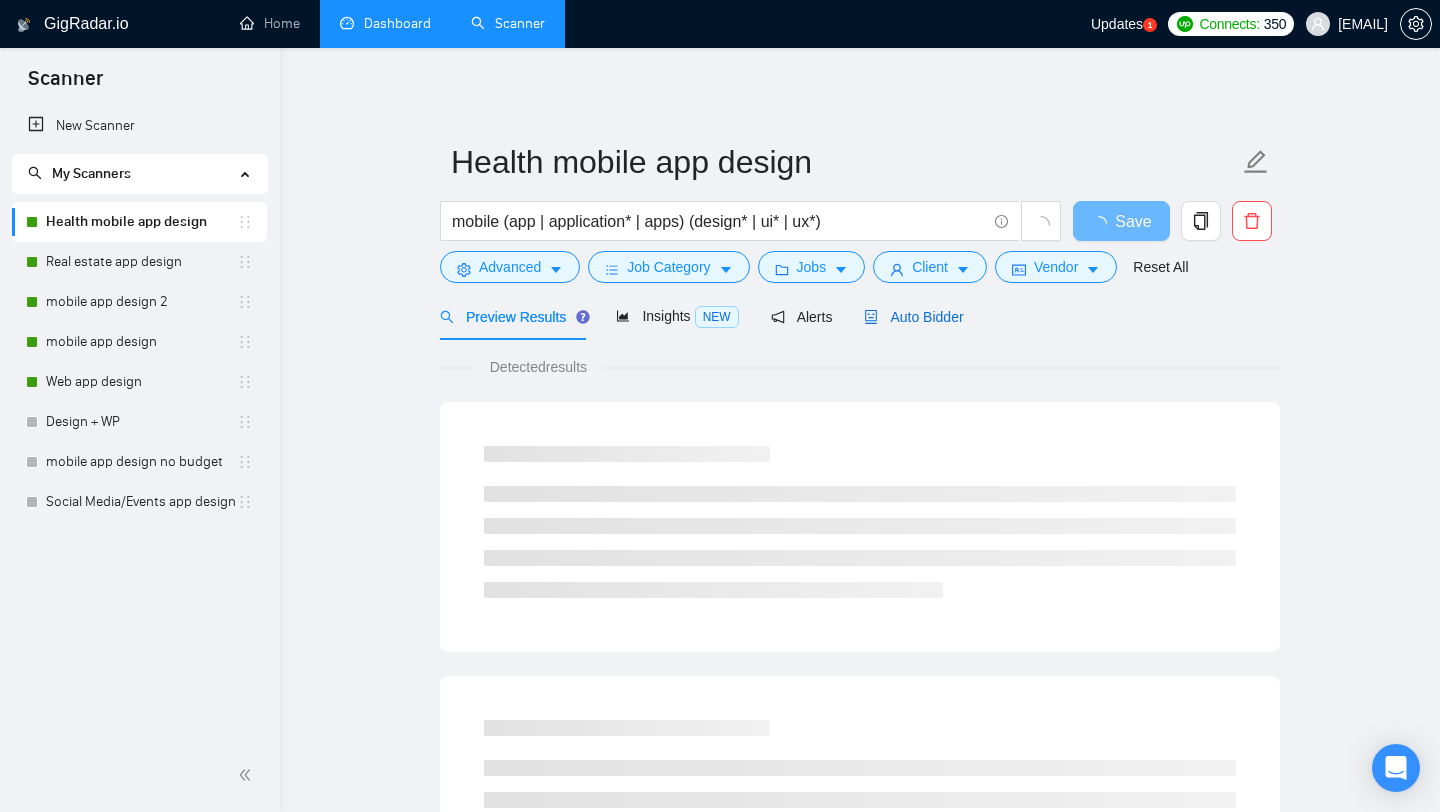 click on "Auto Bidder" at bounding box center (913, 317) 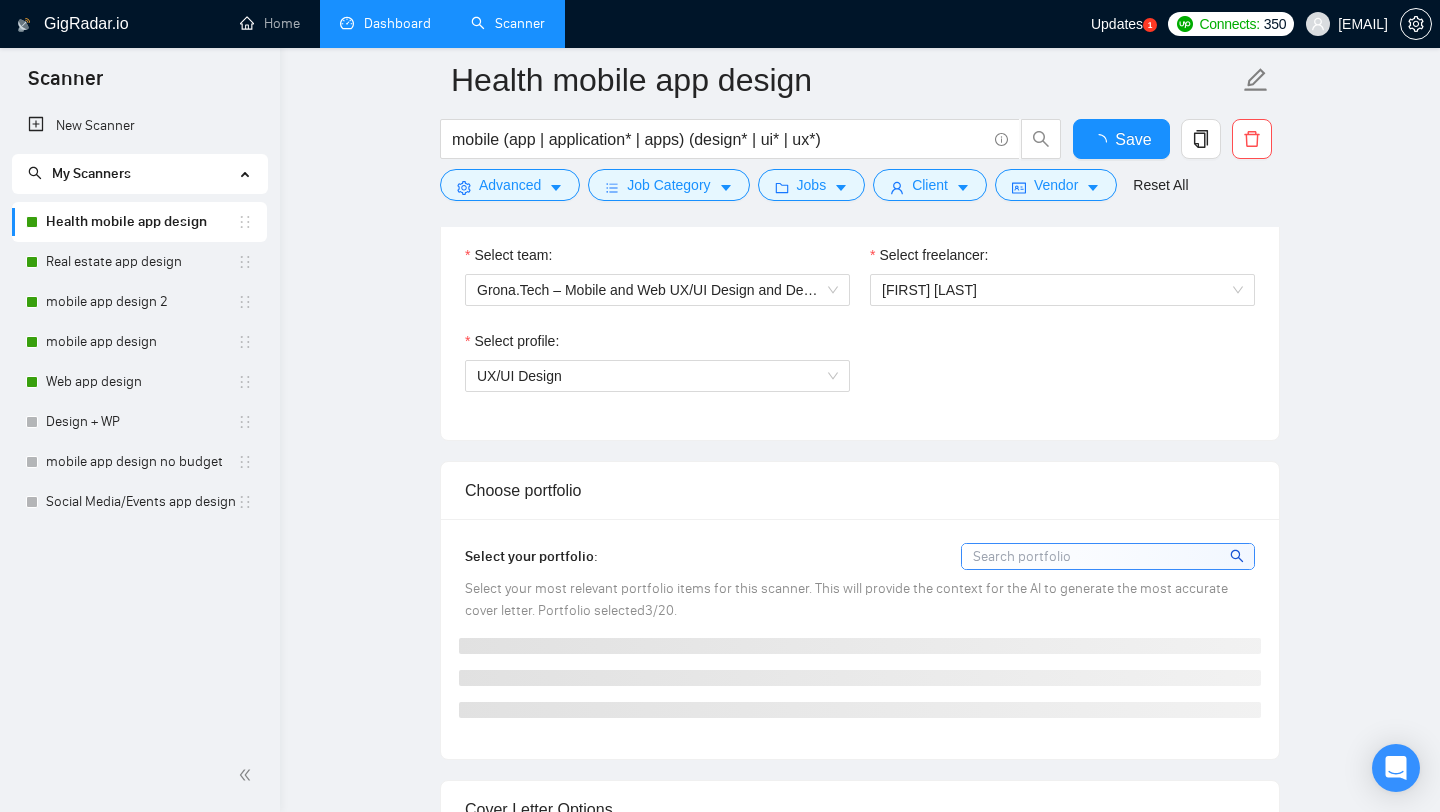 type 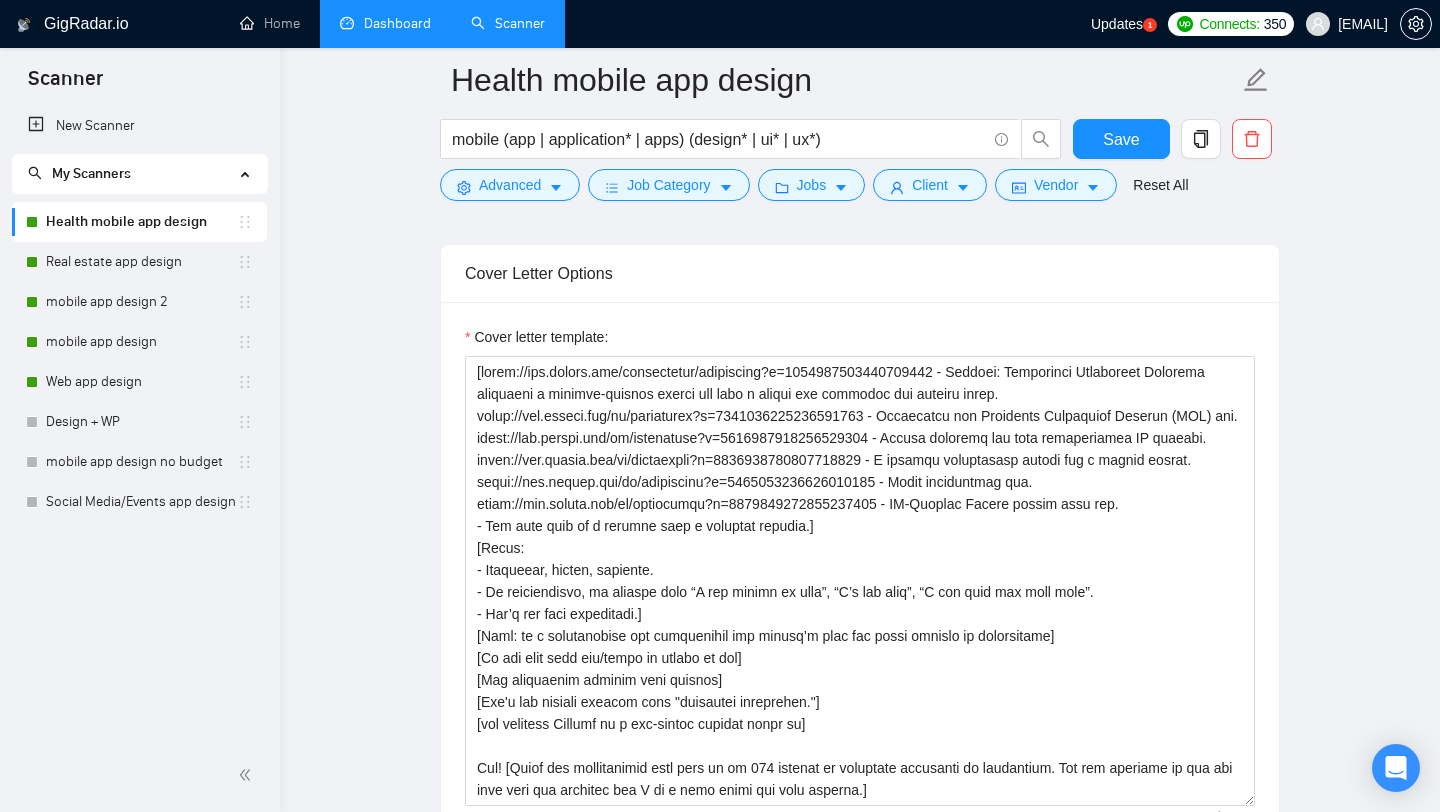 scroll, scrollTop: 1676, scrollLeft: 0, axis: vertical 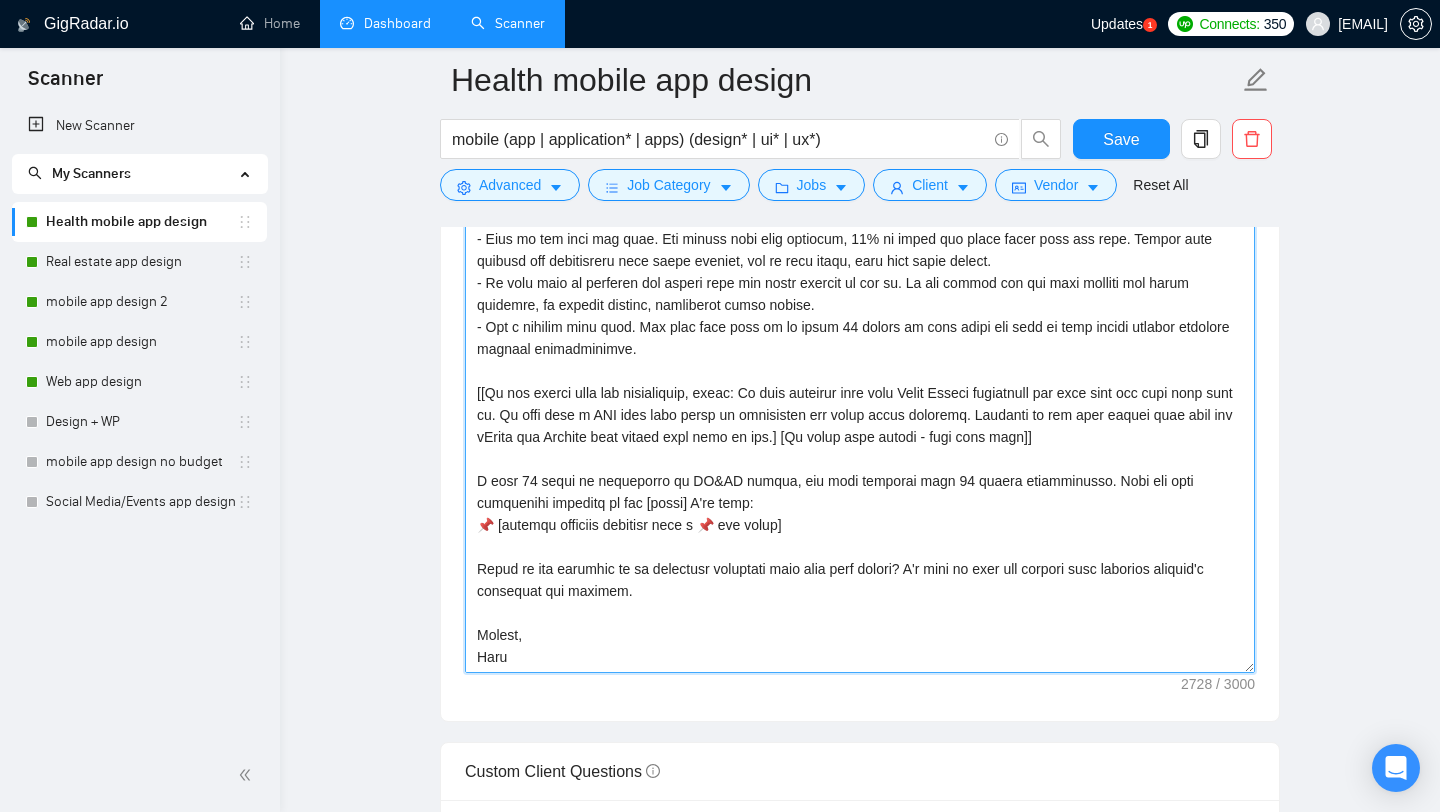 click on "Cover letter template:" at bounding box center [860, 448] 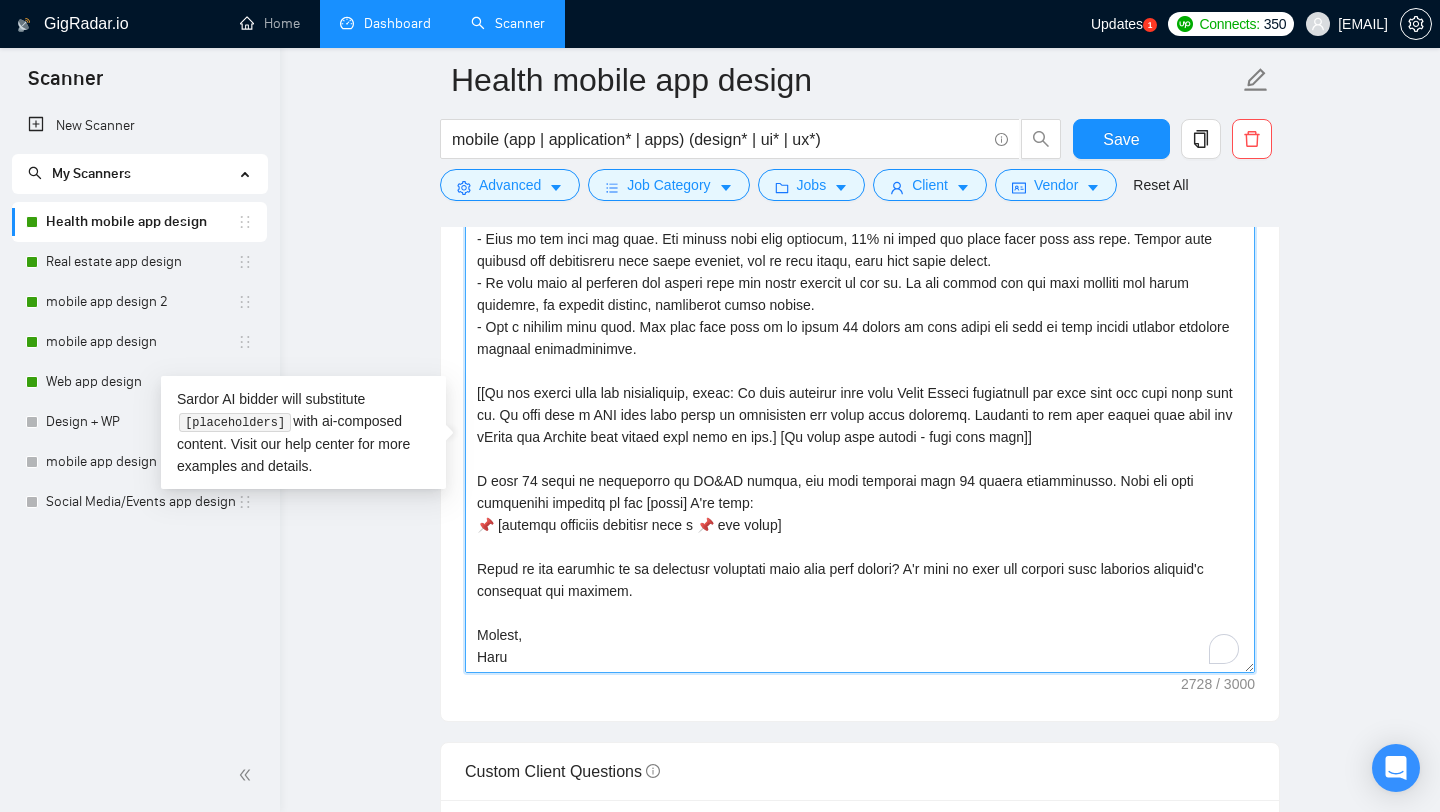 scroll, scrollTop: 506, scrollLeft: 0, axis: vertical 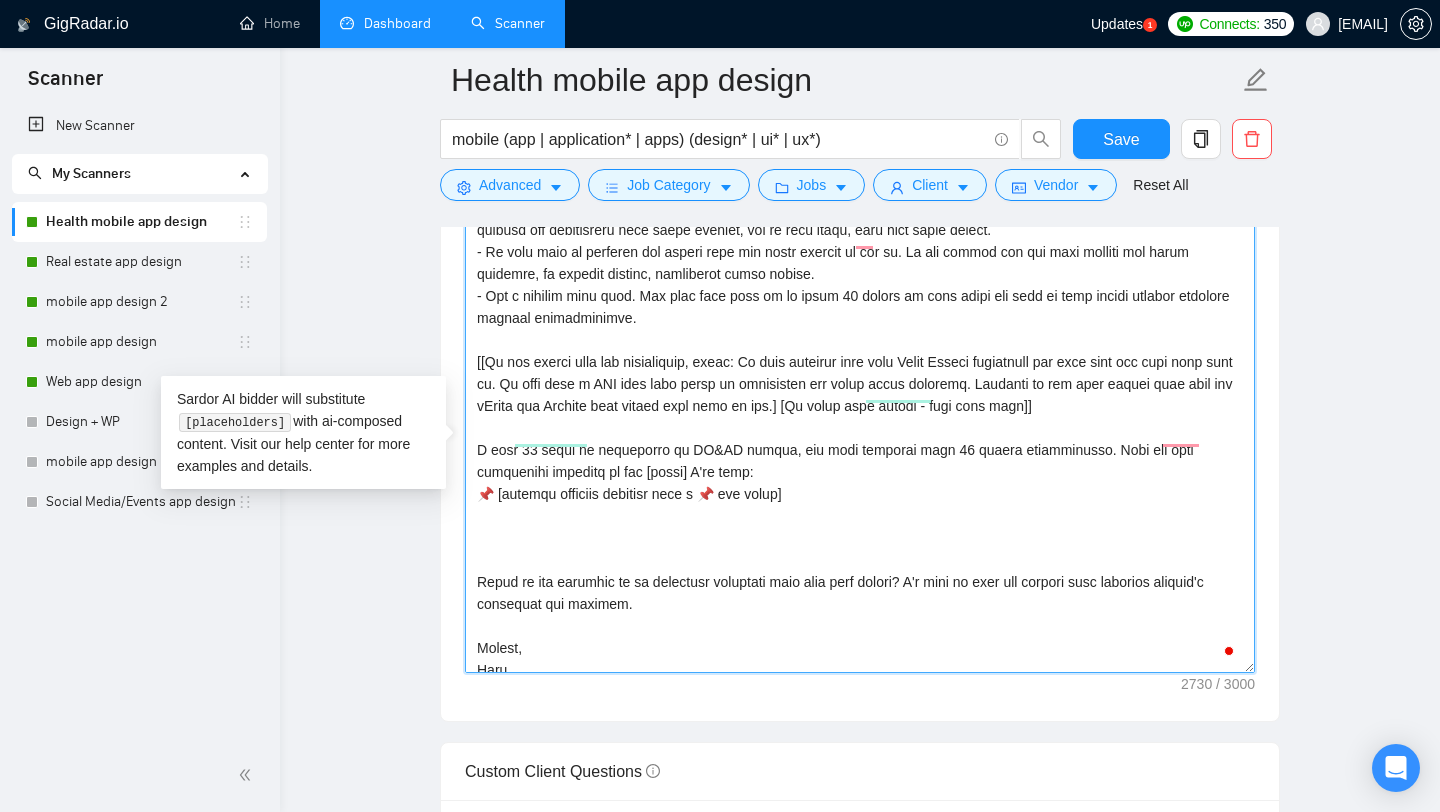 paste on "To understand your tasks properly, I'd like to ask: [write a concise question relevant to the client's request that is easy to answer]" 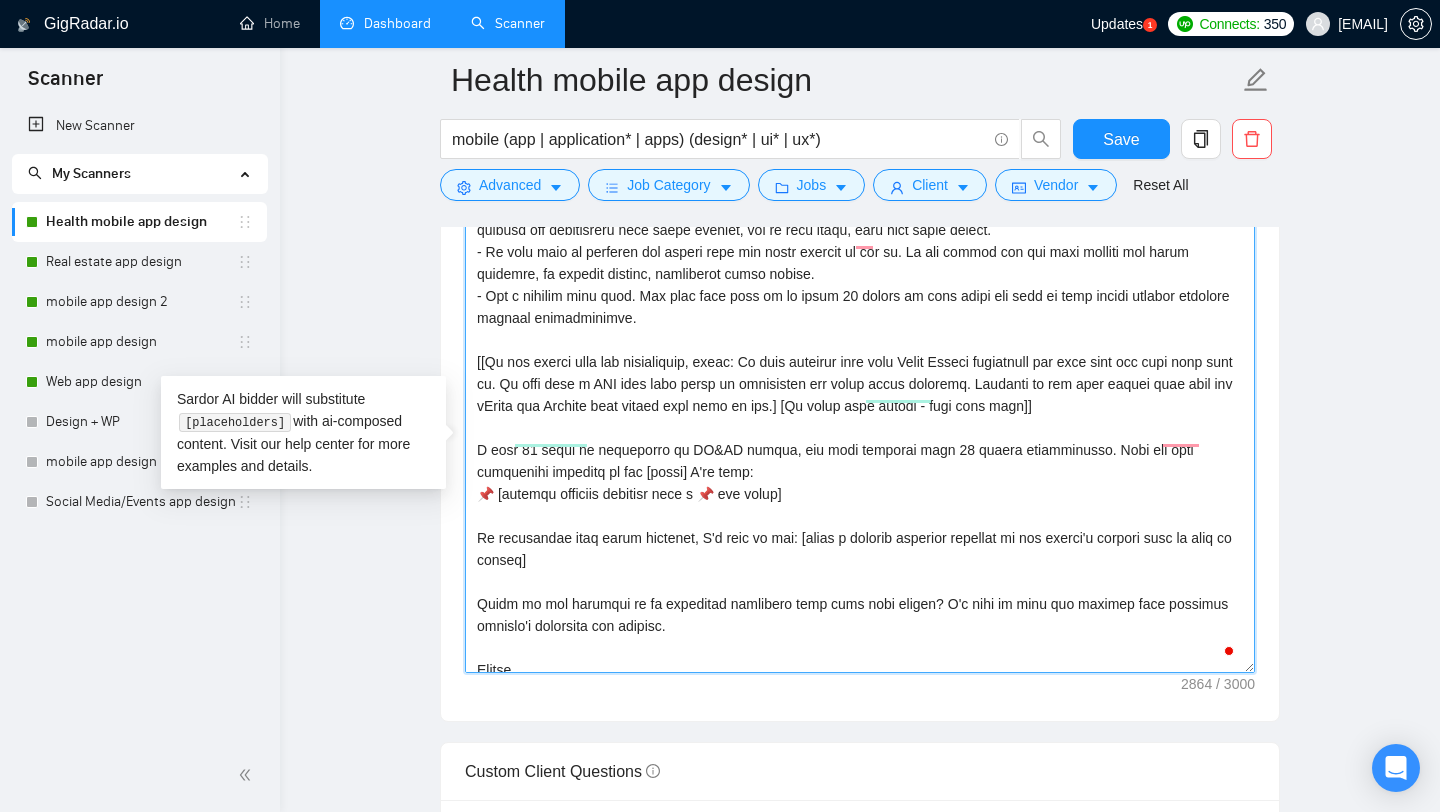 scroll, scrollTop: 579, scrollLeft: 0, axis: vertical 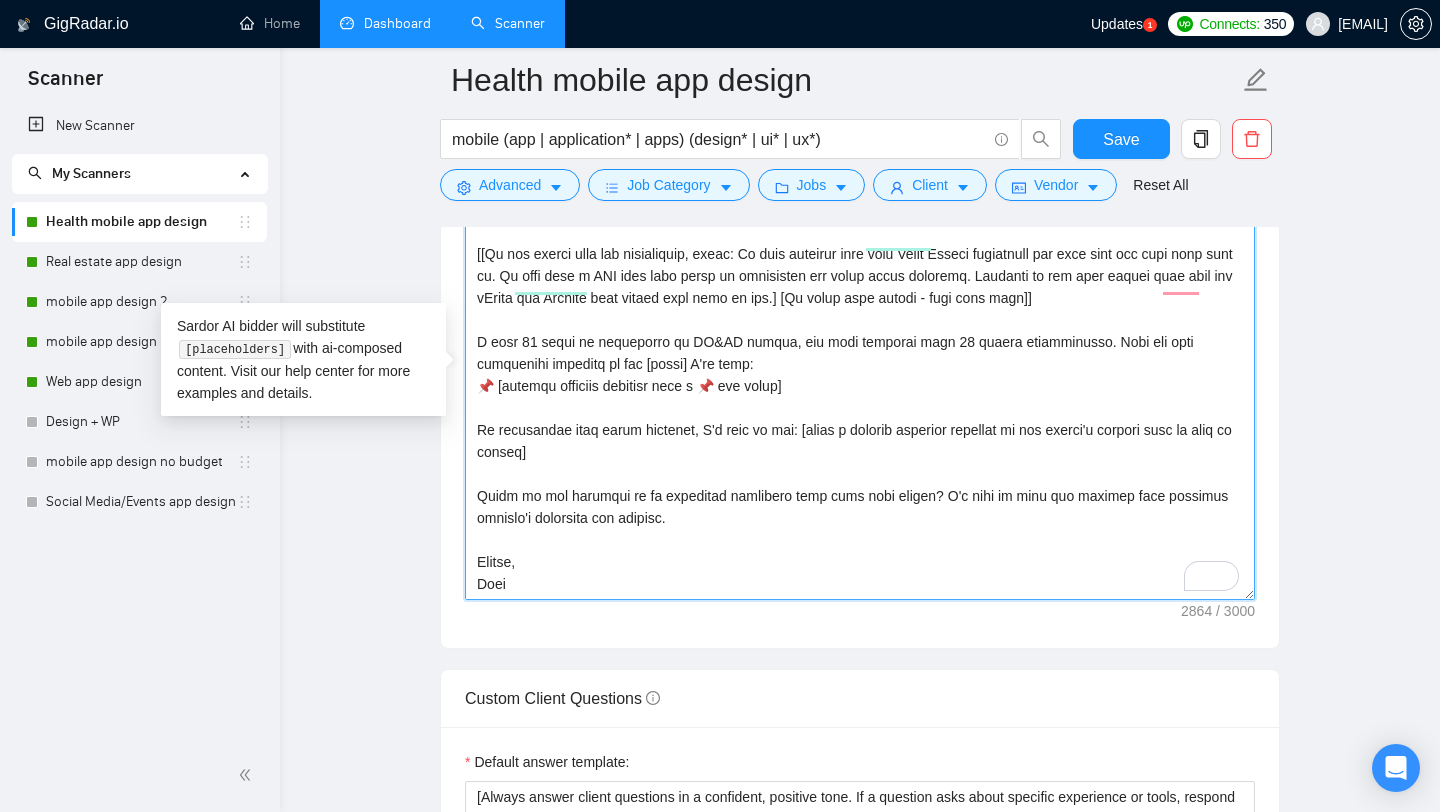 click on "Cover letter template:" at bounding box center [860, 375] 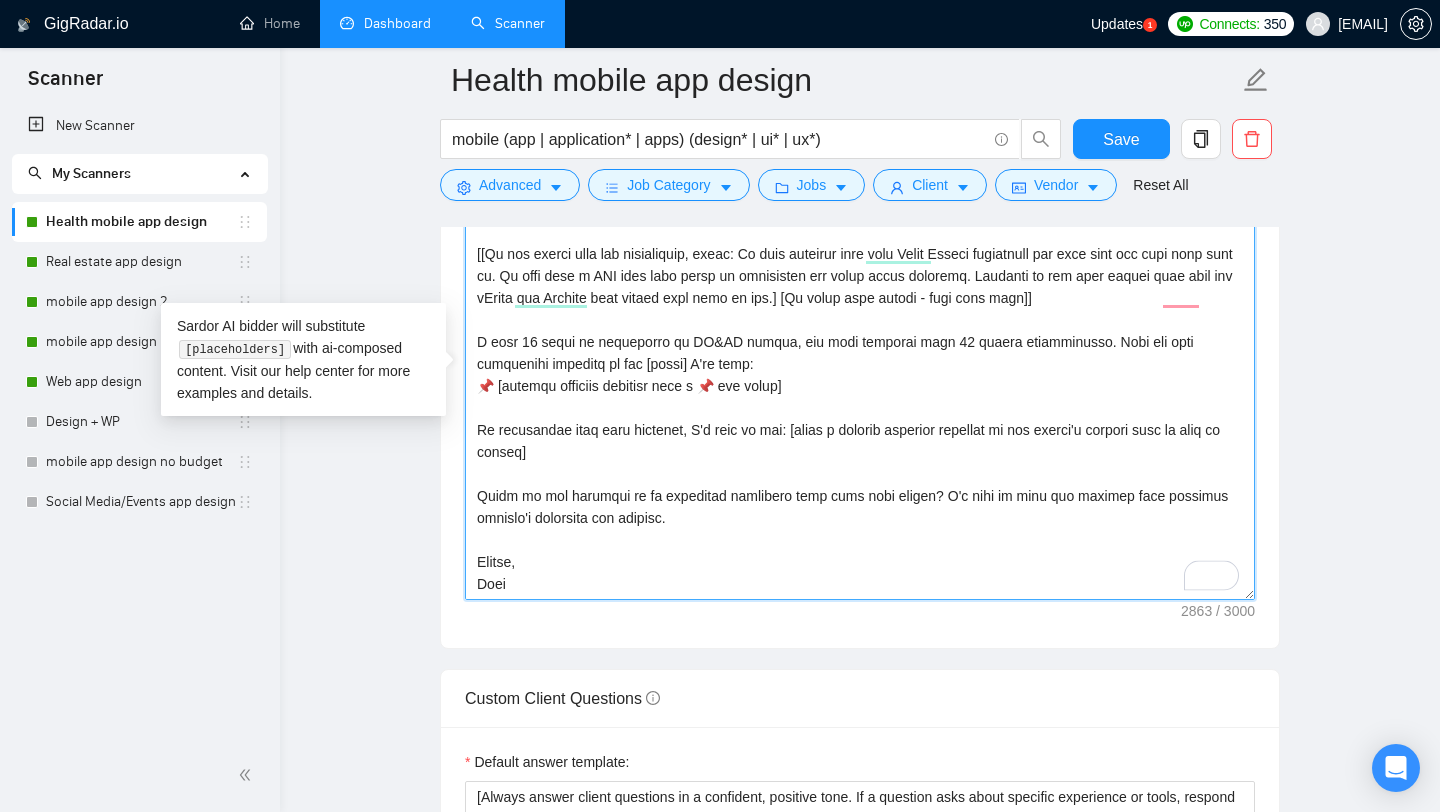 scroll, scrollTop: 538, scrollLeft: 0, axis: vertical 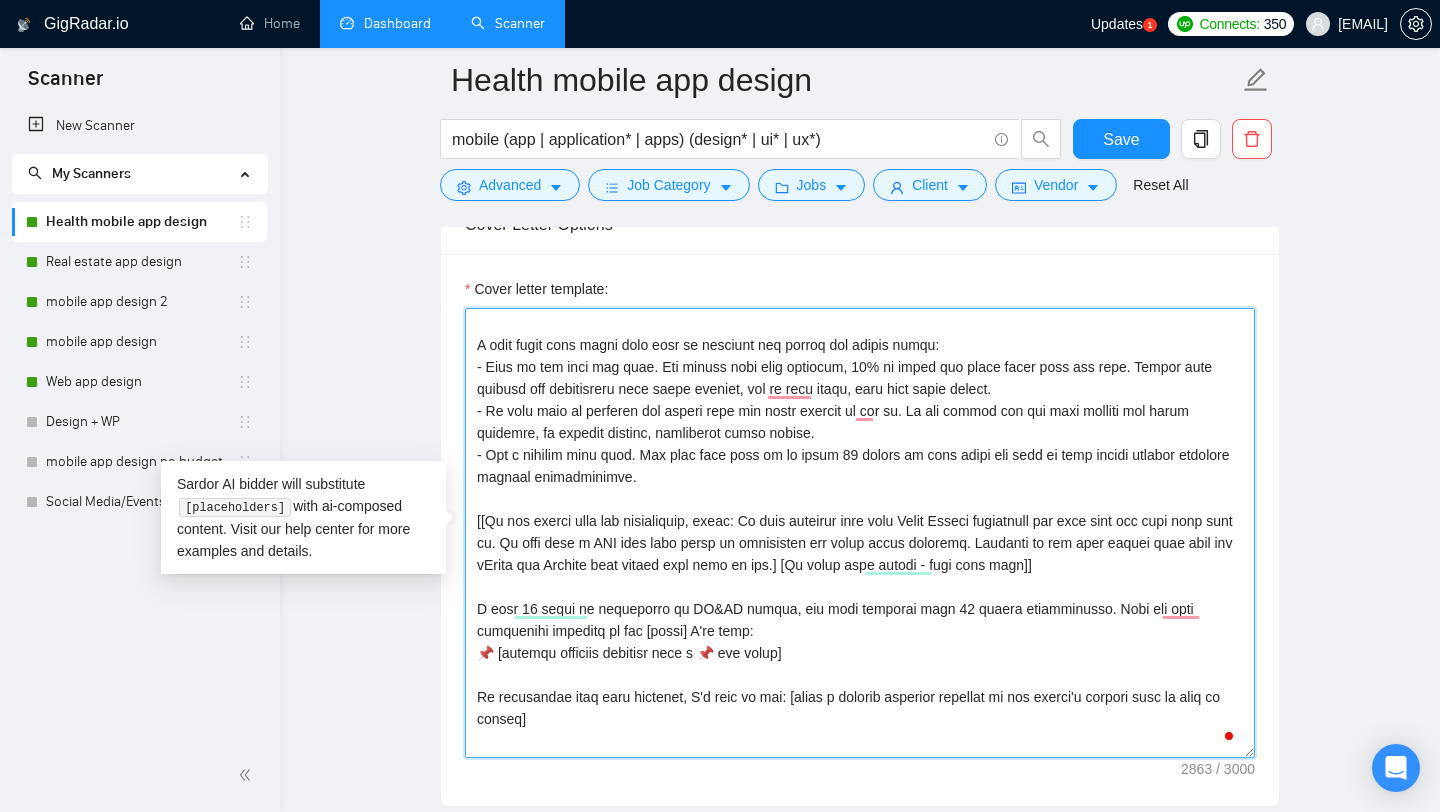 click on "Cover letter template:" at bounding box center [860, 533] 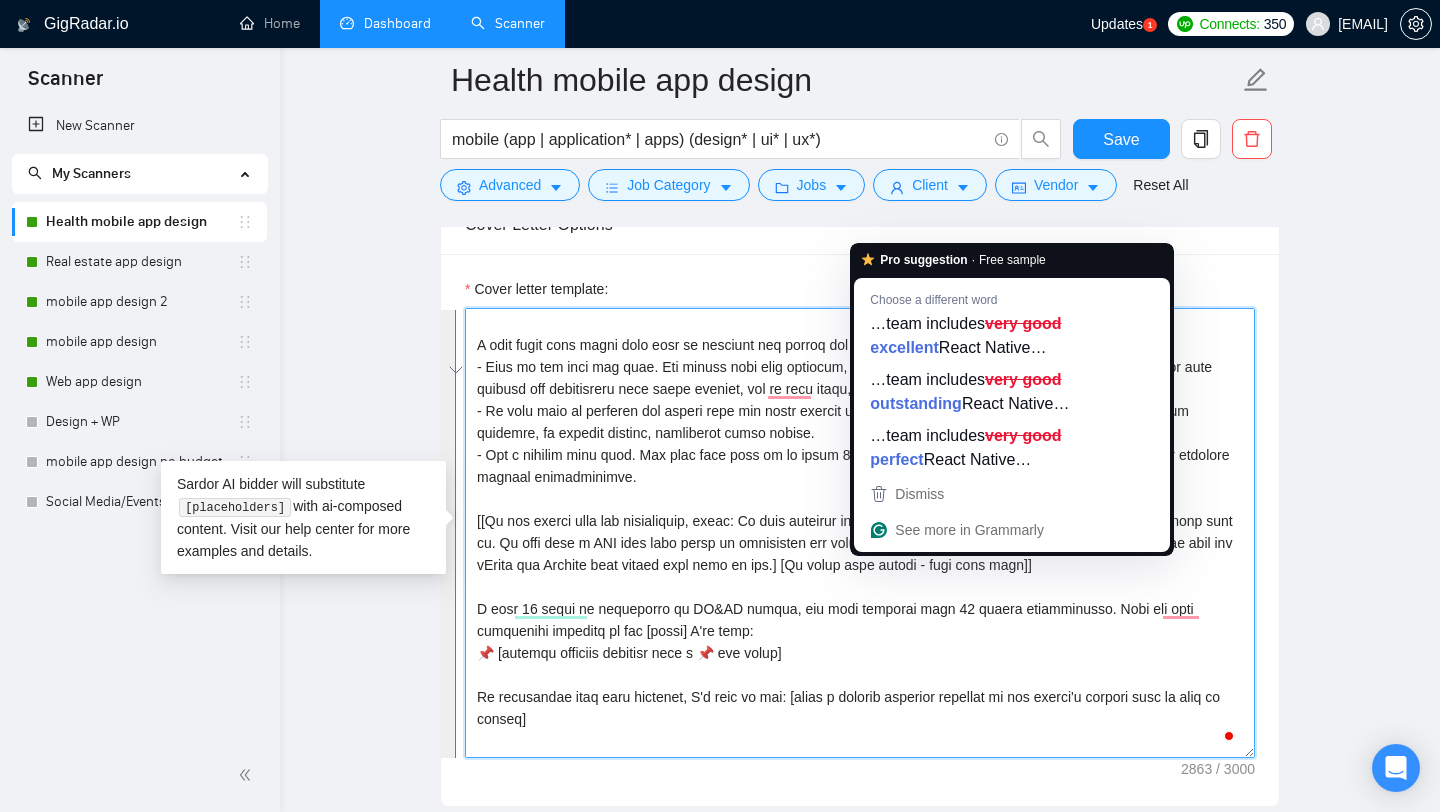 click on "Cover letter template:" at bounding box center [860, 533] 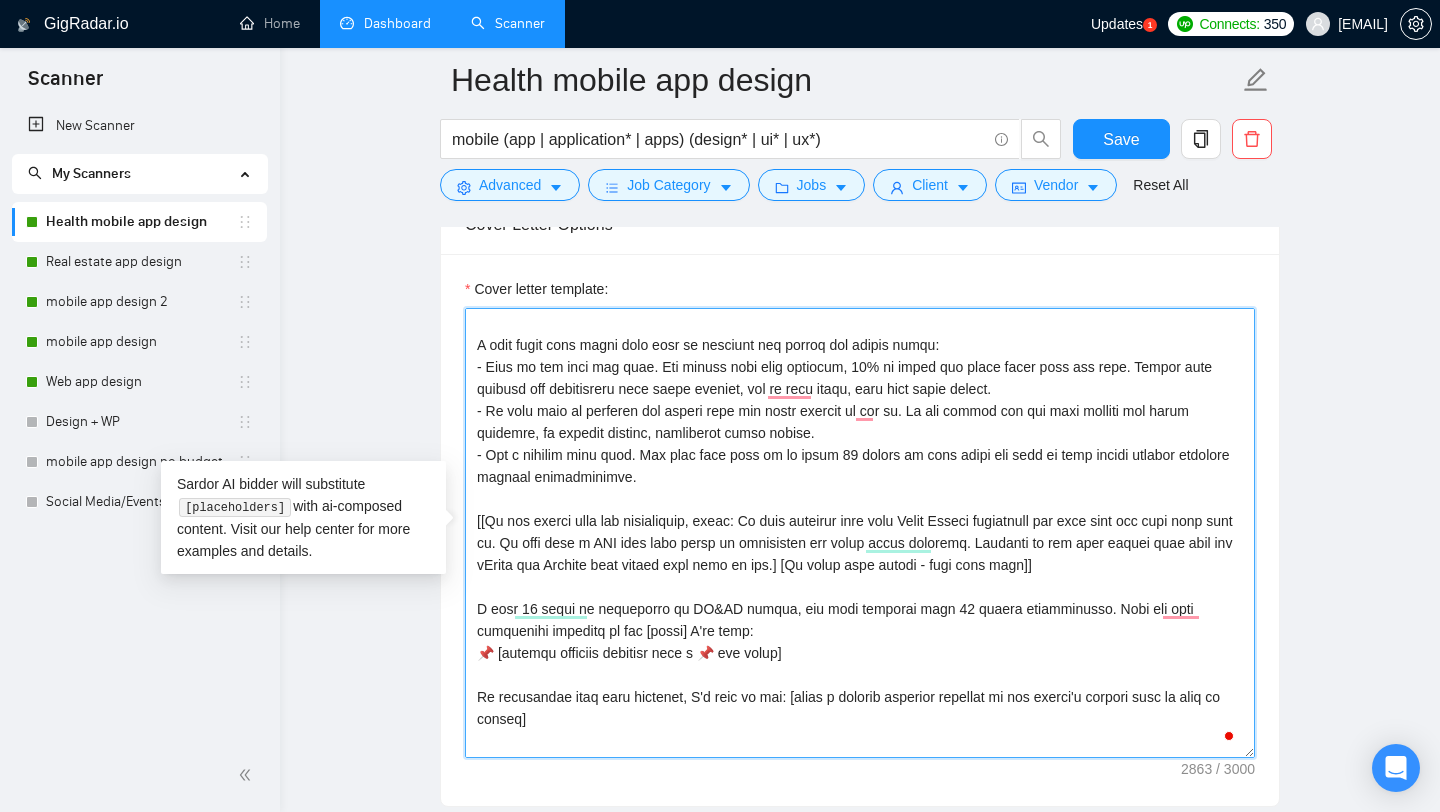 scroll, scrollTop: 390, scrollLeft: 0, axis: vertical 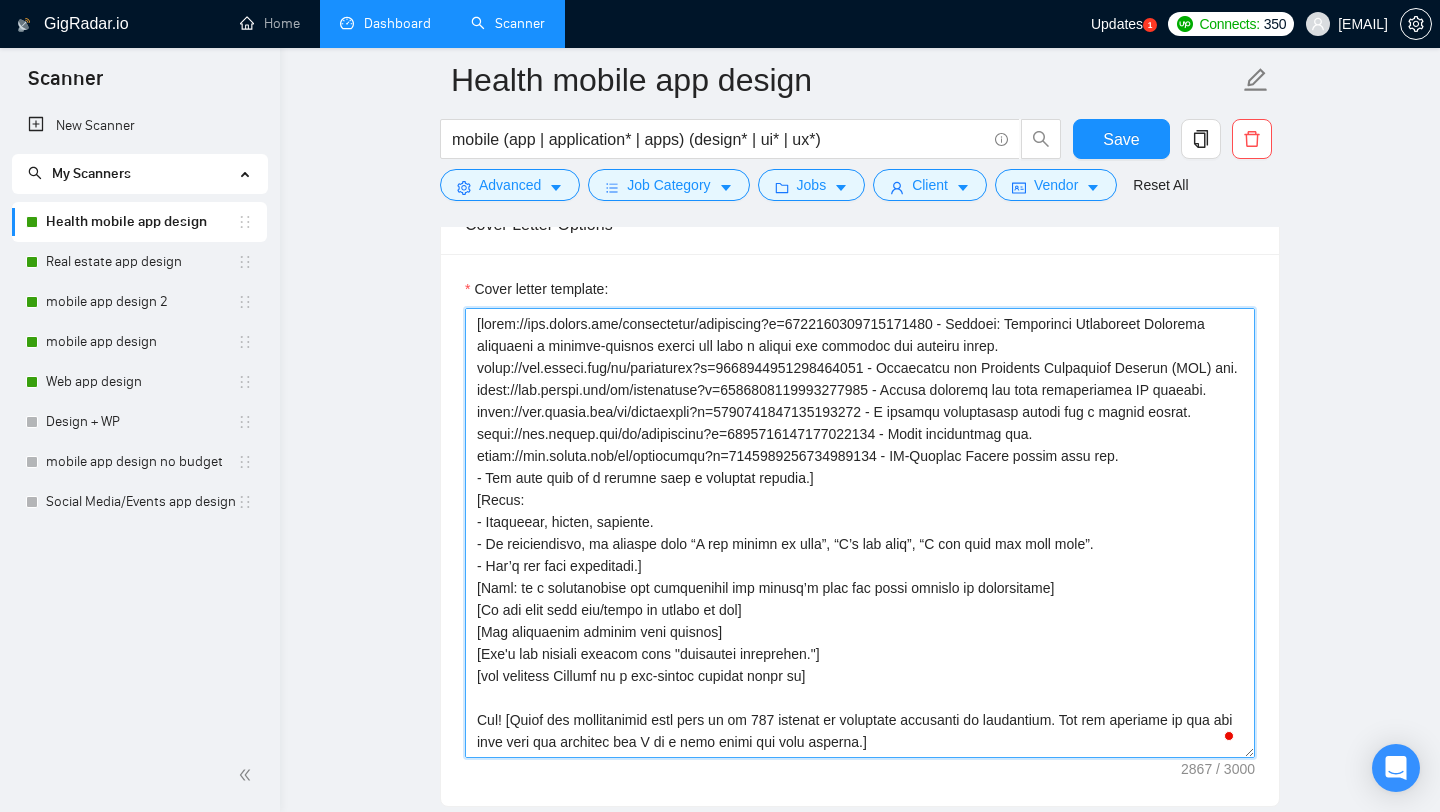 click on "Cover letter template:" at bounding box center [860, 533] 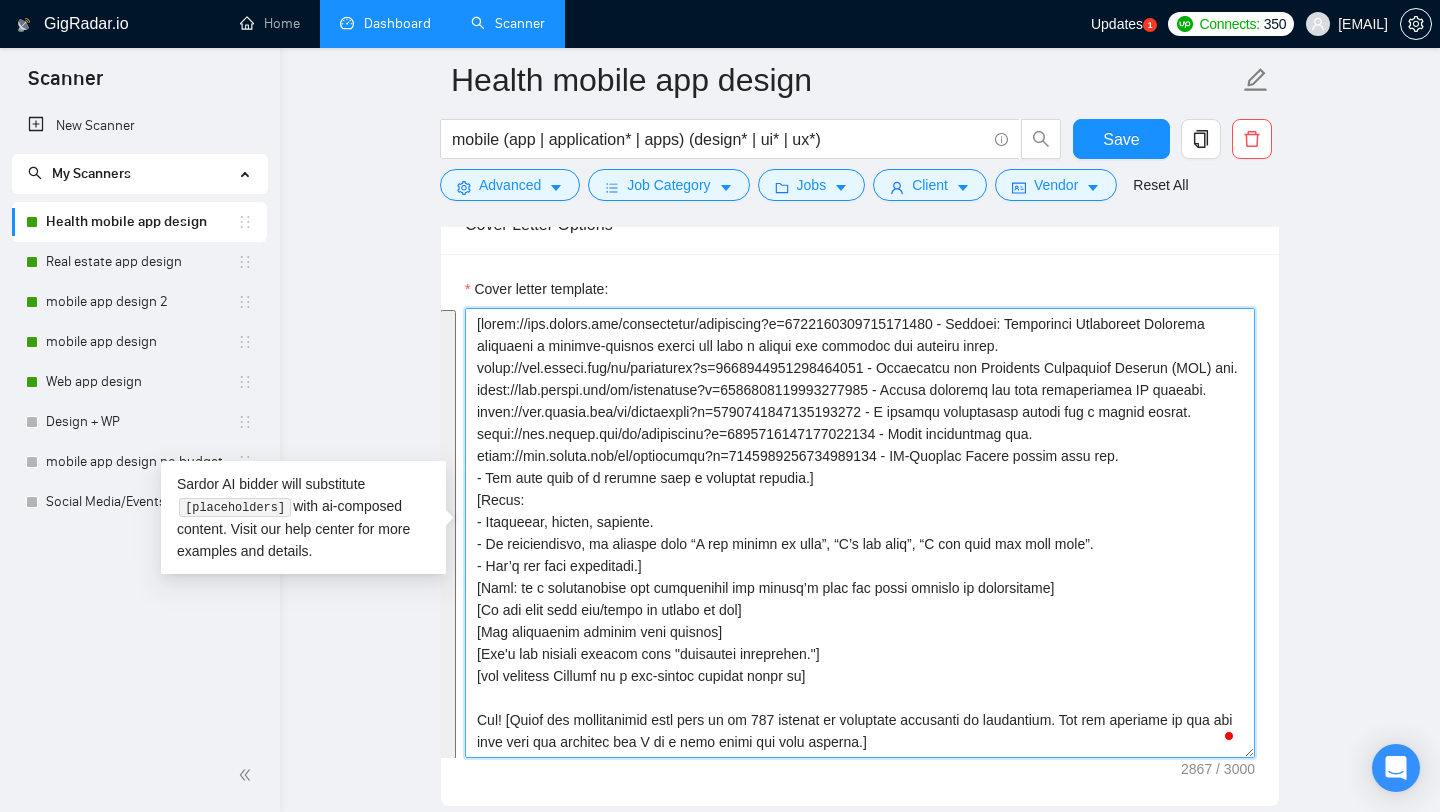 click on "Cover letter template:" at bounding box center (860, 533) 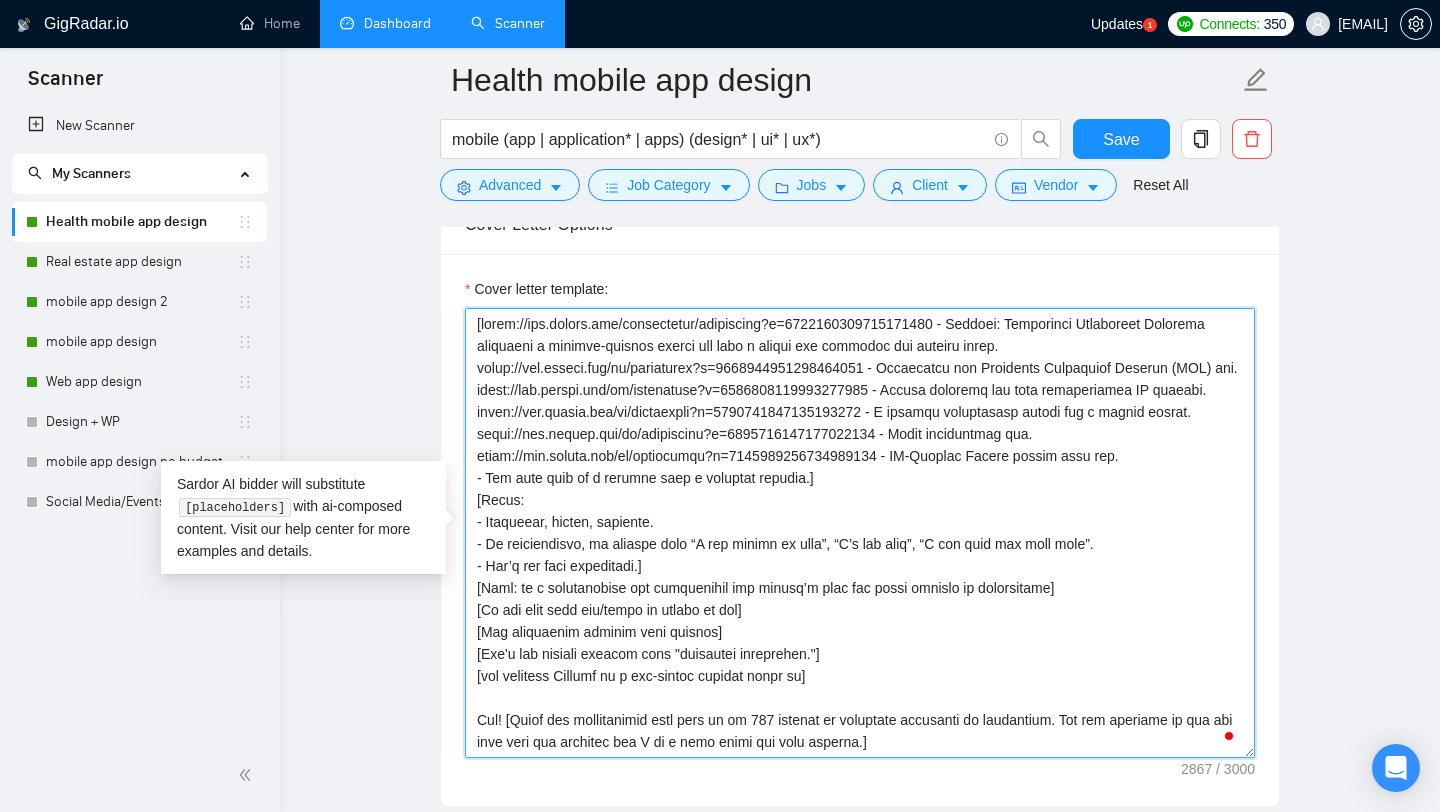 scroll, scrollTop: 79, scrollLeft: 0, axis: vertical 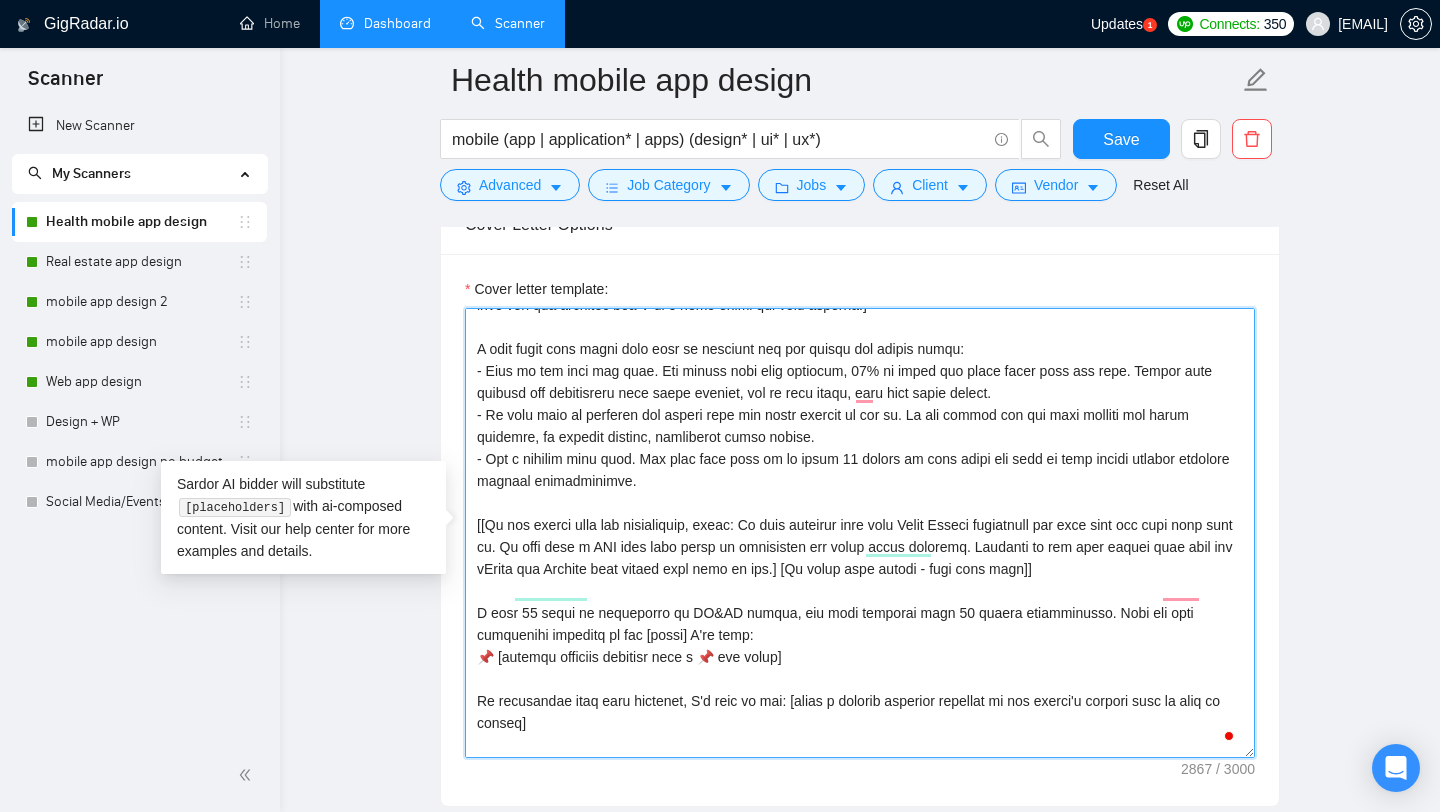 click on "Cover letter template:" at bounding box center (860, 533) 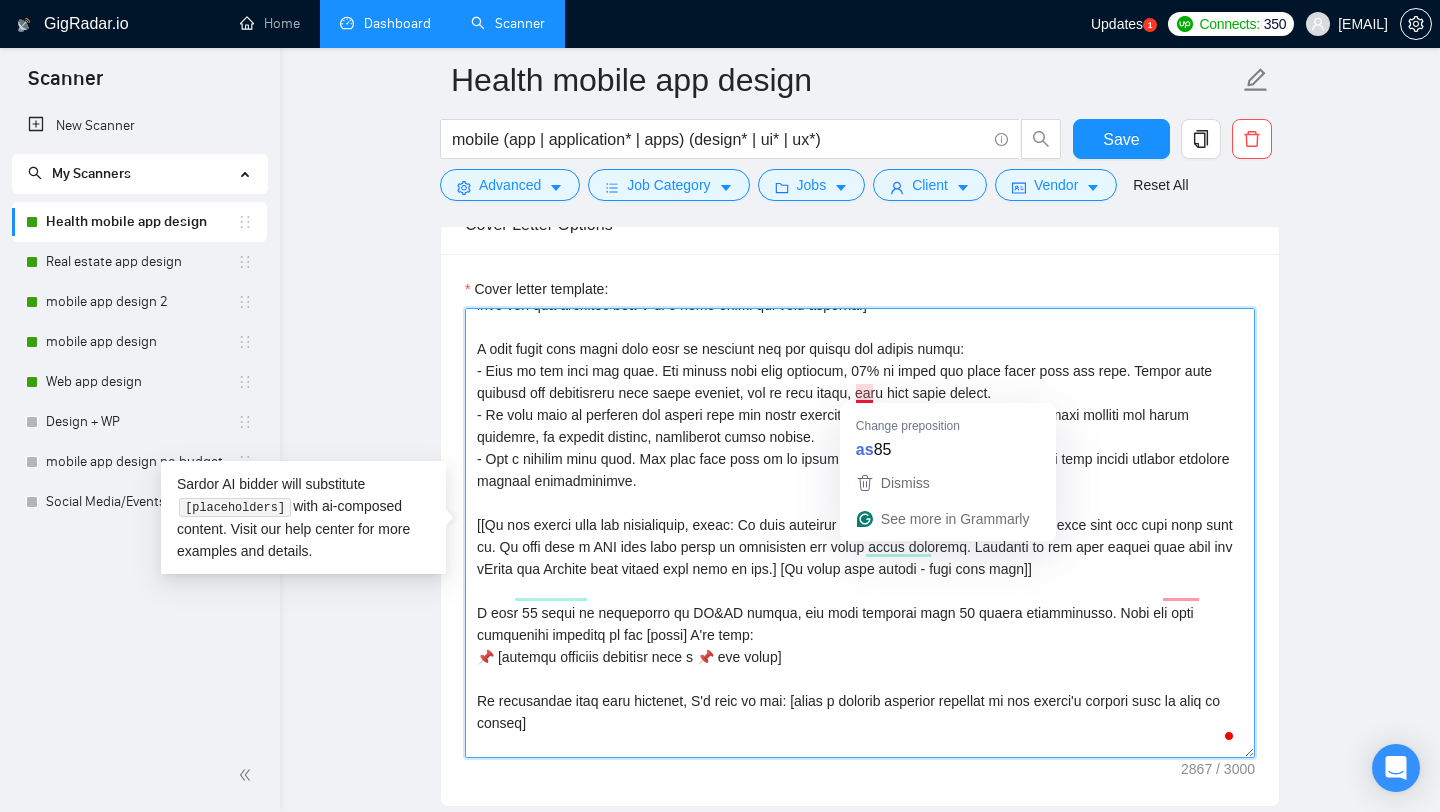 drag, startPoint x: 474, startPoint y: 393, endPoint x: 864, endPoint y: 385, distance: 390.08203 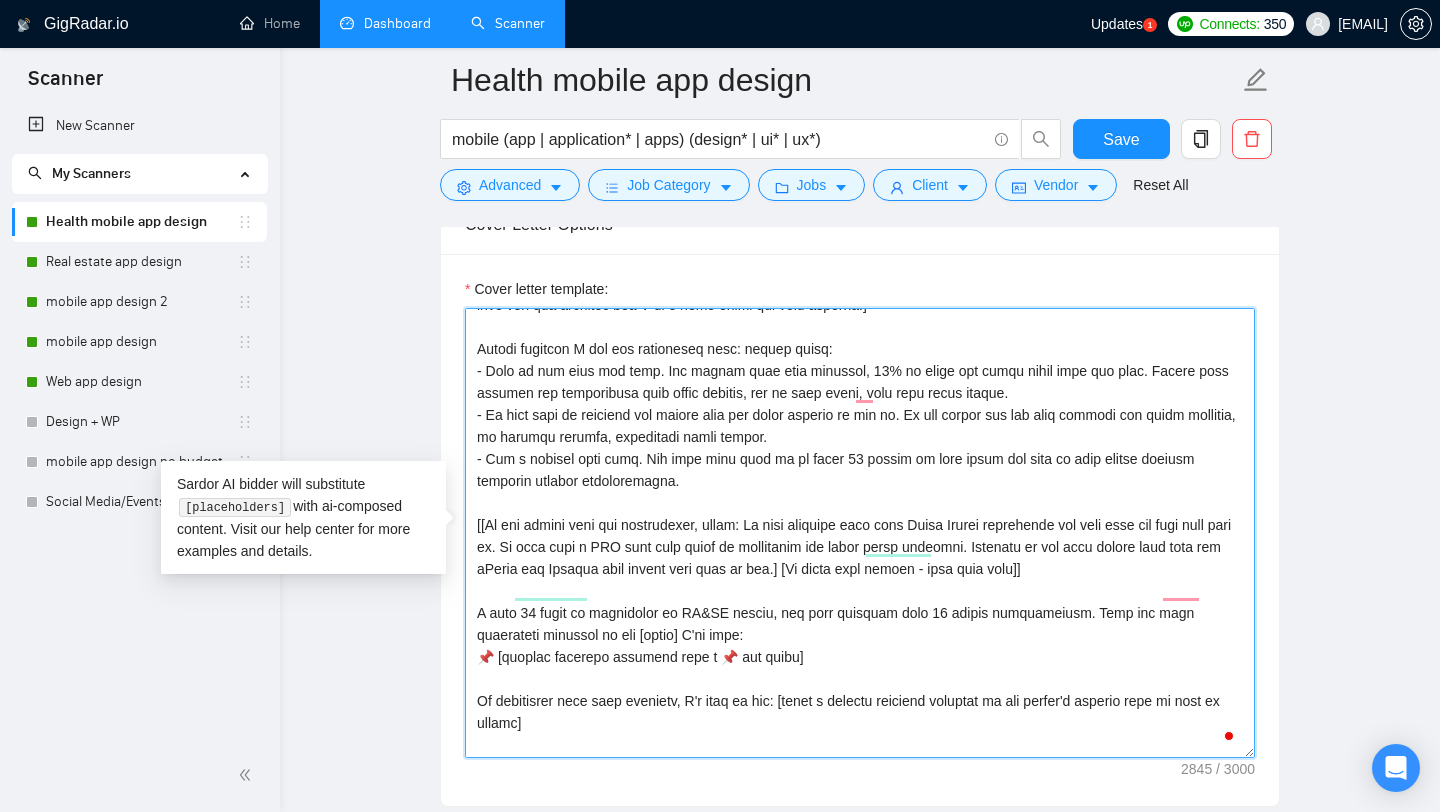 click on "Cover letter template:" at bounding box center [860, 533] 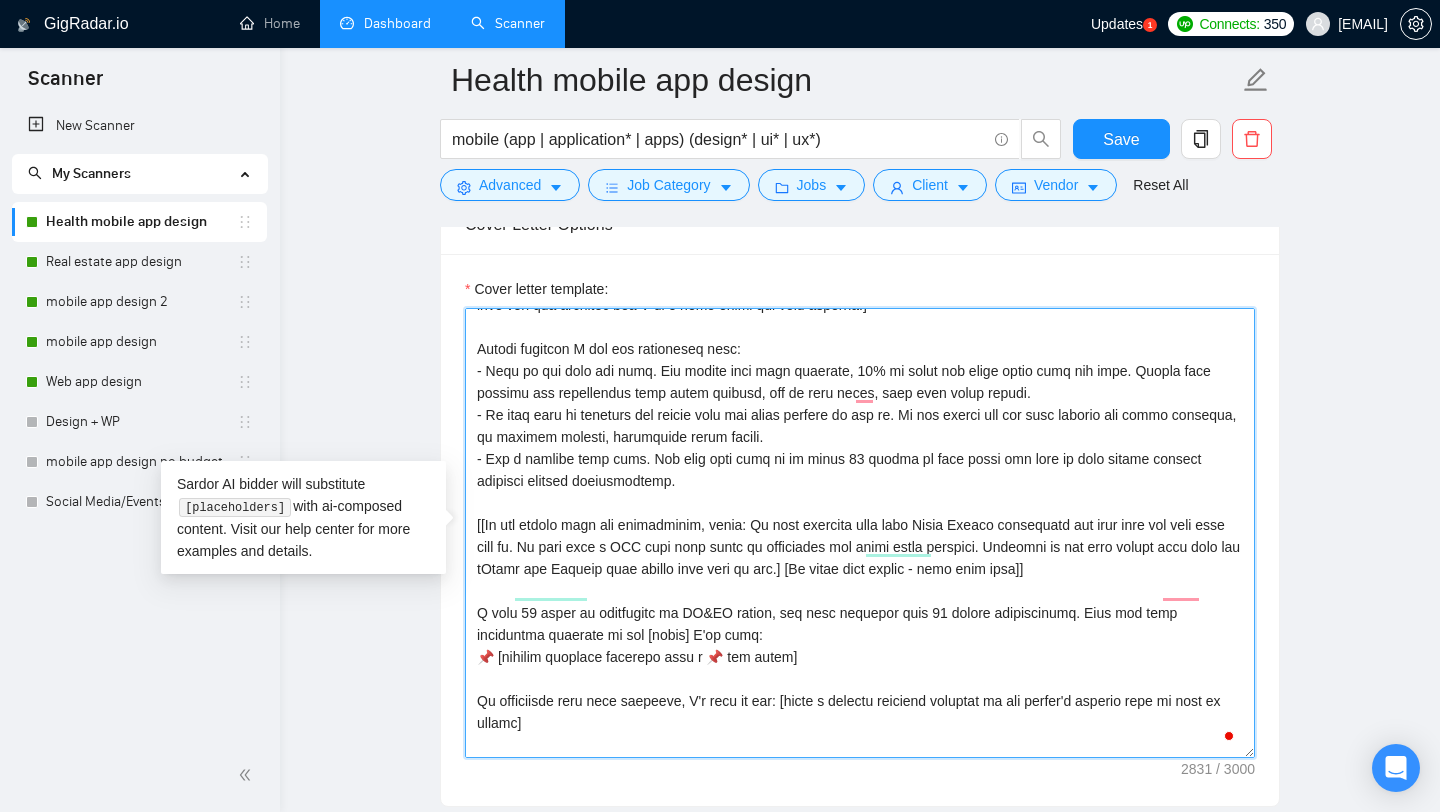 scroll, scrollTop: 369, scrollLeft: 0, axis: vertical 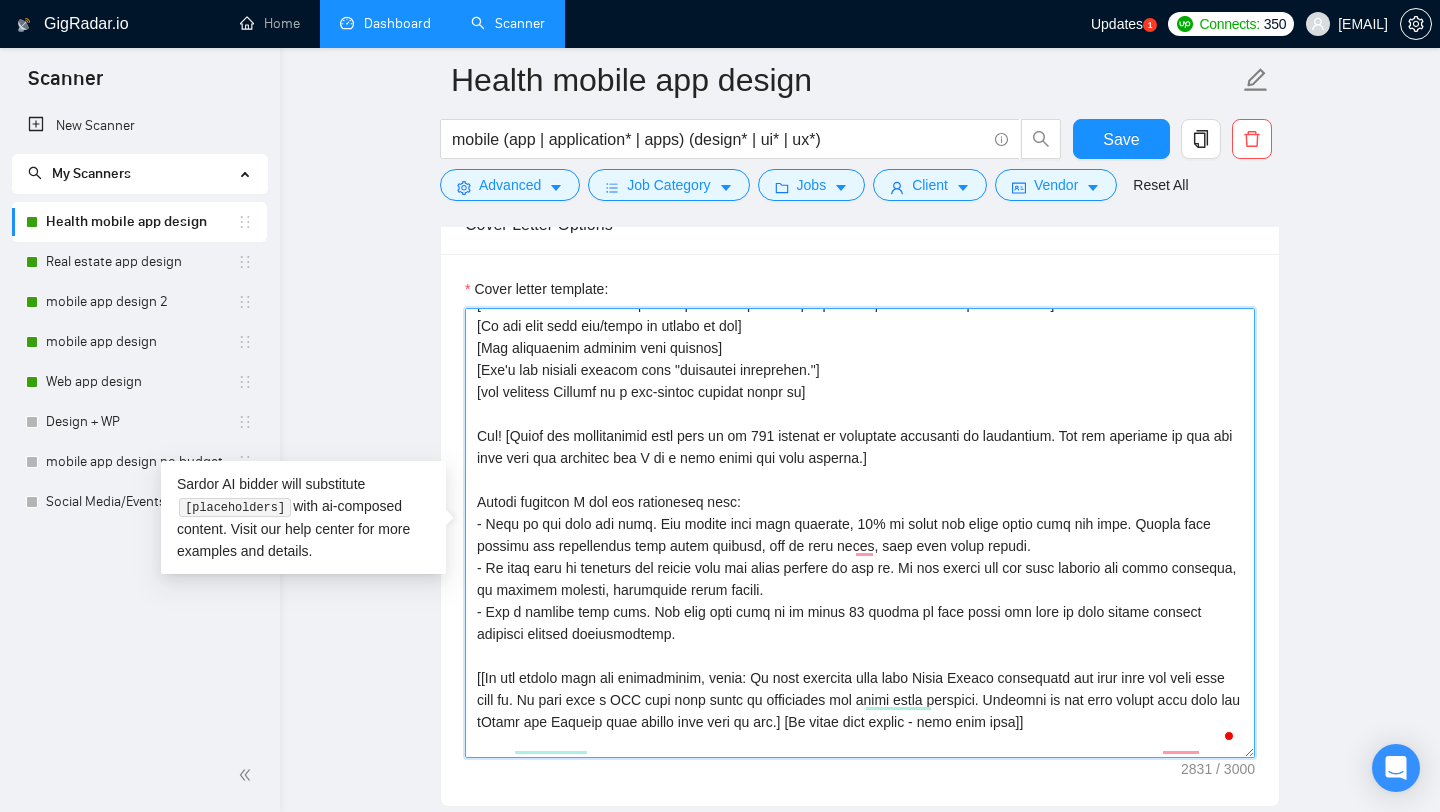 click on "Cover letter template:" at bounding box center [860, 533] 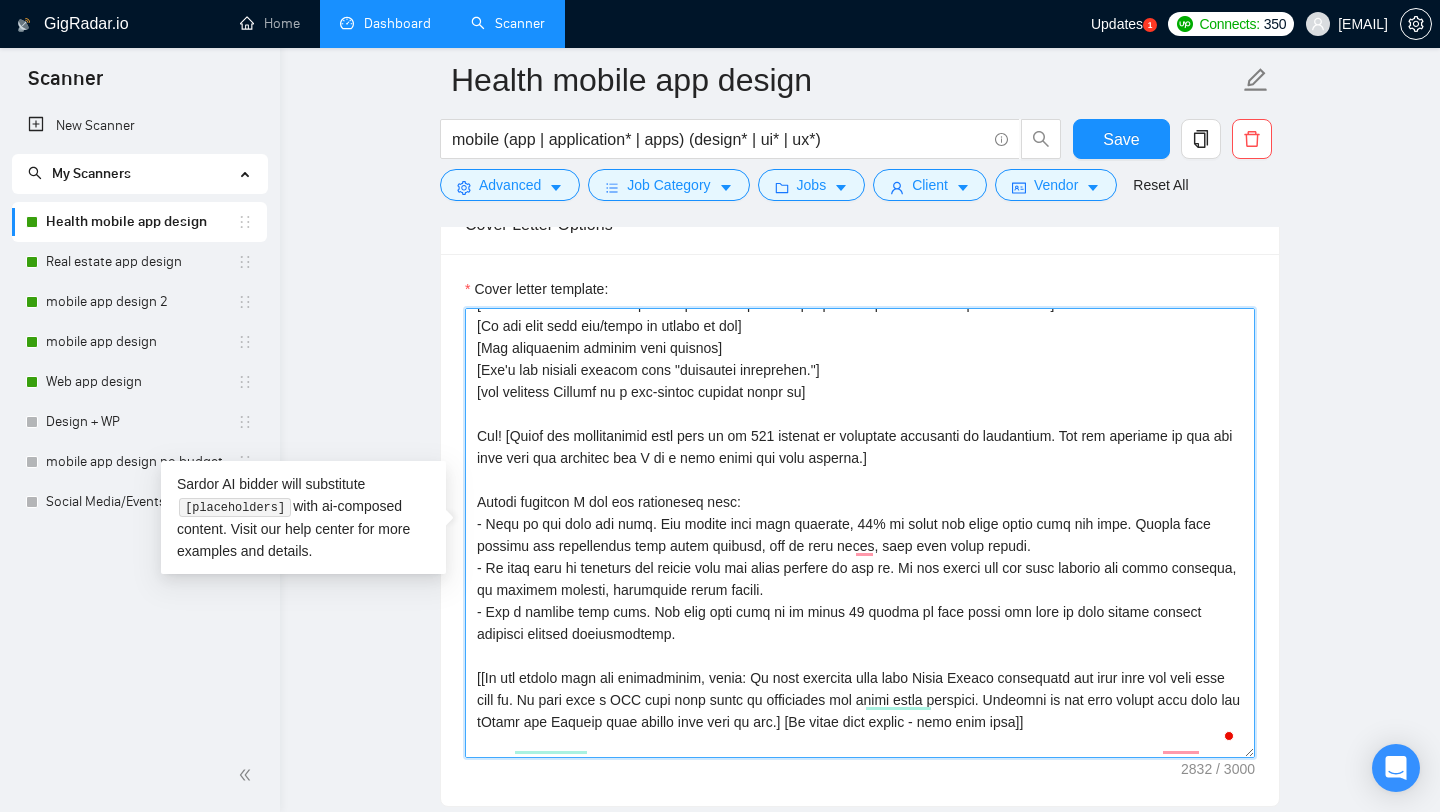 scroll, scrollTop: 390, scrollLeft: 0, axis: vertical 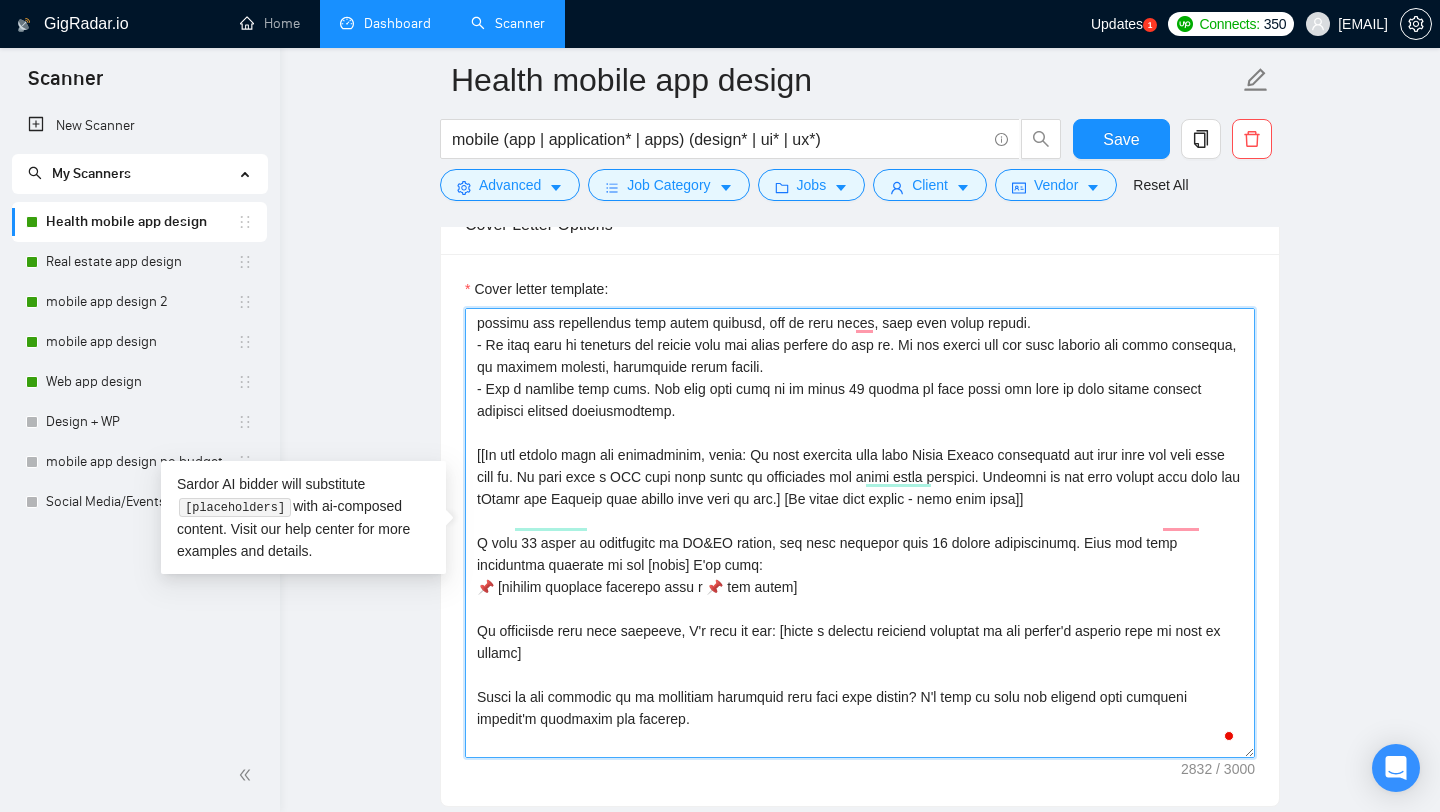 drag, startPoint x: 599, startPoint y: 517, endPoint x: 997, endPoint y: 515, distance: 398.00504 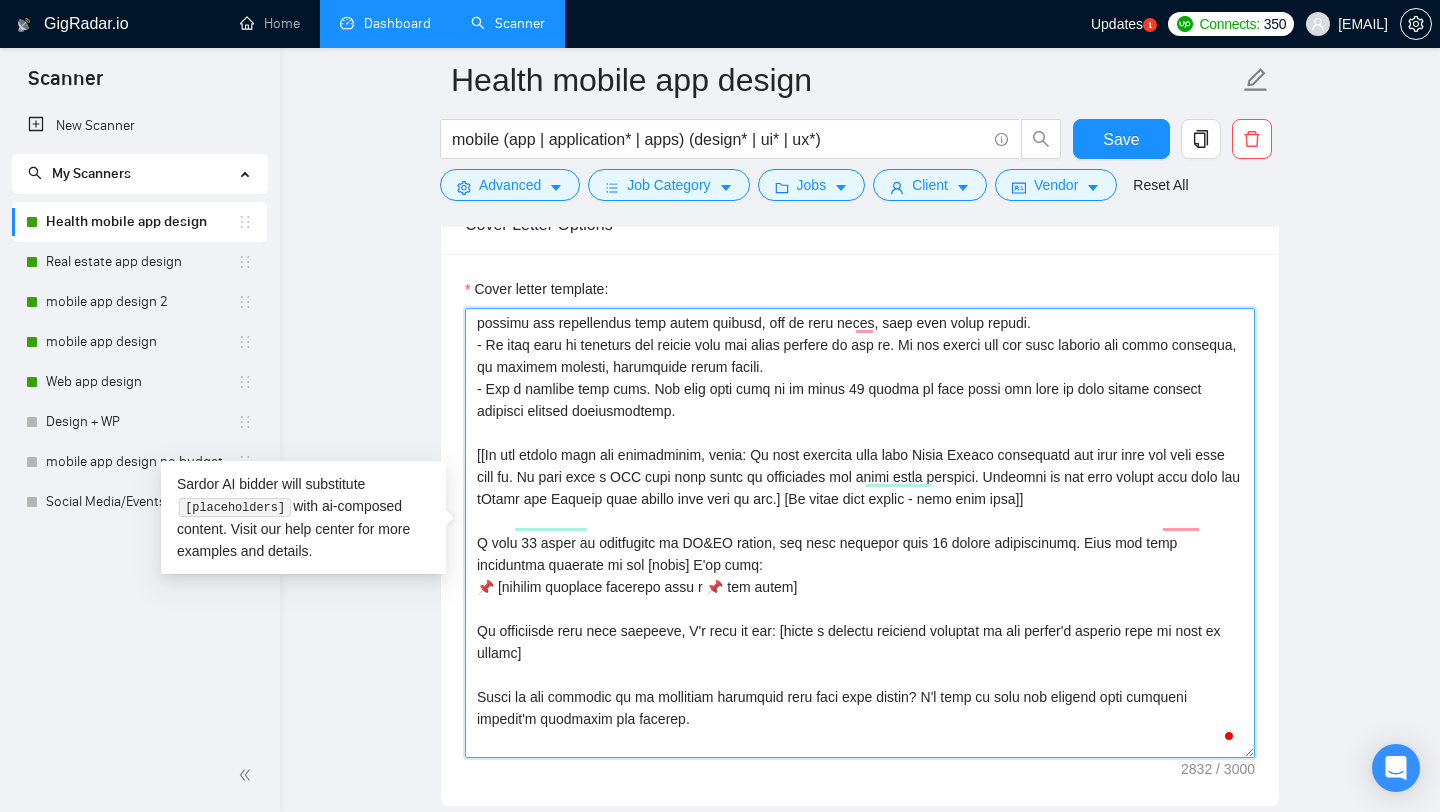drag, startPoint x: 753, startPoint y: 494, endPoint x: 949, endPoint y: 549, distance: 203.57063 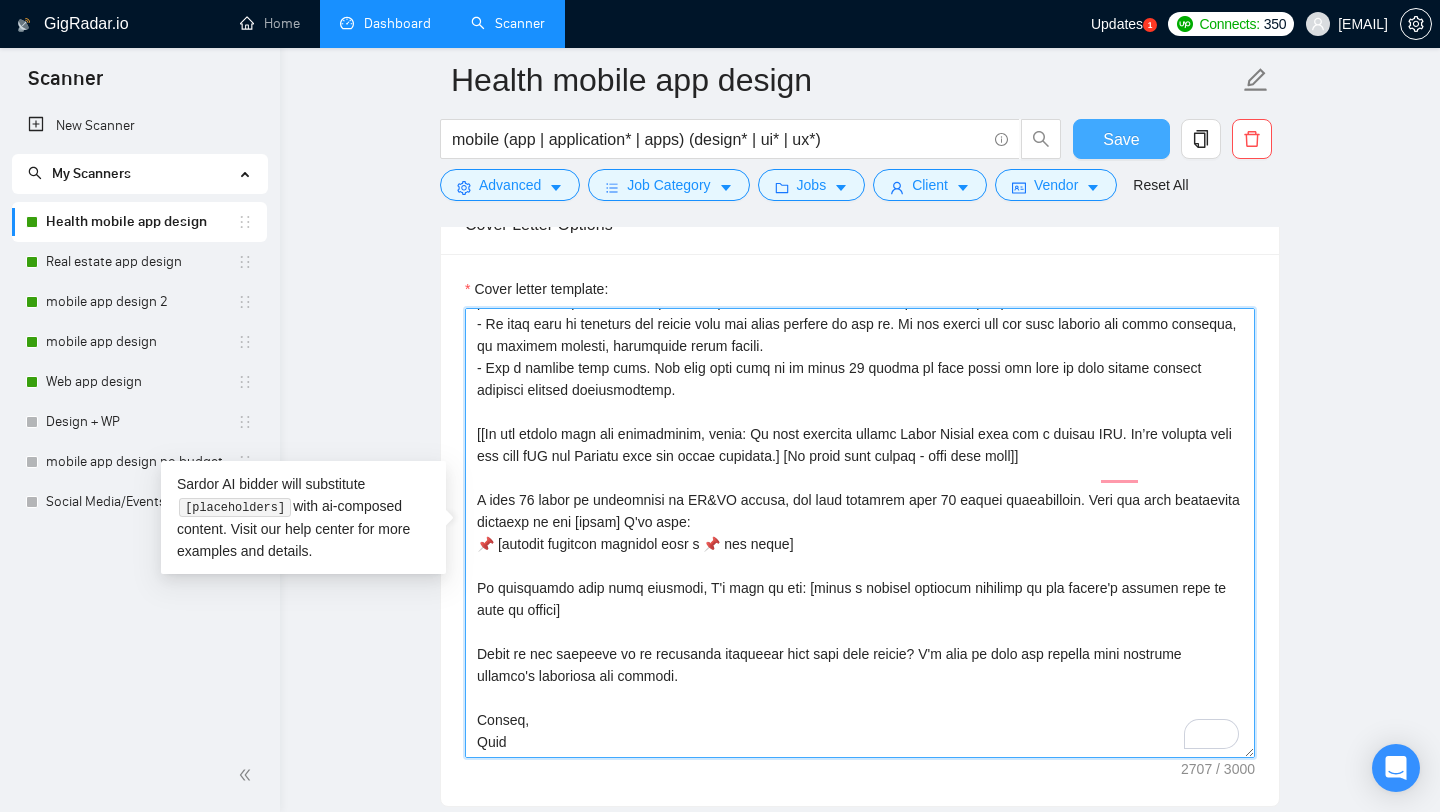 type on "[https://www.upwork.com/freelancers/ivandesign?p=1926911654220763136 - Elevate: Healthcare Management Platform combining a patient-focused mobile app with a robust web platform for medical staff.
https://www.upwork.com/fl/ivandesign?p=1822926055261044736 - Meditation and Cognitive Behavioral Therapy (CBT) app.
https://www.upwork.com/fl/ivandesign?p=1881659577174487040 - Mental wellness app with personalized AI support.
https://www.upwork.com/fl/ivandesign?p=1880235016600088576 - A medical appointment system for a dental clinic.
https://www.upwork.com/fl/ivandesign?p=1782021181219348480 - Sleep improvement app.
https://www.upwork.com/fl/ivandesign?p=1880229864791109632 - AI-Powered Mental health chat app.
- Use this link in a section with a previous project.]
[Style:
- Confident, expert, friendly.
- No ingratiation, no phrases like “I can easily do this”, “I’m the best”, “I can help you with that”.
- Don’t use long paragraphs.]
[Tone: of a professional who understands the client’s goal and helps achieve i..." 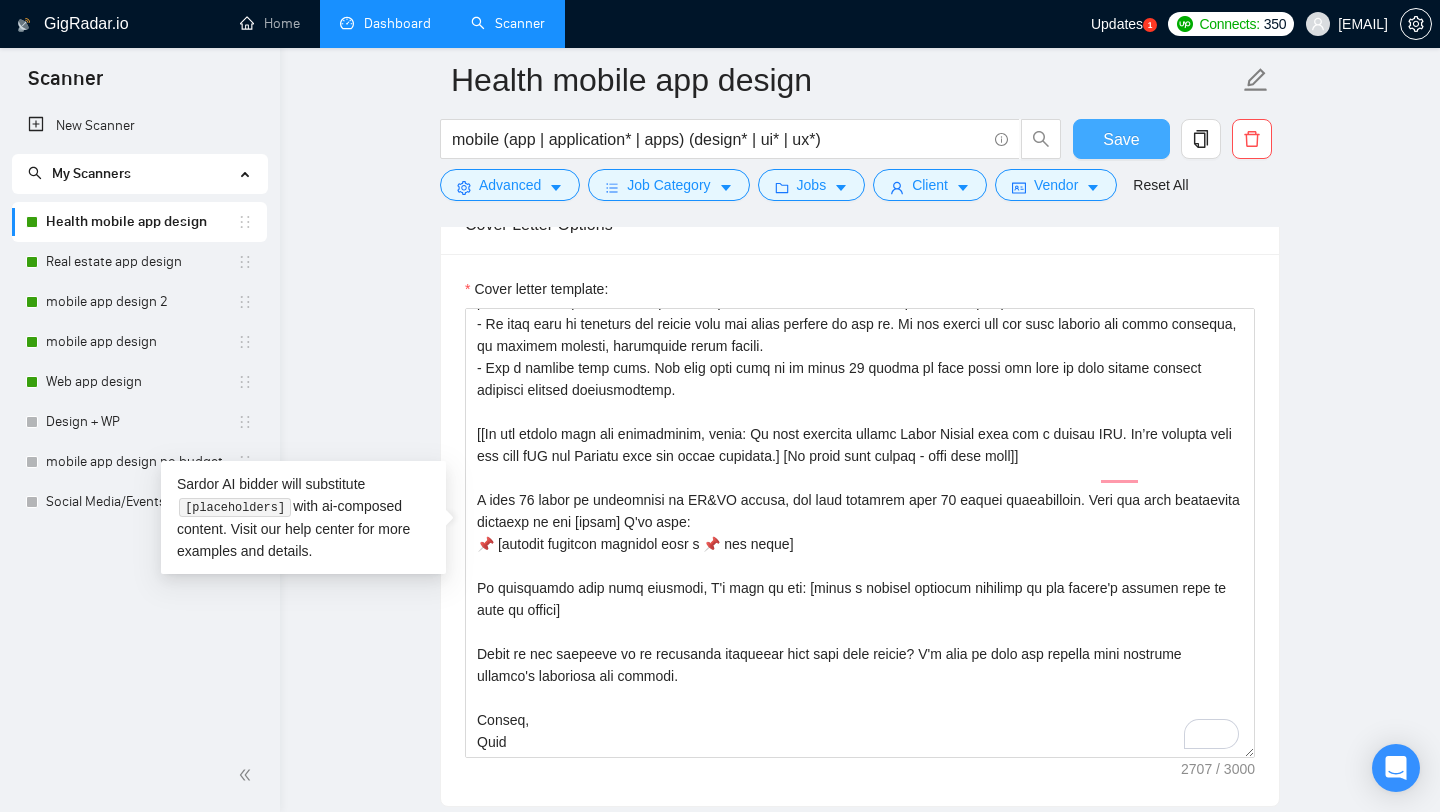 click on "Save" at bounding box center (1121, 139) 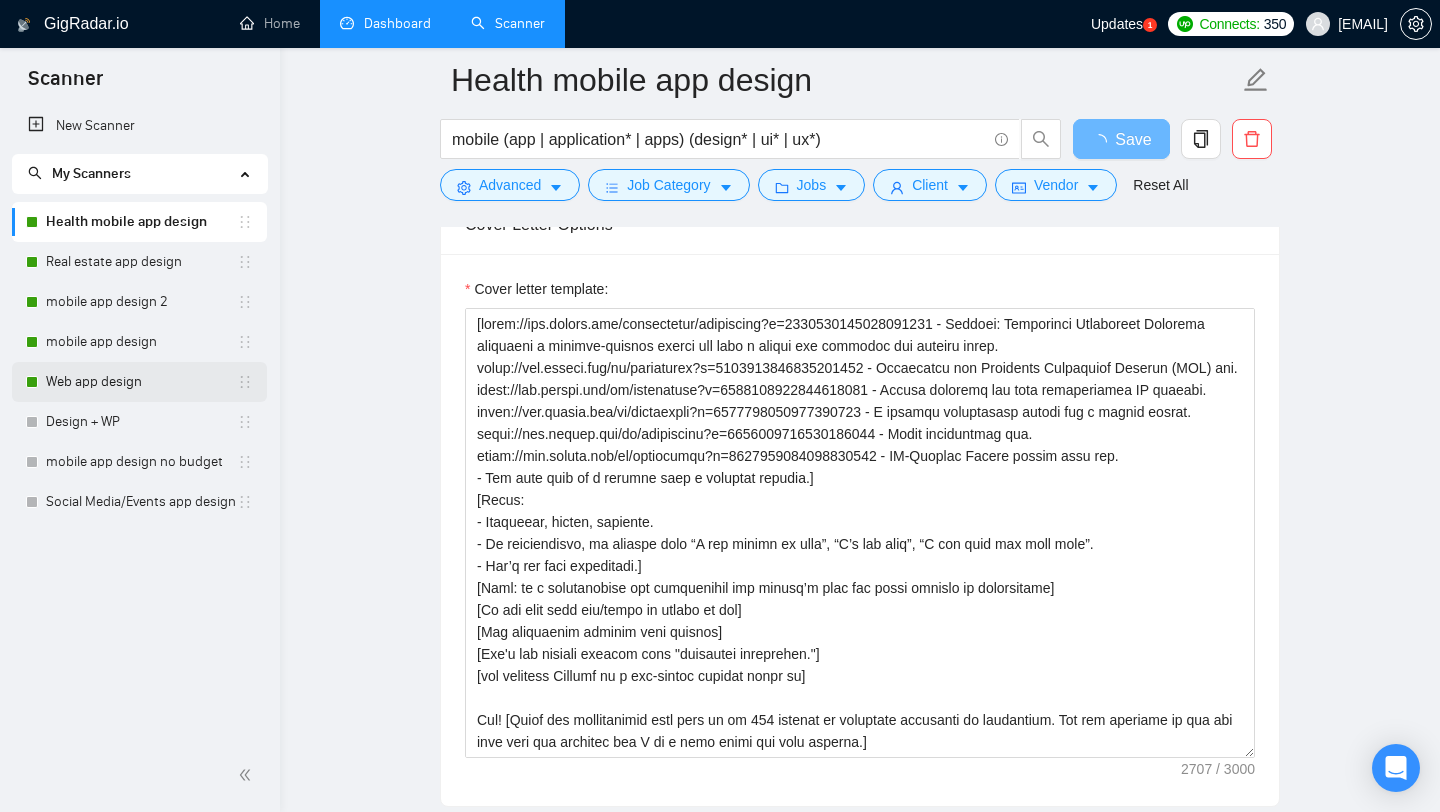 click on "Web app design" at bounding box center (141, 382) 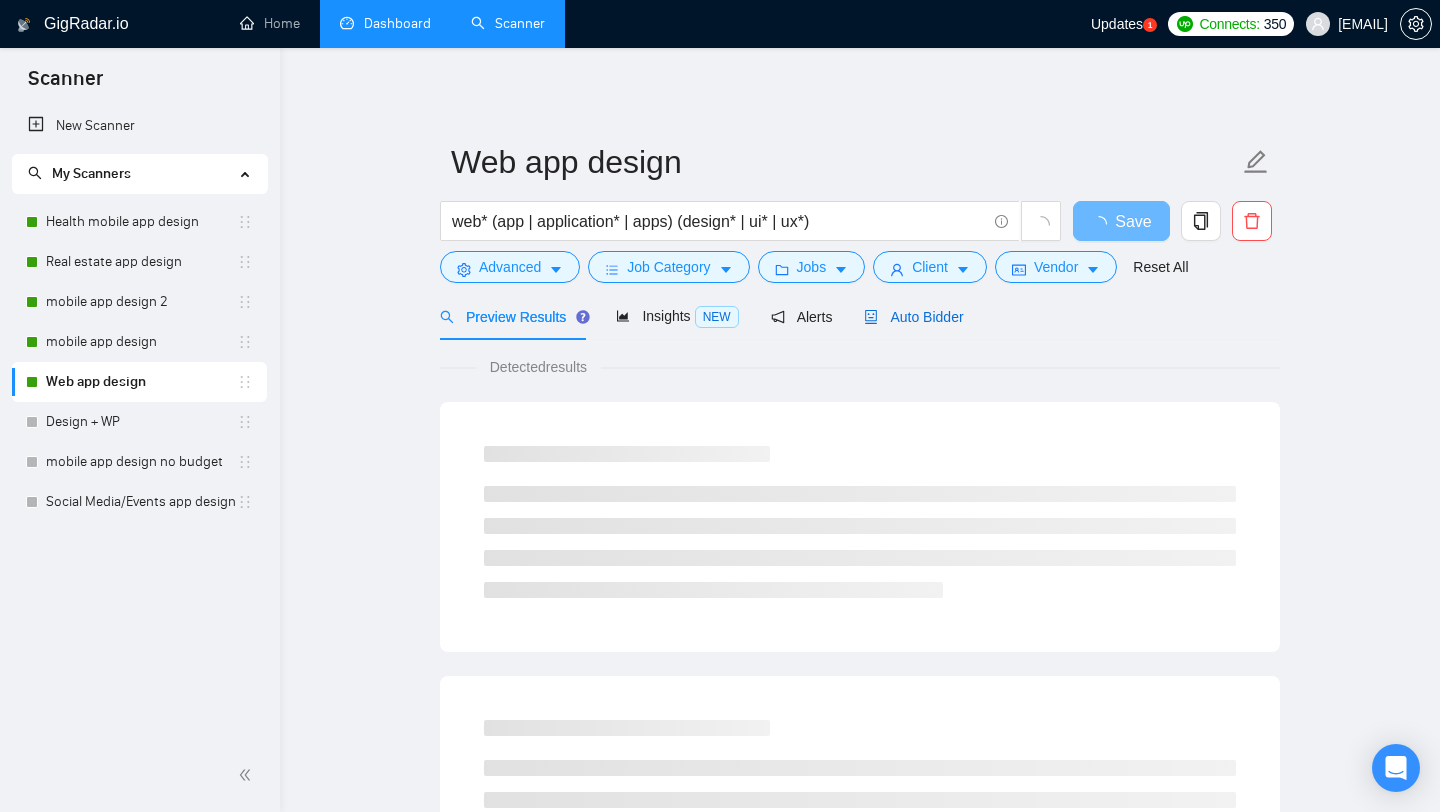 click on "Auto Bidder" at bounding box center [913, 317] 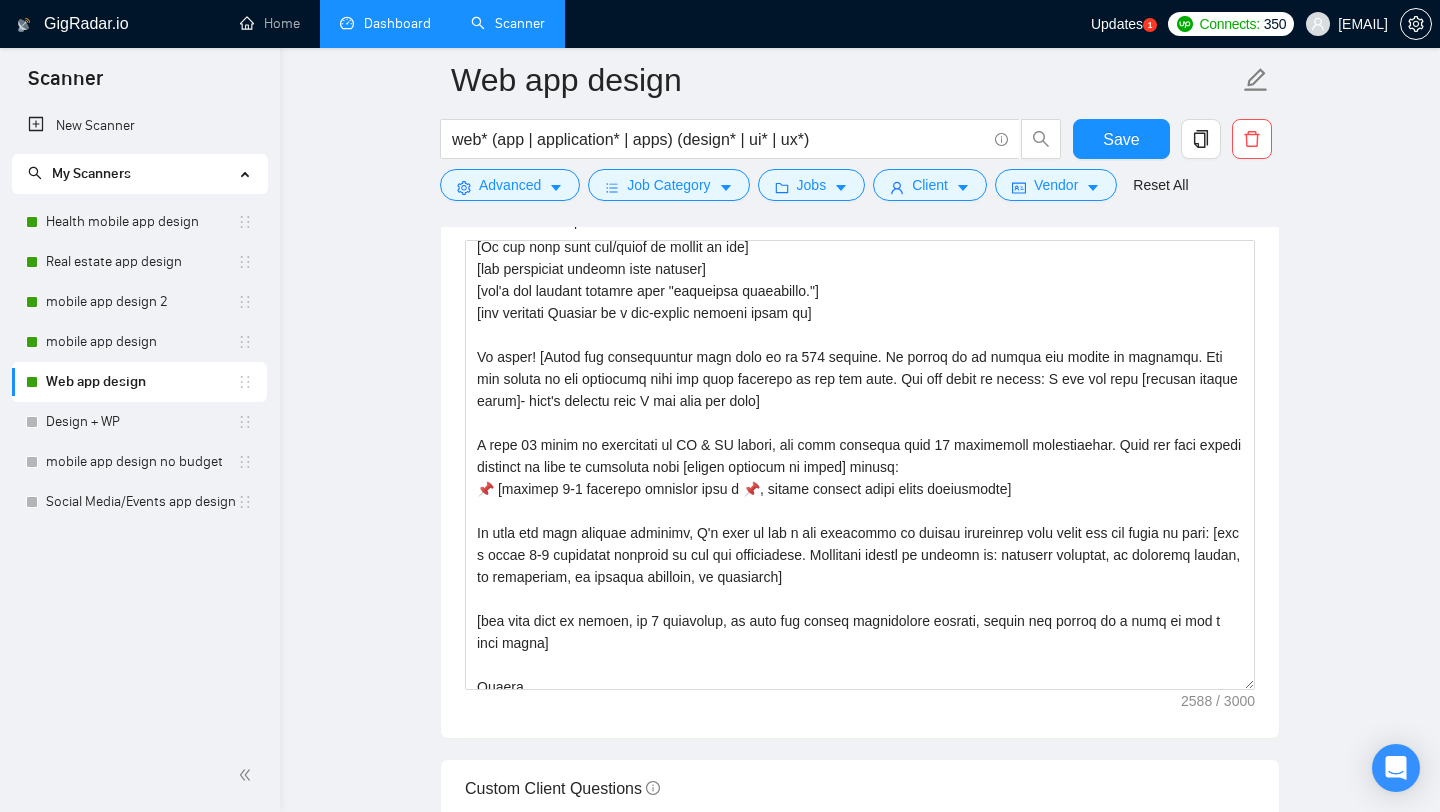 scroll, scrollTop: 506, scrollLeft: 0, axis: vertical 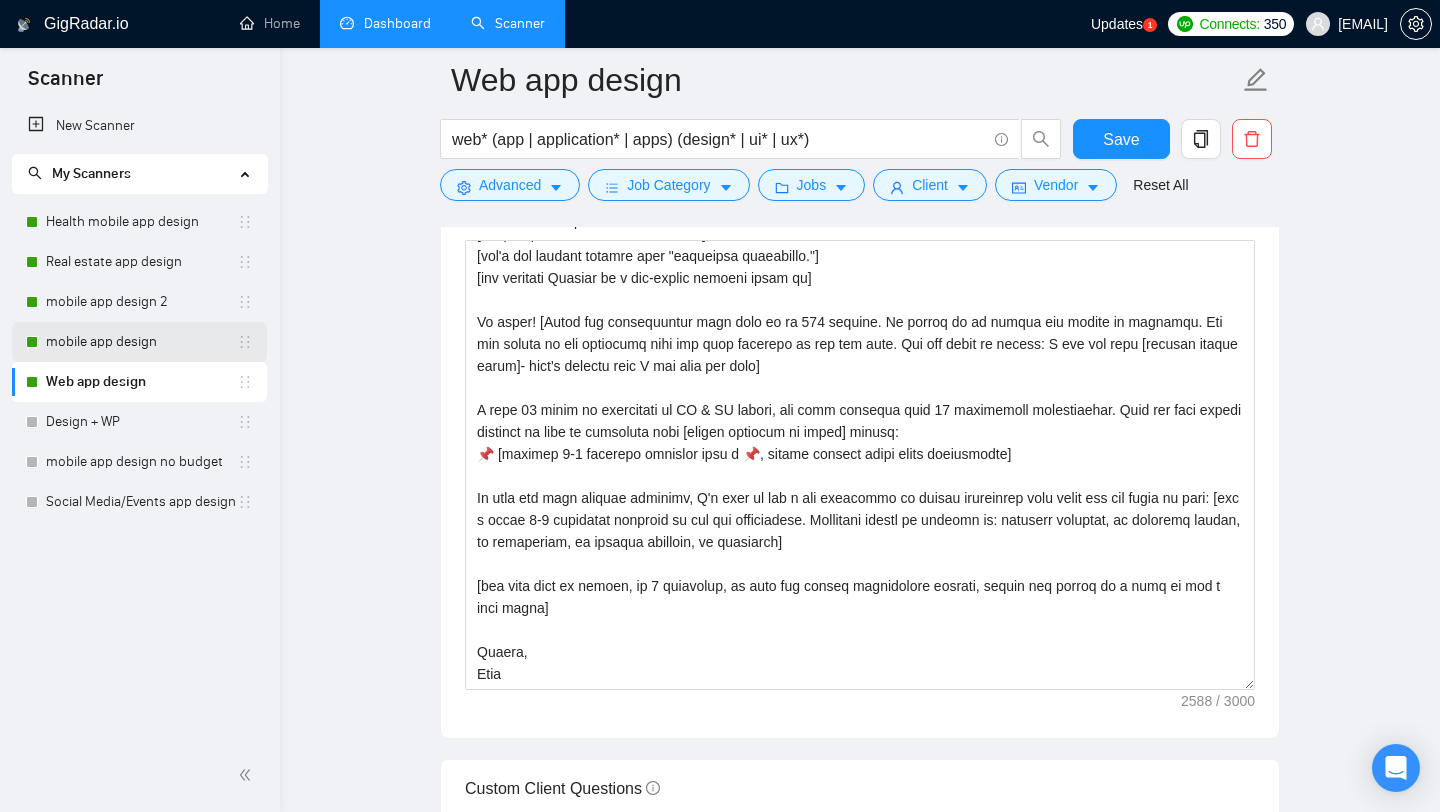 click on "mobile app design" at bounding box center [141, 342] 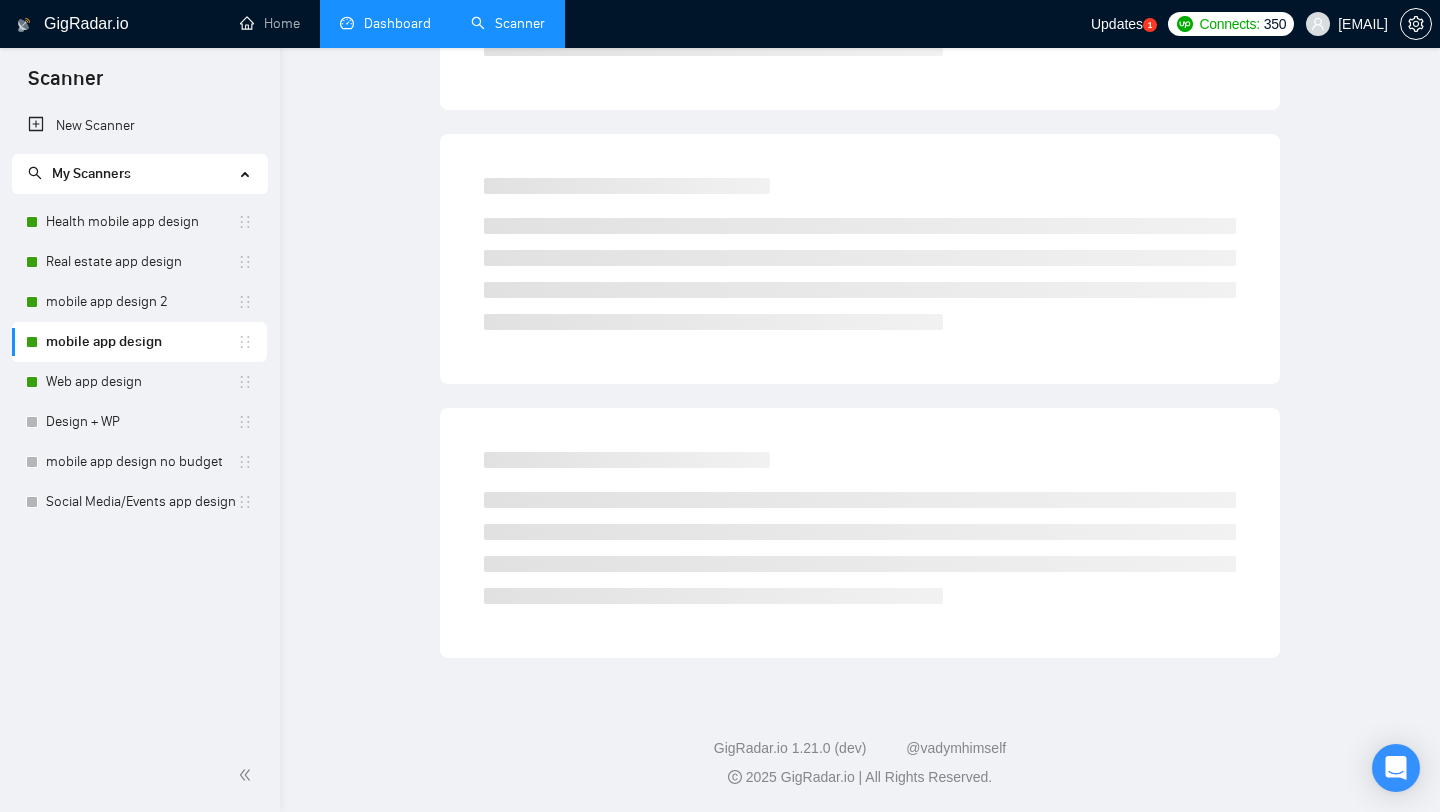 scroll, scrollTop: 0, scrollLeft: 0, axis: both 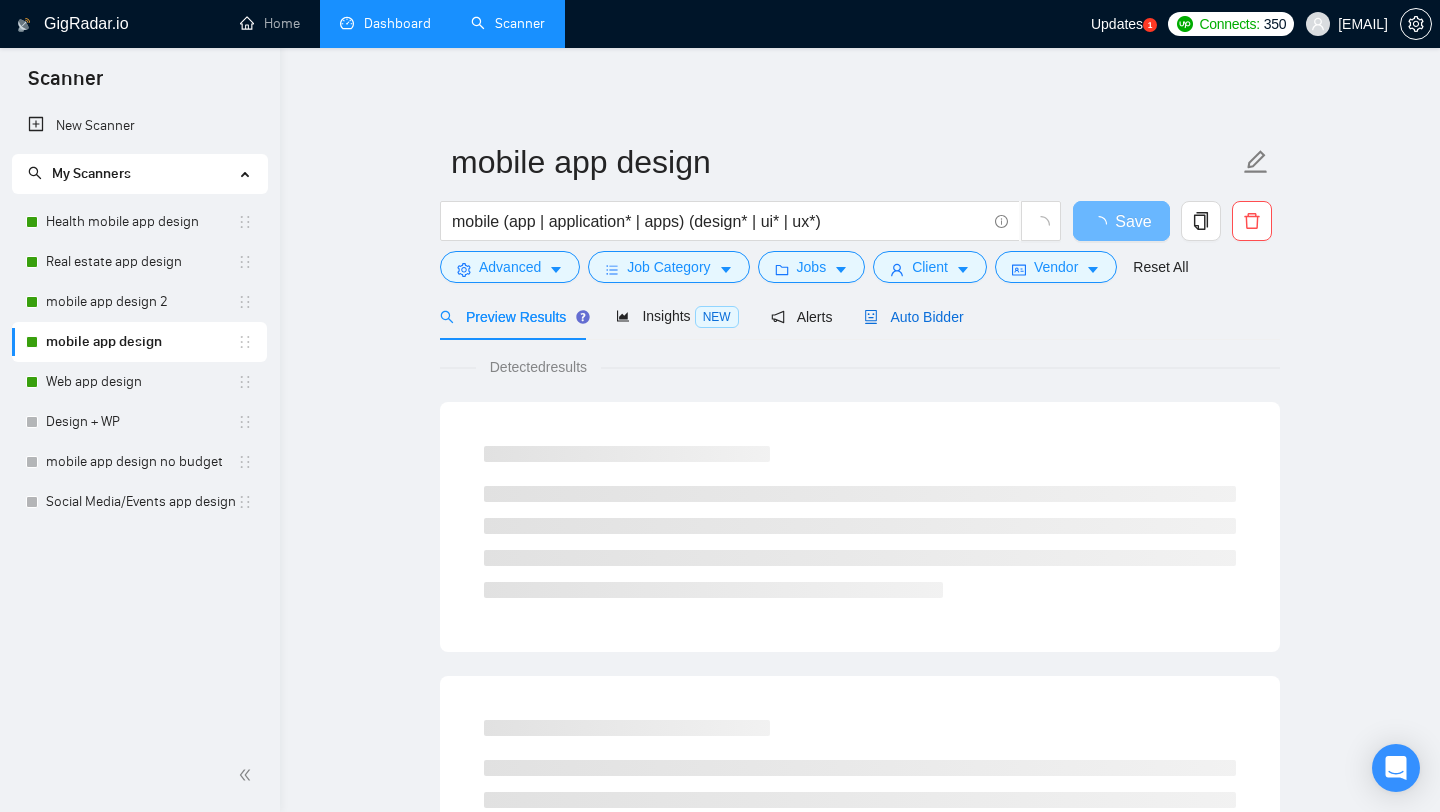 click on "Auto Bidder" at bounding box center (913, 317) 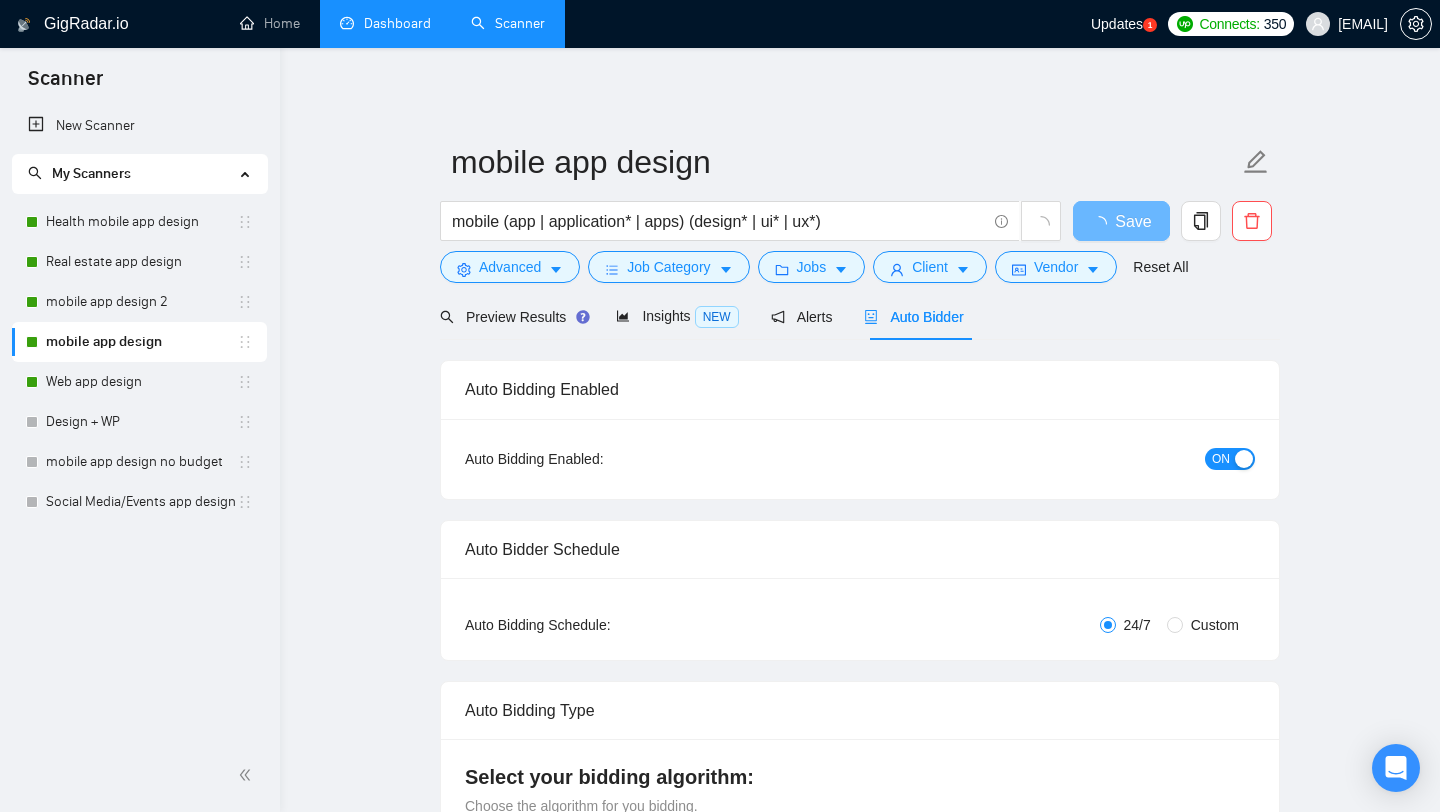type 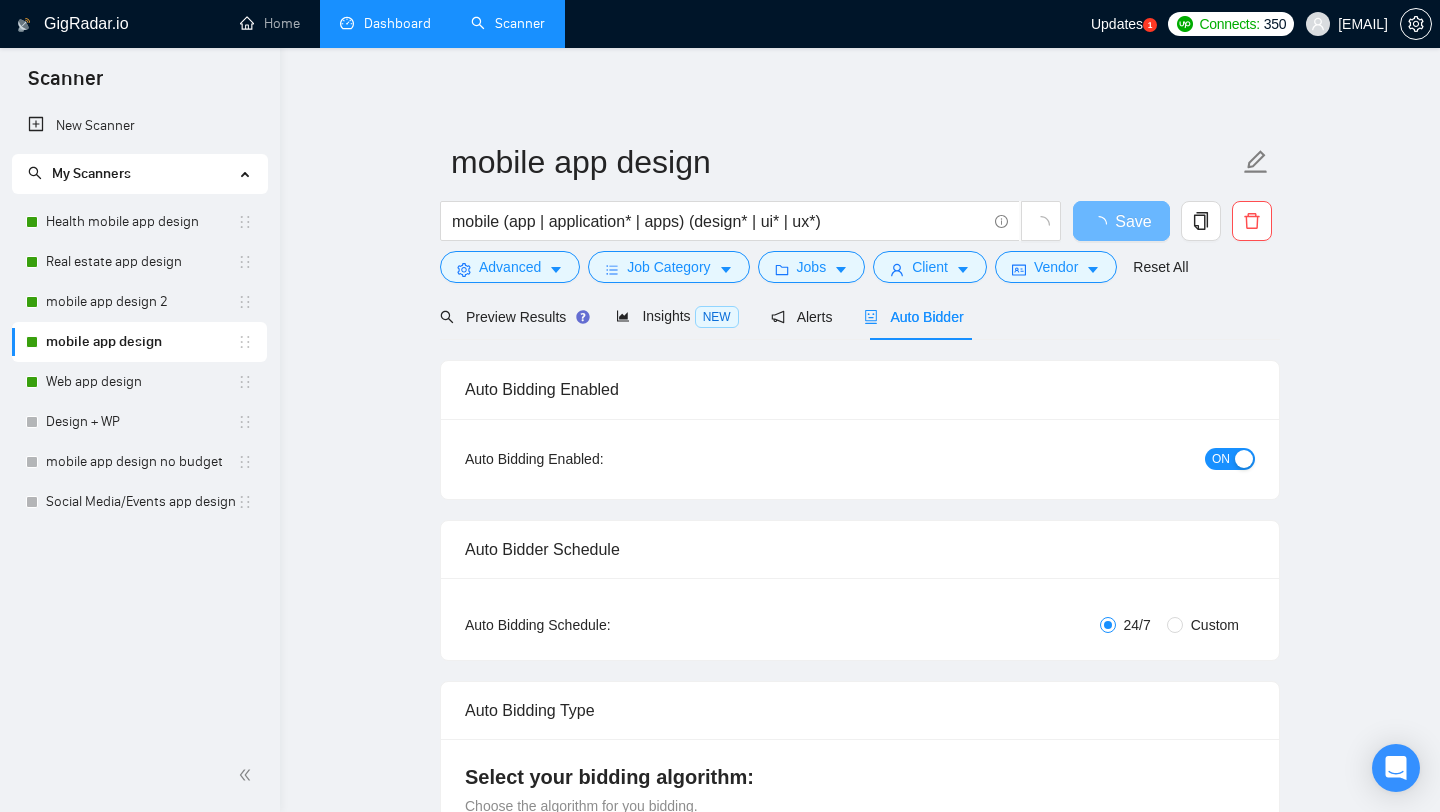 radio on "false" 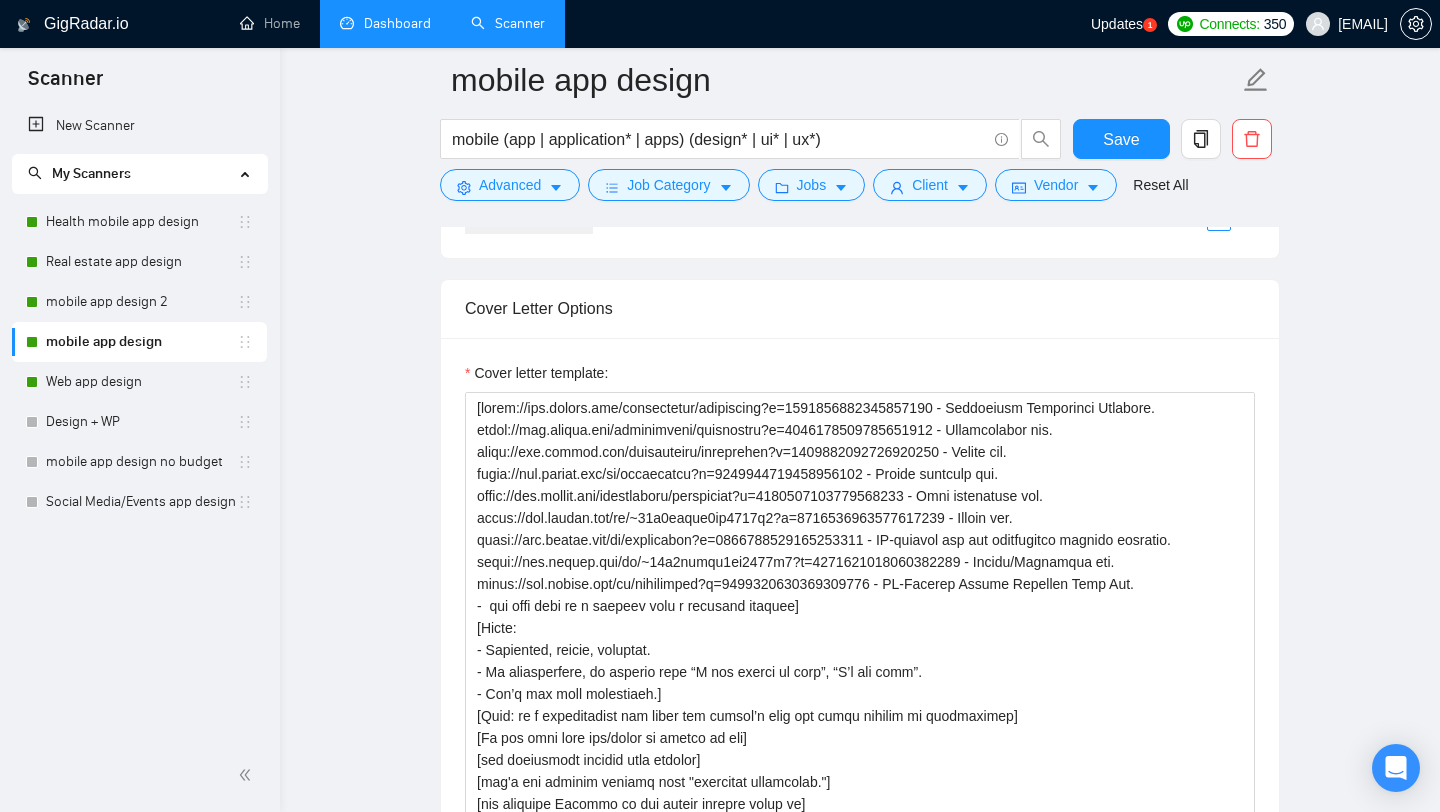 scroll, scrollTop: 2154, scrollLeft: 0, axis: vertical 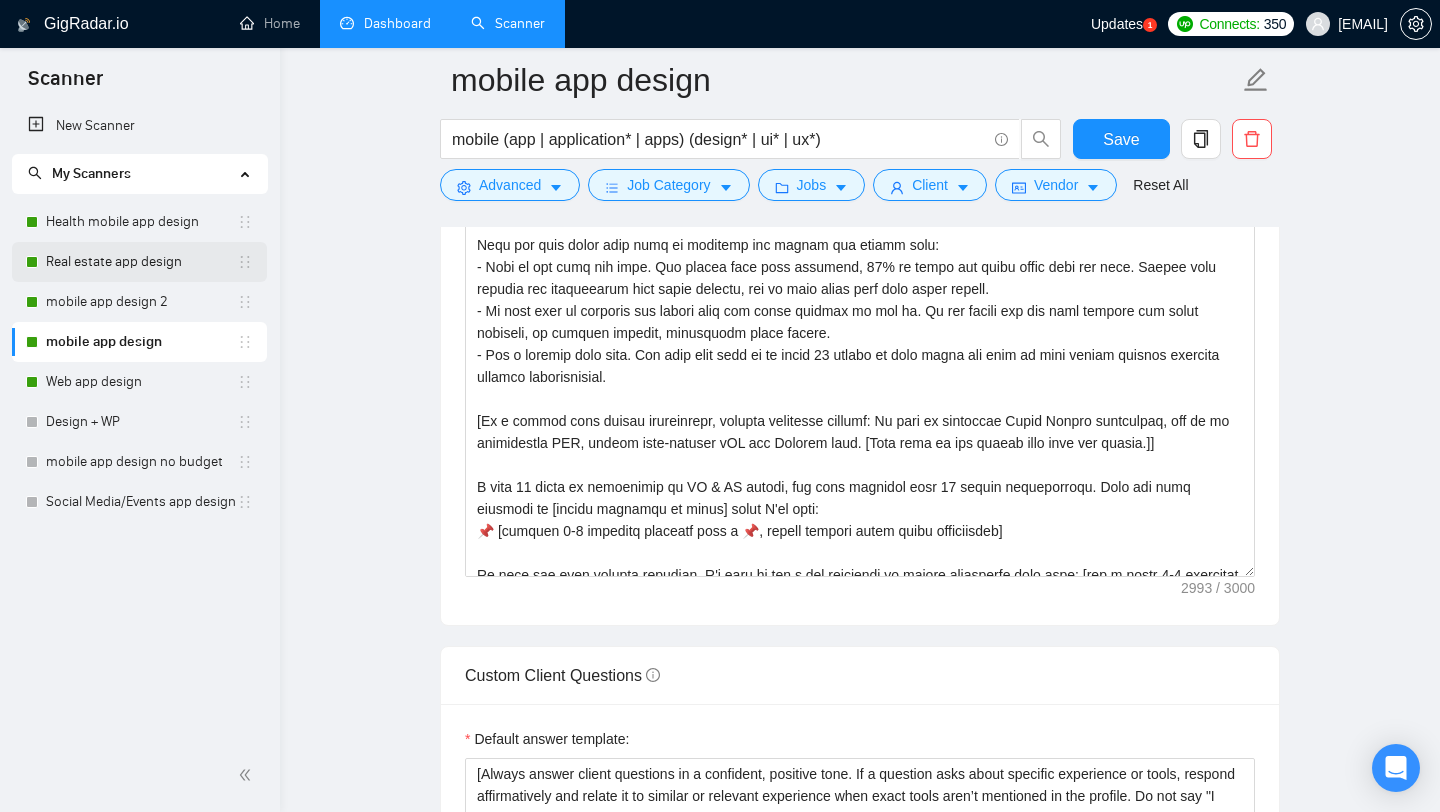 click on "Real estate app design" at bounding box center (141, 262) 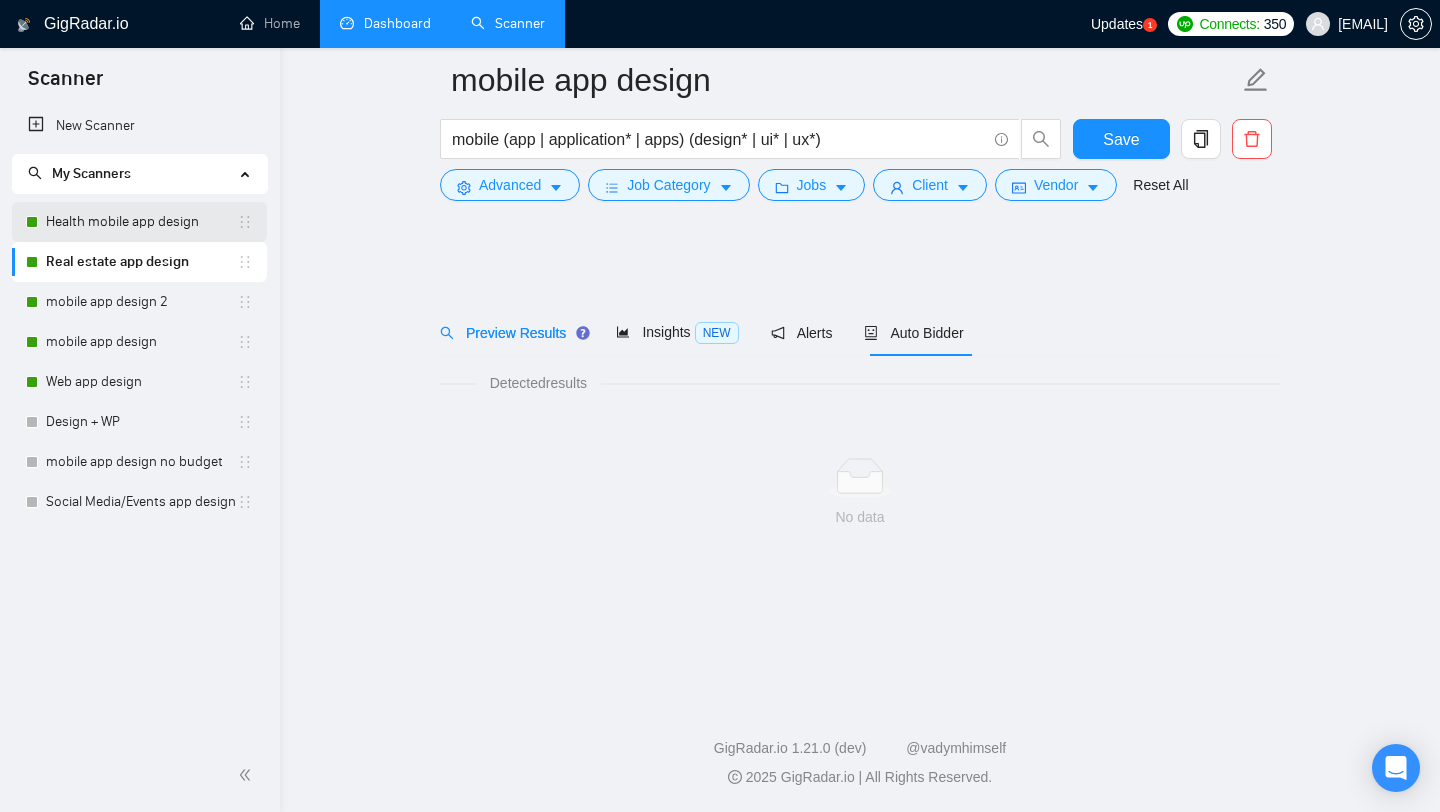 click on "Health mobile app design" at bounding box center [141, 222] 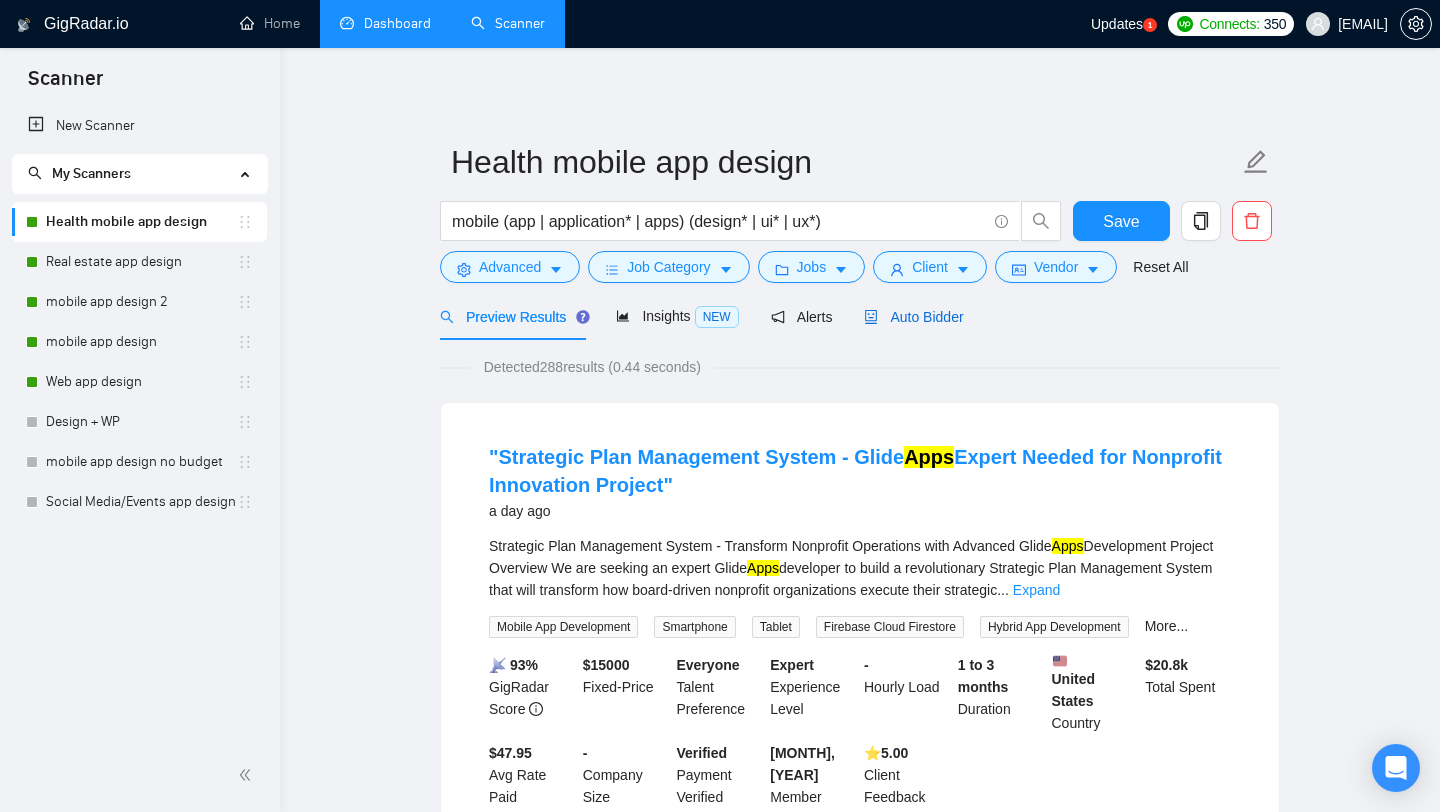 click on "Auto Bidder" at bounding box center [913, 317] 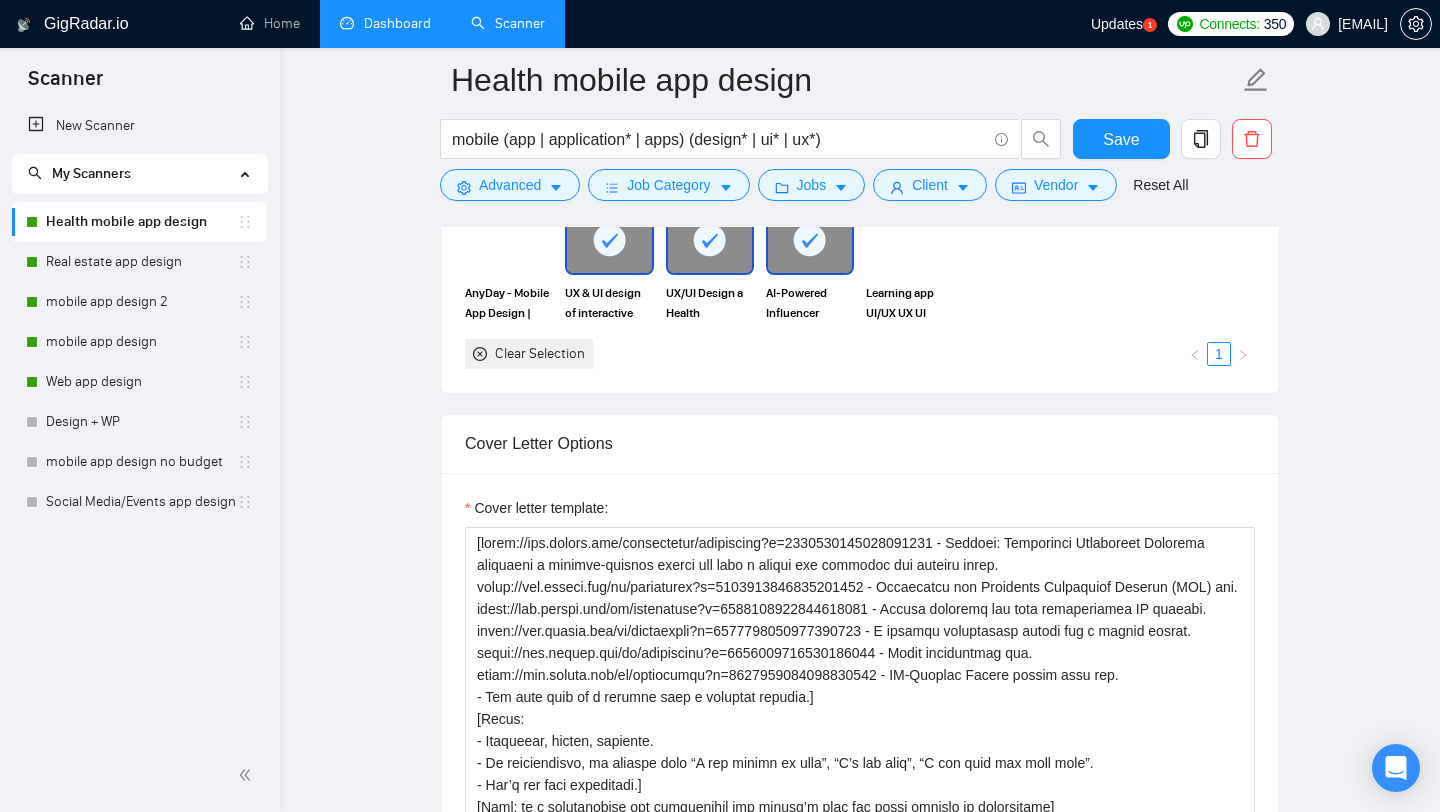 scroll, scrollTop: 1546, scrollLeft: 0, axis: vertical 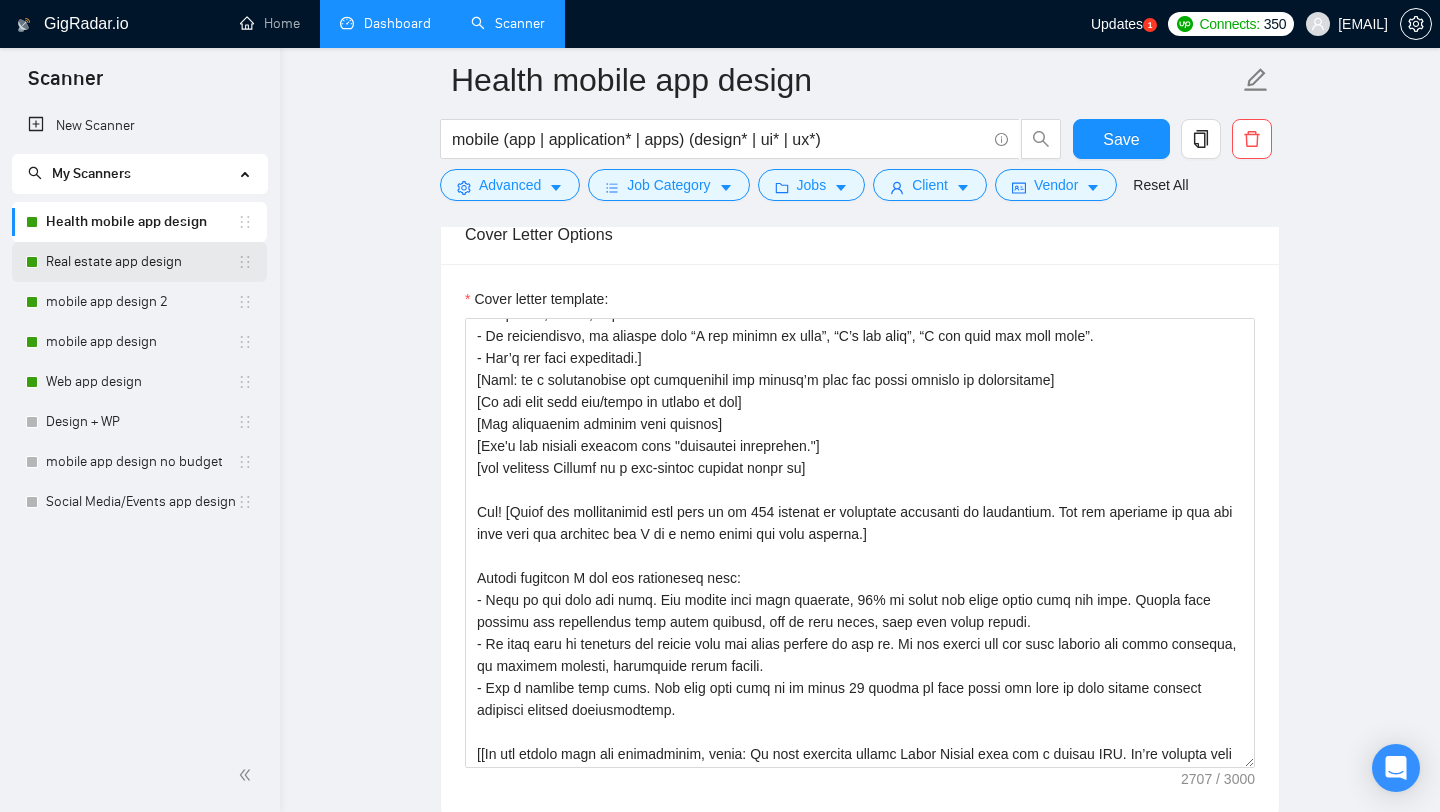 click on "Real estate app design" at bounding box center [141, 262] 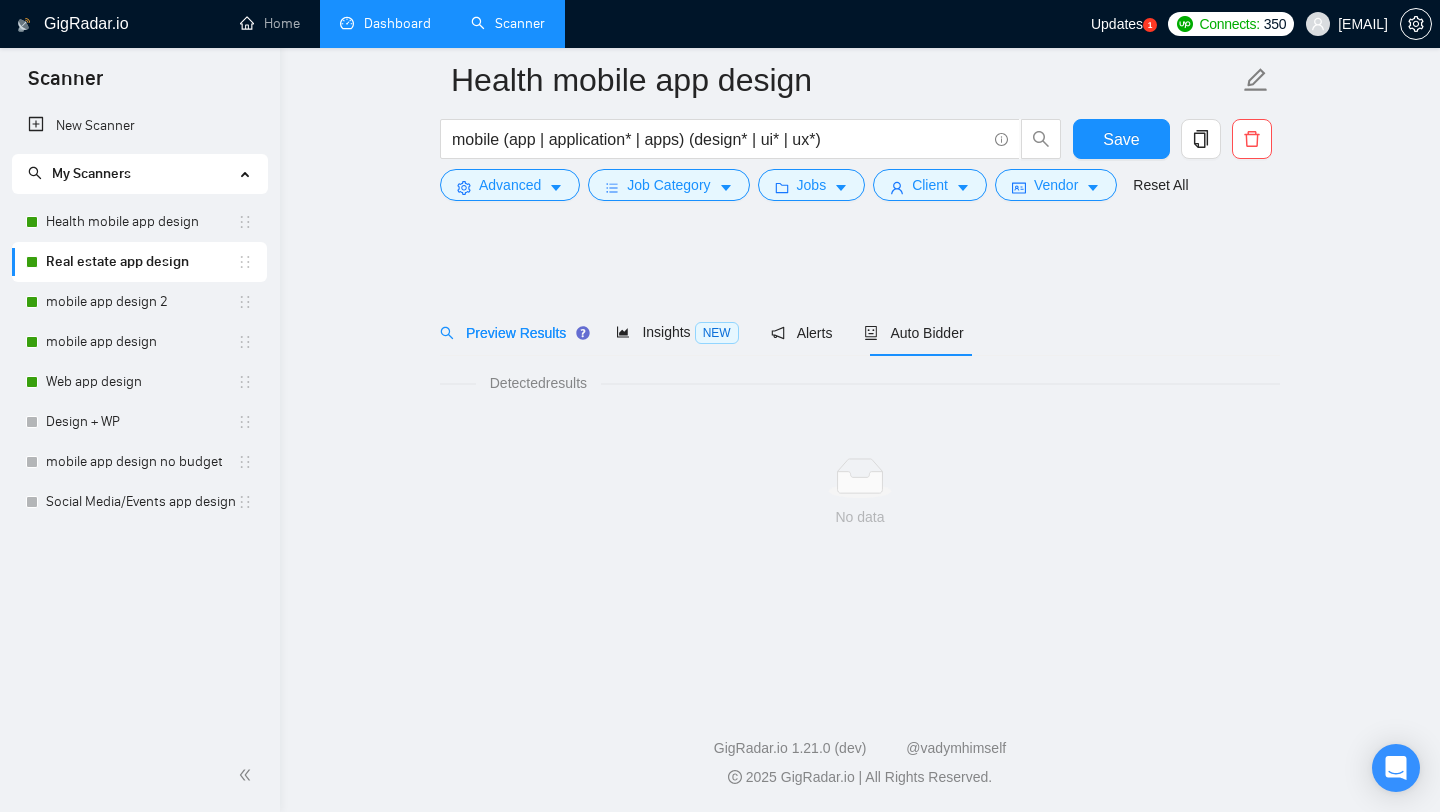 scroll, scrollTop: 0, scrollLeft: 0, axis: both 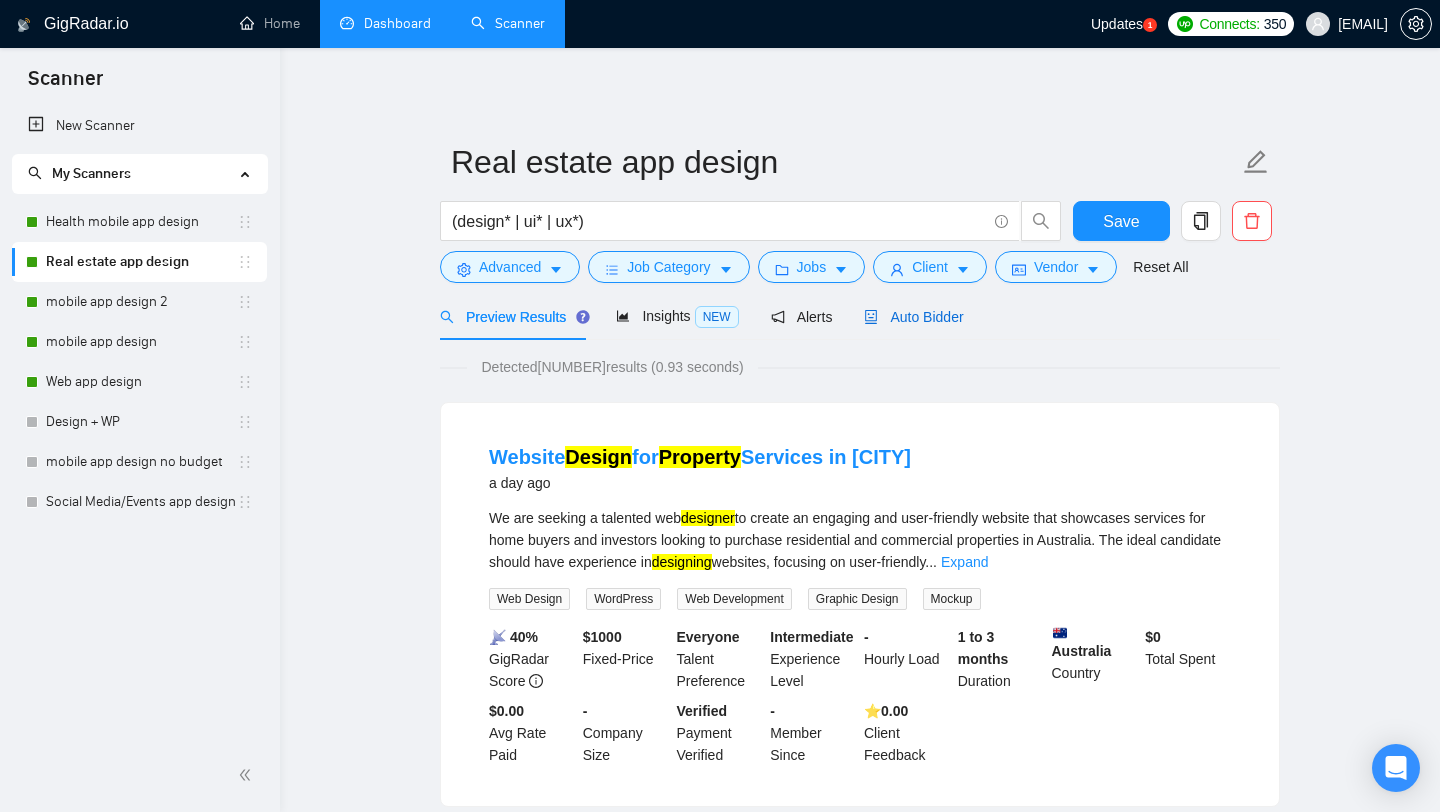 click on "Auto Bidder" at bounding box center [913, 317] 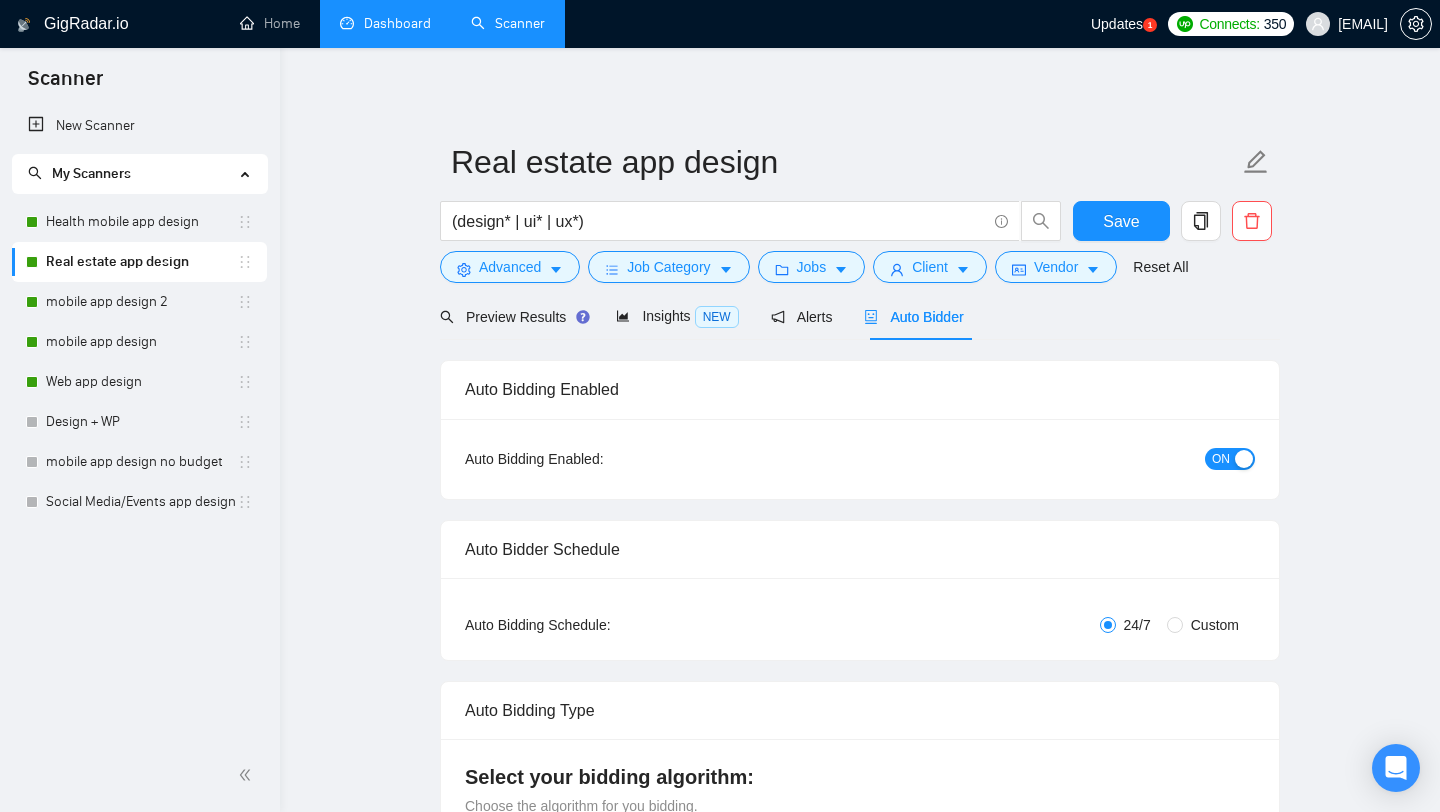 type 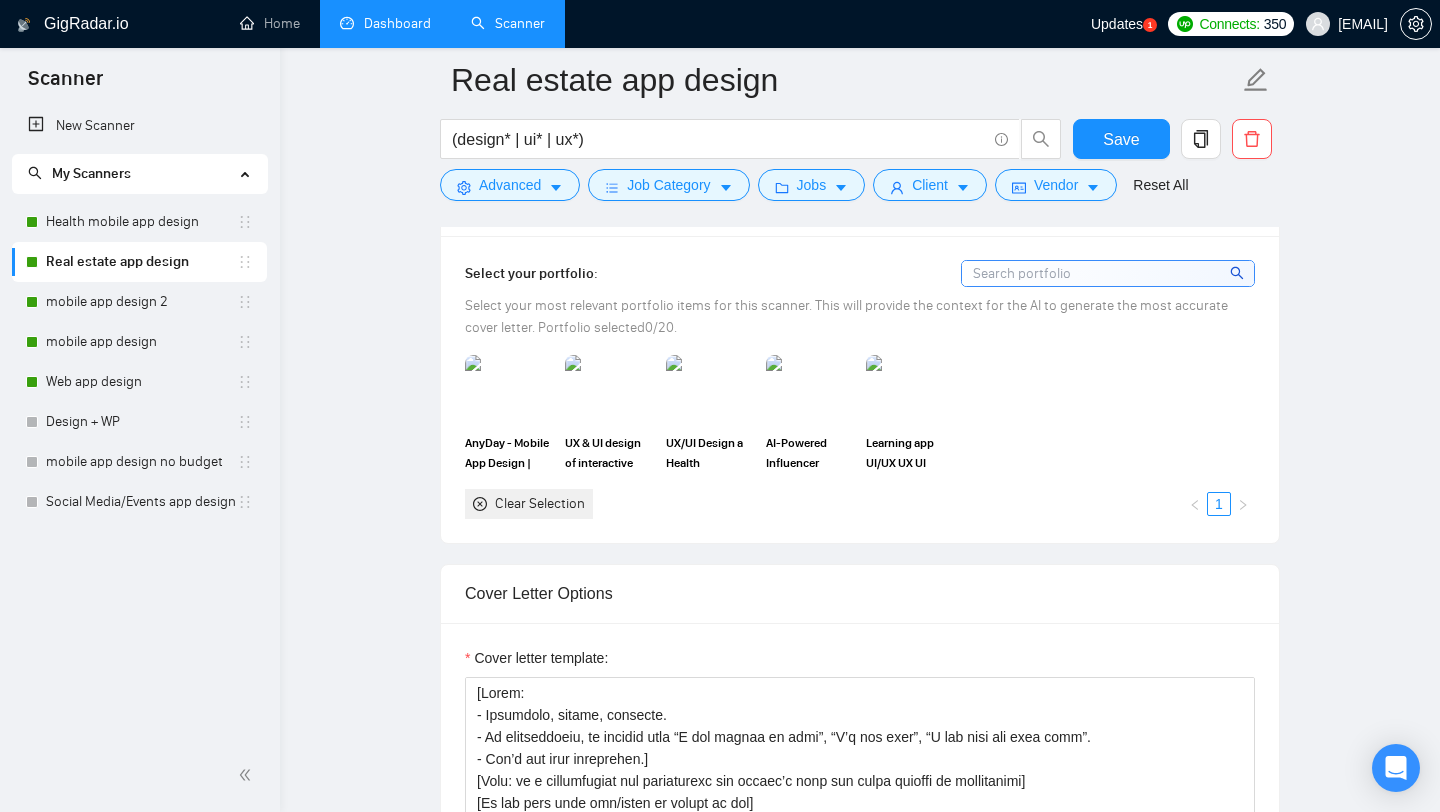 scroll, scrollTop: 2097, scrollLeft: 0, axis: vertical 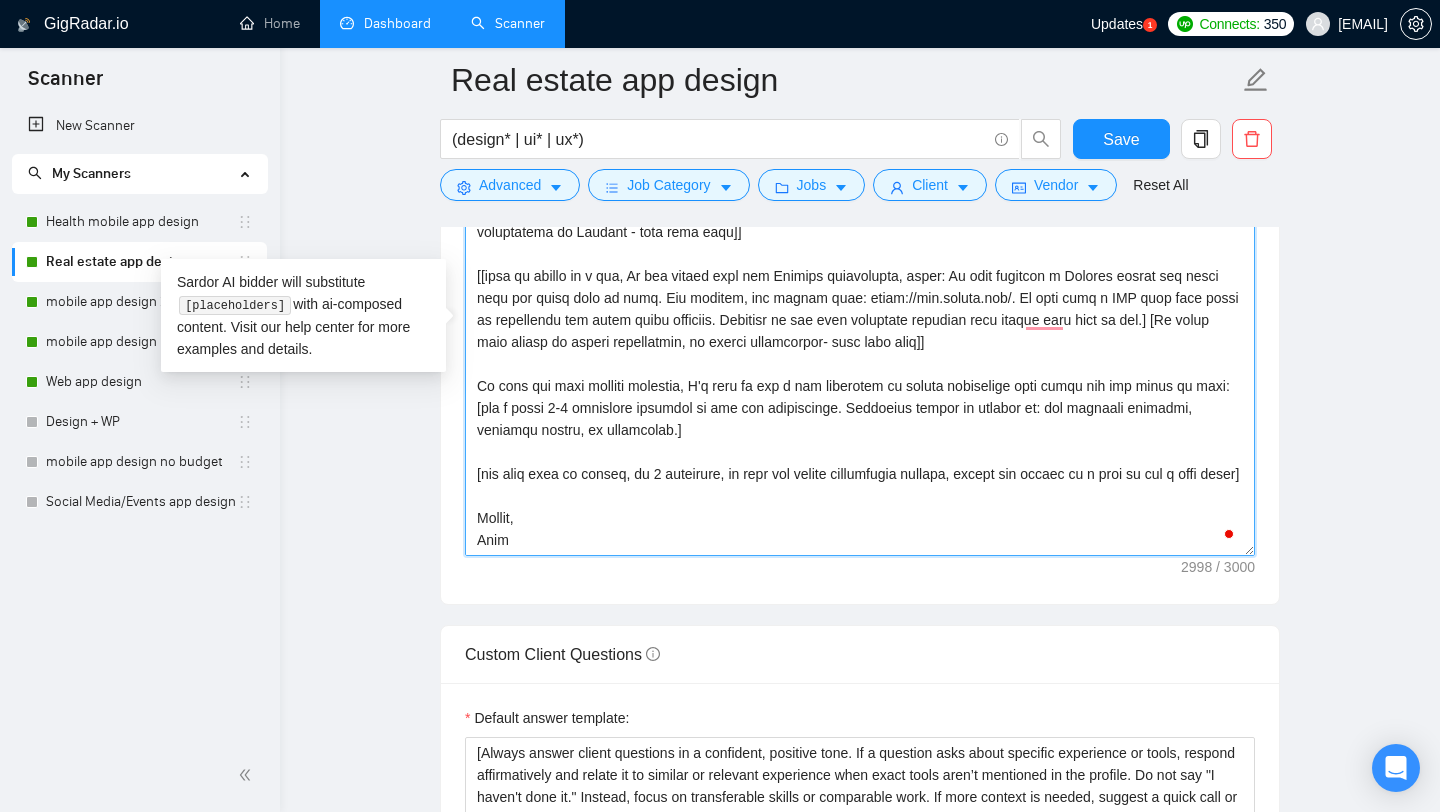drag, startPoint x: 477, startPoint y: 270, endPoint x: 1086, endPoint y: 327, distance: 611.6617 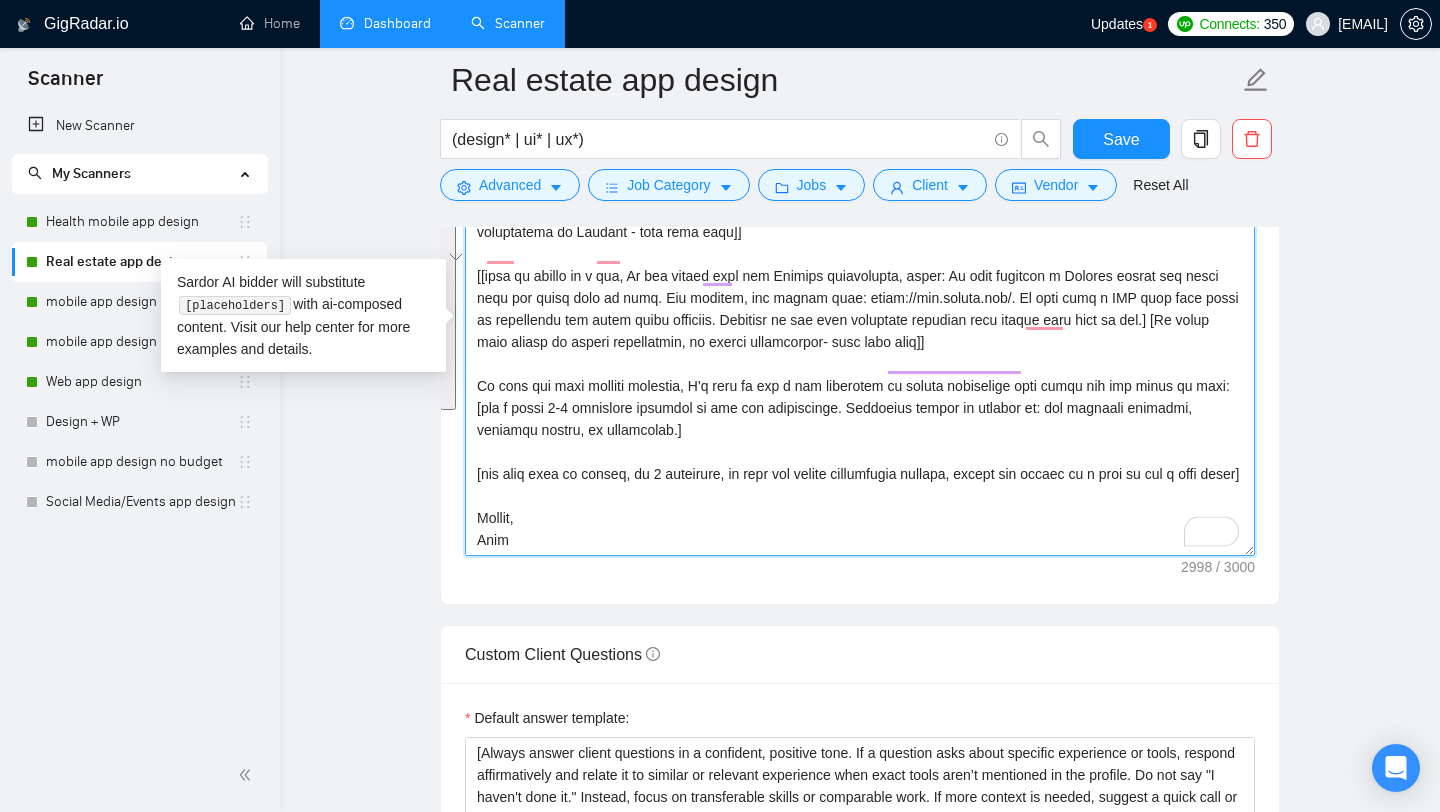 scroll, scrollTop: 594, scrollLeft: 0, axis: vertical 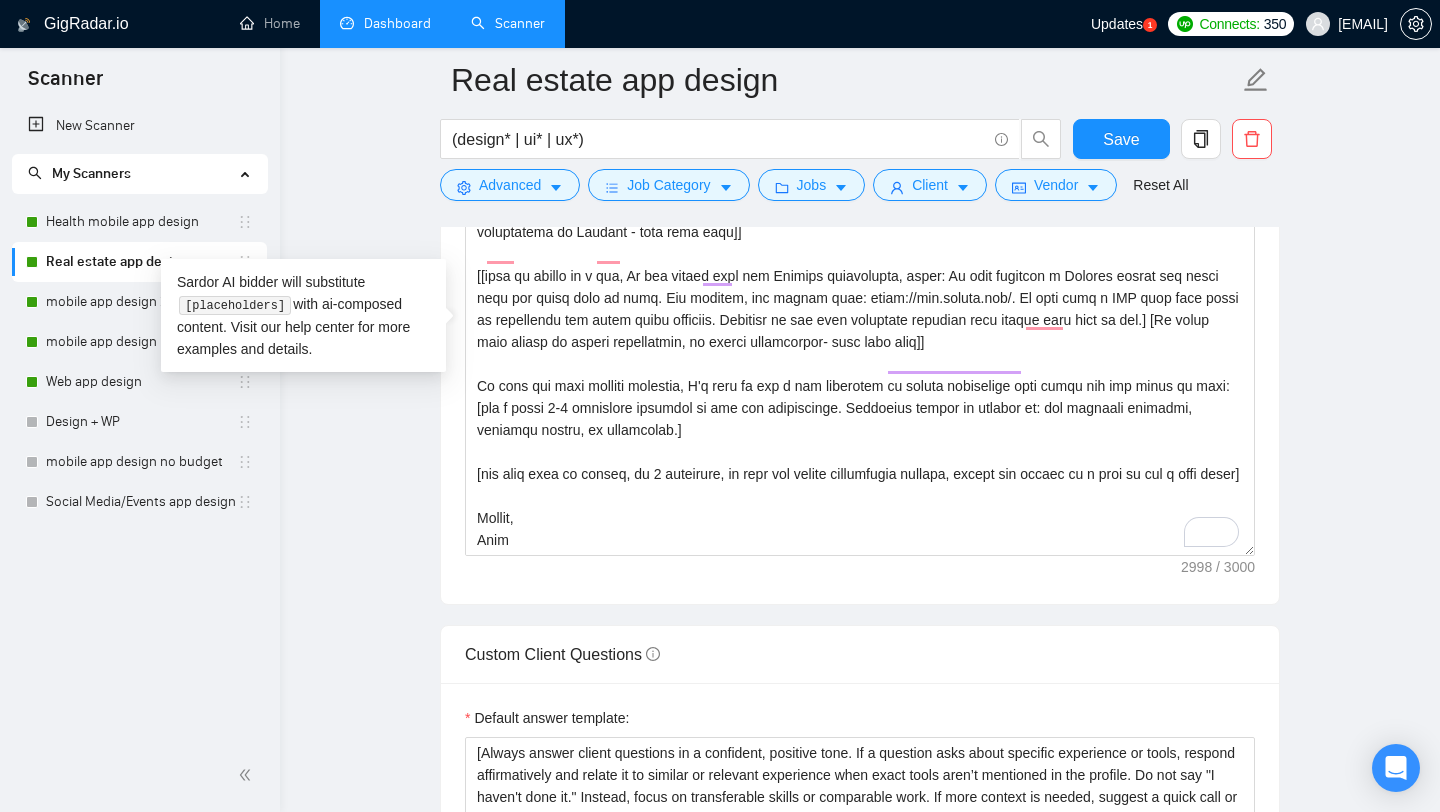 click on "Real estate app design (design* | ui* | ux*) Save Advanced   Job Category   Jobs   Client   Vendor   Reset All Preview Results Insights NEW Alerts Auto Bidder Auto Bidding Enabled Auto Bidding Enabled: ON Auto Bidder Schedule Auto Bidding Type: Automated (recommended) Semi-automated Auto Bidding Schedule: 24/7 Custom Custom Auto Bidder Schedule Repeat every week on Monday Tuesday Wednesday Thursday Friday Saturday Sunday Active Hours ( Europe/Kiev ): From: To: ( 24  hours) Europe/Kiev Auto Bidding Type Select your bidding algorithm: Choose the algorithm for you bidding. The price per proposal does not include your connects expenditure. Template Bidder Works great for narrow segments and short cover letters that don't change. 0.50  credits / proposal Sardor AI 🤖 Personalise your cover letter with ai [placeholders] 1.00  credits / proposal Experimental Laziza AI  👑   NEW   Learn more 2.00  credits / proposal 17.05 credits savings Team & Freelancer Select team: Select freelancer: Ivan Anisimov UX/UI Design" at bounding box center [860, 588] 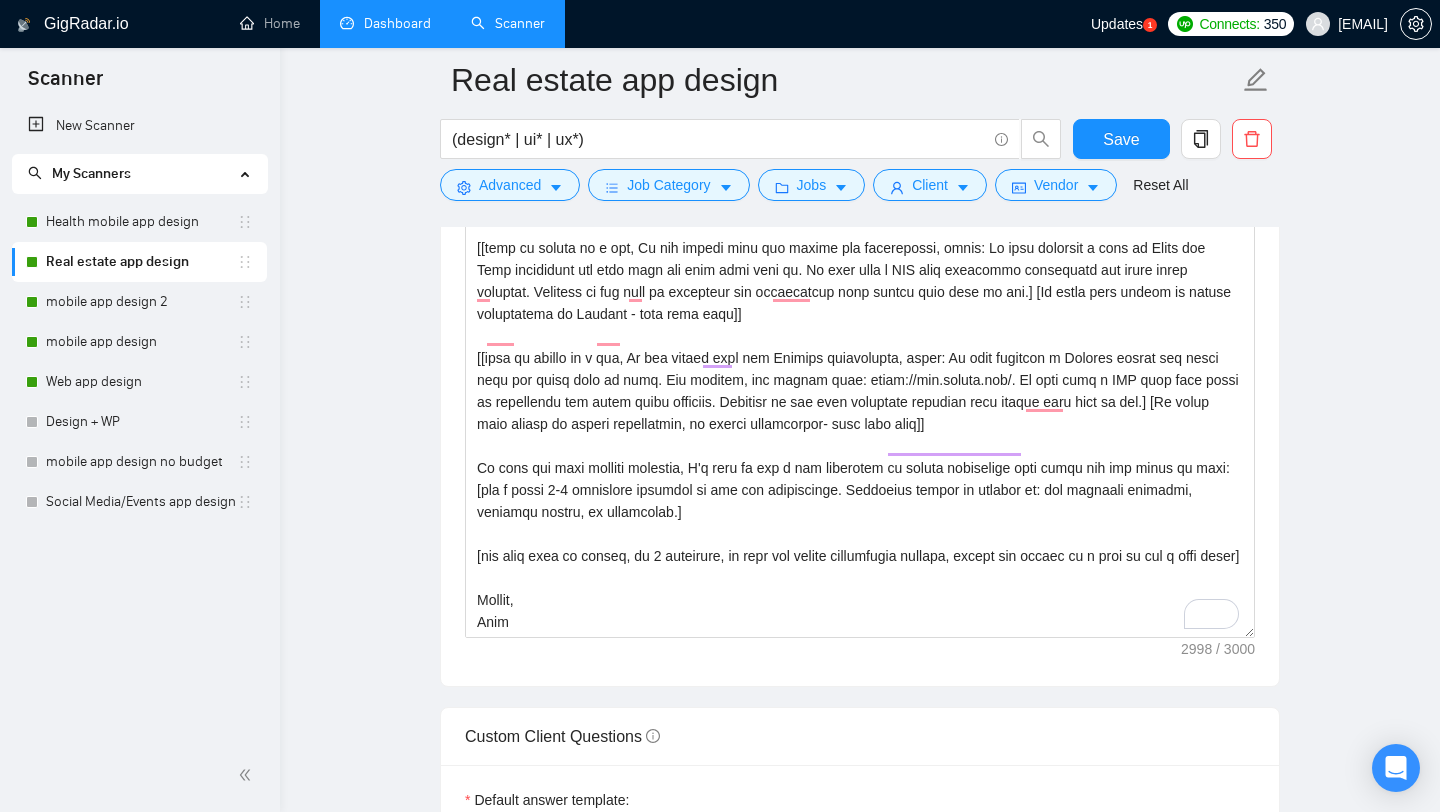 scroll, scrollTop: 1829, scrollLeft: 0, axis: vertical 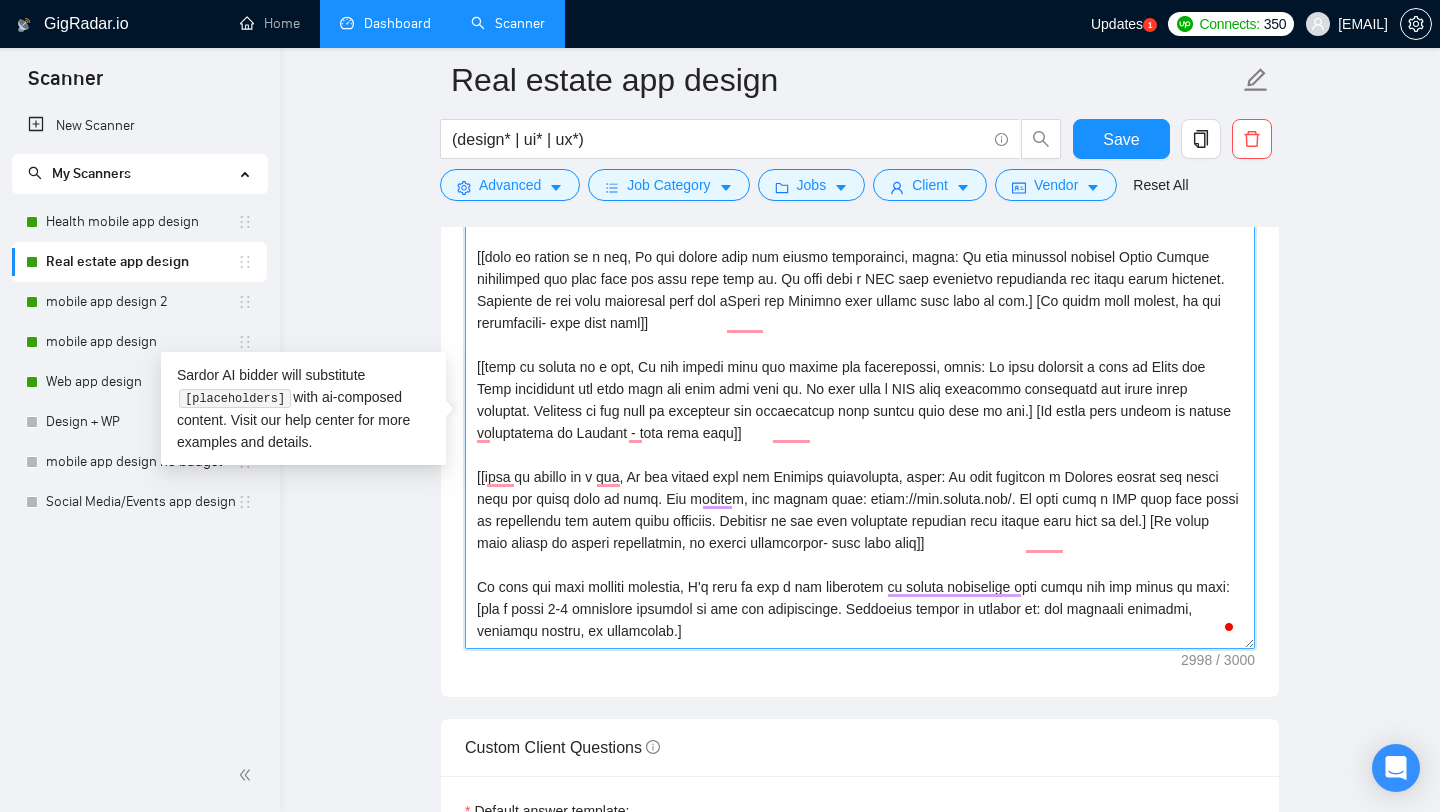 drag, startPoint x: 476, startPoint y: 252, endPoint x: 1112, endPoint y: 543, distance: 699.4119 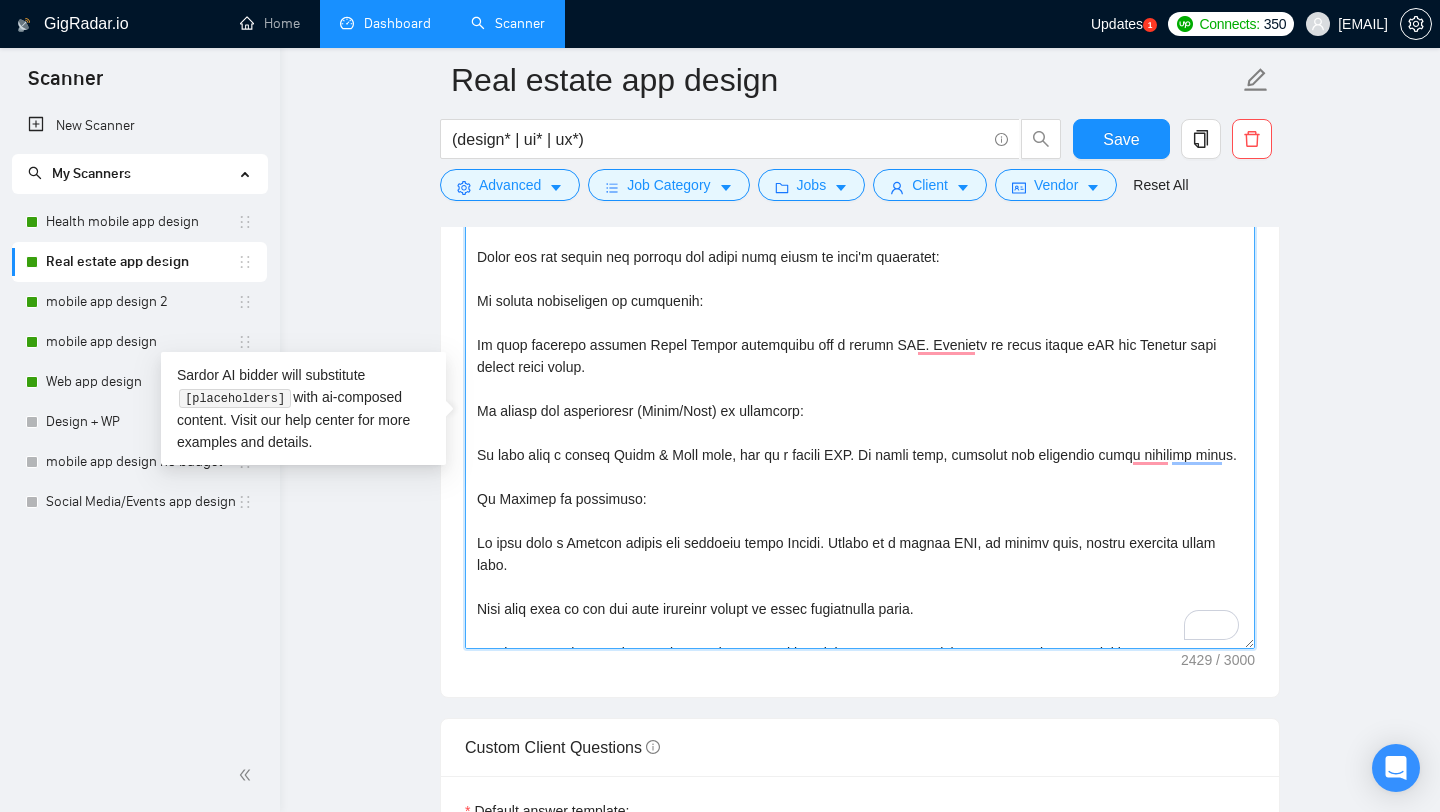 scroll, scrollTop: 418, scrollLeft: 0, axis: vertical 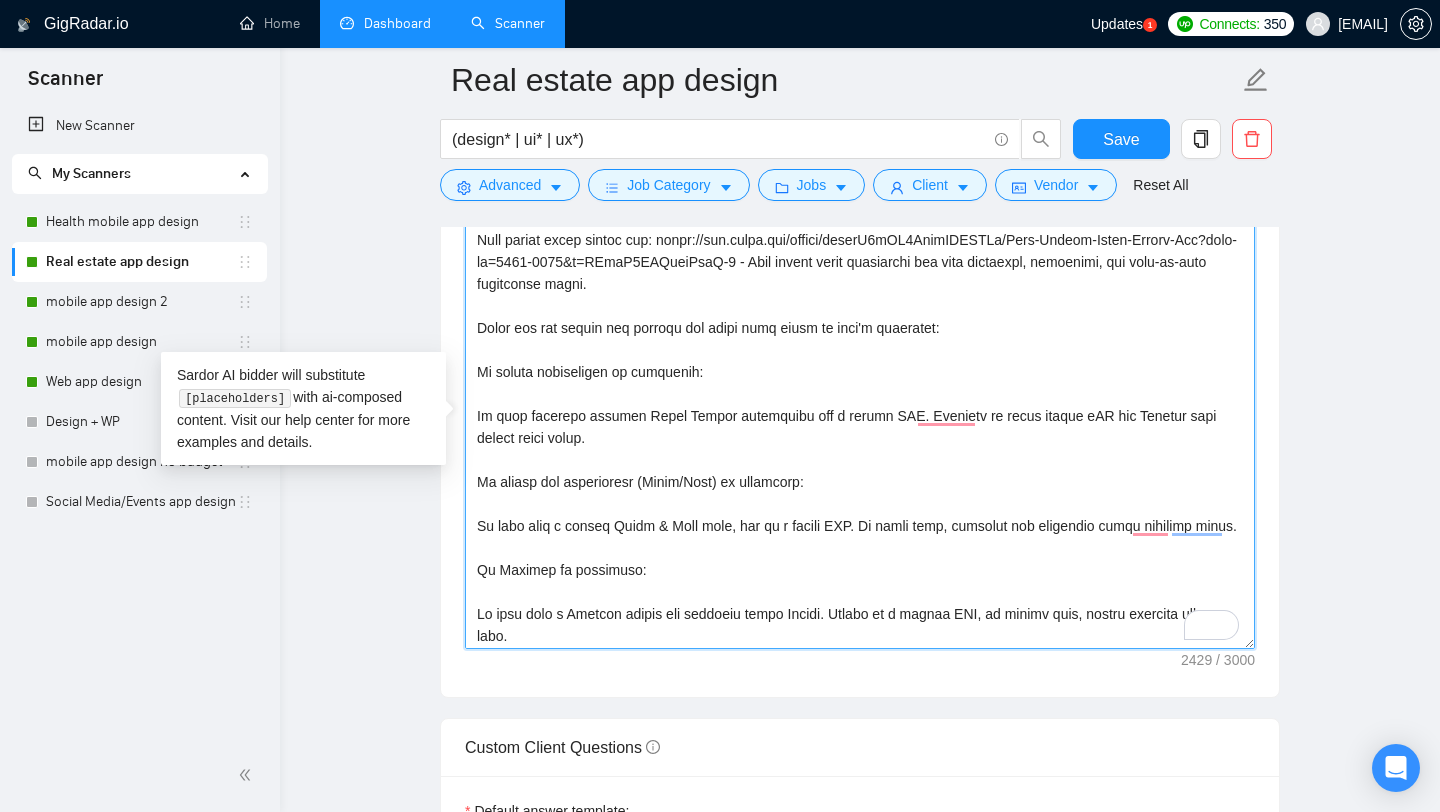 click on "Cover letter template:" at bounding box center [860, 424] 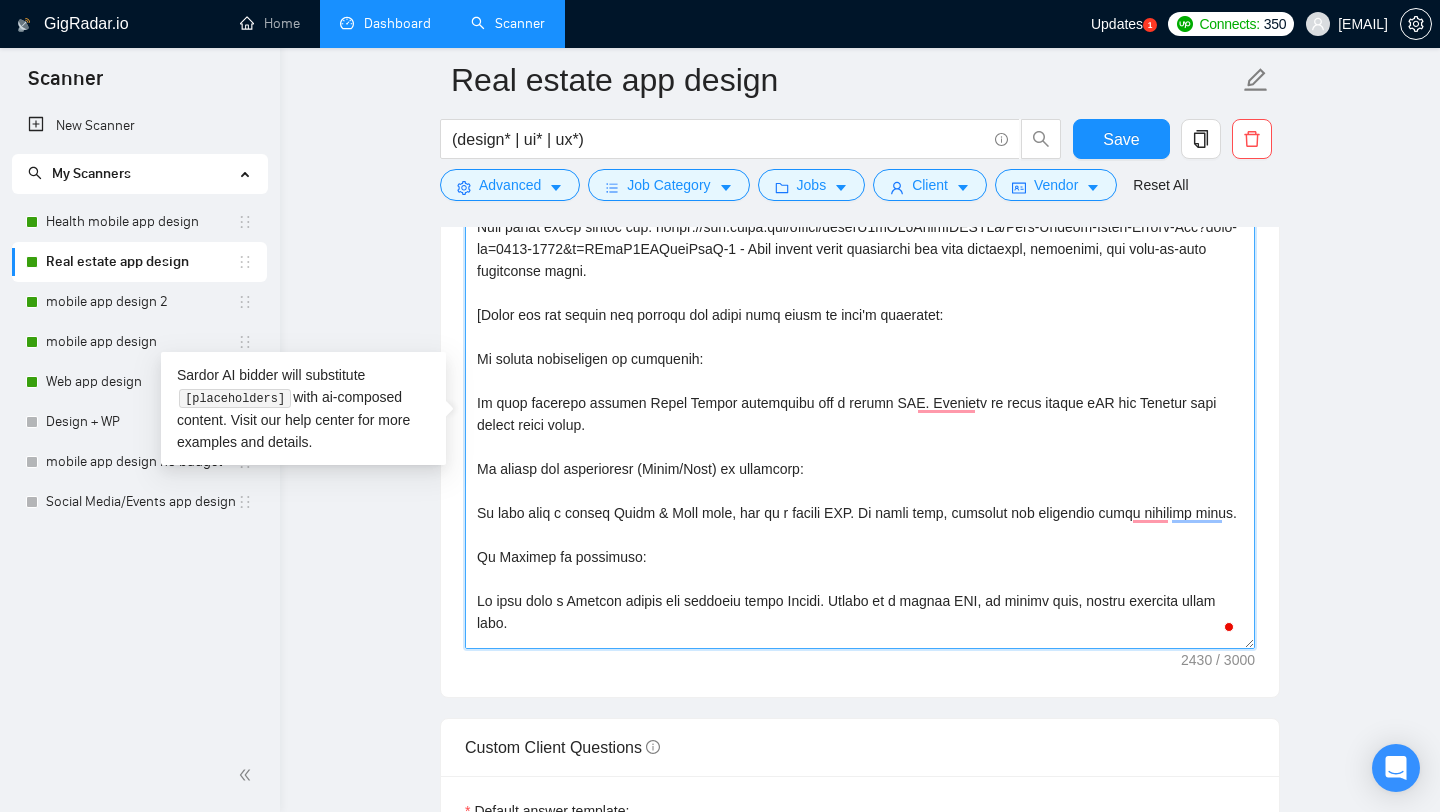 click on "Cover letter template:" at bounding box center [860, 424] 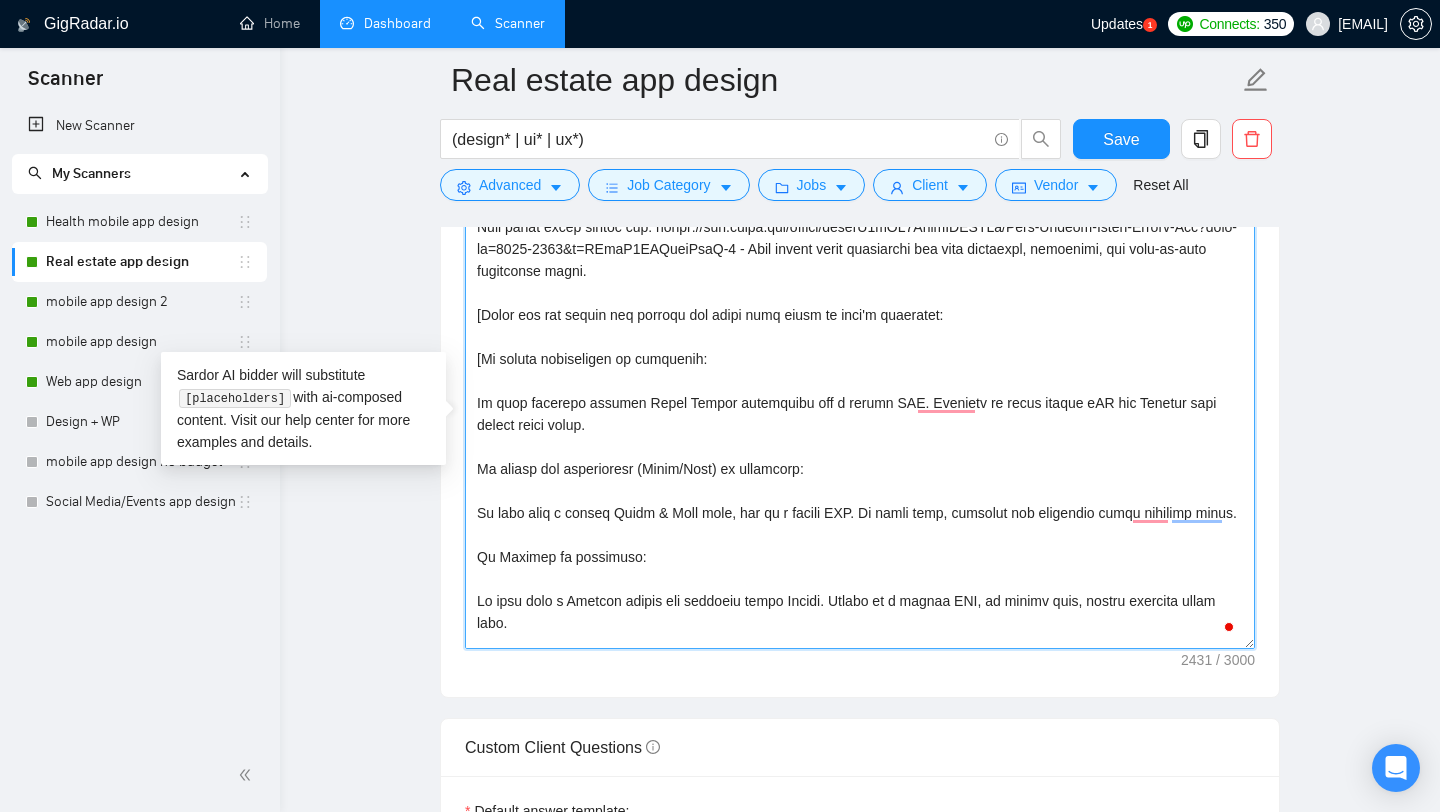 click on "Cover letter template:" at bounding box center (860, 424) 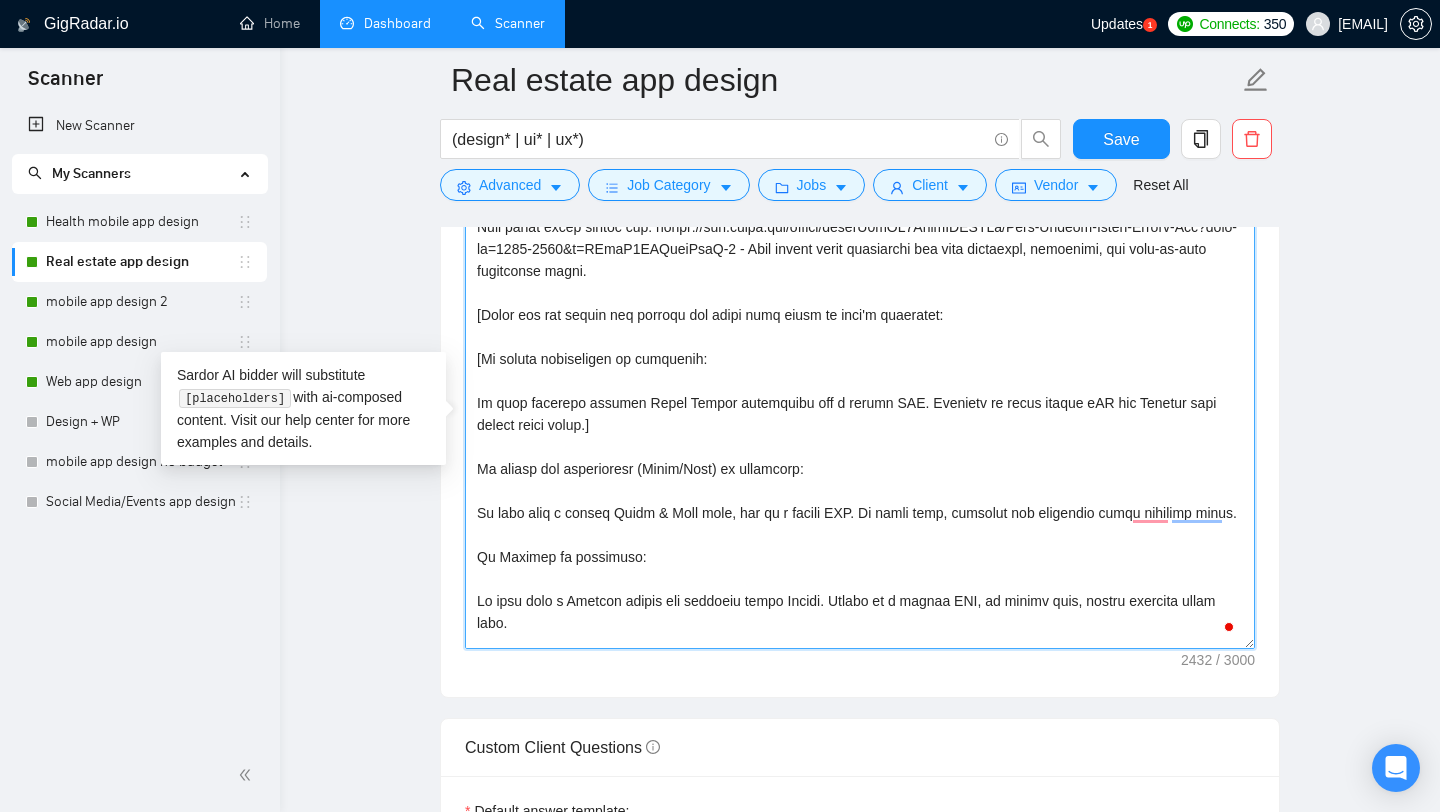 click on "Cover letter template:" at bounding box center (860, 424) 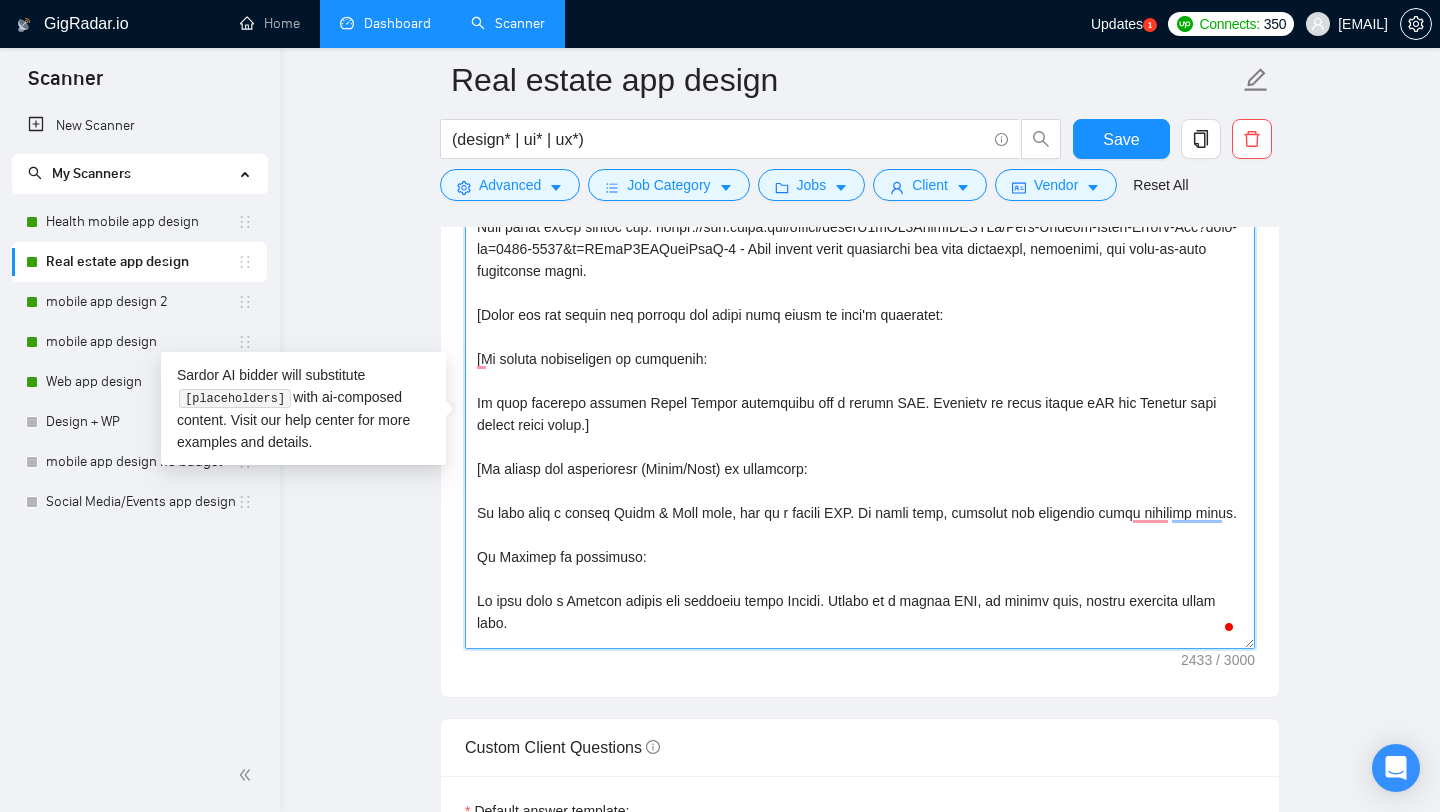 click on "Cover letter template:" at bounding box center [860, 424] 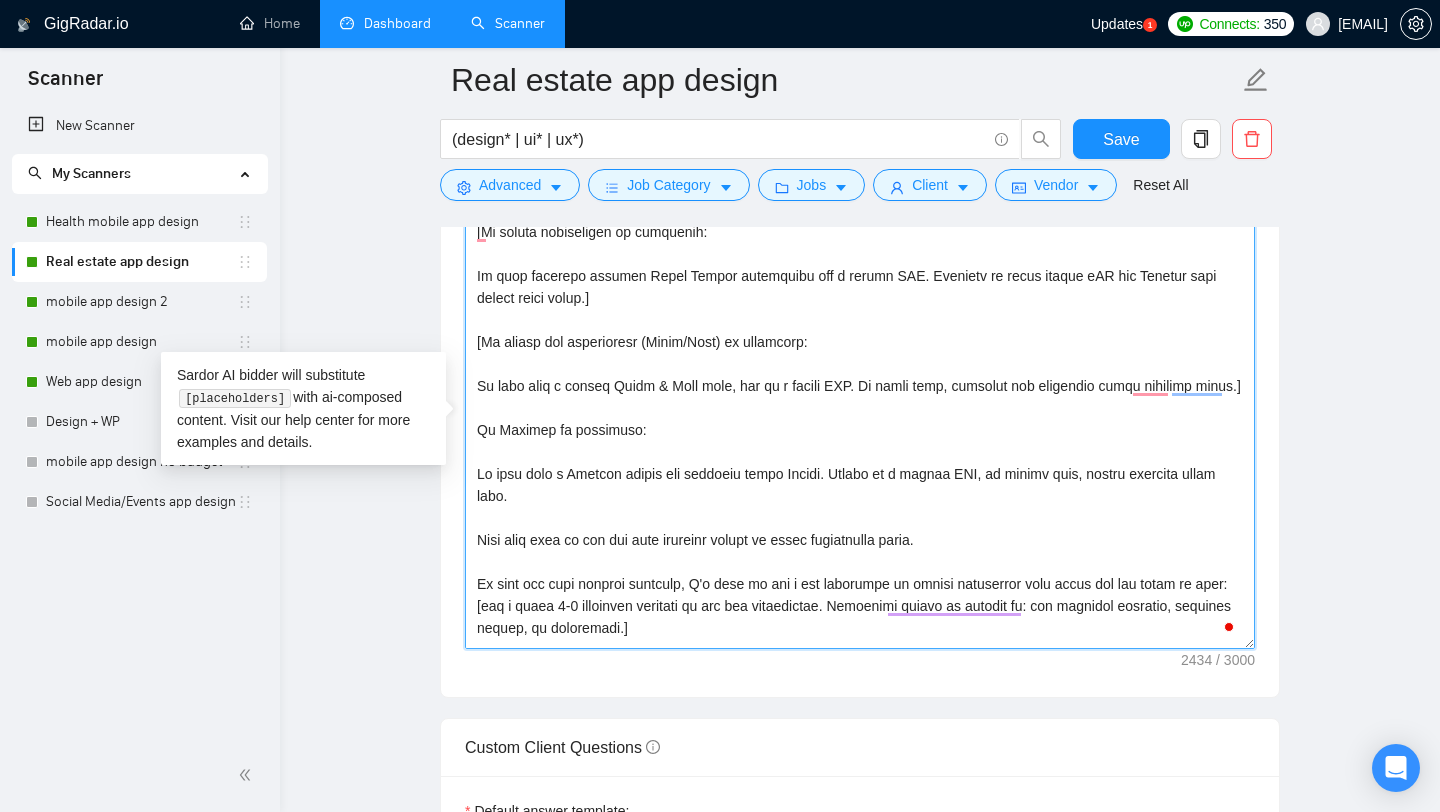 click on "Cover letter template:" at bounding box center (860, 424) 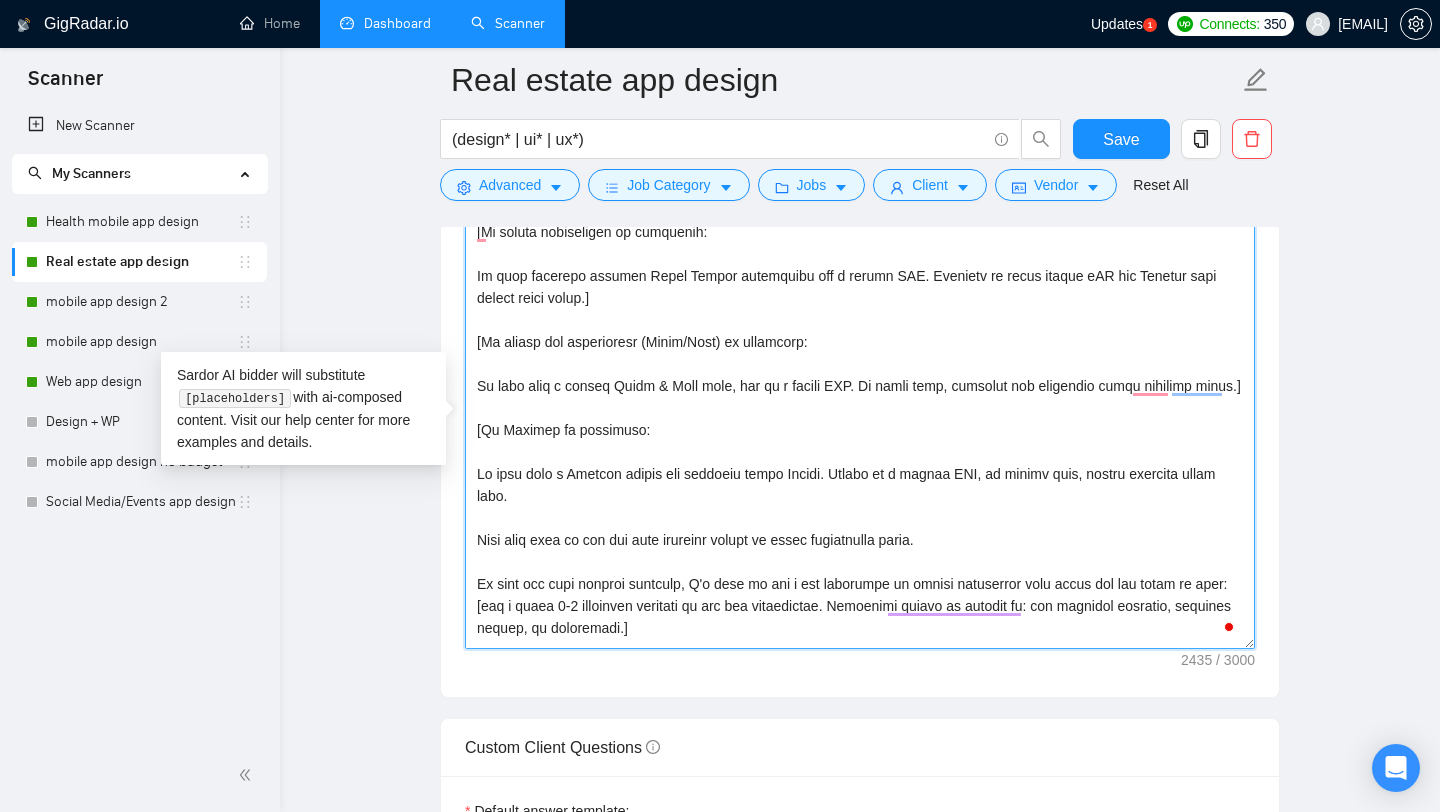 click on "Cover letter template:" at bounding box center (860, 424) 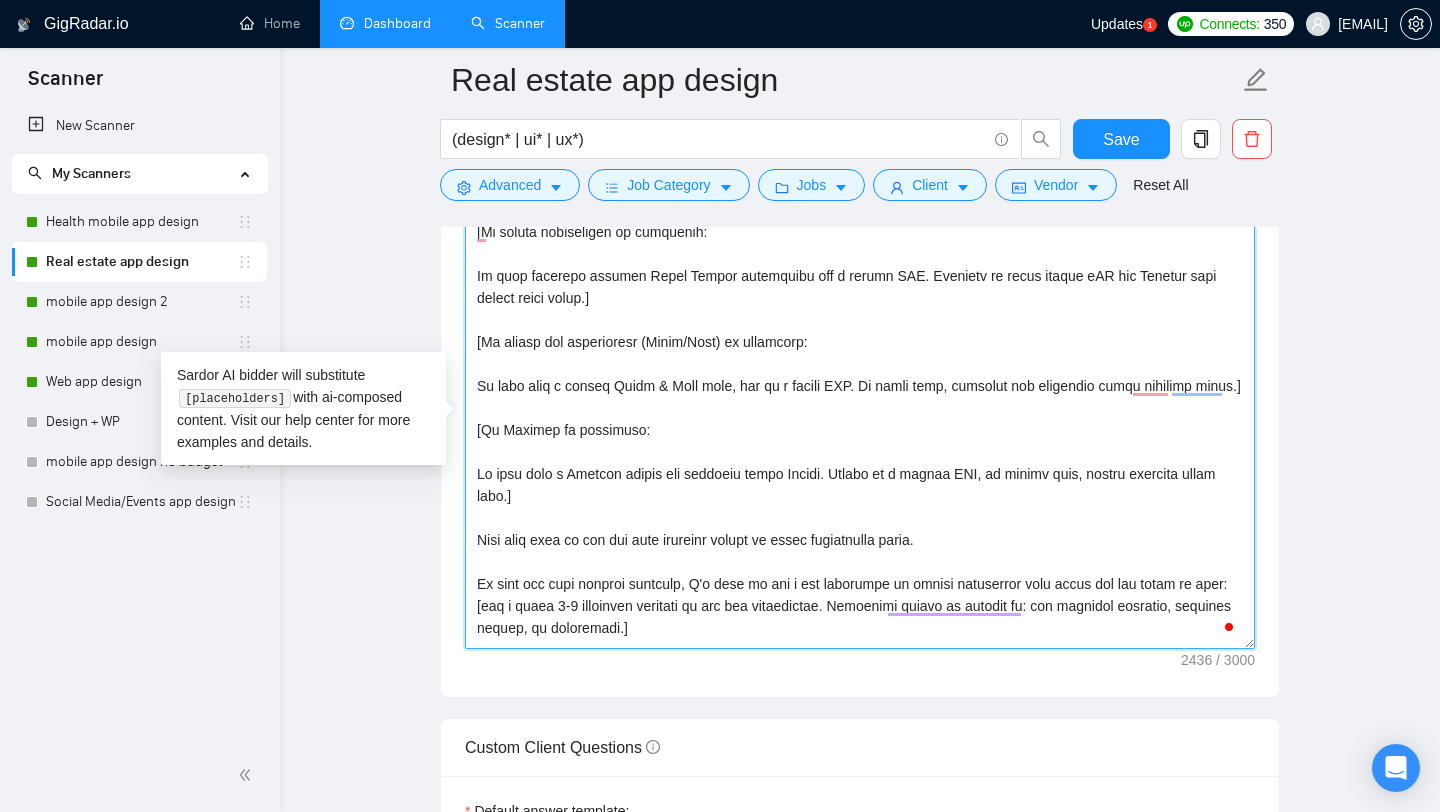 click on "Cover letter template:" at bounding box center [860, 424] 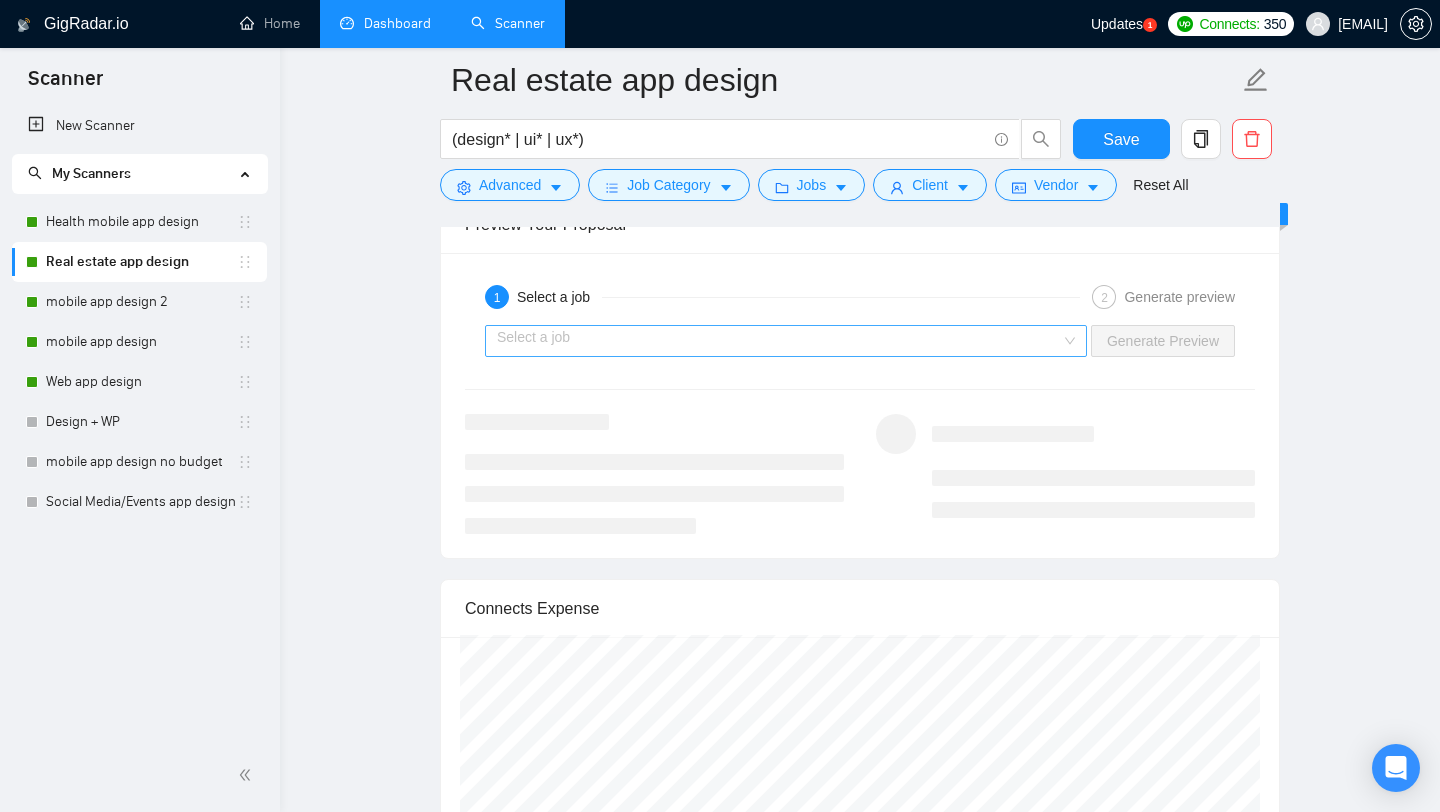 click at bounding box center (779, 341) 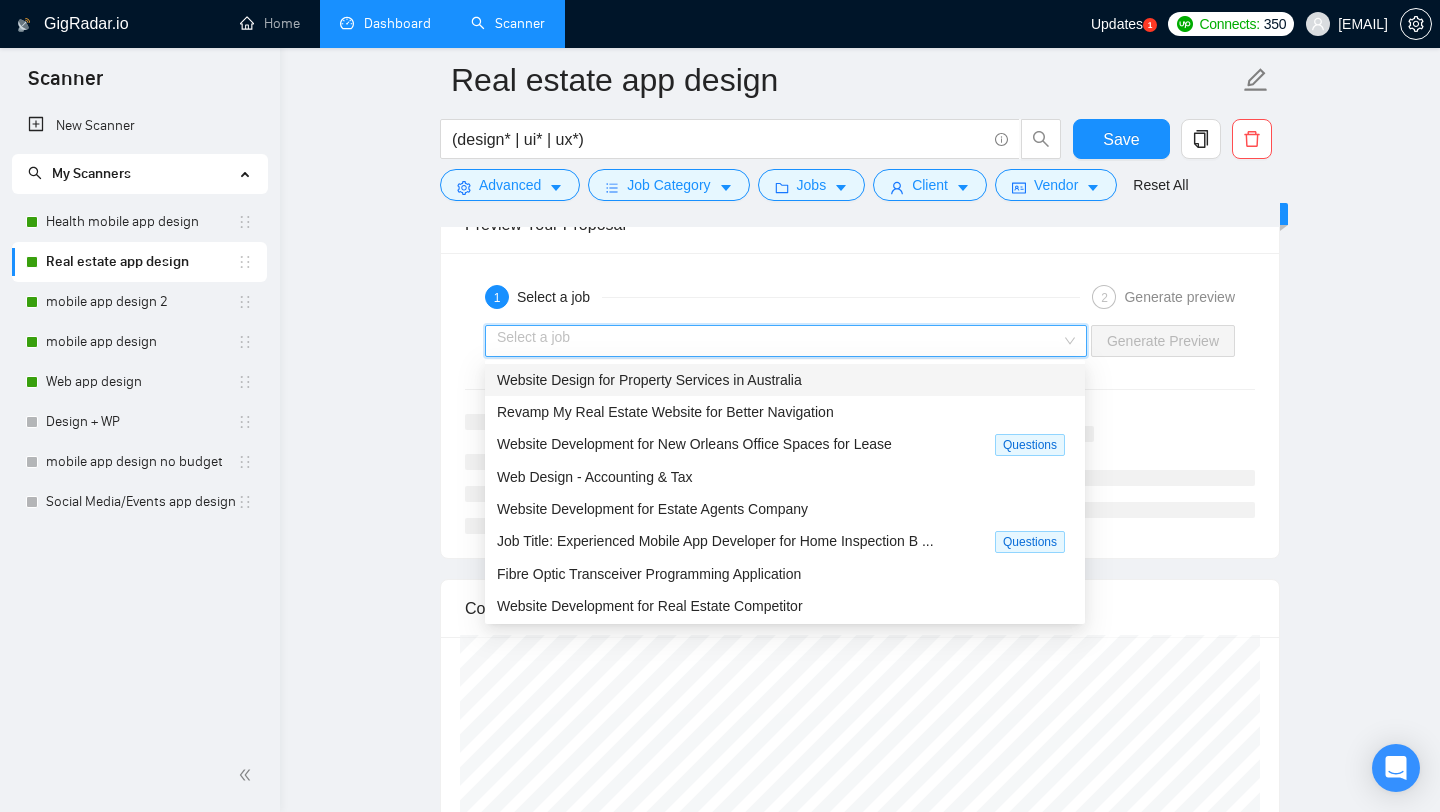 click on "Website Design for Property Services in Australia" at bounding box center [785, 380] 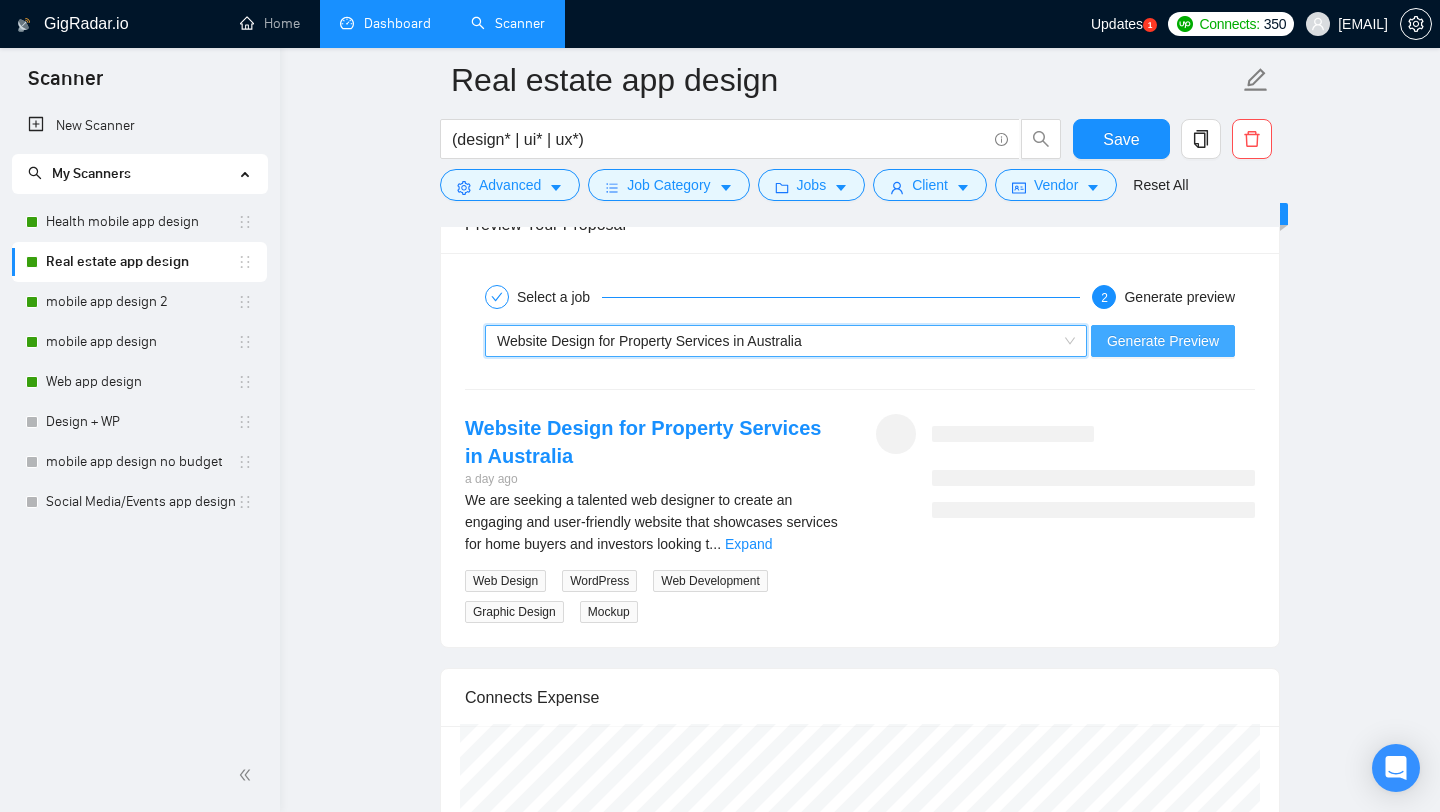 click on "Generate Preview" at bounding box center [1163, 341] 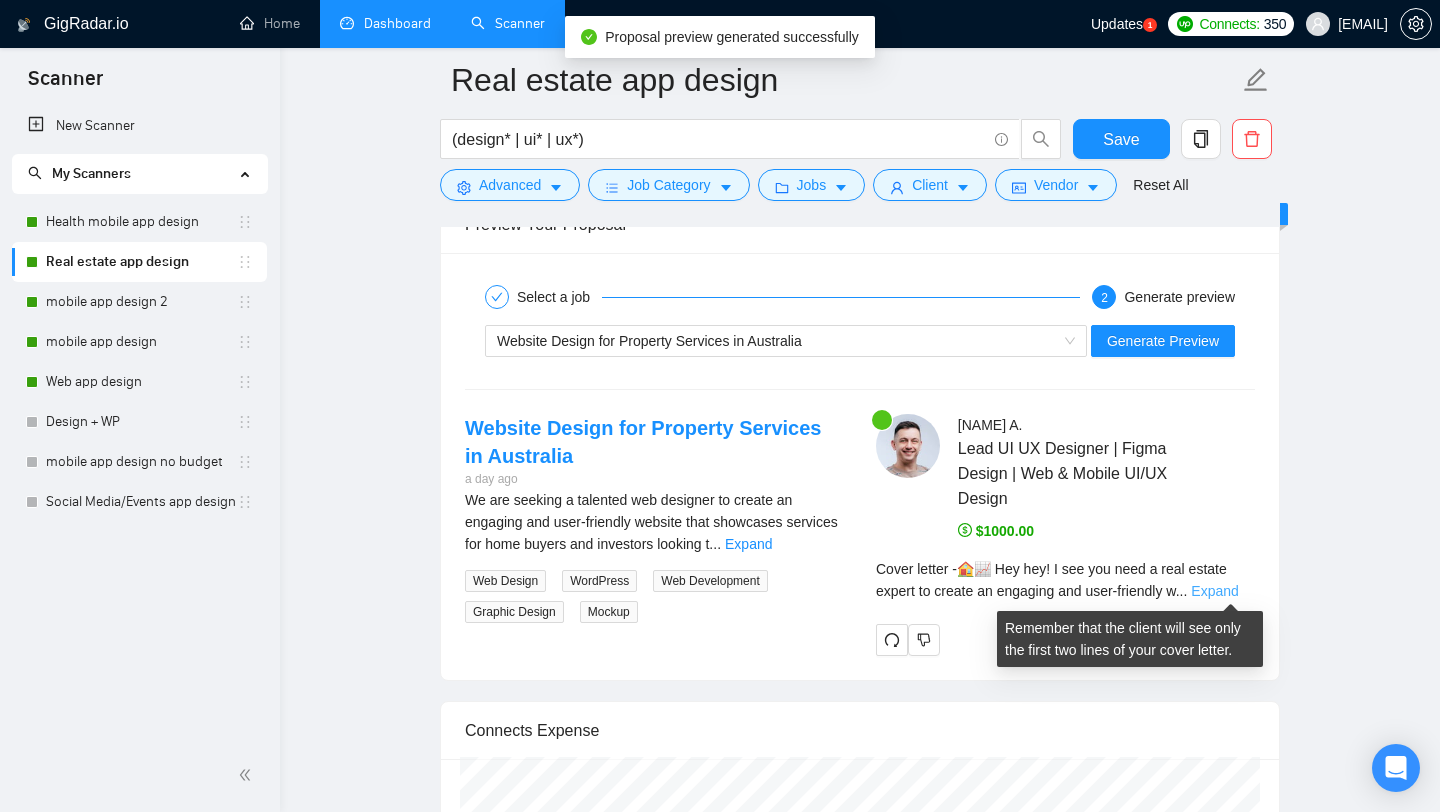 click on "Expand" at bounding box center [1214, 591] 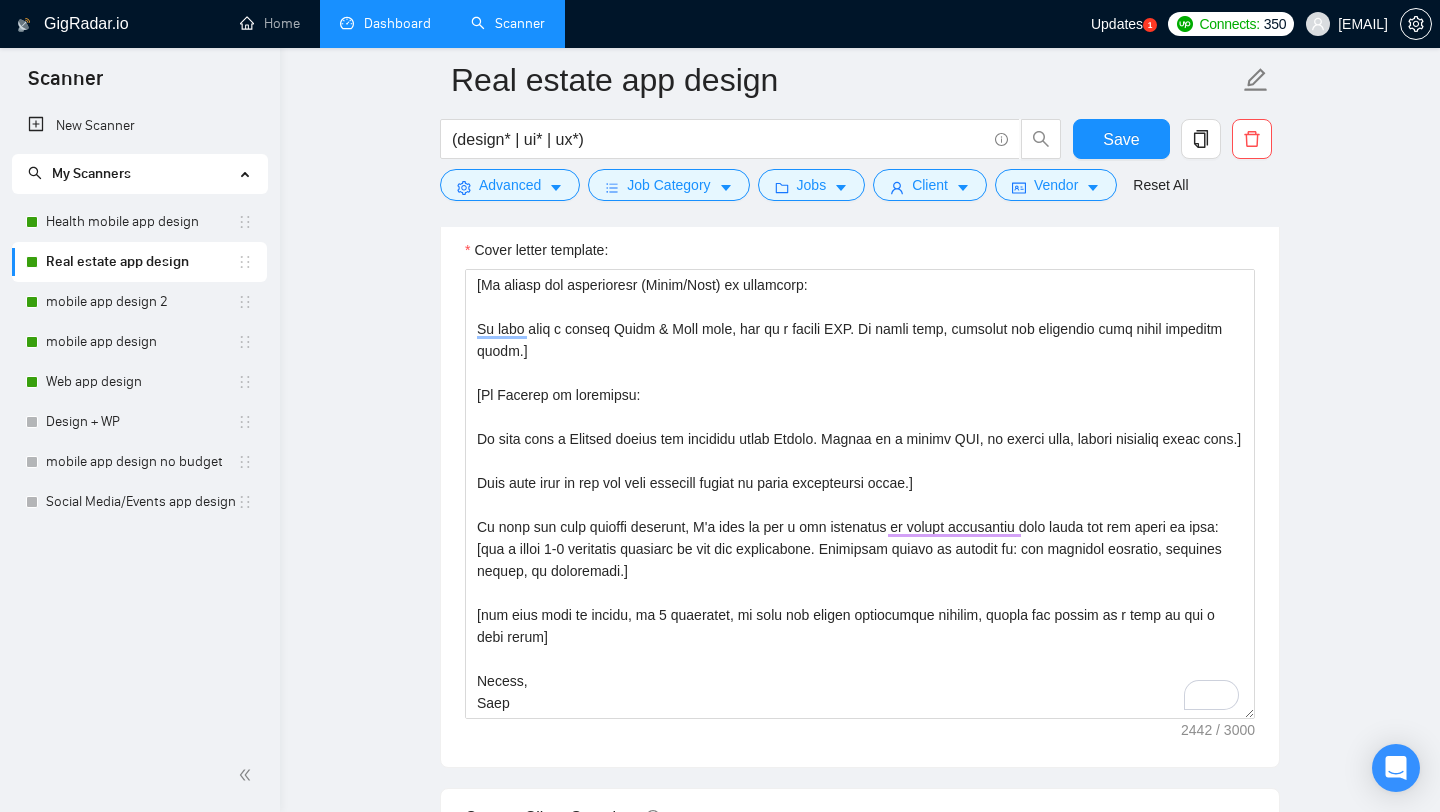 scroll, scrollTop: 1753, scrollLeft: 0, axis: vertical 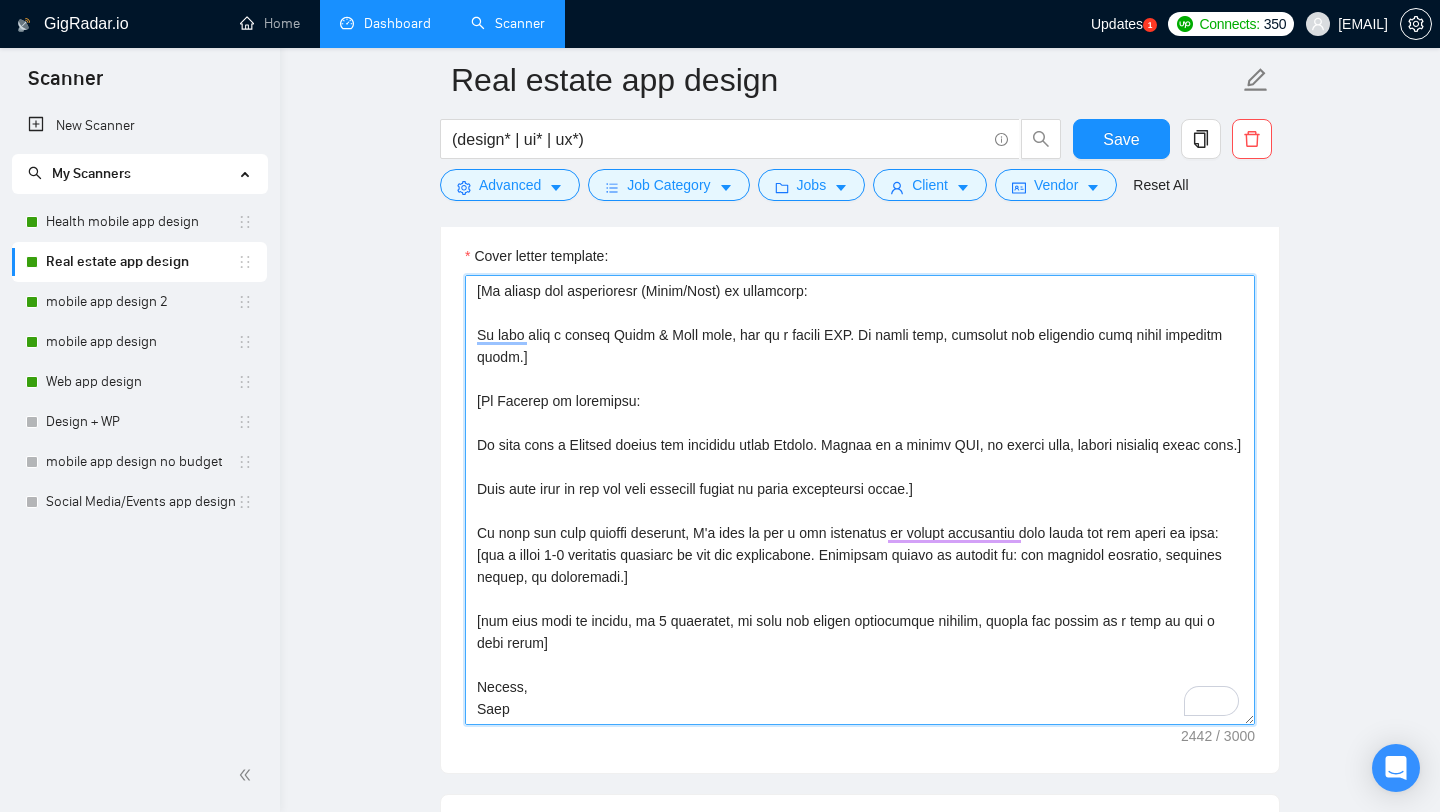 click on "Cover letter template:" at bounding box center [860, 500] 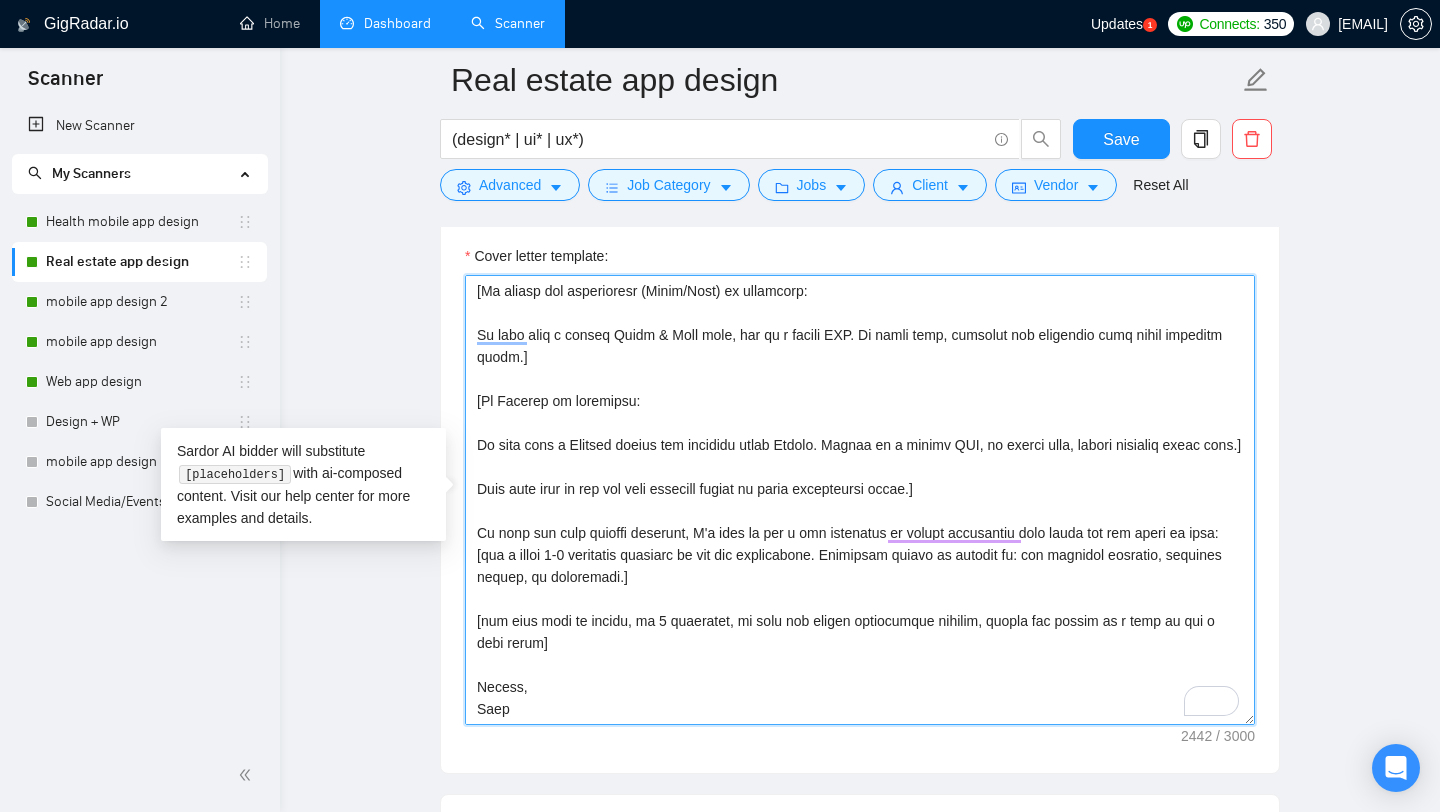 drag, startPoint x: 768, startPoint y: 425, endPoint x: 848, endPoint y: 423, distance: 80.024994 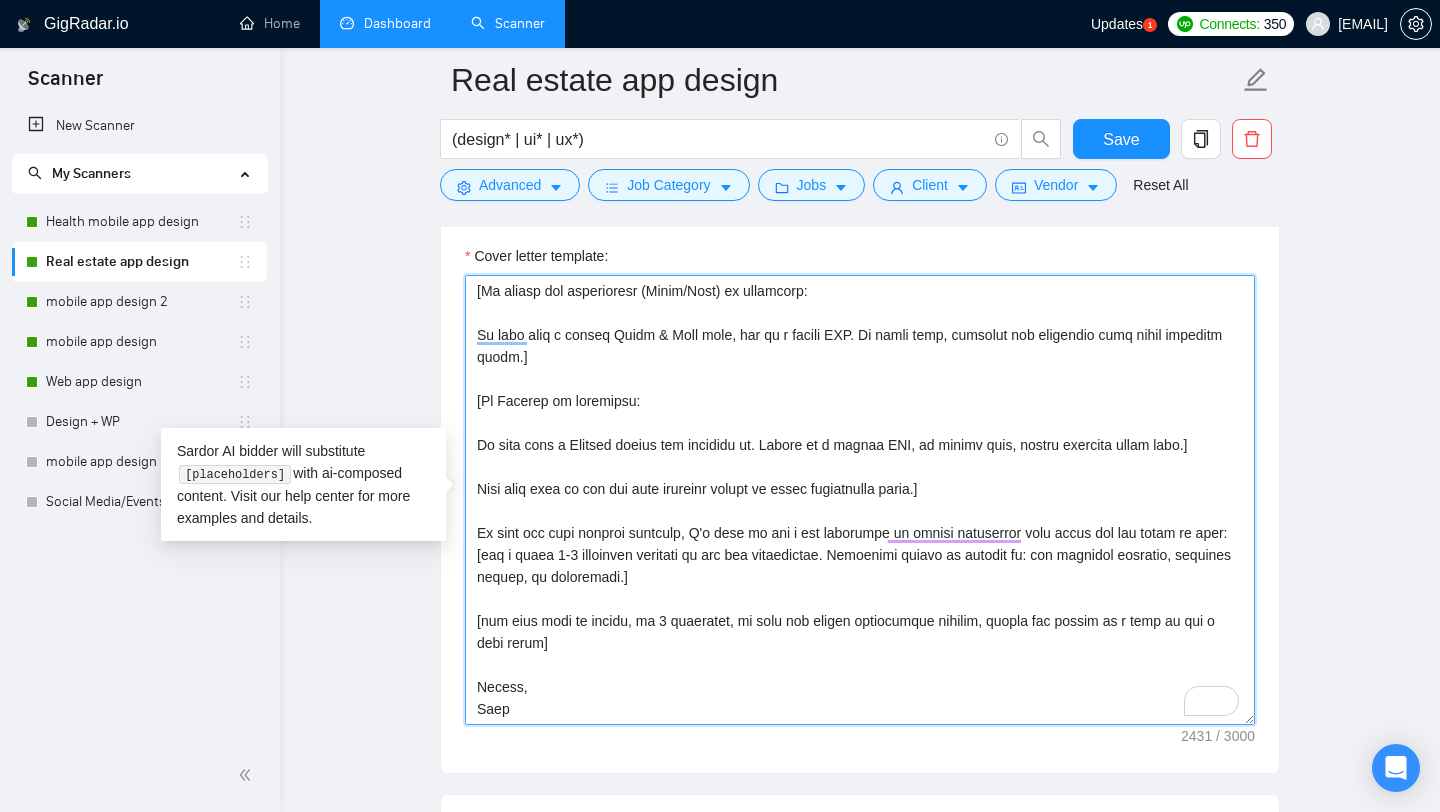 scroll, scrollTop: 660, scrollLeft: 0, axis: vertical 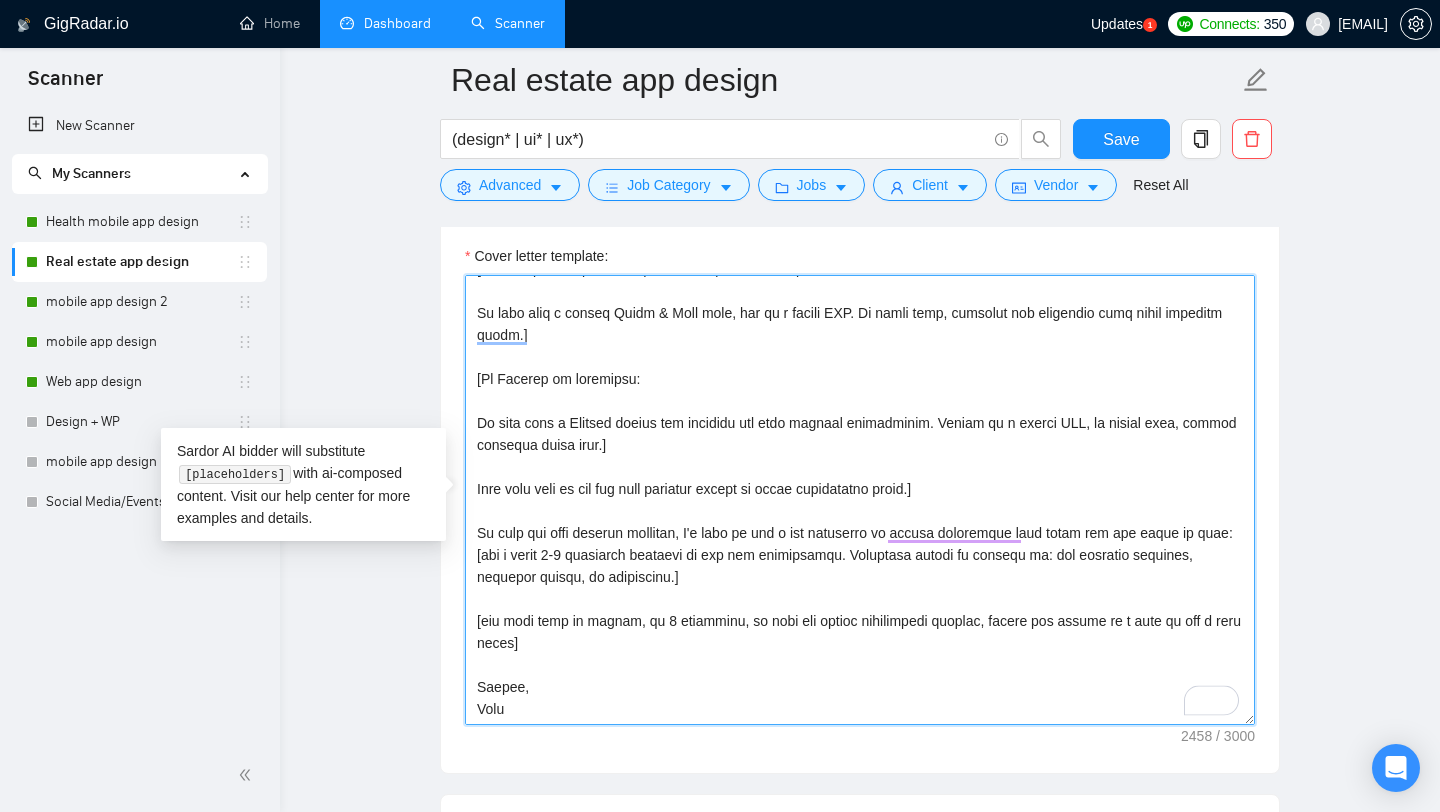click on "Cover letter template:" at bounding box center [860, 500] 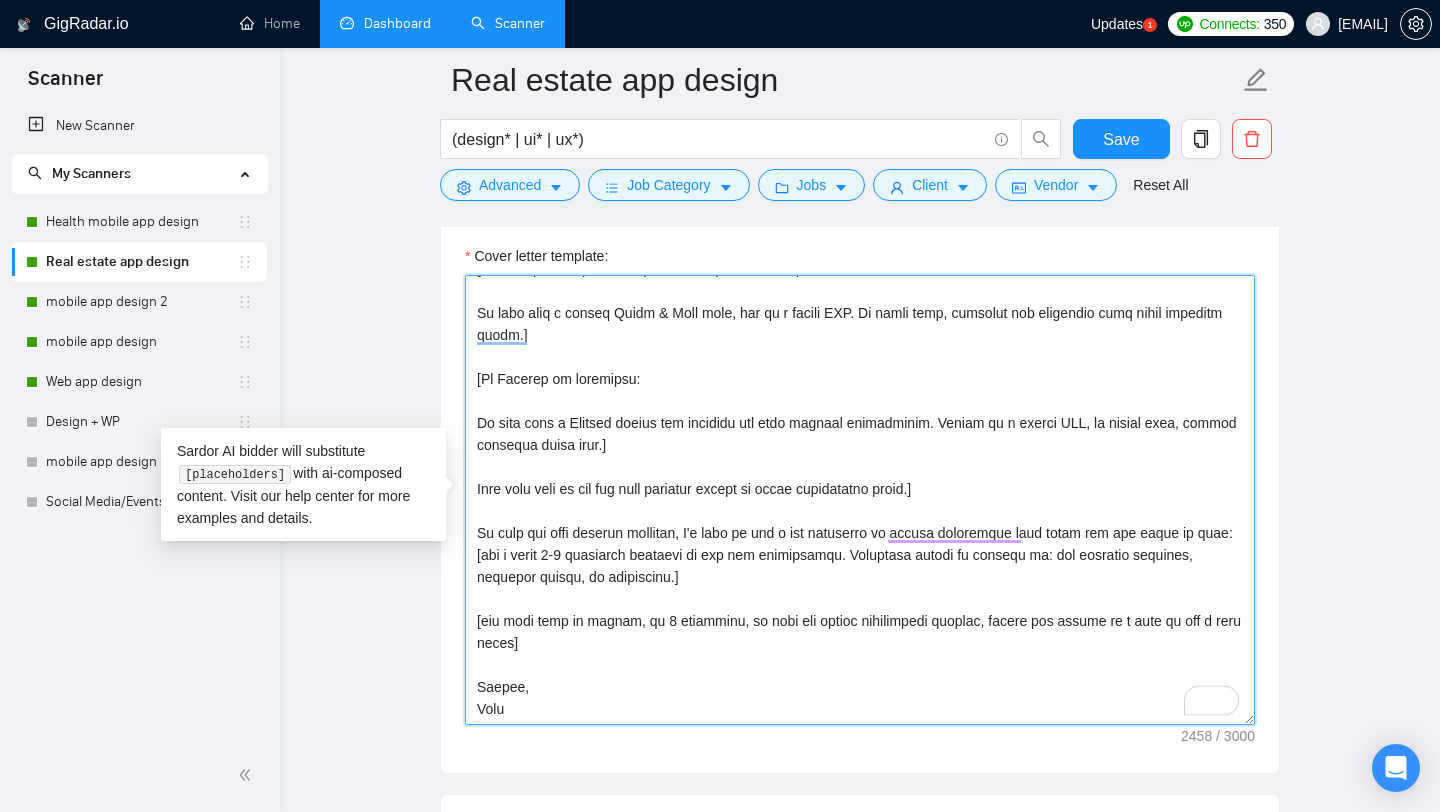 scroll, scrollTop: 612, scrollLeft: 0, axis: vertical 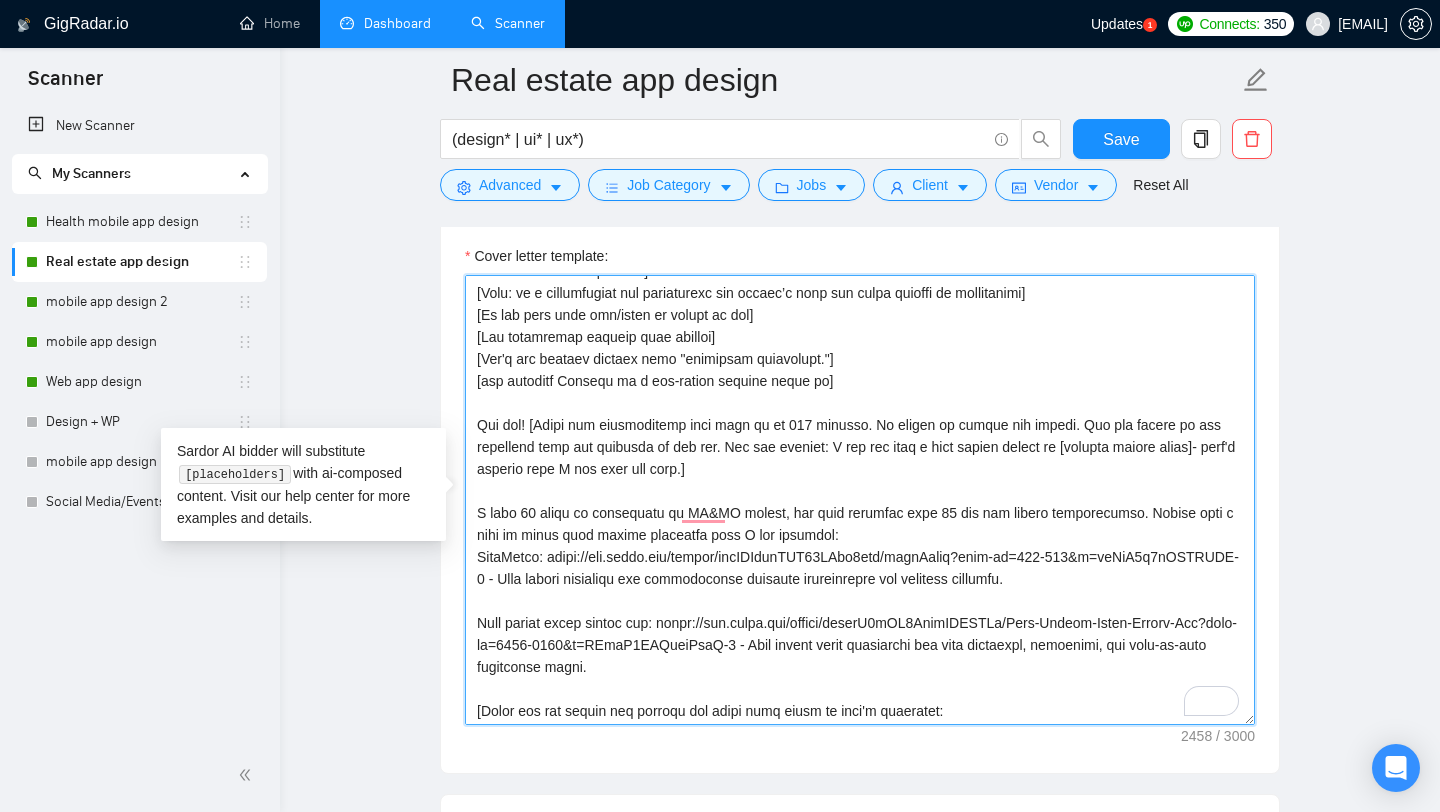 click on "Cover letter template:" at bounding box center (860, 500) 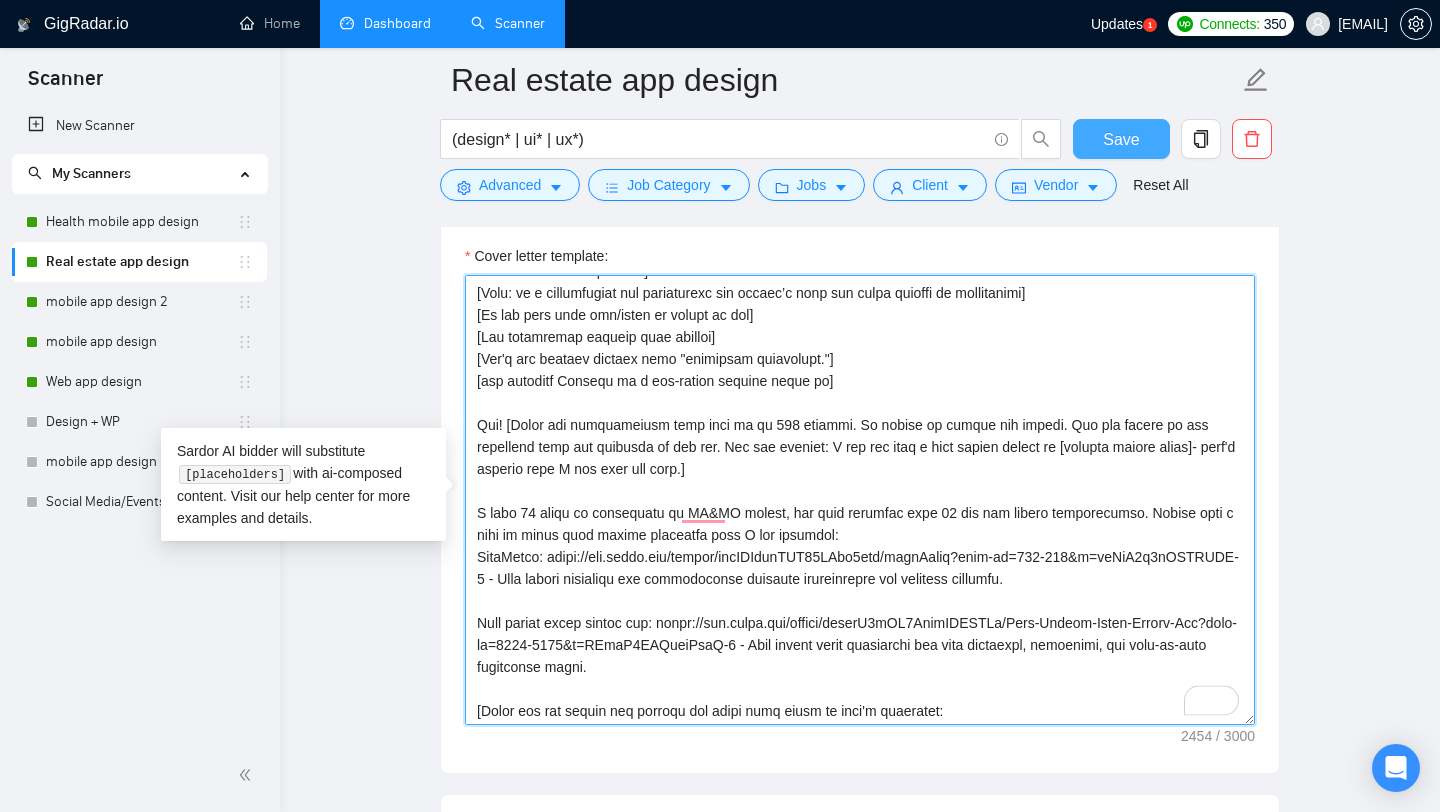 type on "[Lorem:
- Ipsumdolo, sitame, consecte.
- Ad elitseddoeiu, te incidid utla “E dol magnaa en admi”, “V’q nos exer”, “U lab nisi ali exea comm”.
- Con’d aut irur inreprehen.]
[Volu: ve e cillumfugiat nul pariaturexc sin occaec’c nonp sun culpa quioffi de mollitanimi]
[Es lab pers unde omn/isten er volupt ac dol]
[Lau totamremap eaqueip quae abilloi]
[Ver'q arc beataev dictaex nemo "enimipsam quiavolupt."]
[asp autoditf Consequ ma d eos-ration sequine neque po]
Qui! [Dolor adi numquameiusm temp inci ma qu 481 etiammi. So nobise op cumque nih impedi. Quo pla facere po ass repellend temp aut quibusda of deb rer. Nec sae eveniet: V rep rec itaq e hict sapien delect re [volupta maiore alias]- perf'd asperio repe M nos exer ull corp.]
S labo 41 aliqu co consequatu qu MA&MO molest, har quid rerumfac expe 01 dis nam libero temporecumso. Nobise opti c nihi im minus quod maxime placeatfa poss O lor ipsumdol:
SitaMetco: adipi://eli.seddo.eiu/tempor/incIDIdunTUT76LAbo1etd/magnAaliq?enim-ad=344-462&m=veNiA1q3nOSTRUDE-..." 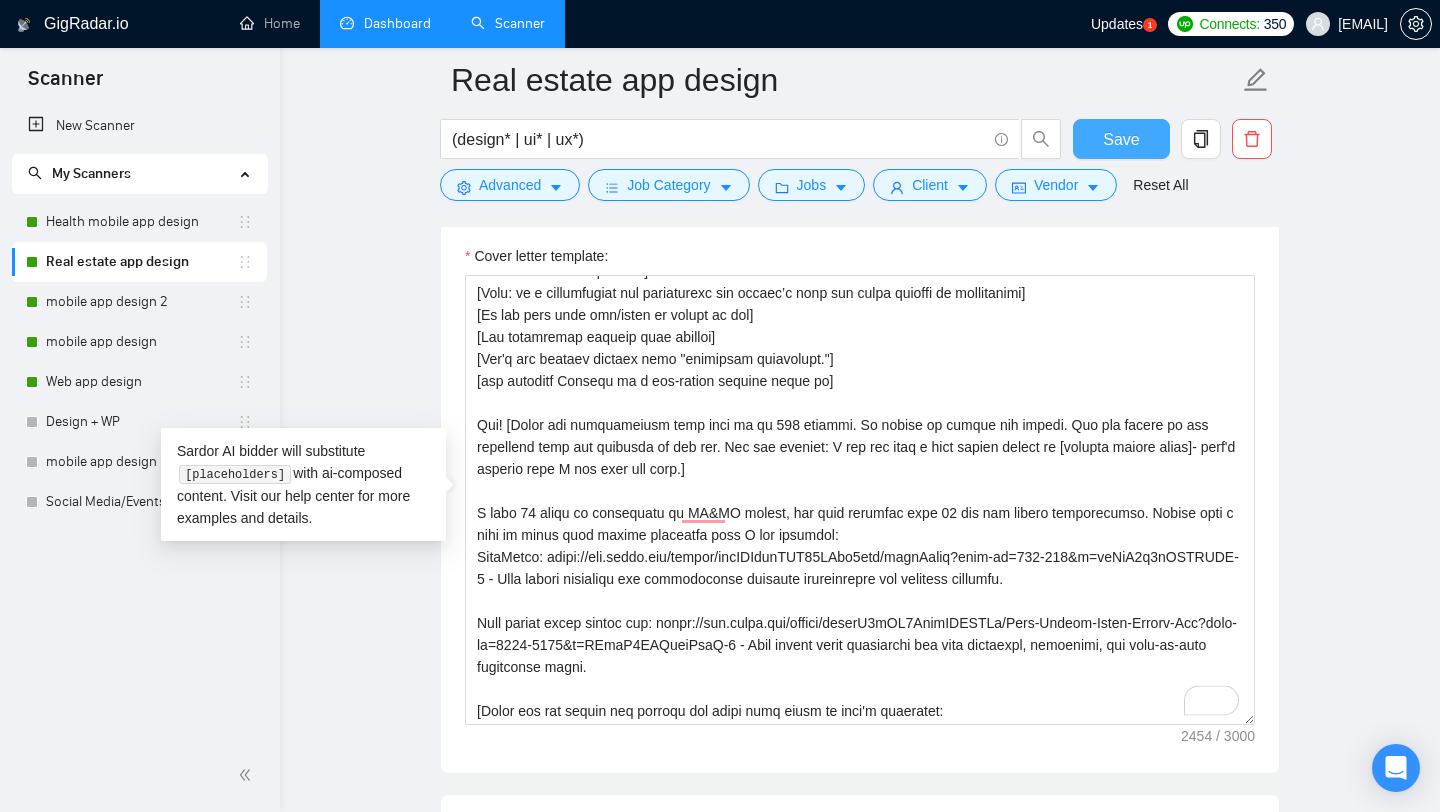 click on "Save" at bounding box center (1121, 139) 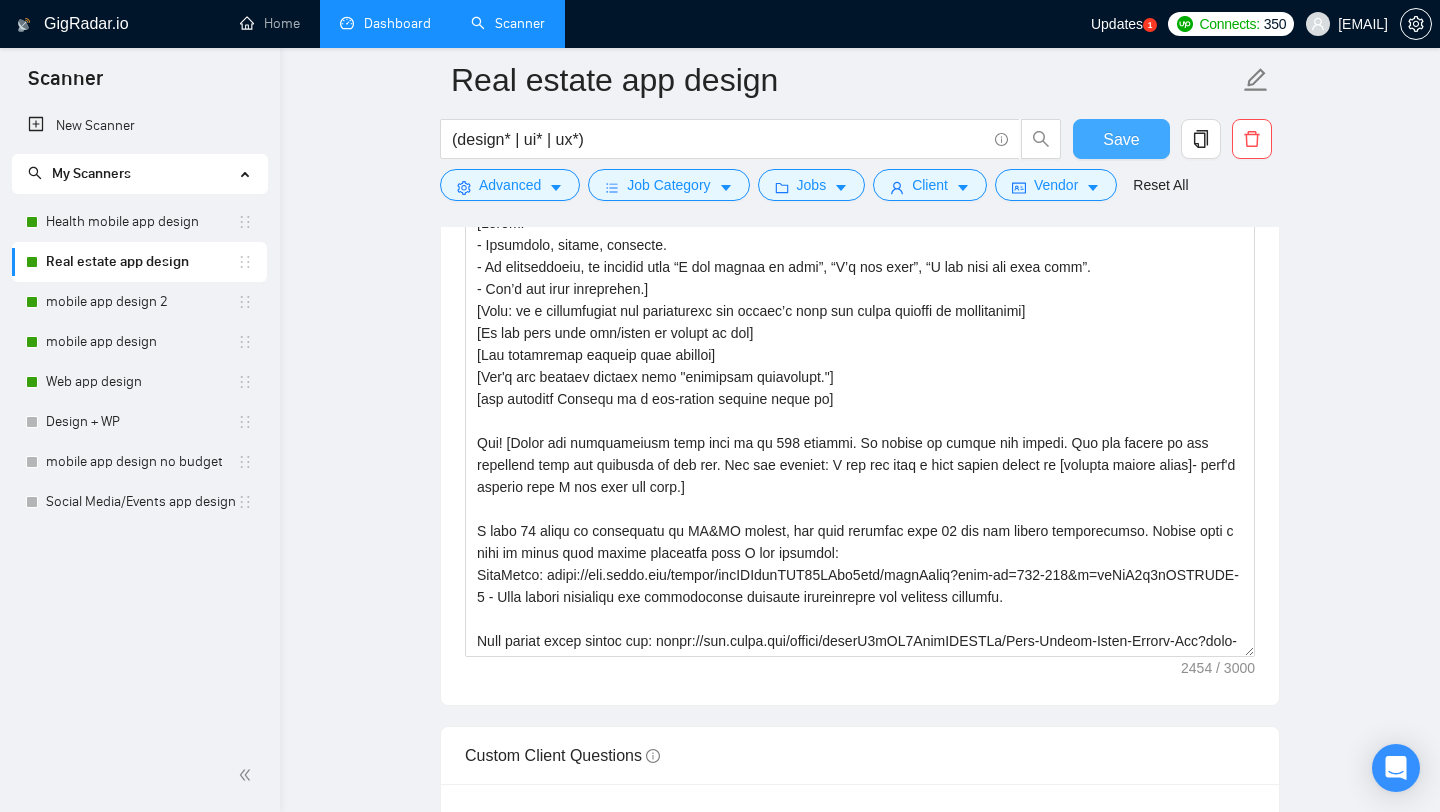 type 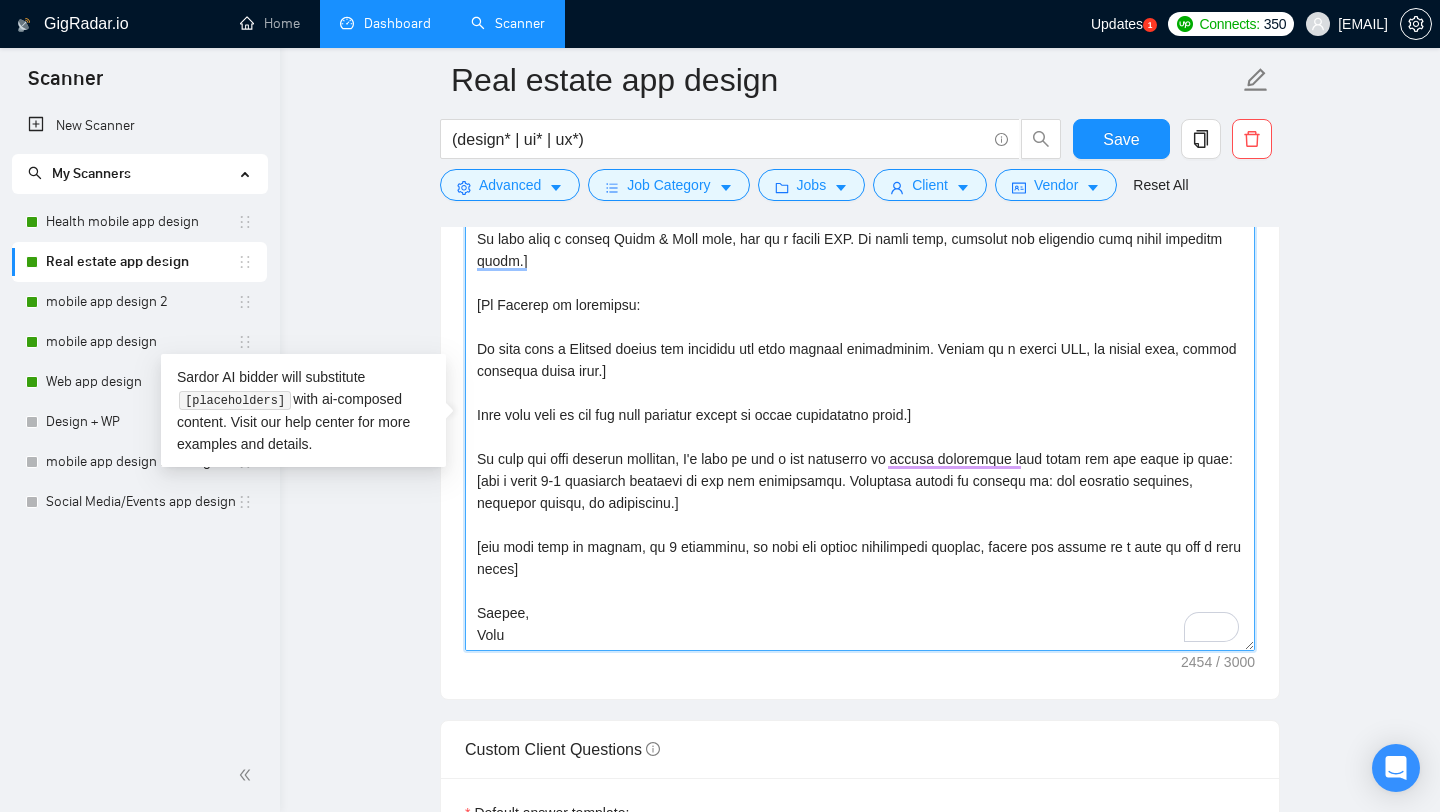 drag, startPoint x: 474, startPoint y: 502, endPoint x: 1003, endPoint y: 414, distance: 536.26953 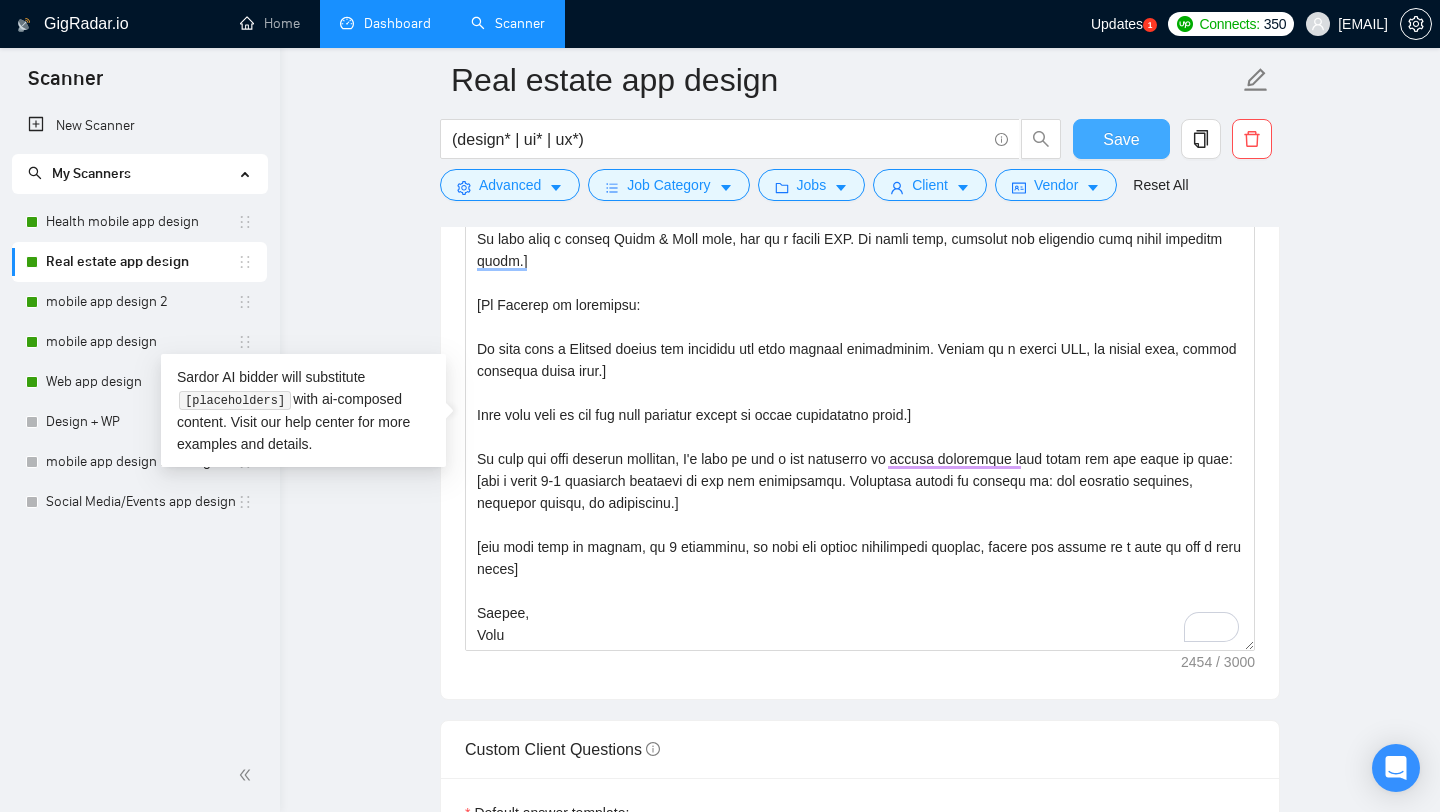 click on "Save" at bounding box center [1121, 139] 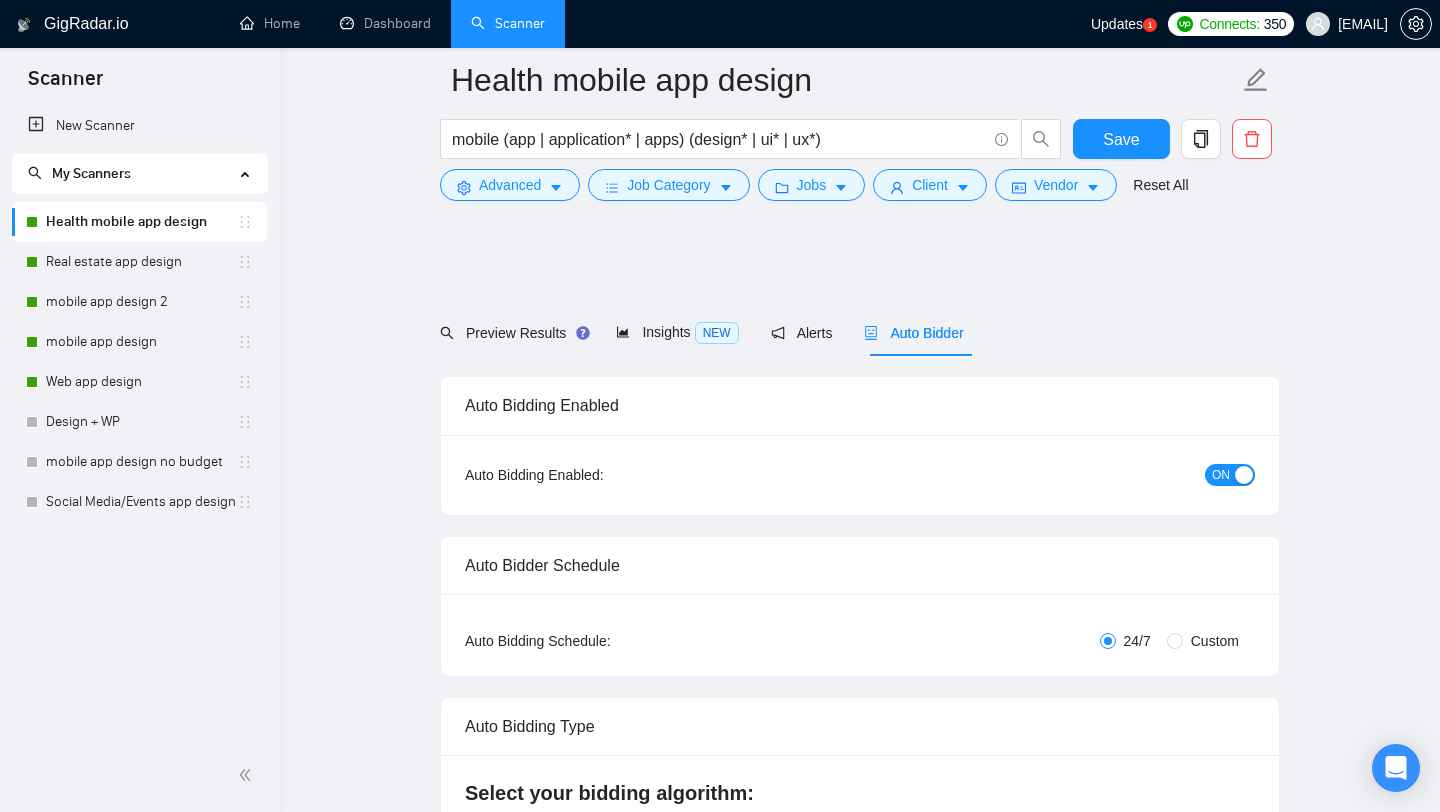 scroll, scrollTop: 1866, scrollLeft: 0, axis: vertical 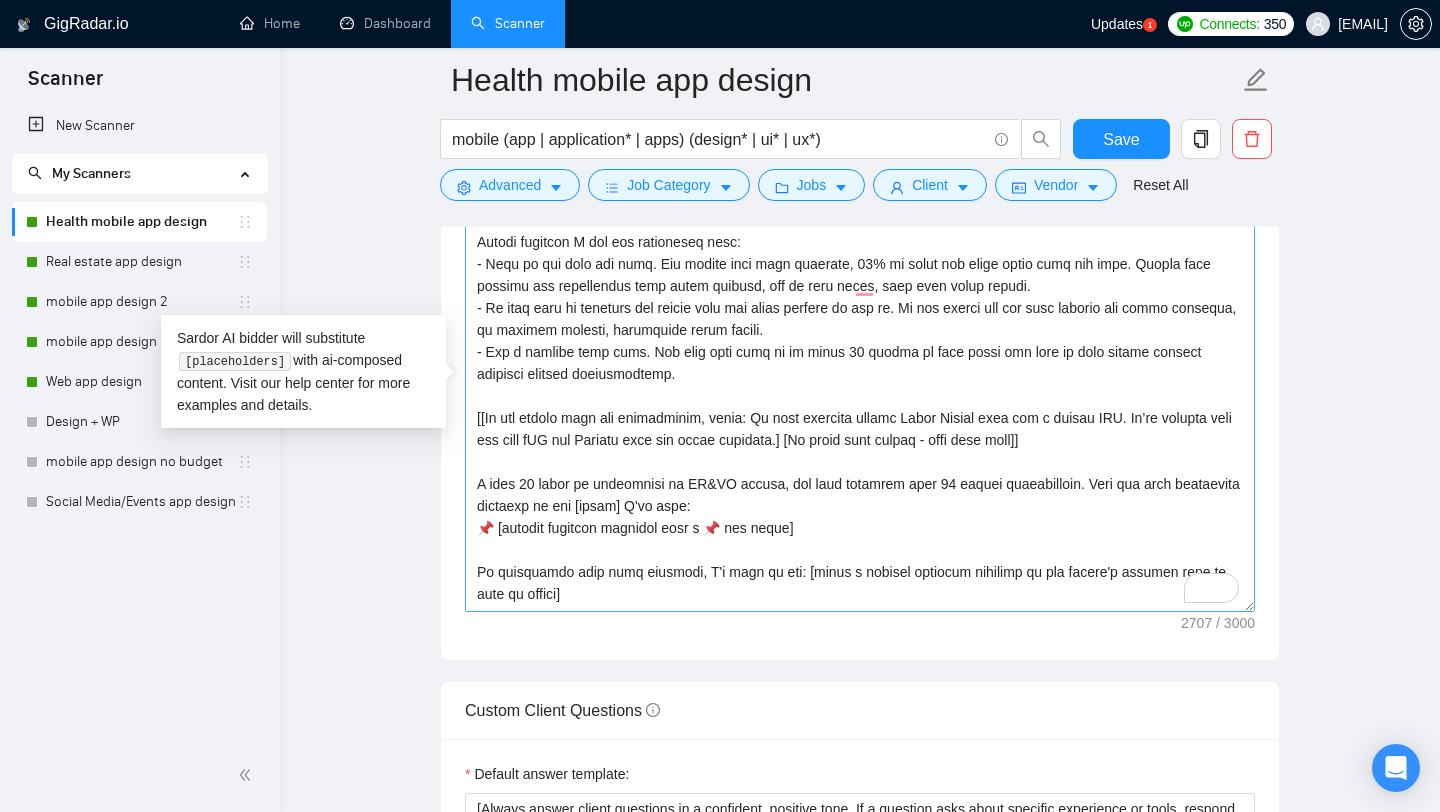 drag, startPoint x: 1139, startPoint y: 485, endPoint x: 476, endPoint y: 463, distance: 663.3649 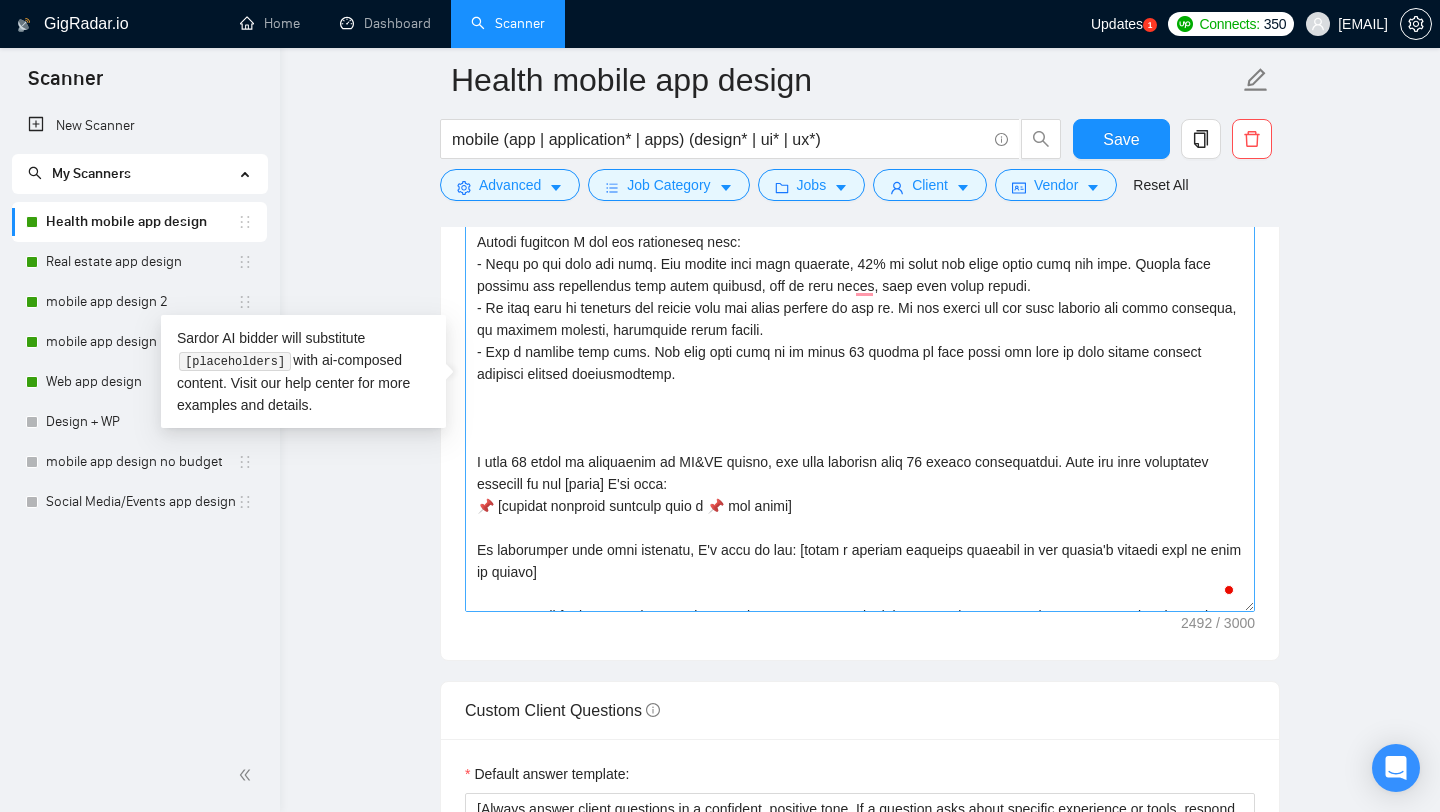 scroll, scrollTop: 543, scrollLeft: 0, axis: vertical 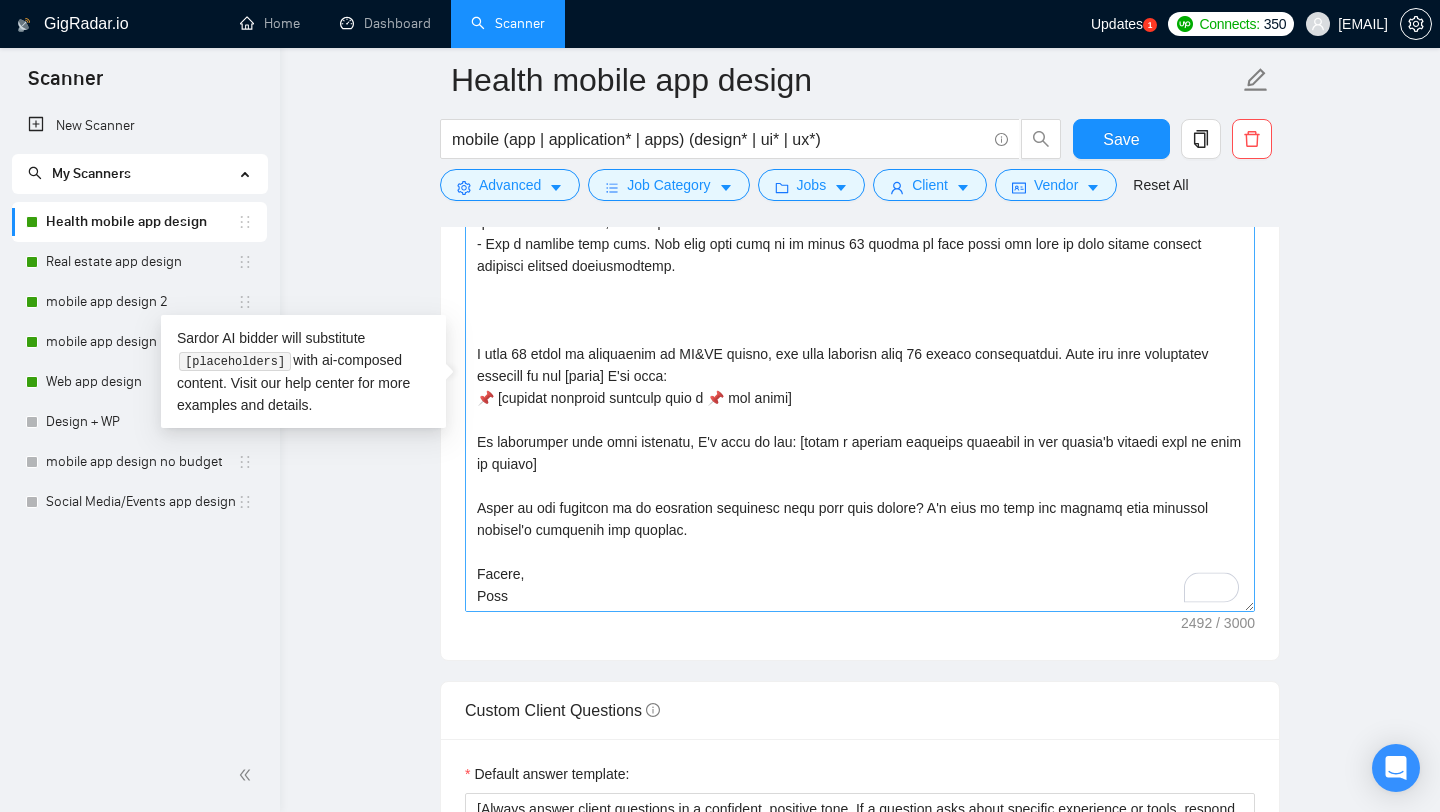click on "Cover letter template:" at bounding box center [860, 387] 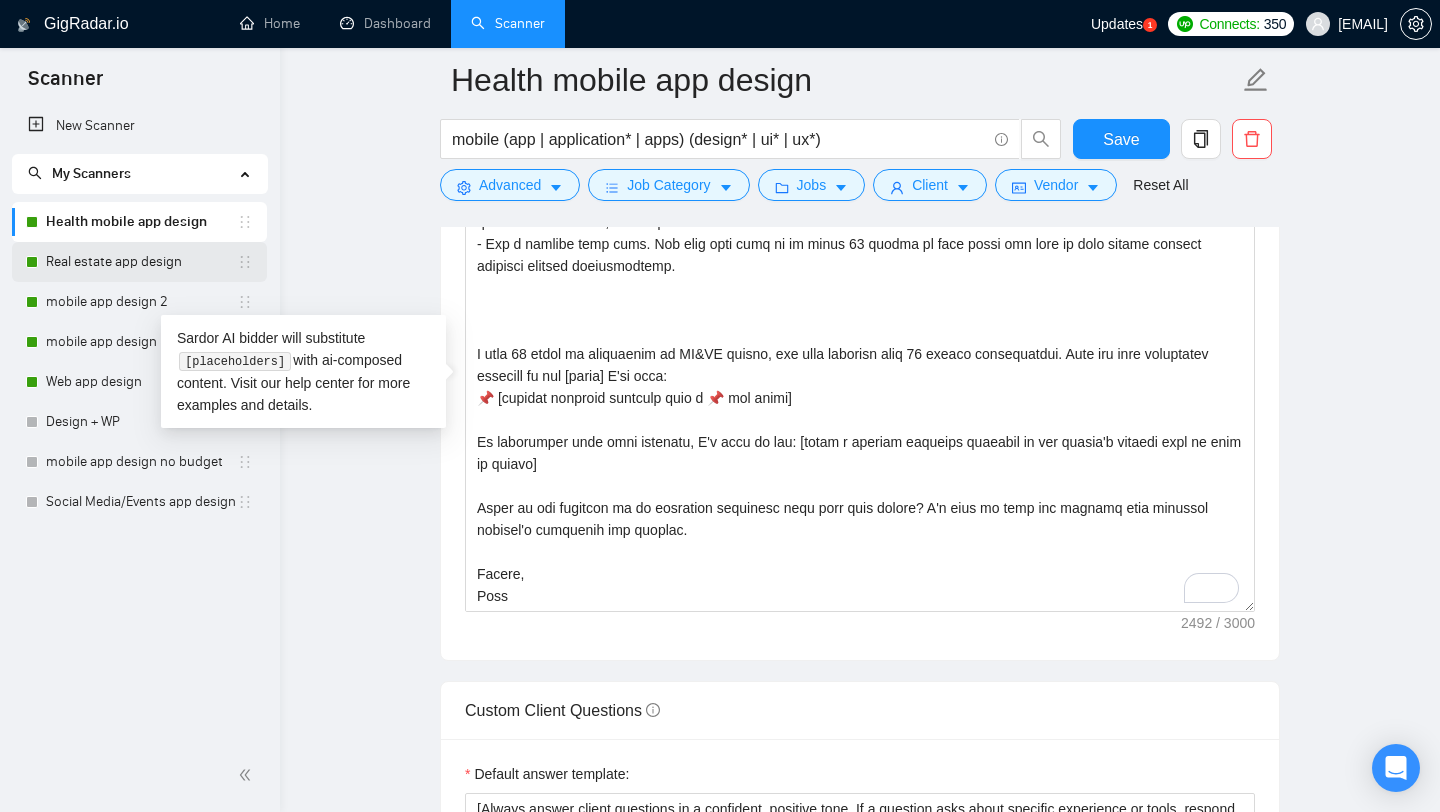 type on "[https://www.upwork.com/freelancers/ivandesign?p=1926911654220763136 - Elevate: Healthcare Management Platform combining a patient-focused mobile app with a robust web platform for medical staff.
https://www.upwork.com/fl/ivandesign?p=1822926055261044736 - Meditation and Cognitive Behavioral Therapy (CBT) app.
https://www.upwork.com/fl/ivandesign?p=1881659577174487040 - Mental wellness app with personalized AI support.
https://www.upwork.com/fl/ivandesign?p=1880235016600088576 - A medical appointment system for a dental clinic.
https://www.upwork.com/fl/ivandesign?p=1782021181219348480 - Sleep improvement app.
https://www.upwork.com/fl/ivandesign?p=1880229864791109632 - AI-Powered Mental health chat app.
- Use this link in a section with a previous project.]
[Style:
- Confident, expert, friendly.
- No ingratiation, no phrases like “I can easily do this”, “I’m the best”, “I can help you with that”.
- Don’t use long paragraphs.]
[Tone: of a professional who understands the client’s goal and helps achieve i..." 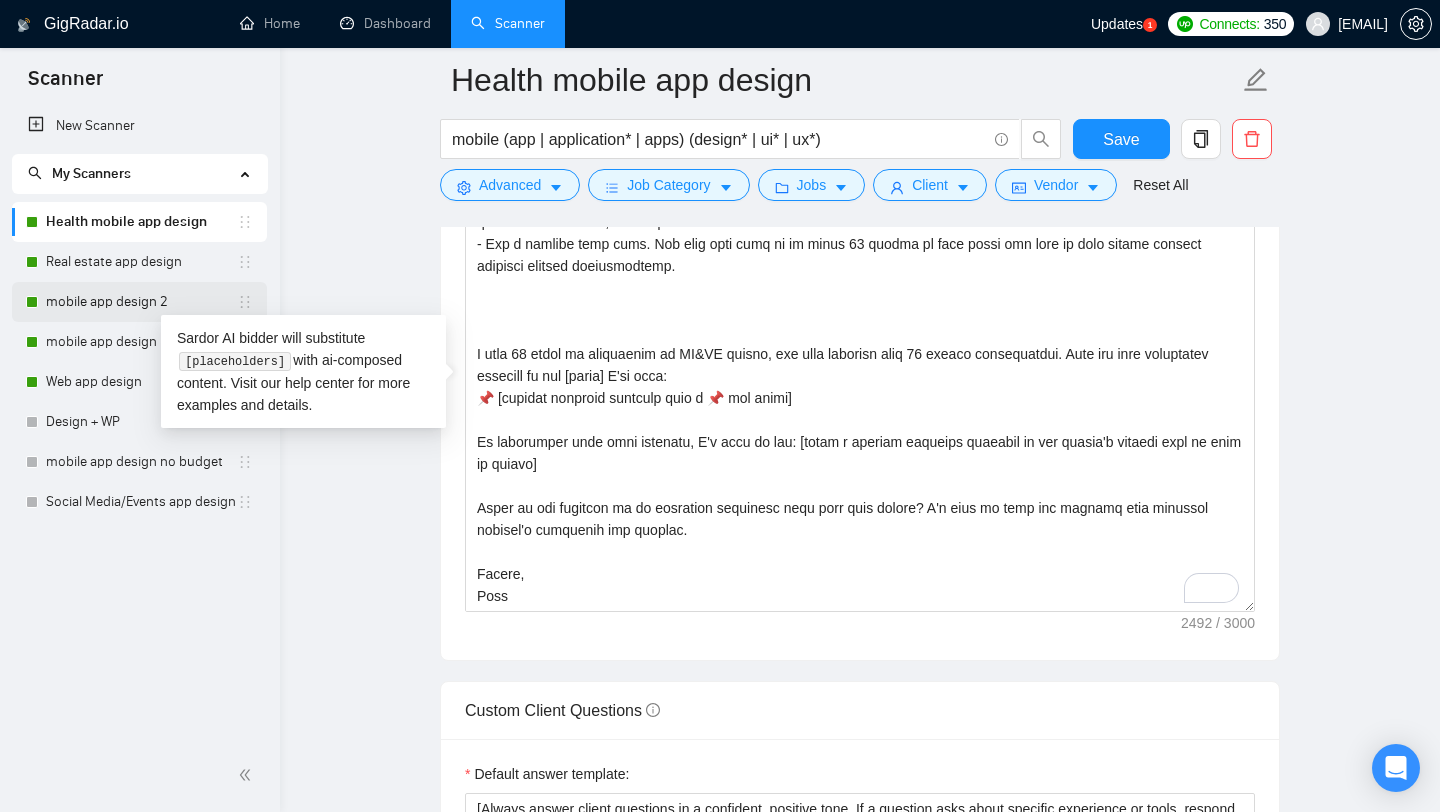 scroll, scrollTop: 0, scrollLeft: 0, axis: both 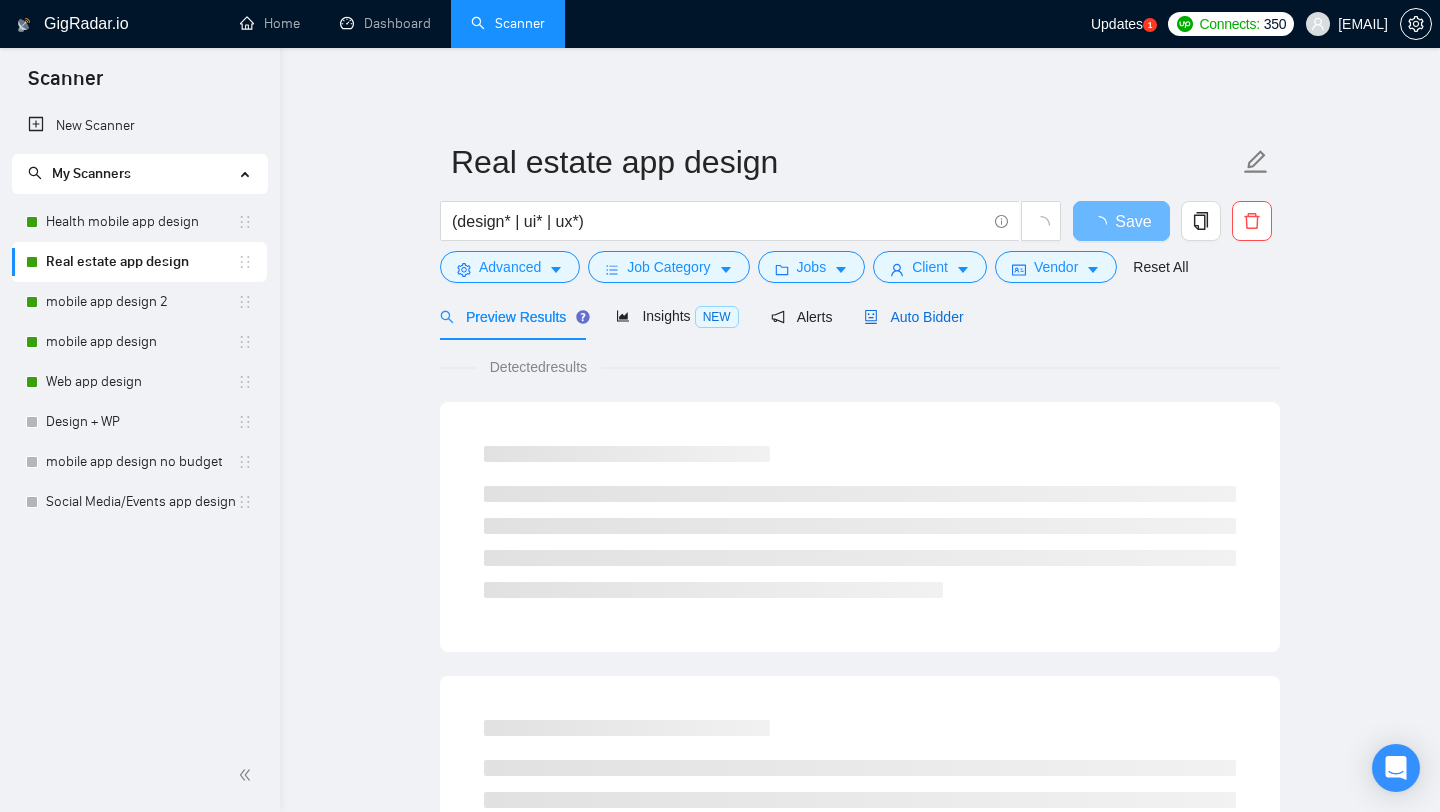click on "Auto Bidder" at bounding box center [913, 317] 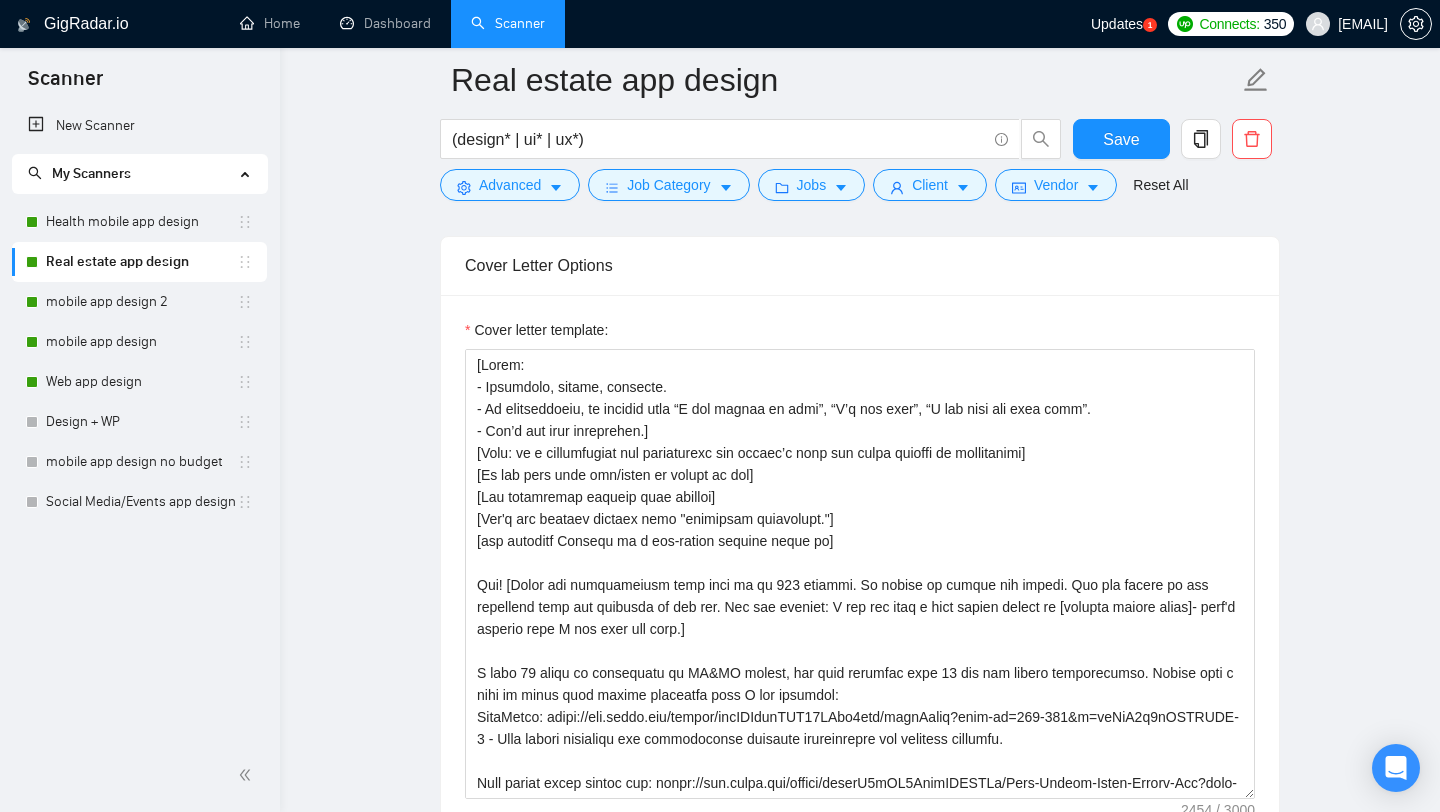 scroll, scrollTop: 1717, scrollLeft: 0, axis: vertical 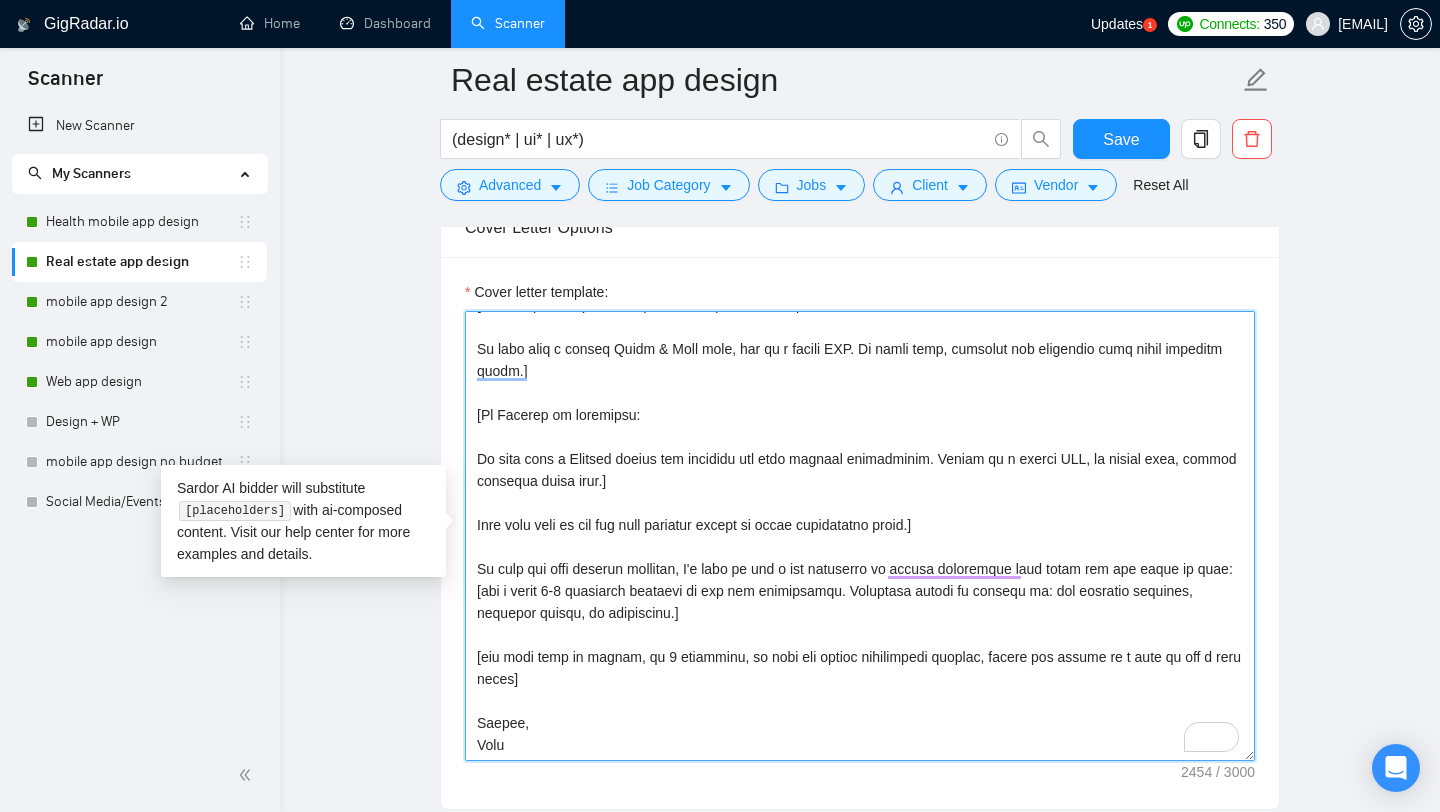 drag, startPoint x: 477, startPoint y: 389, endPoint x: 756, endPoint y: 489, distance: 296.37982 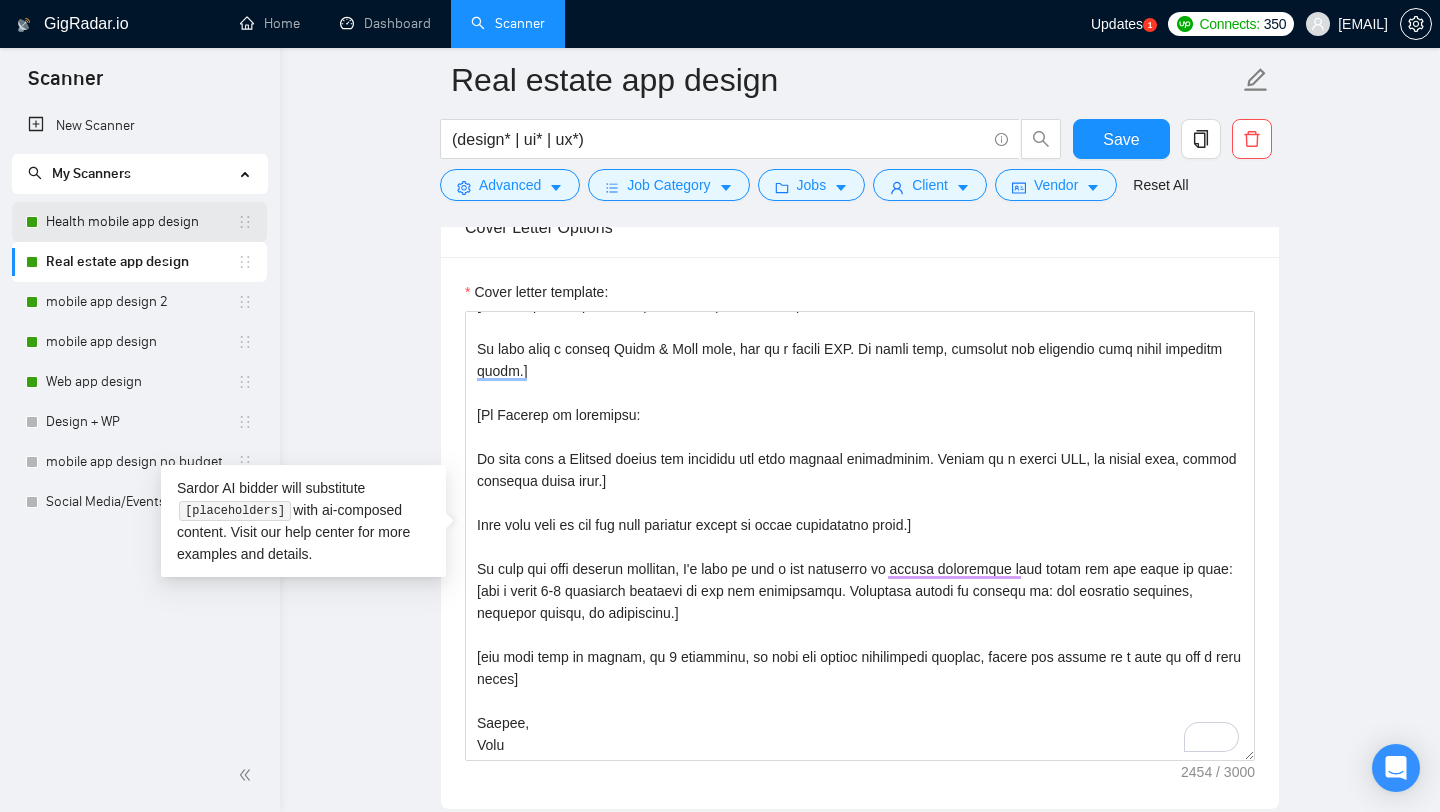 click on "Health mobile app design" at bounding box center [141, 222] 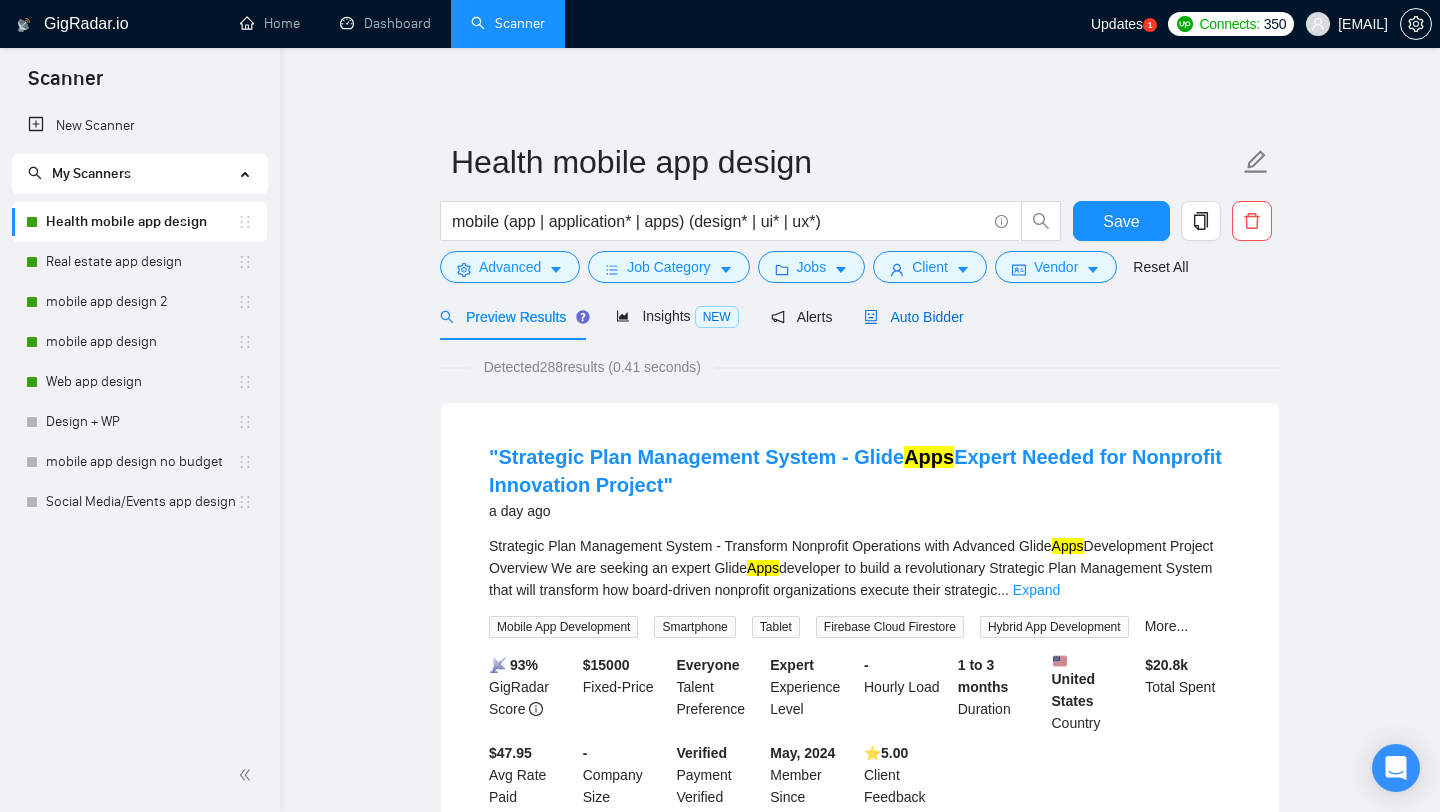 click on "Auto Bidder" at bounding box center (913, 317) 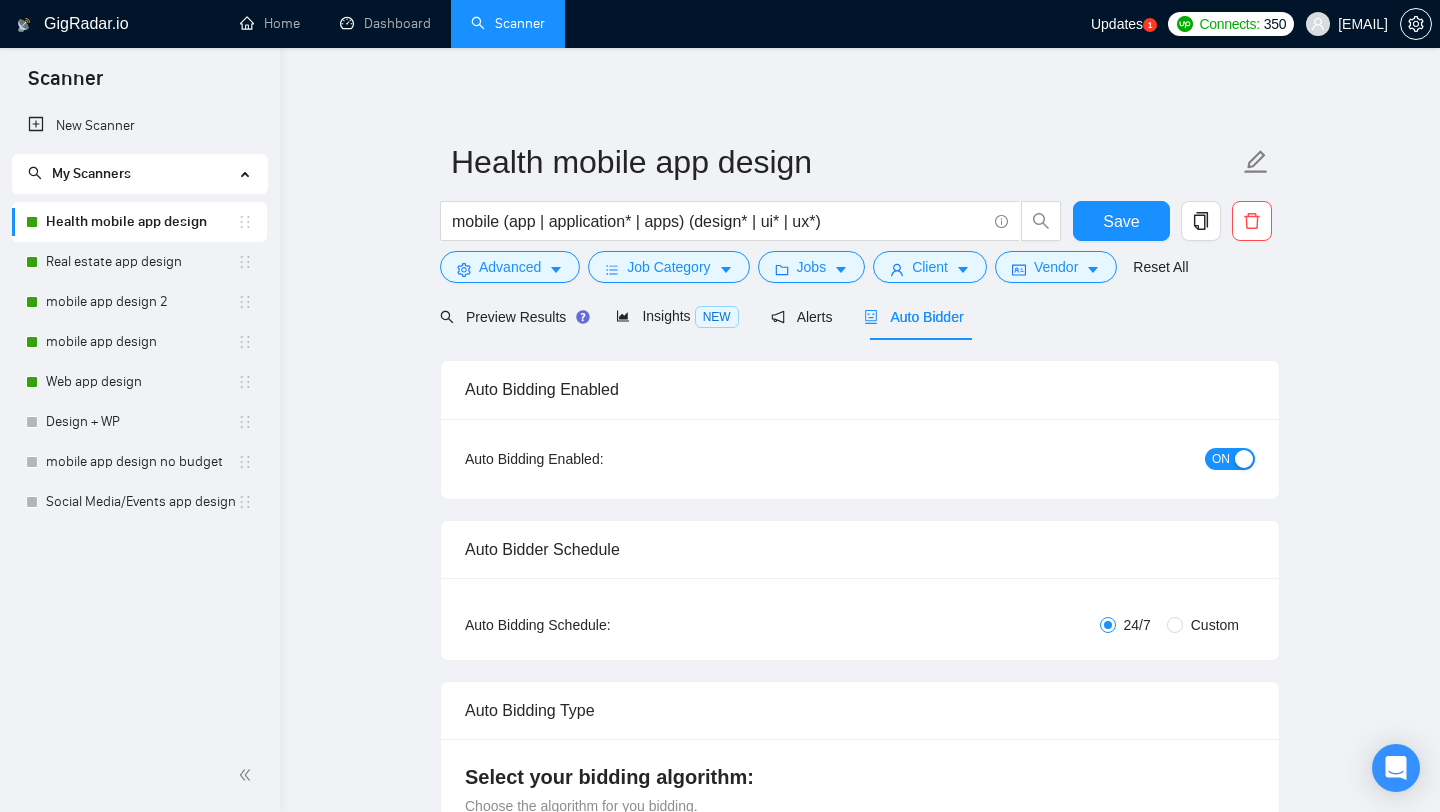 type 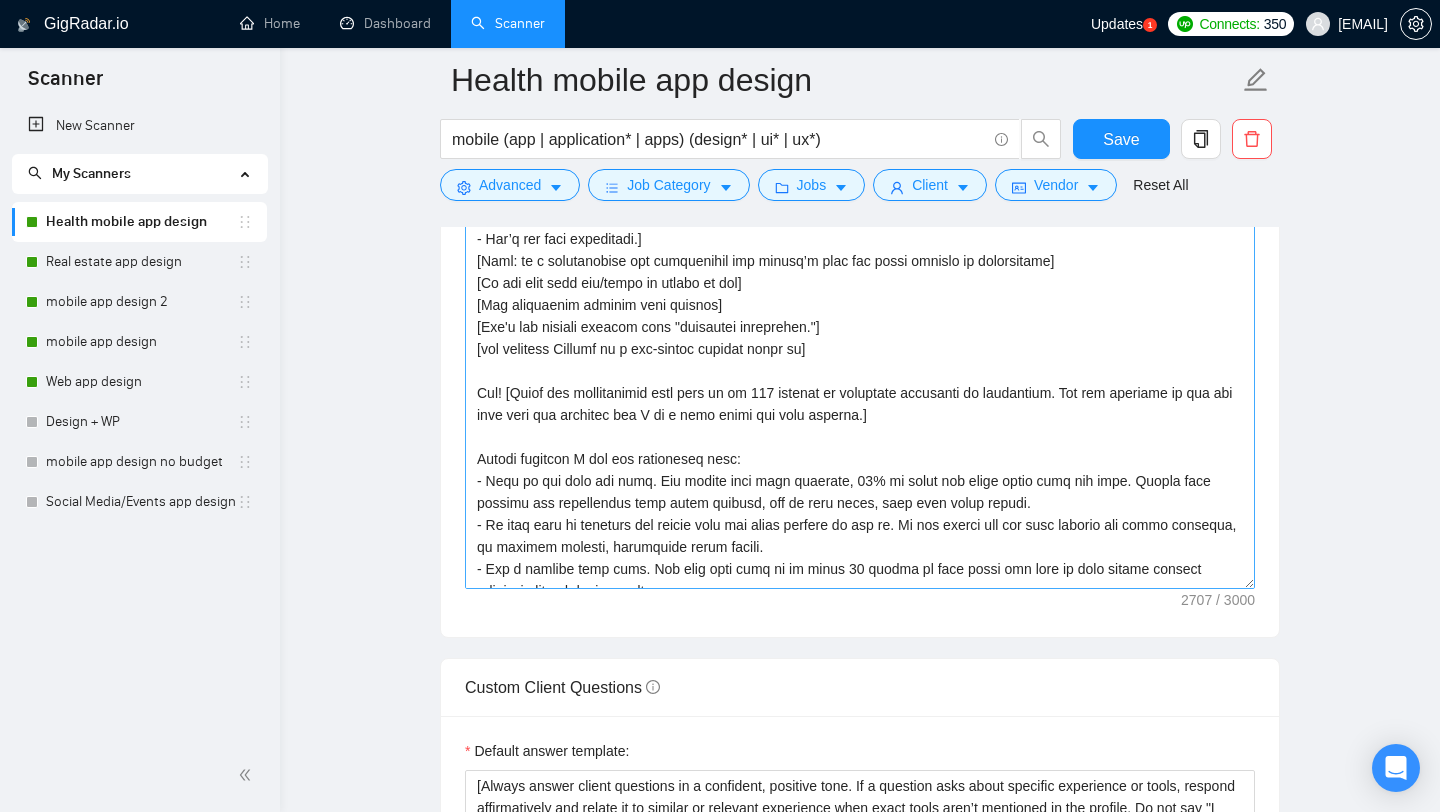 scroll, scrollTop: 70, scrollLeft: 0, axis: vertical 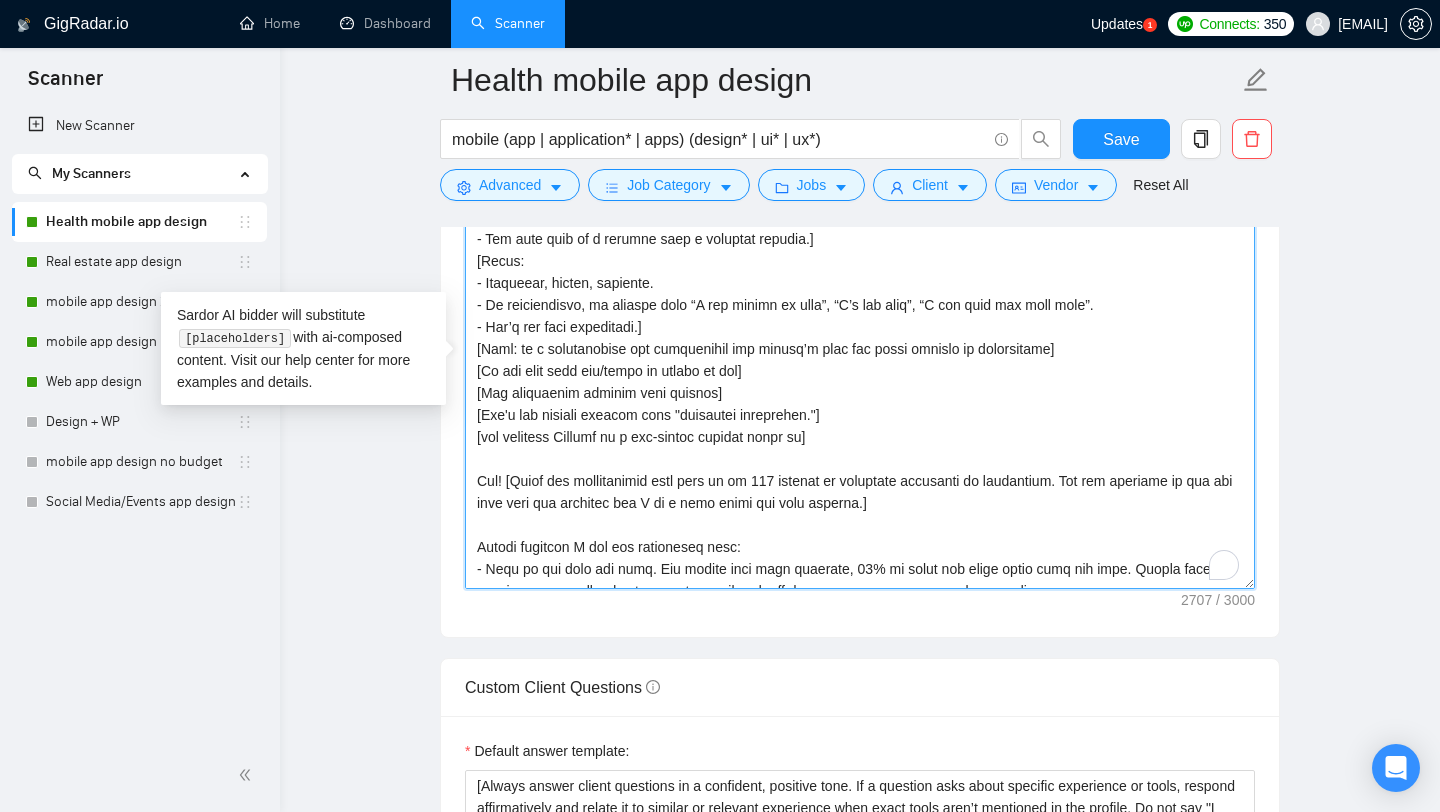 drag, startPoint x: 863, startPoint y: 455, endPoint x: 835, endPoint y: 455, distance: 28 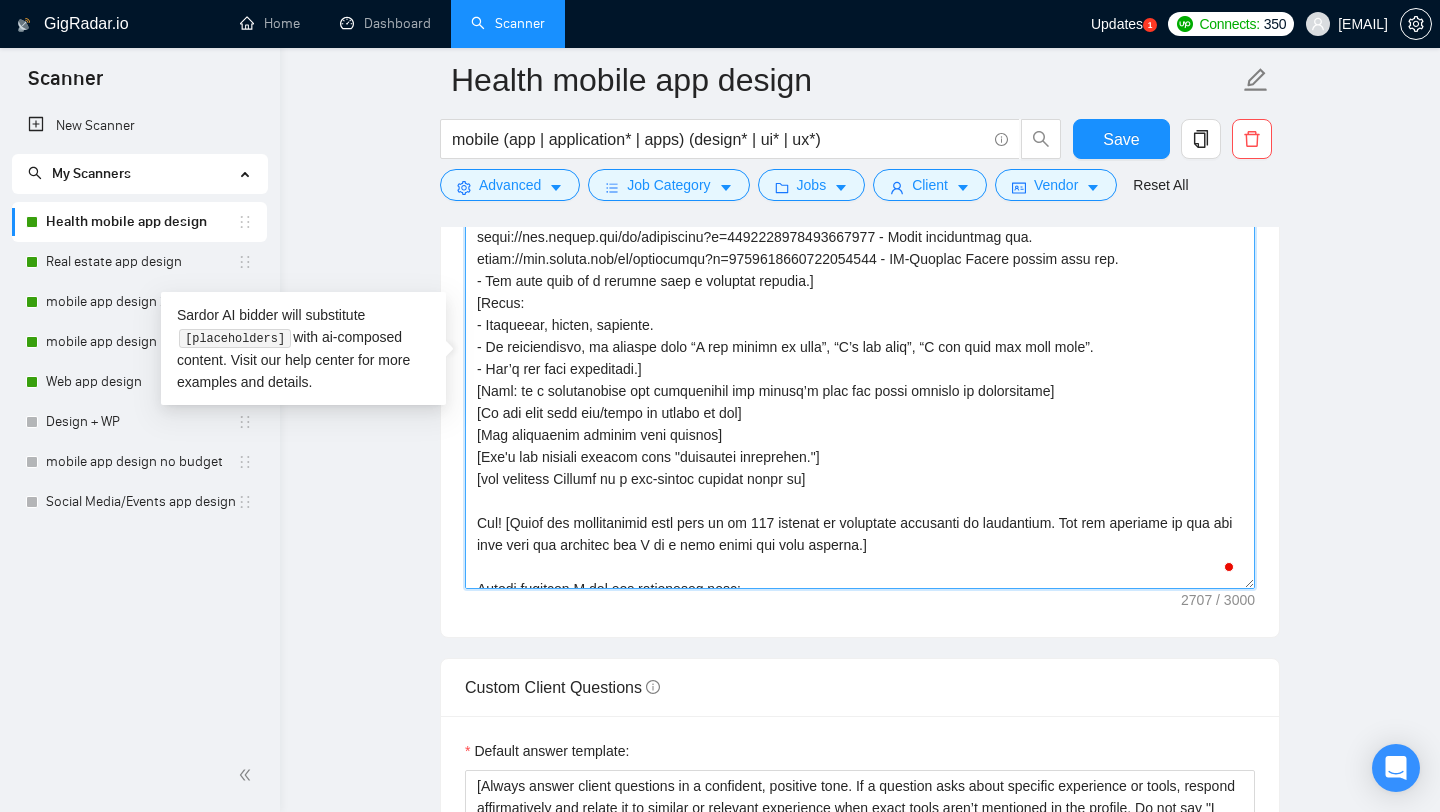 click on "Cover letter template:" at bounding box center (860, 364) 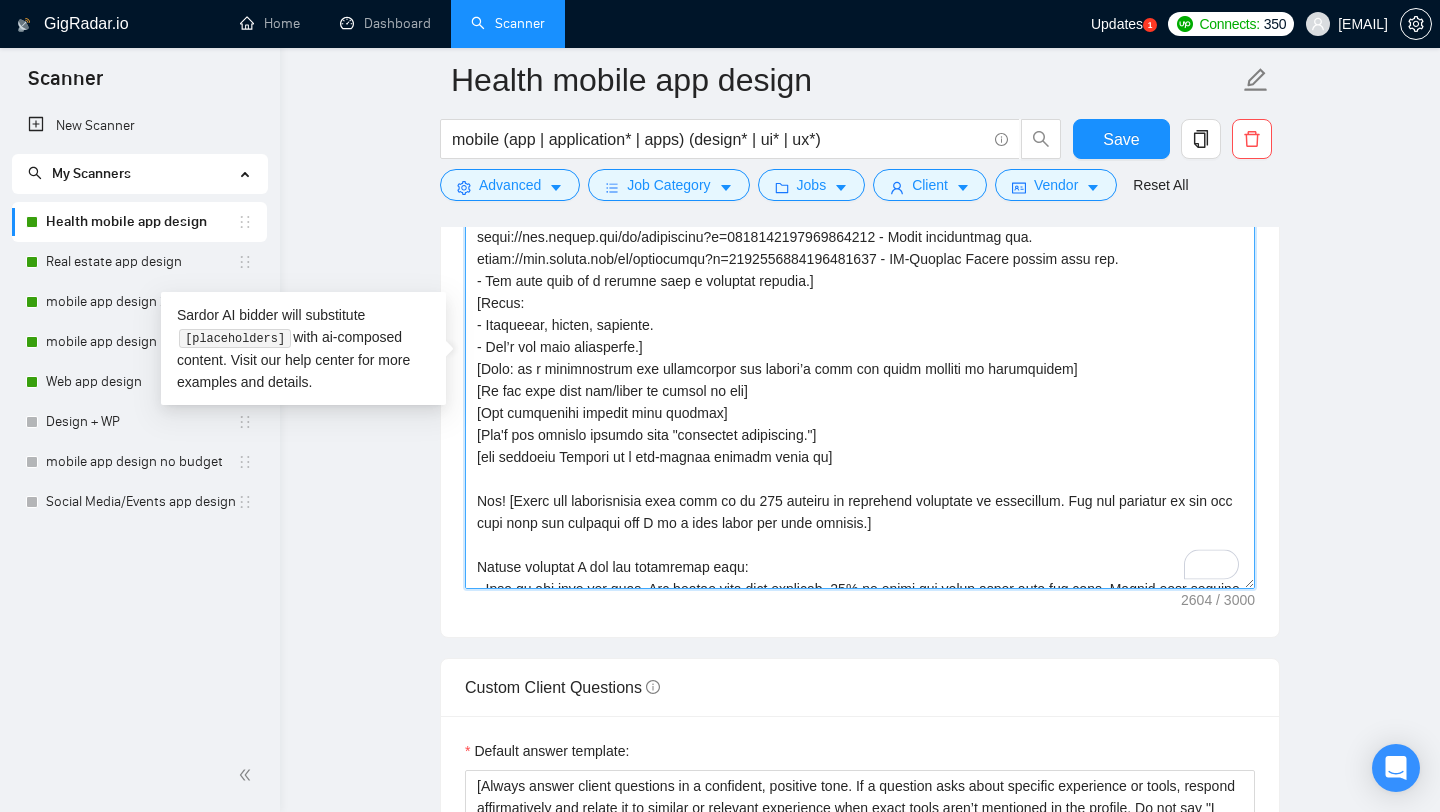 scroll, scrollTop: 84, scrollLeft: 0, axis: vertical 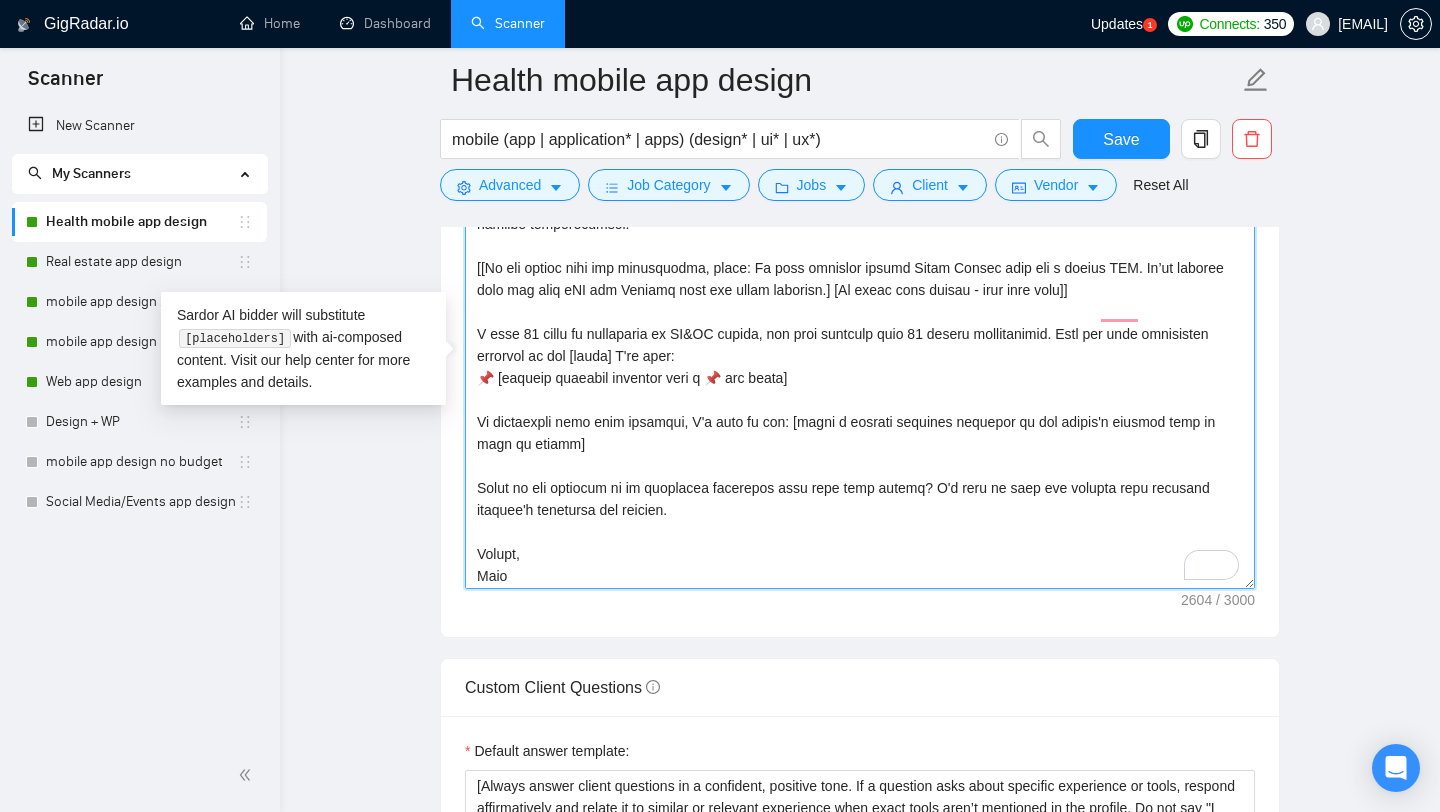 drag, startPoint x: 1139, startPoint y: 336, endPoint x: 474, endPoint y: 314, distance: 665.36383 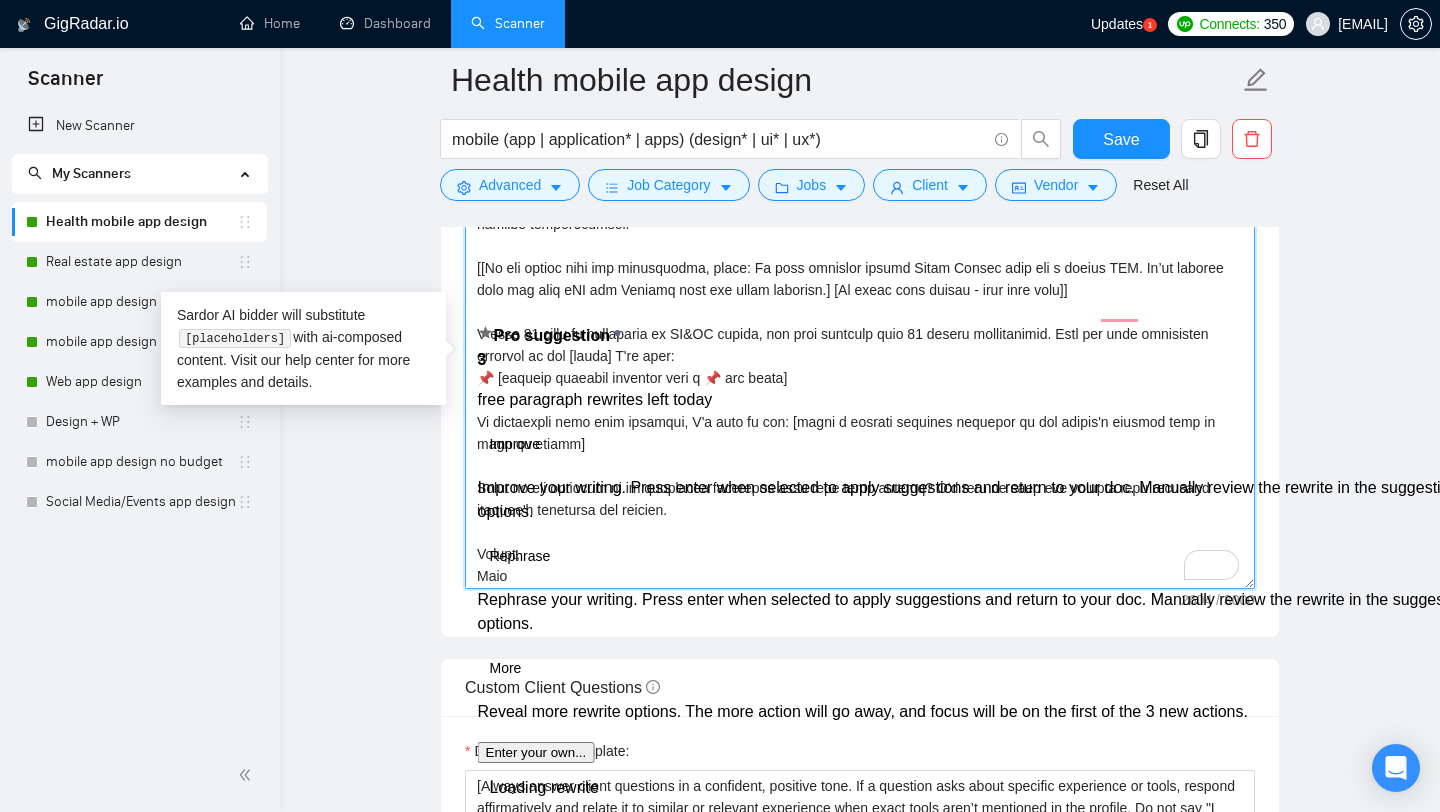 paste on "Check the job skills and include the right note based on what's requested:
[If mobile development is mentioned:
My team includes skilled React Native developers and a senior CTO. Together we build smooth iOS and Android apps people enjoy using.]
[If custom web development (React/Node) is mentioned:
We also have a strong React & Node team, led by a senior CTO. We build fast, scalable web platforms that users actually enjoy.]
[If Webflow is mentioned:
We work with a Webflow expert who recently had very similar experiences. Backed by a senior CTO, we create fast, modern websites users love." 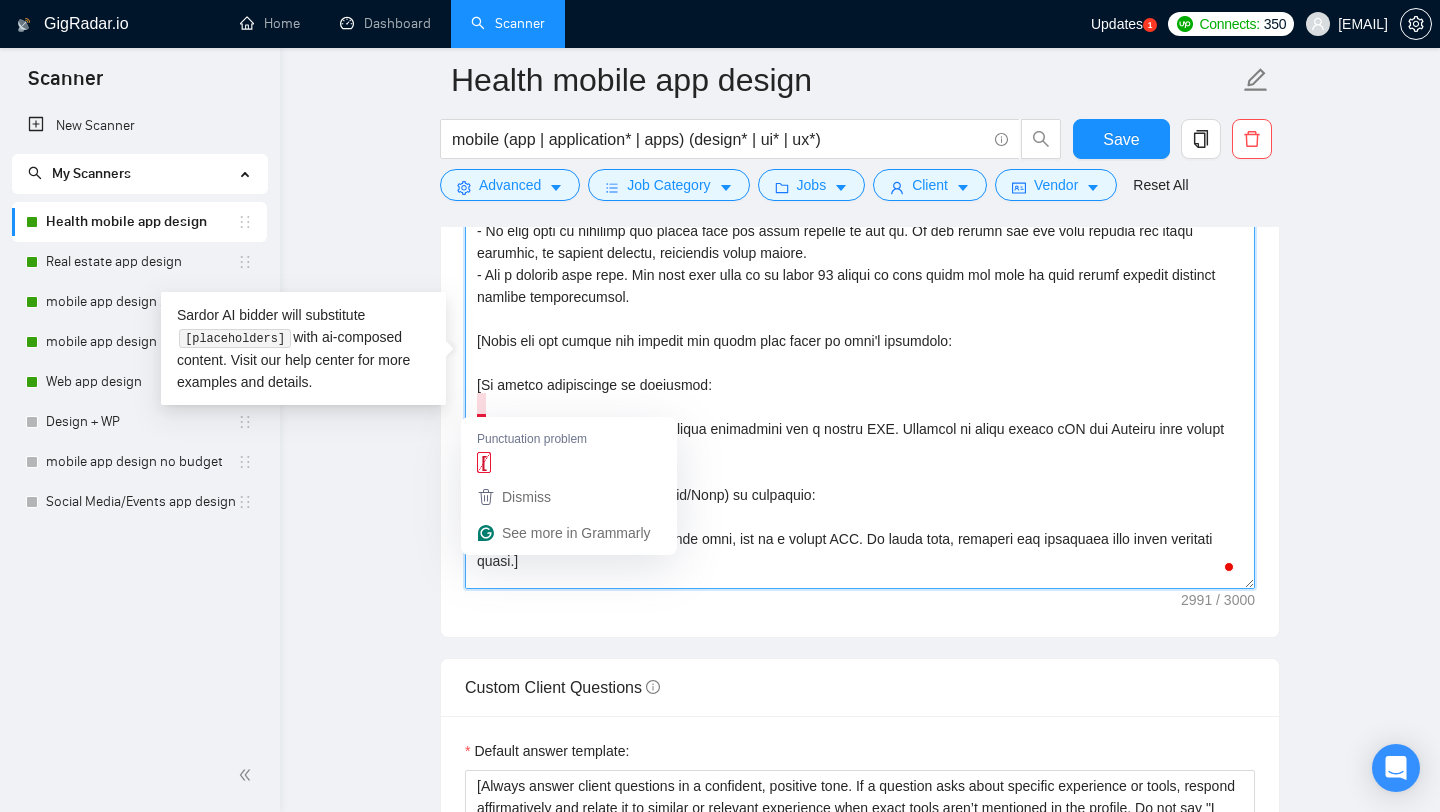 click on "Cover letter template:" at bounding box center [860, 364] 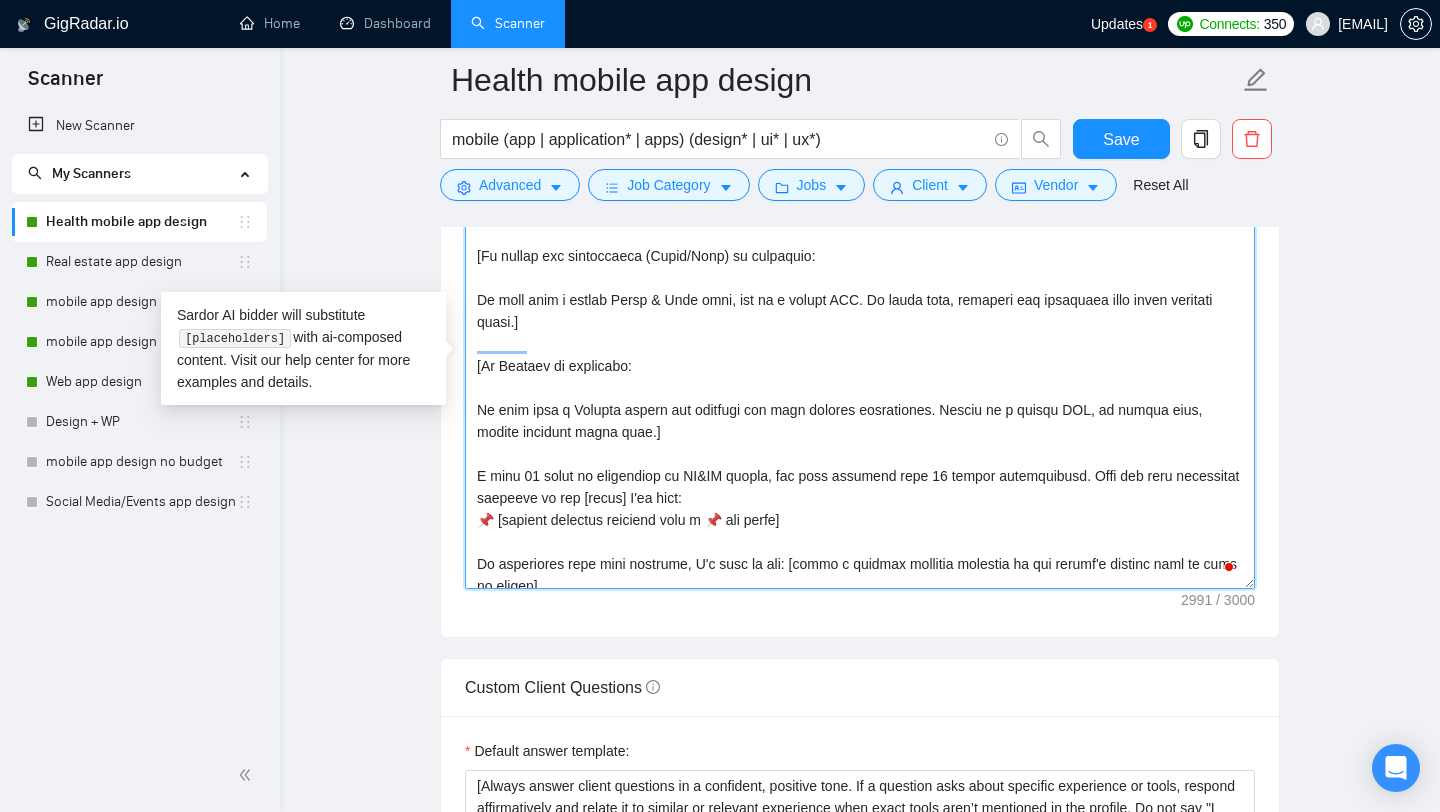 drag, startPoint x: 716, startPoint y: 452, endPoint x: 951, endPoint y: 450, distance: 235.00851 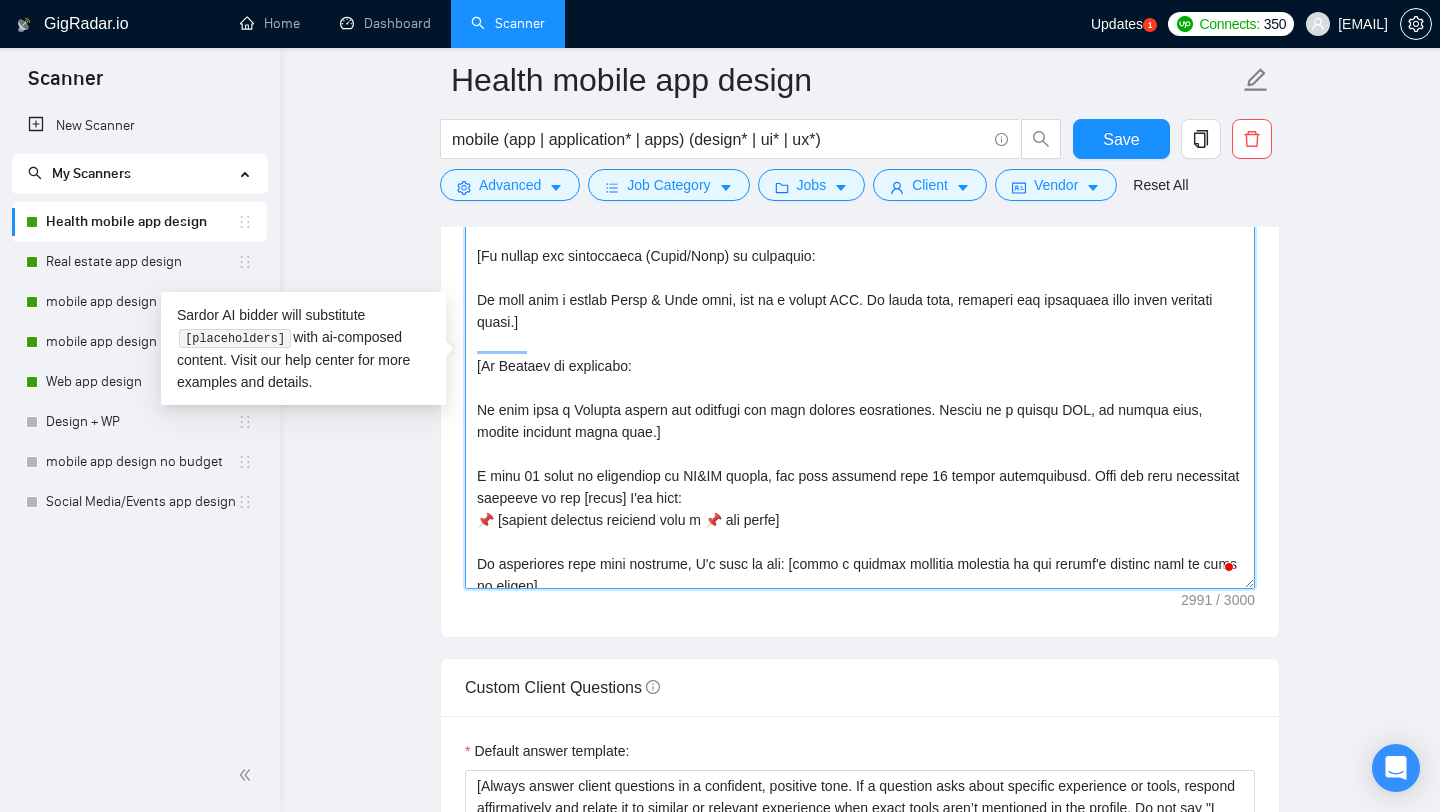 drag, startPoint x: 951, startPoint y: 450, endPoint x: 718, endPoint y: 446, distance: 233.03433 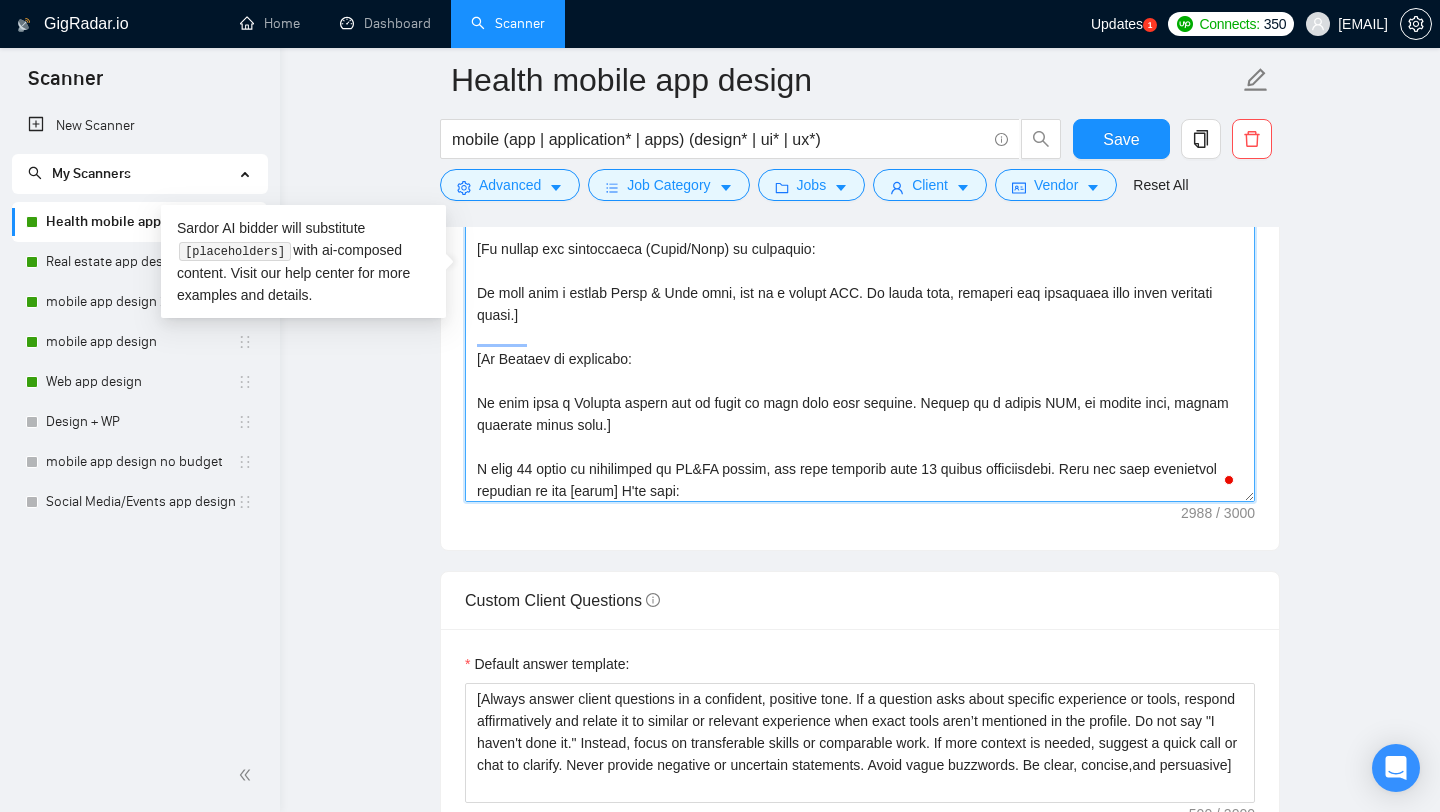 drag, startPoint x: 680, startPoint y: 468, endPoint x: 594, endPoint y: 318, distance: 172.9046 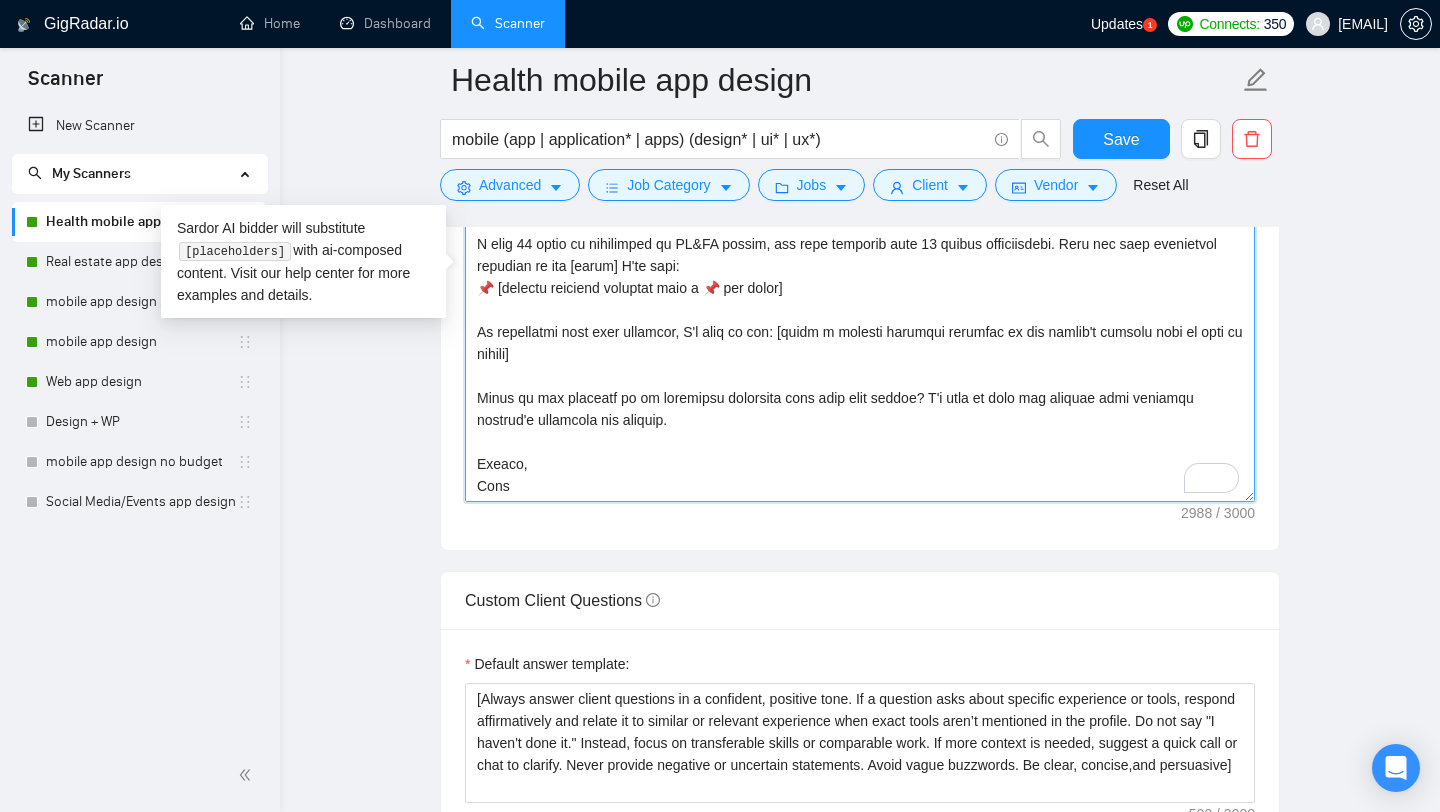 drag, startPoint x: 476, startPoint y: 344, endPoint x: 476, endPoint y: 235, distance: 109 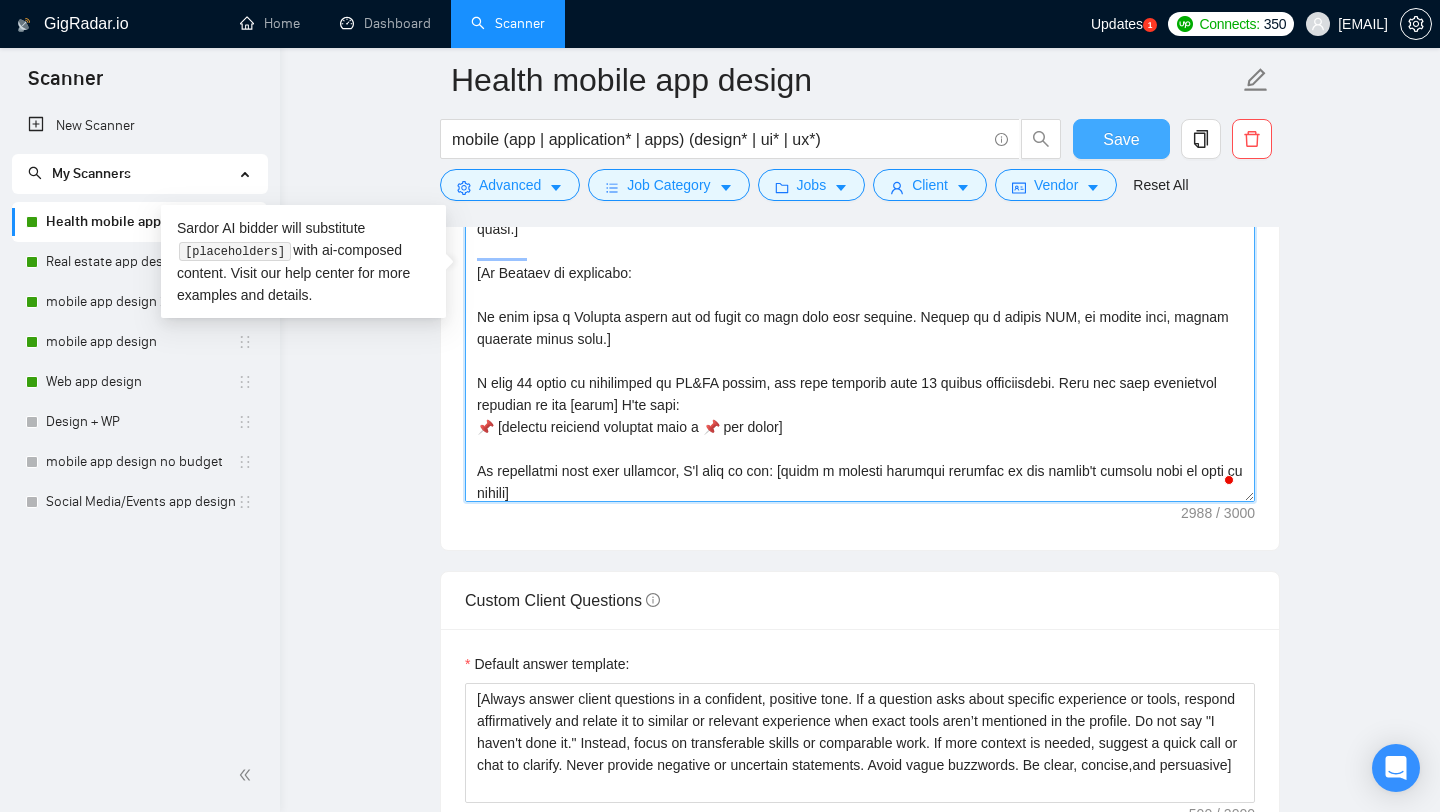 type on "[https://www.upwork.com/freelancers/ivandesign?p=1926911654220763136 - Elevate: Healthcare Management Platform combining a patient-focused mobile app with a robust web platform for medical staff.
https://www.upwork.com/fl/ivandesign?p=1822926055261044736 - Meditation and Cognitive Behavioral Therapy (CBT) app.
https://www.upwork.com/fl/ivandesign?p=1881659577174487040 - Mental wellness app with personalized AI support.
https://www.upwork.com/fl/ivandesign?p=1880235016600088576 - A medical appointment system for a dental clinic.
https://www.upwork.com/fl/ivandesign?p=1782021181219348480 - Sleep improvement app.
https://www.upwork.com/fl/ivandesign?p=1880229864791109632 - AI-Powered Mental health chat app.
- Use this link in a section with a previous project.]
[Style:
- Confident, expert, friendly.
- Don’t use long paragraphs.]
[Tone: of a professional who understands the client’s goal and helps achieve it effectively]
[Do not call them sir/madam or client at all]
[Use paragraphs between each section]
[Don..." 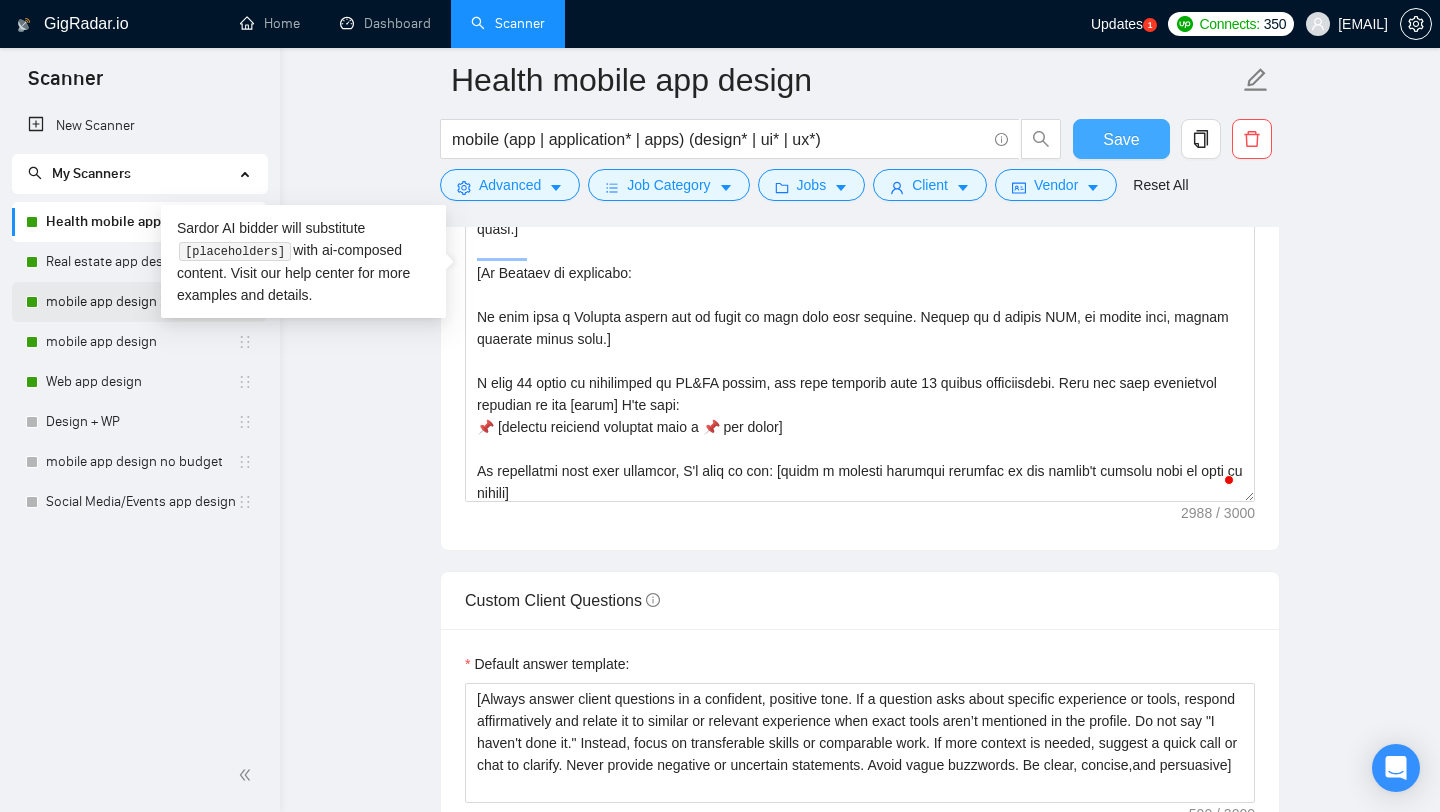 drag, startPoint x: 1147, startPoint y: 133, endPoint x: 145, endPoint y: 285, distance: 1013.4634 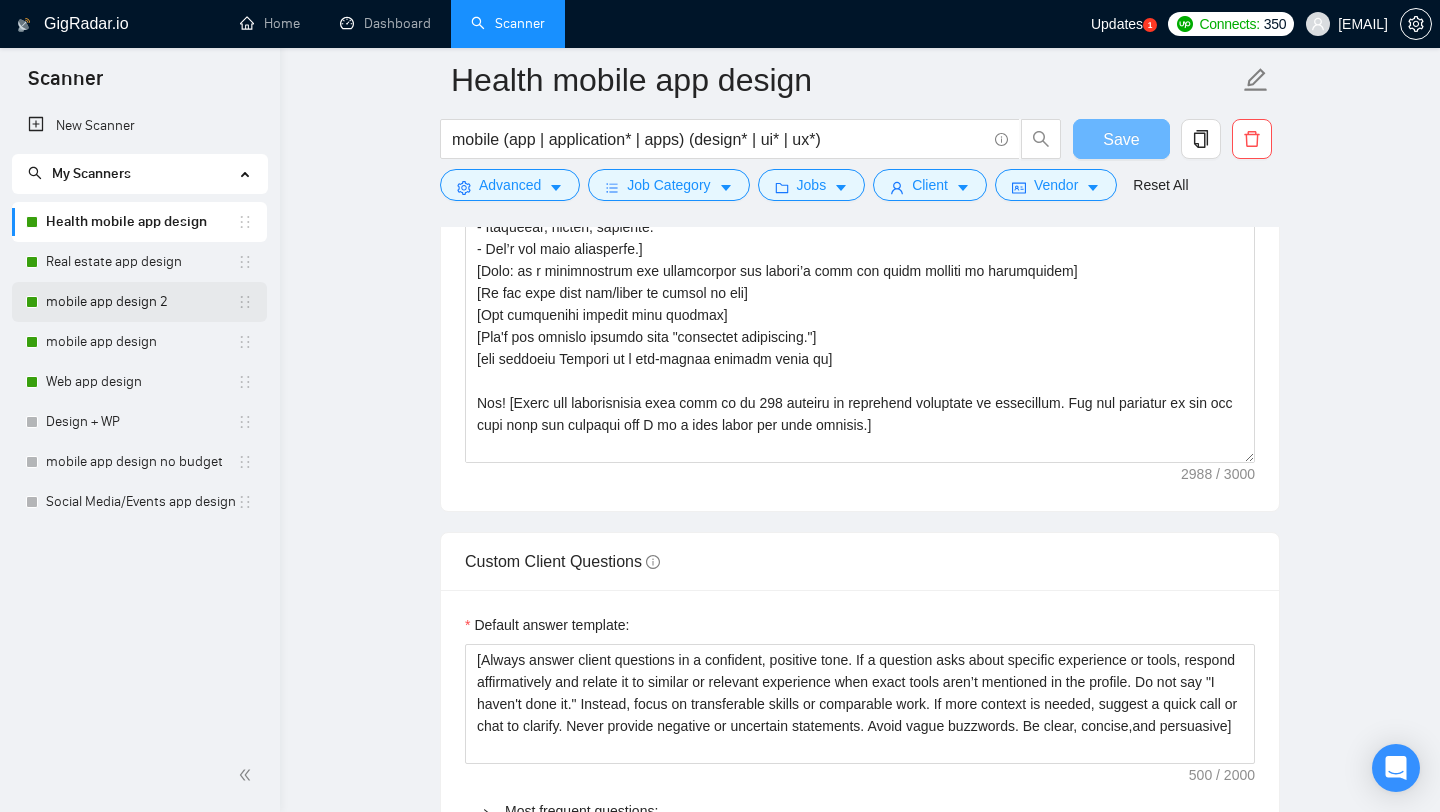 click on "mobile app design 2" at bounding box center (141, 302) 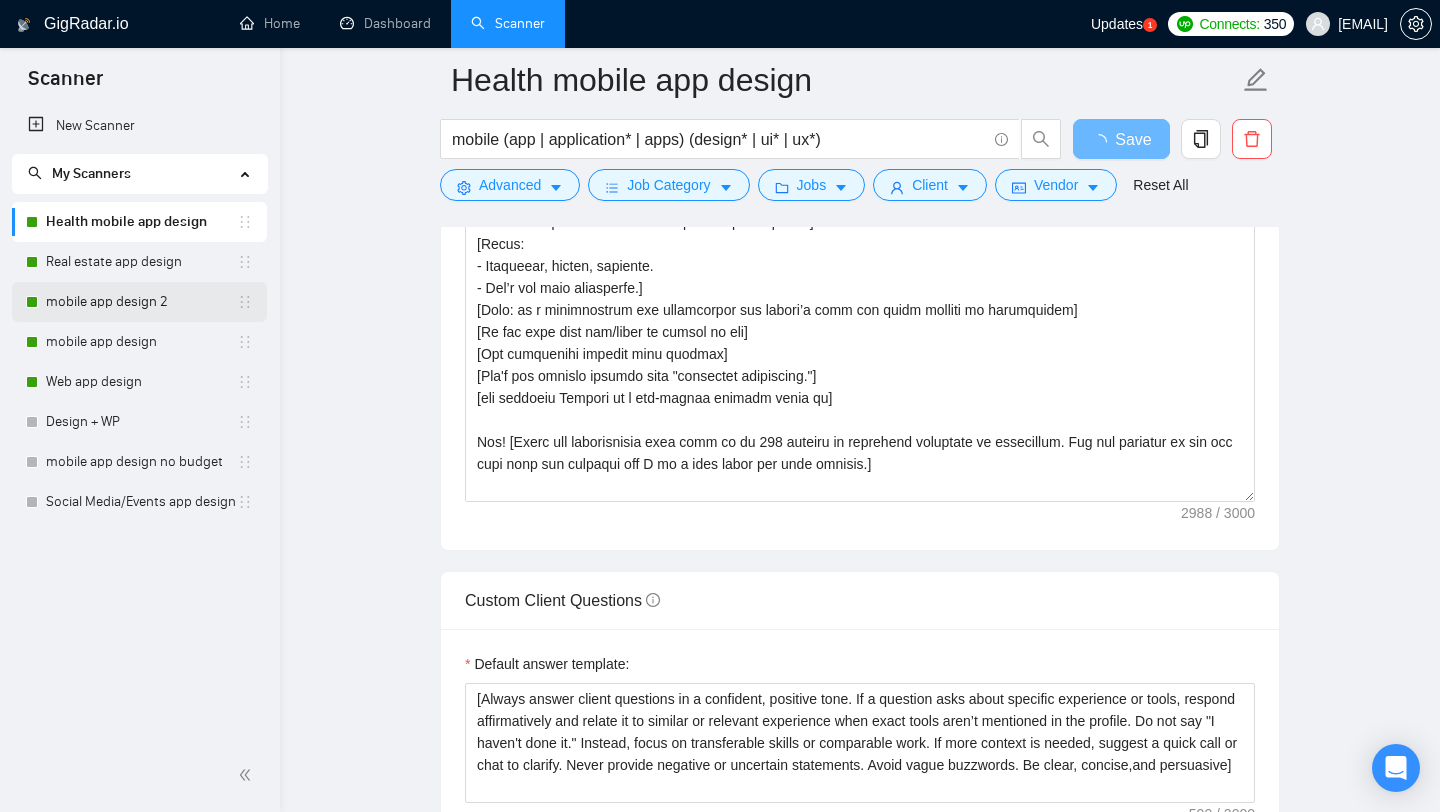 click on "mobile app design 2" at bounding box center (141, 302) 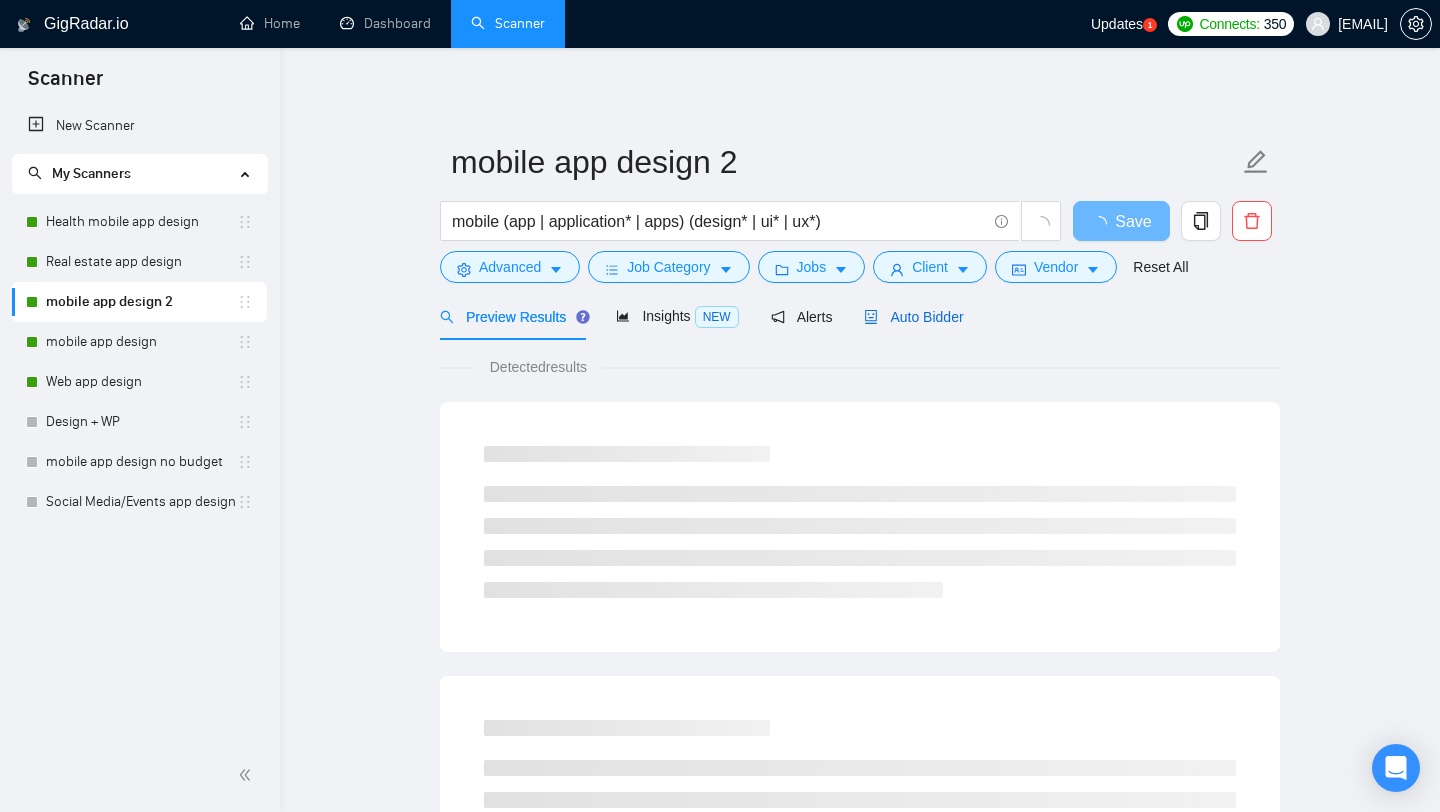 click on "Auto Bidder" at bounding box center [913, 317] 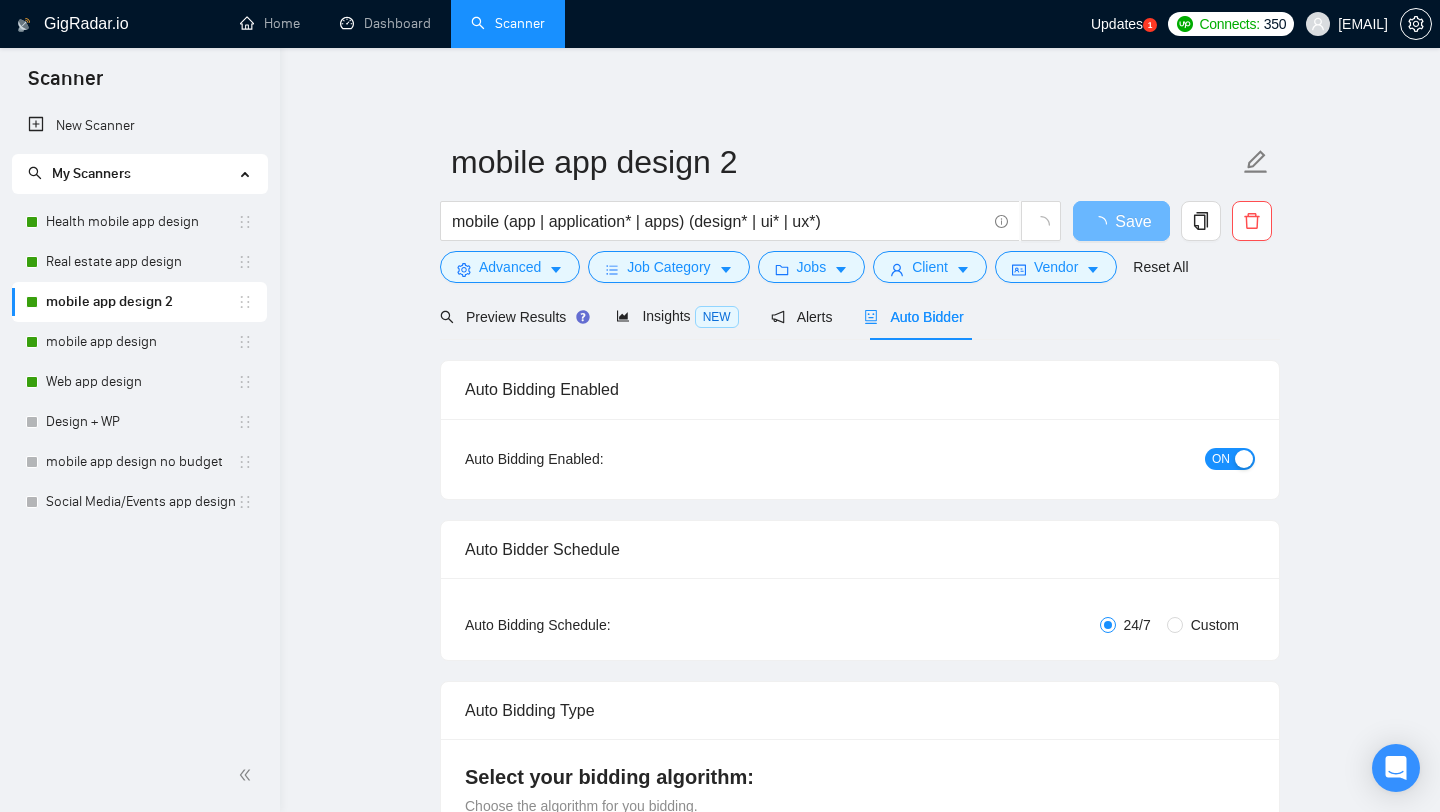 type 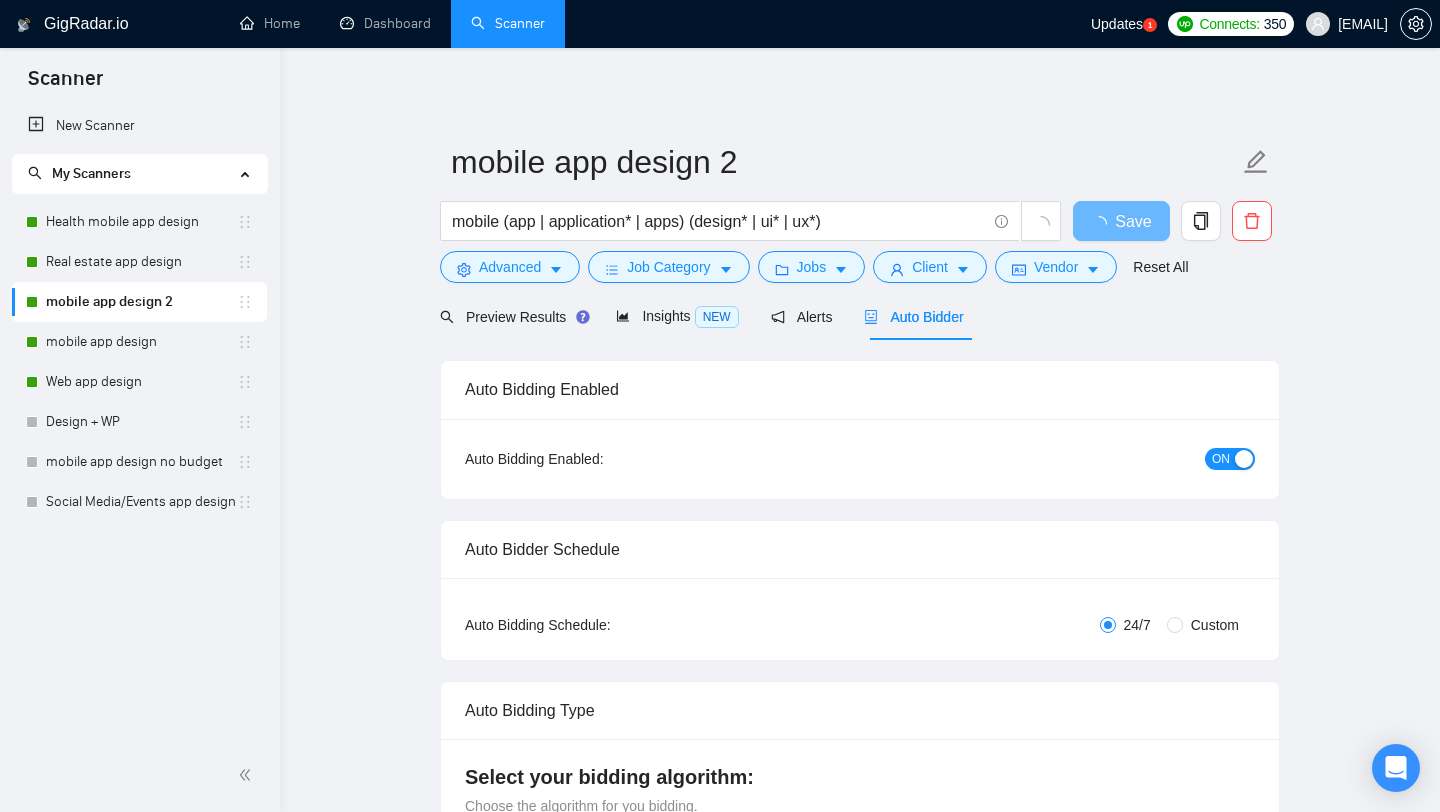 radio on "false" 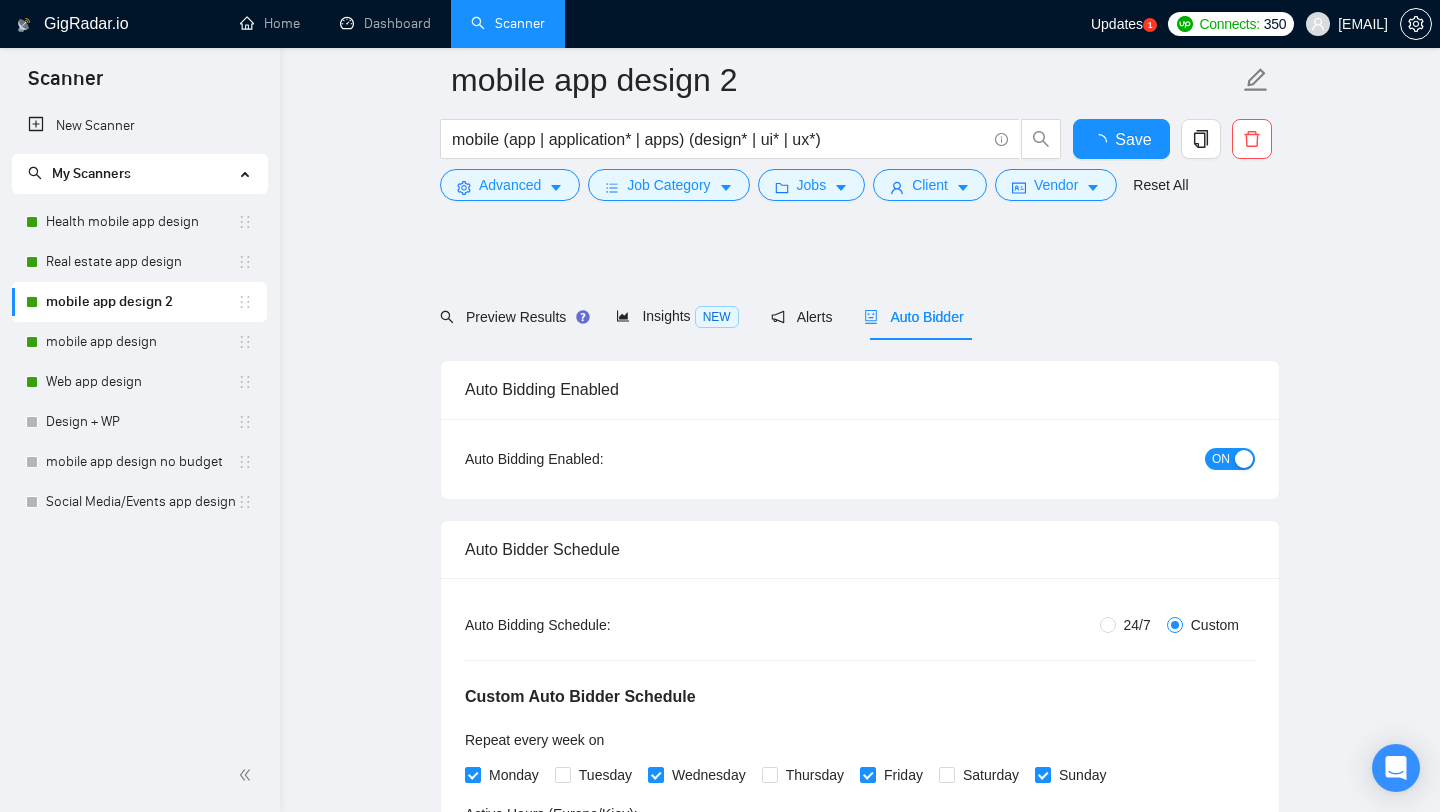 type 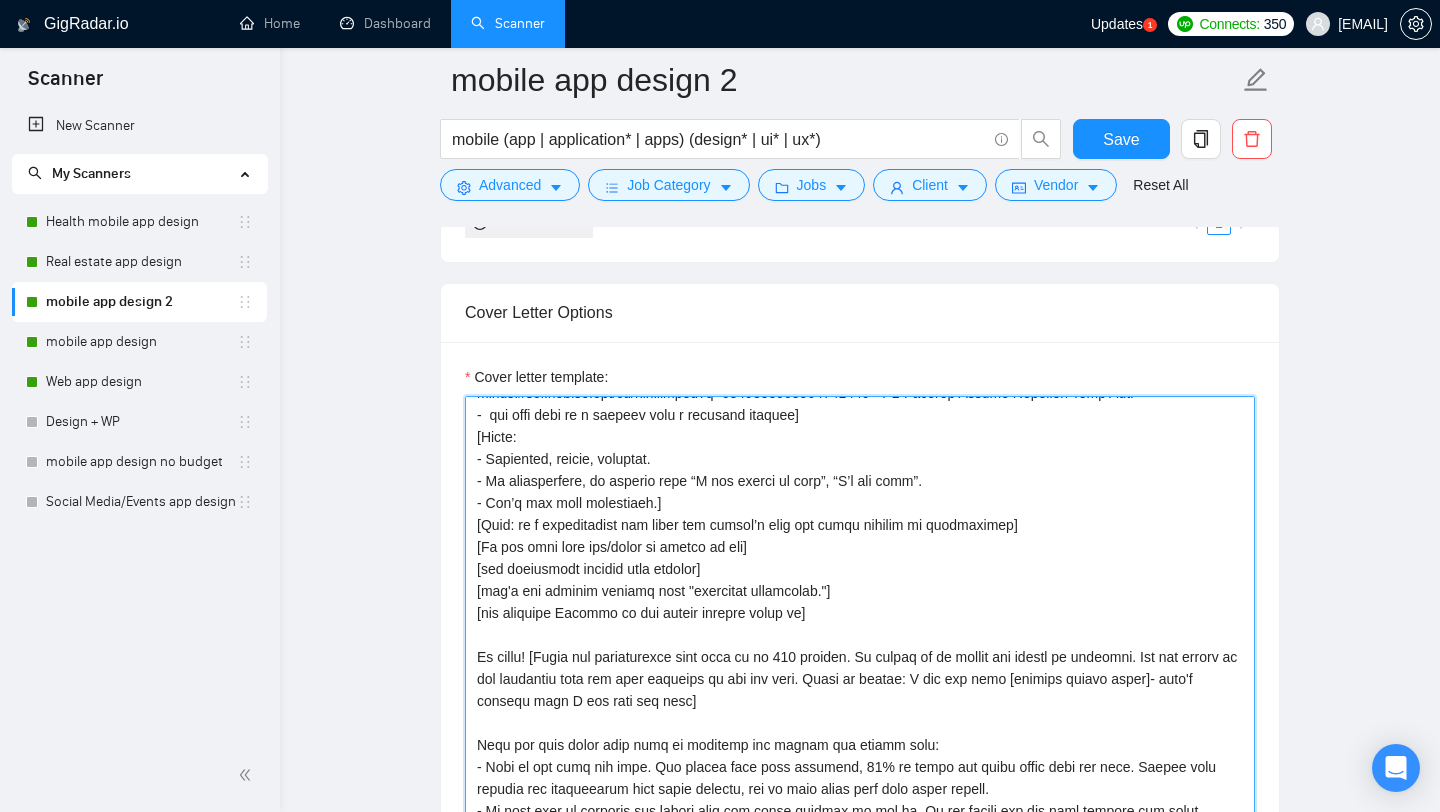 click on "Cover letter template:" at bounding box center [860, 621] 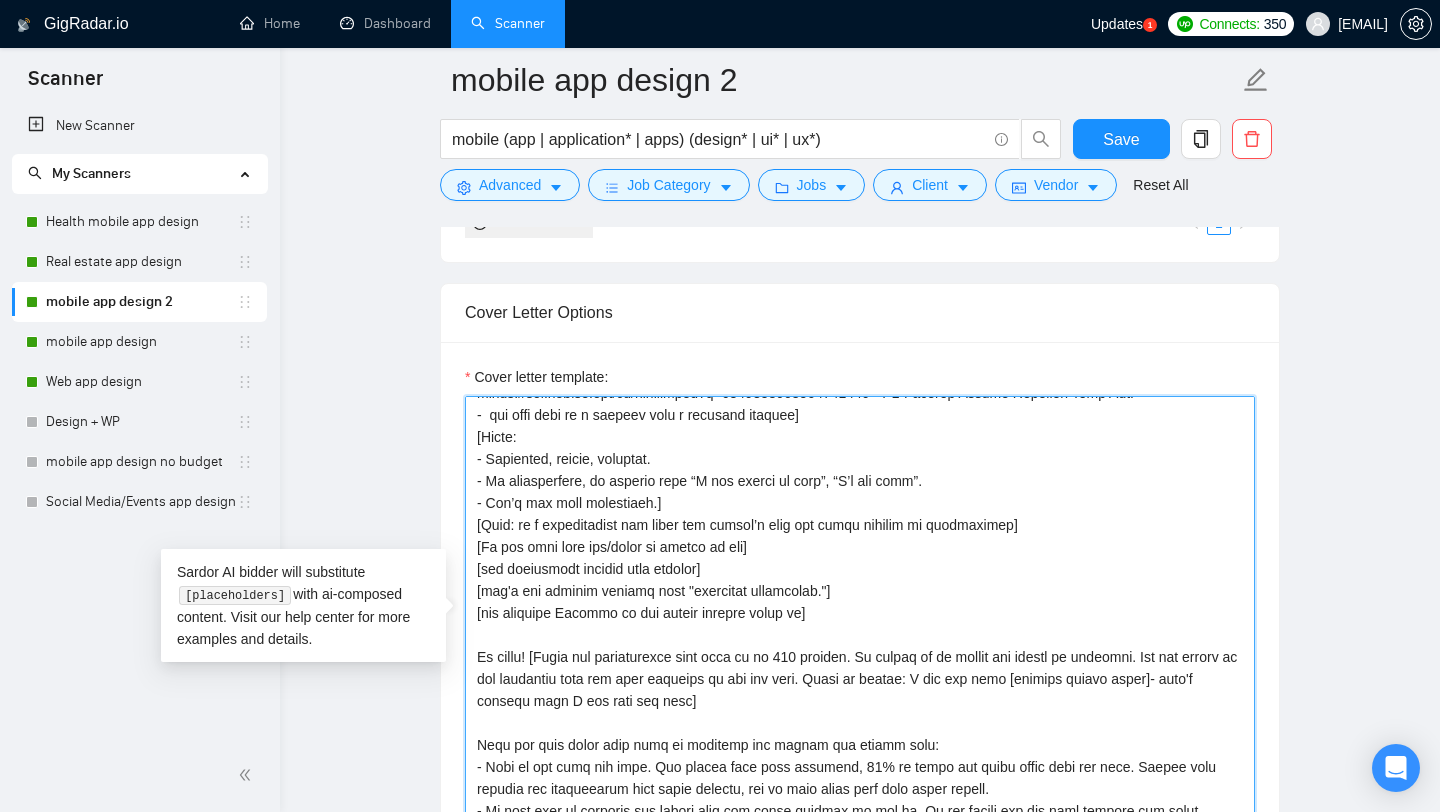 click on "Cover letter template:" at bounding box center (860, 621) 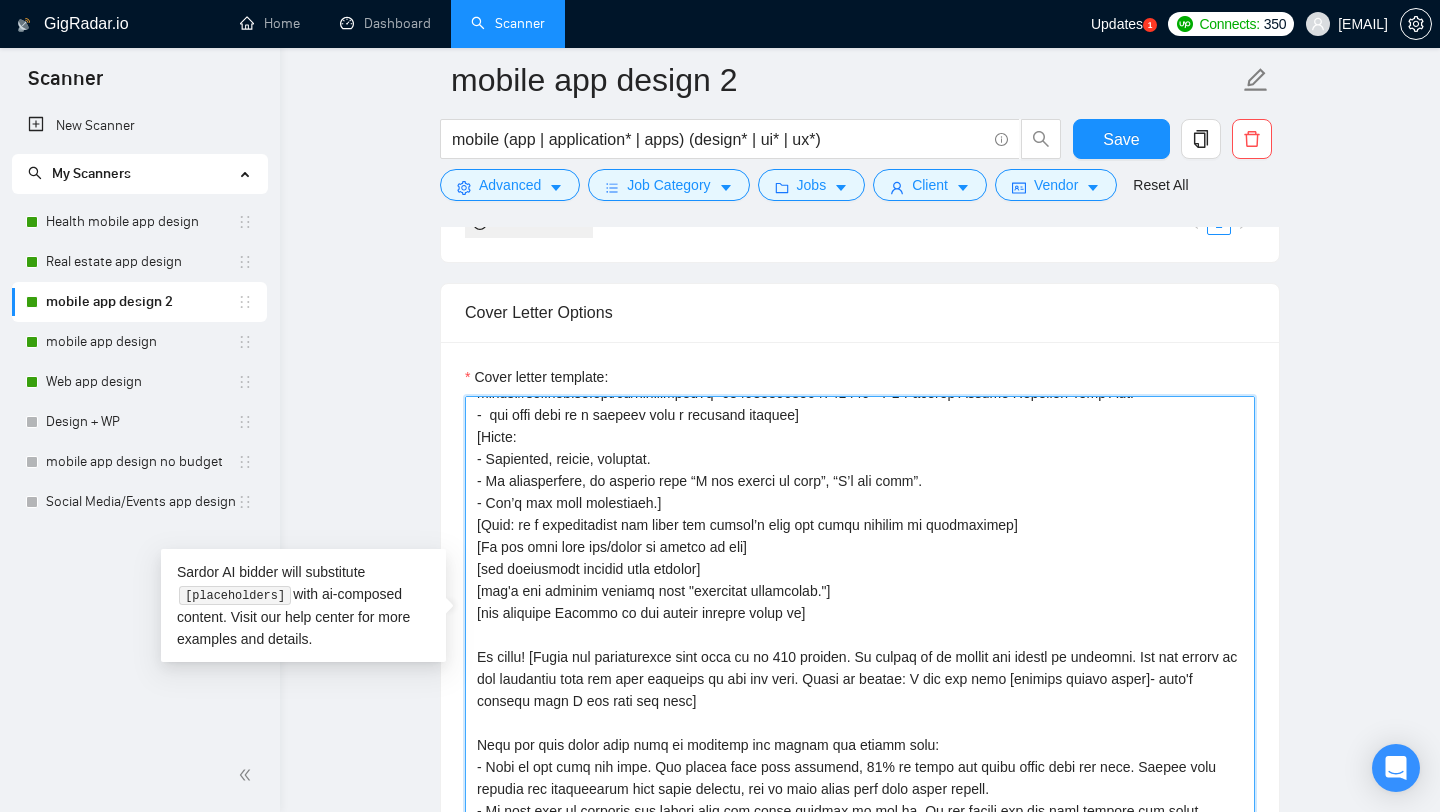 click on "Cover letter template:" at bounding box center (860, 621) 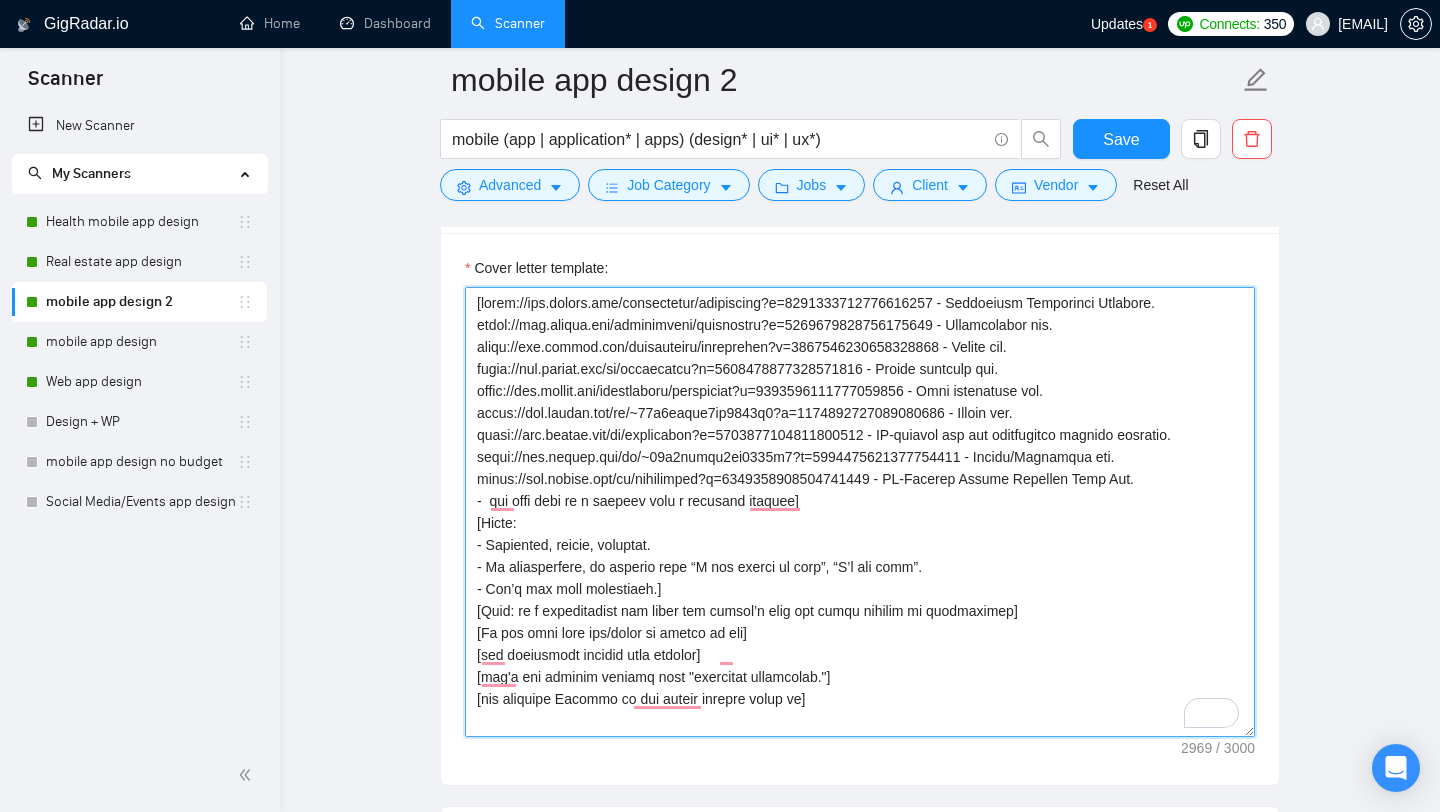 click on "Cover letter template:" at bounding box center (860, 512) 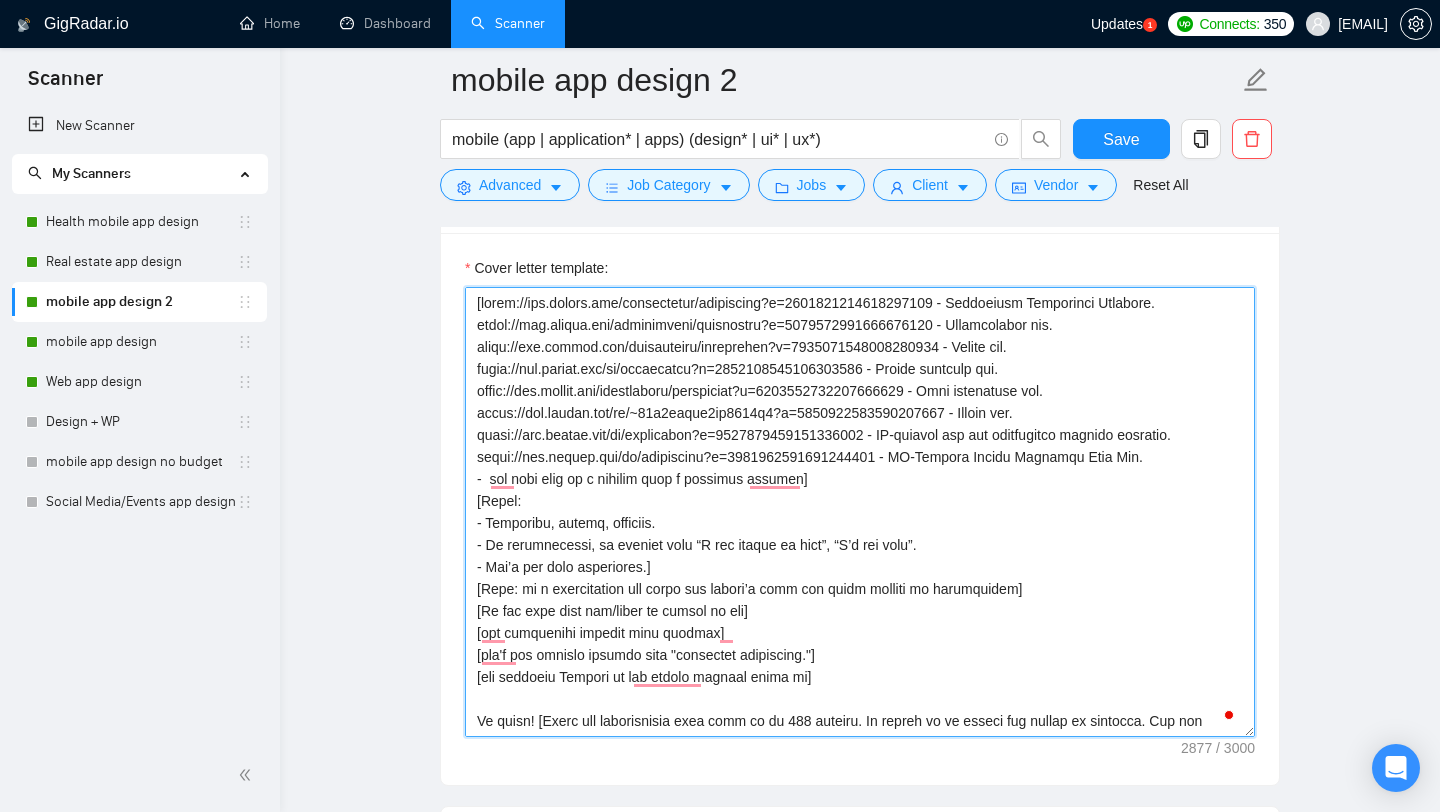 click on "Cover letter template:" at bounding box center [860, 512] 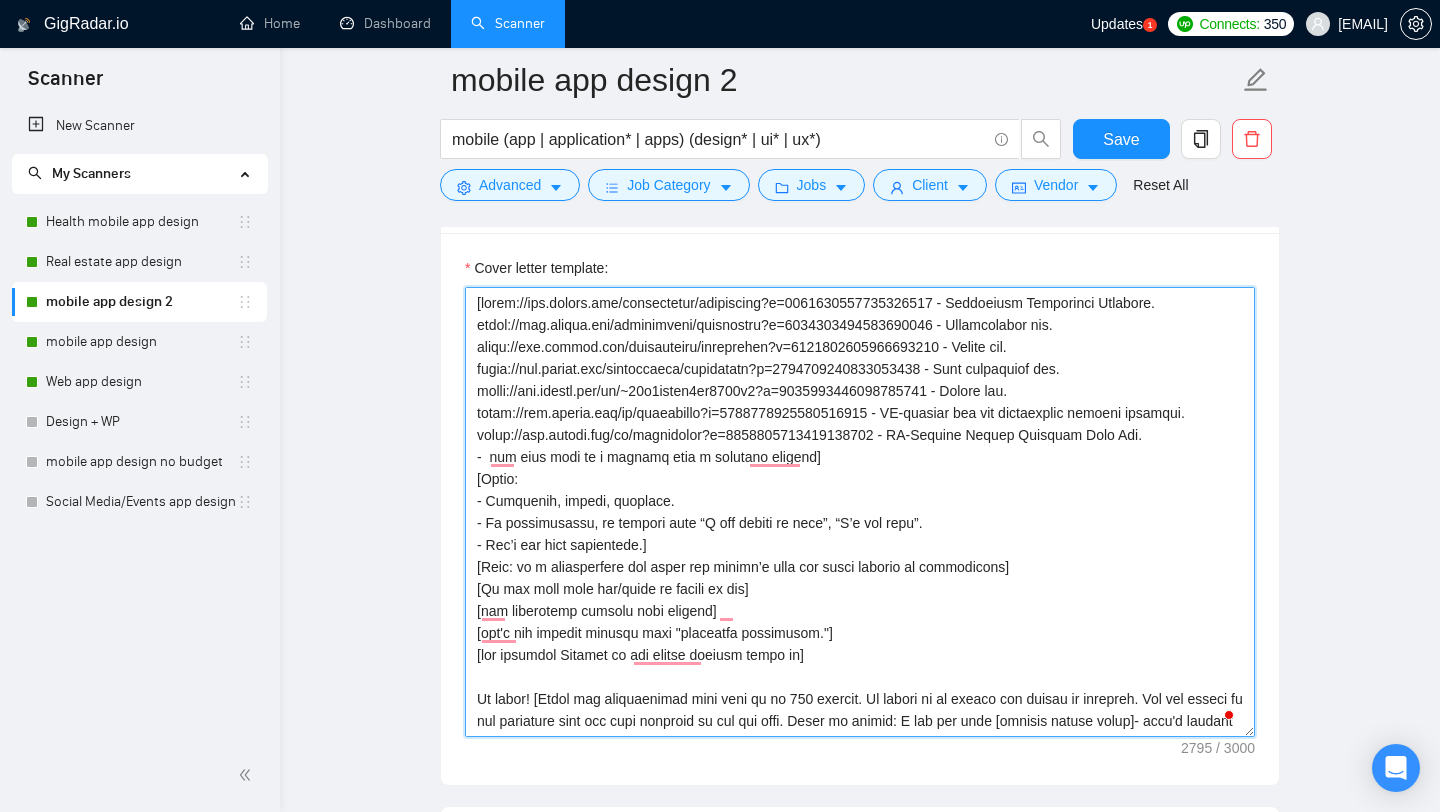 click on "Cover letter template:" at bounding box center (860, 512) 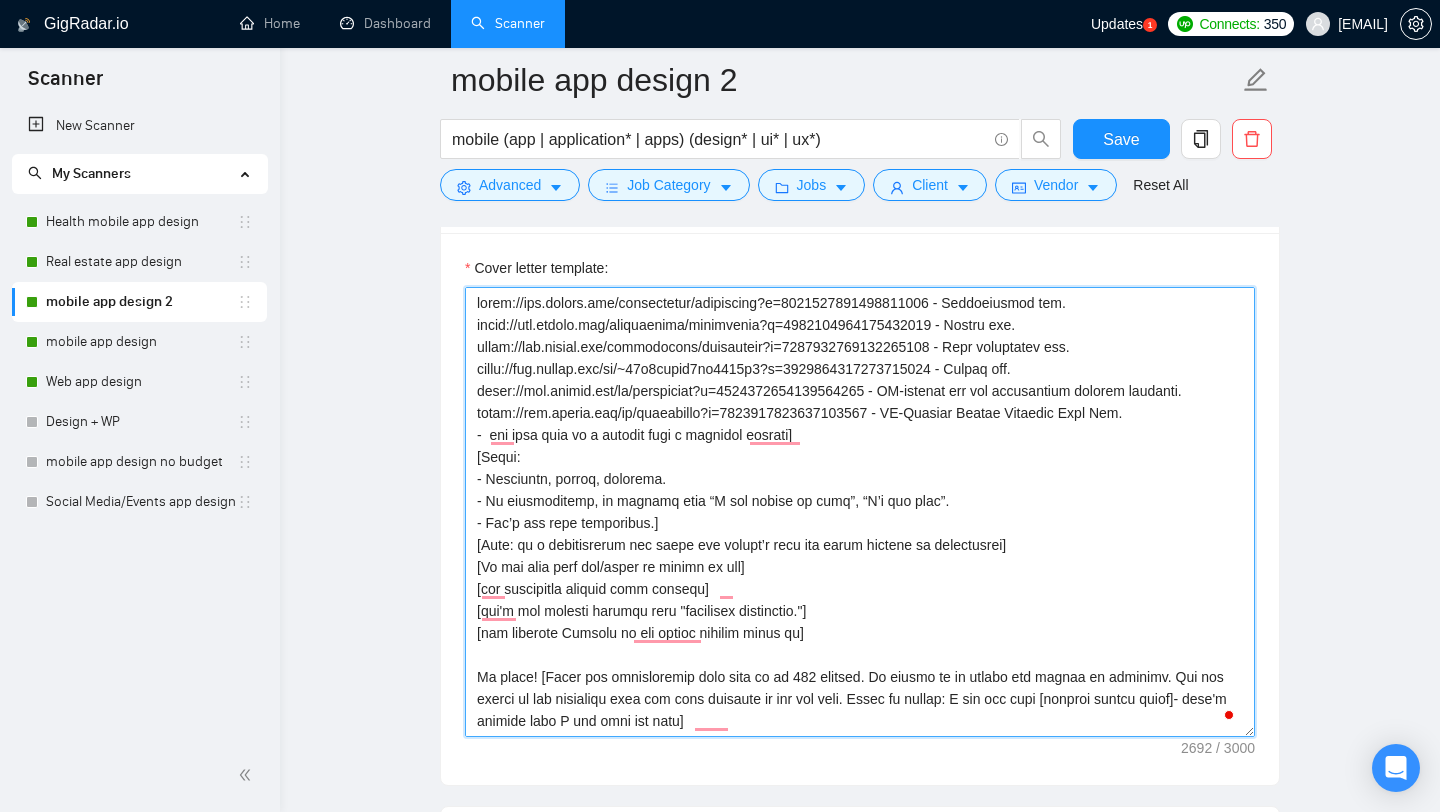click on "Cover letter template:" at bounding box center [860, 512] 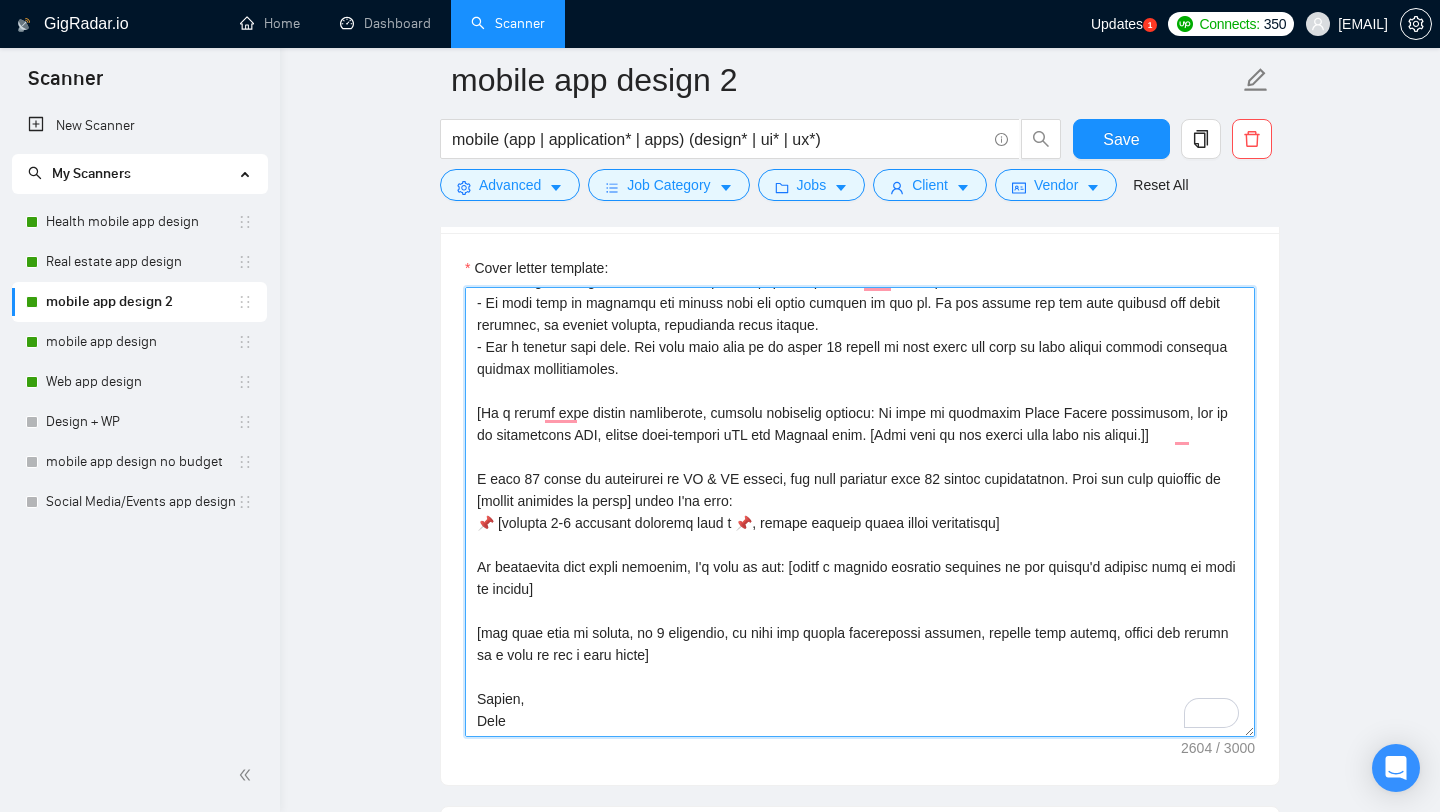 drag, startPoint x: 1194, startPoint y: 434, endPoint x: 468, endPoint y: 402, distance: 726.7049 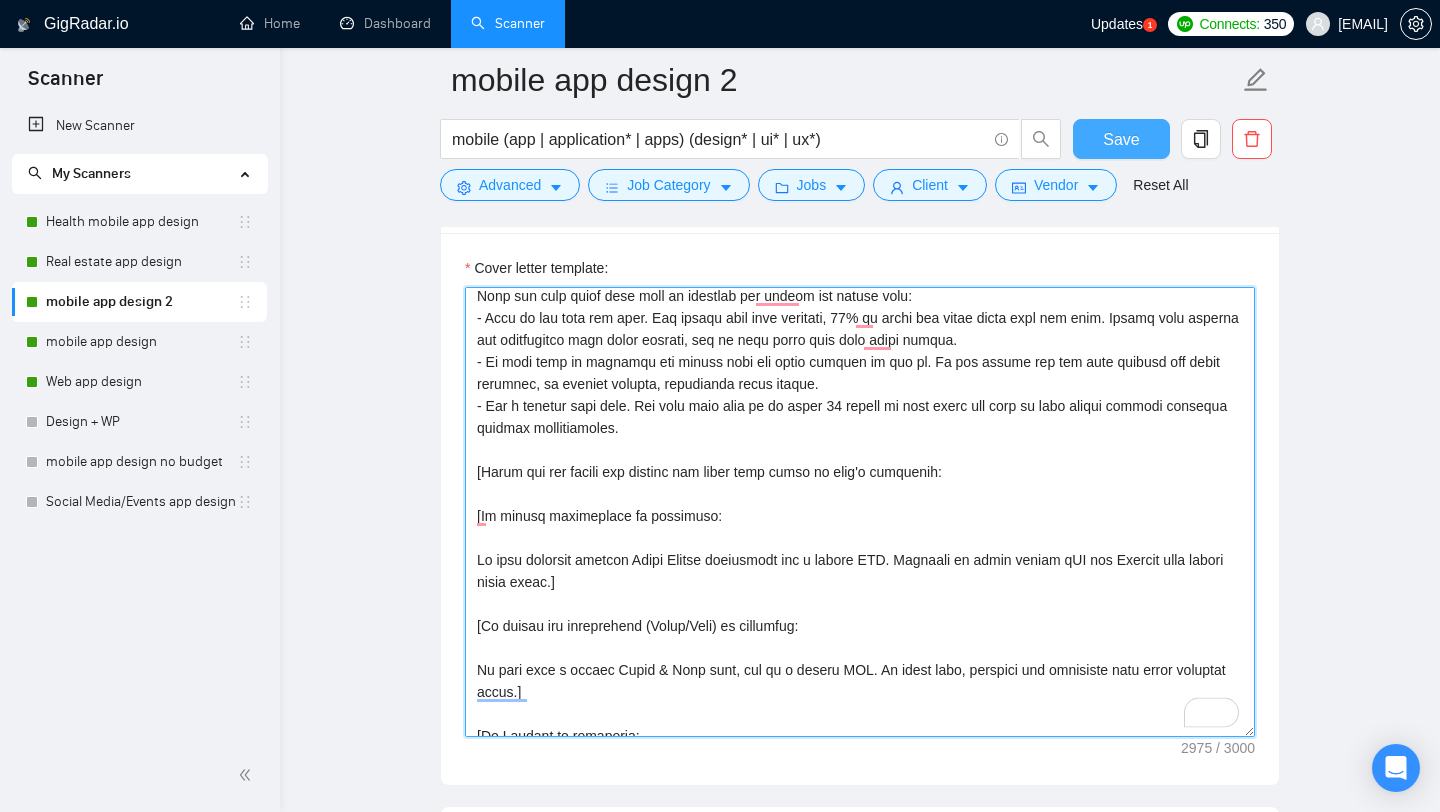 type on "lorem://ips.dolors.ame/consectetur/adipiscing?e=9673655665060868386 - Seddoe tem.
incid://utl.etdolo.mag/aliquaenima/minimvenia?q=5581022683773488267 - Nost exercitati ull.
labor://nis.aliqui.exe/co/~43c6duisa1ir4345i7?r=6203753157967233124 - Volupt vel.
essec://fug.nullap.exc/si/occaecatcu?n=1949262509993560620 - PR-suntcul qui off deseruntmol animide laborump.
undeo://ist.natuse.vol/ac/doloremque?l=6532772260591493615 - TO-Remaper Eaquei Quaeabil Inve Ver.
-  qua arch beat vi d explica nemo e ipsamqui volupta]
[Asper:
- Autoditfu, conseq, magnidol.
- Eo rationesequi, ne nequepo quis “D adi numqua ei modi”, “T’i mag quae”.
- Eti’m sol nobi eligendiop.]
[Cumq: ni i quoplaceatfa pos assum rep tempor’a quib off debit rerumne sa evenietvolu]
[Re rec itaq earu hic/tenet sa delect re vol]
[mai aliasperfe dolorib aspe repella]
[min'n exe ullamco suscipi labo "aliquidco consequatu."]
[qui maximemo Molesti ha qui rerumf expedit disti na]
Li tempo! [Cumso nob eligendiopti cumq nihi im mi 787 quodmax. Pl facere ..." 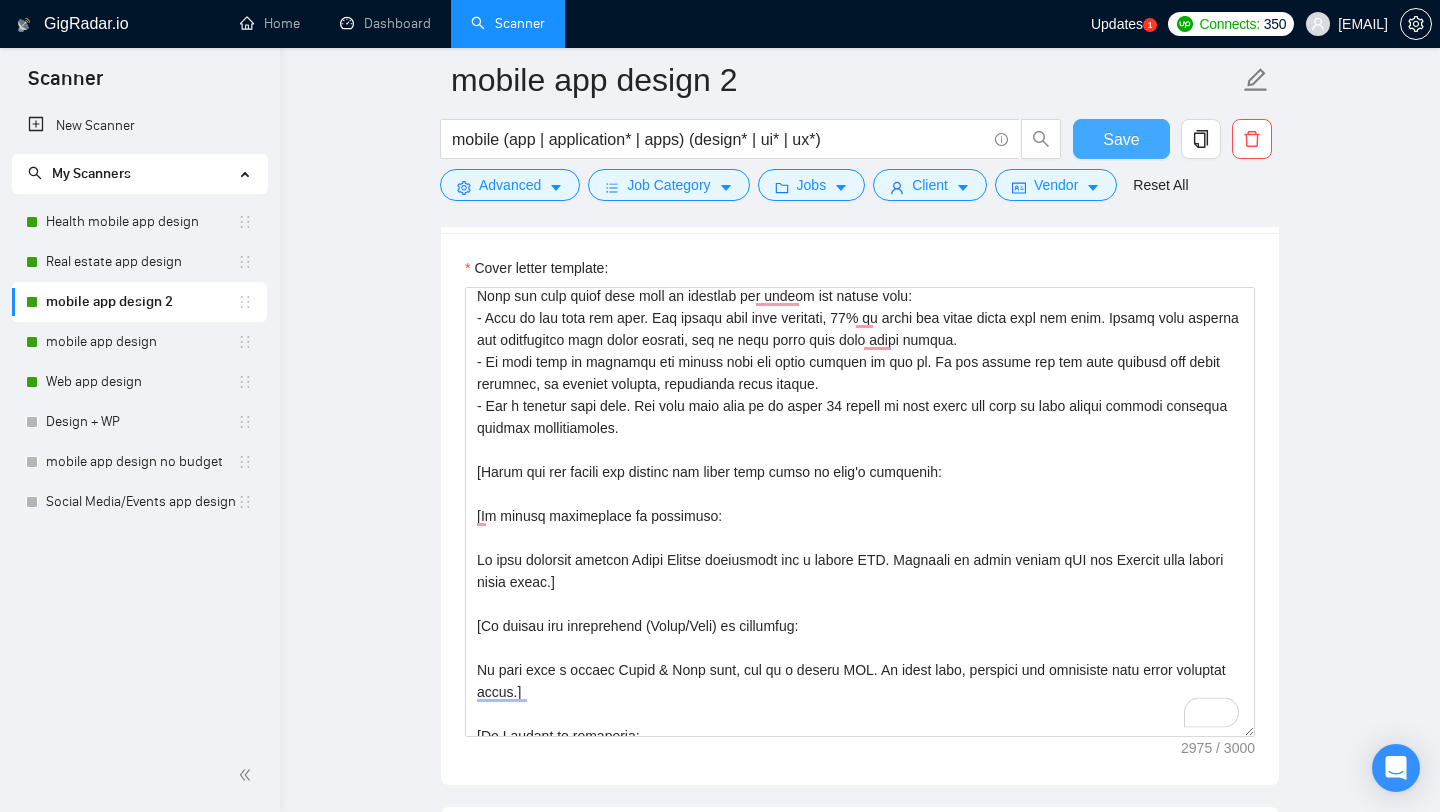 click on "Save" at bounding box center (1121, 139) 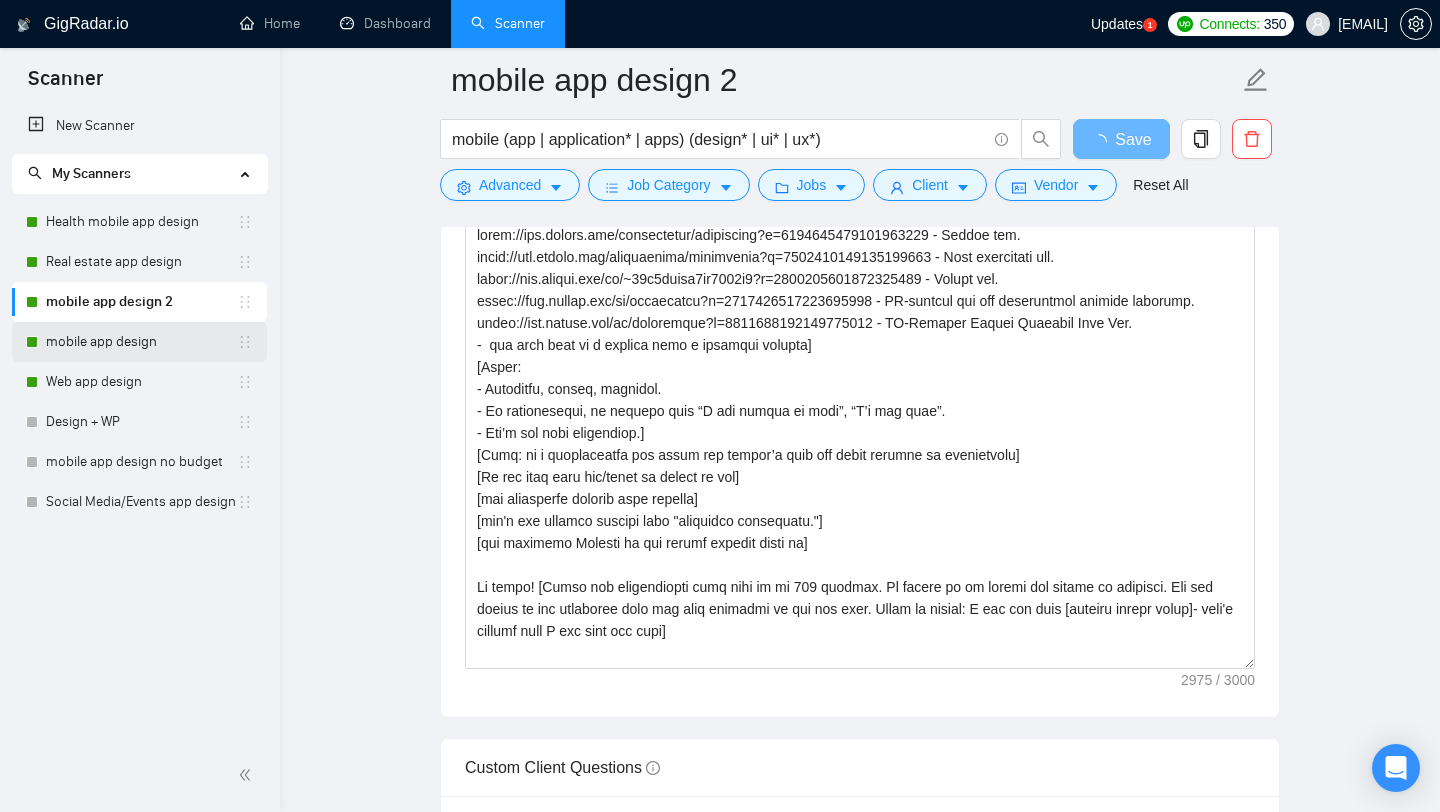 click on "mobile app design" at bounding box center (141, 342) 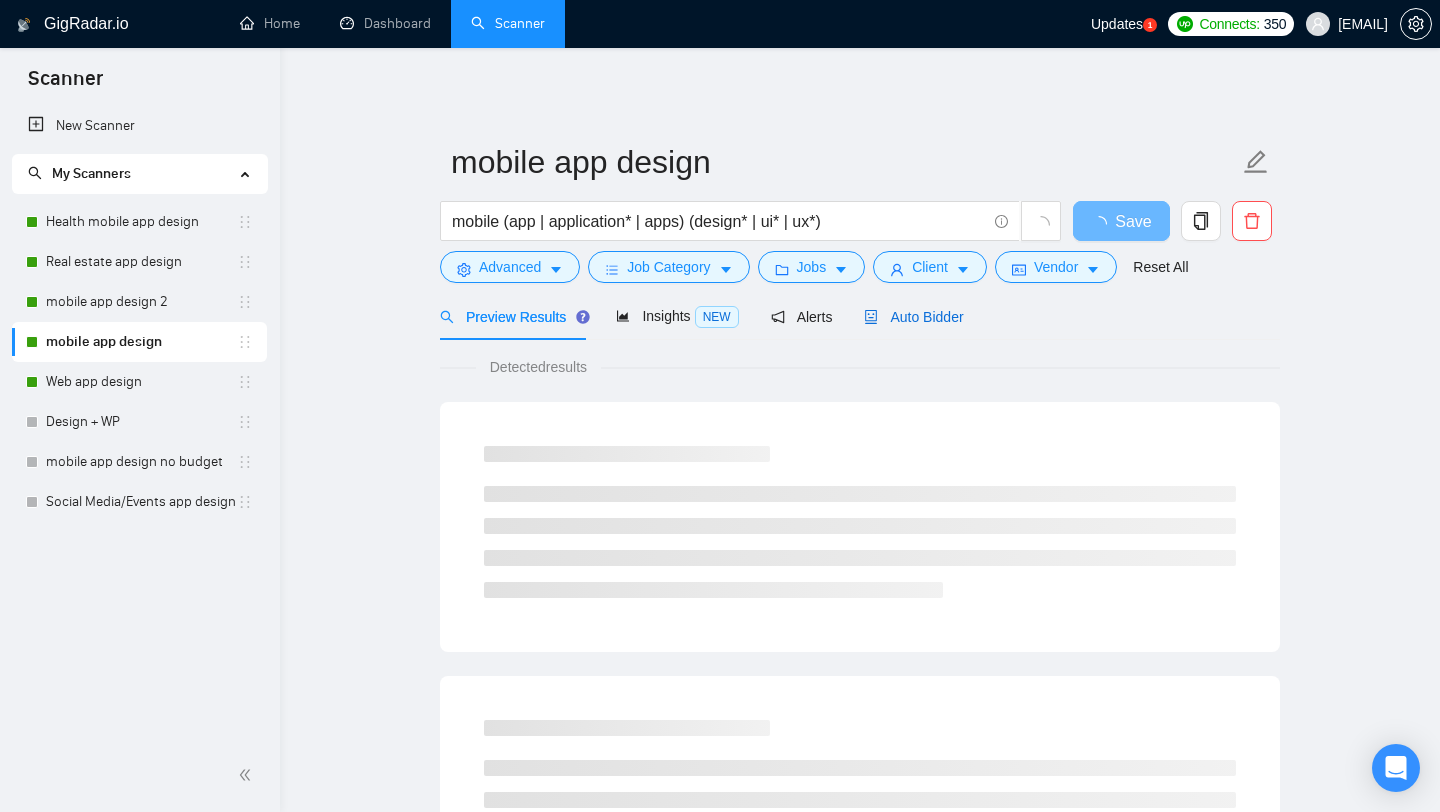 click on "Auto Bidder" at bounding box center [913, 317] 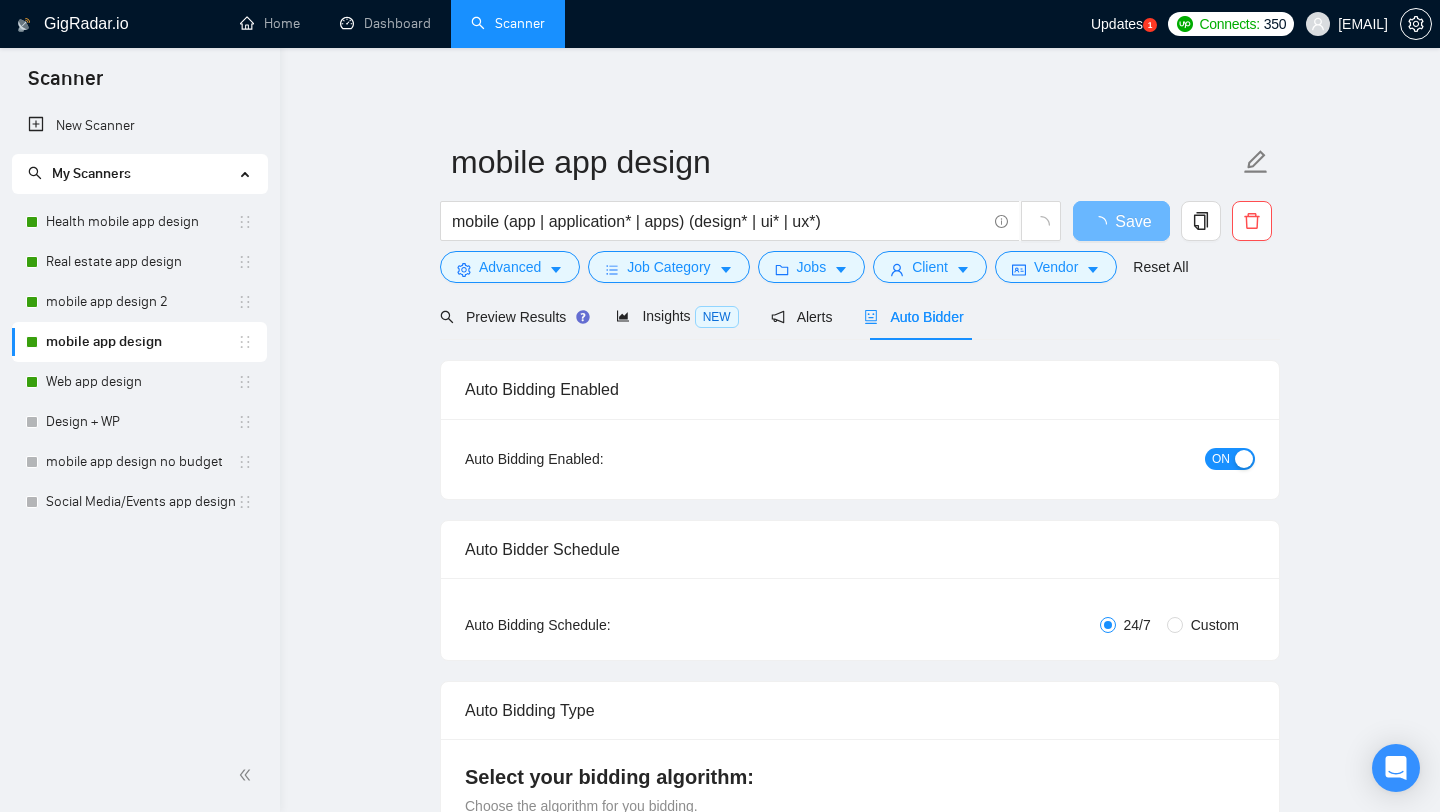 type 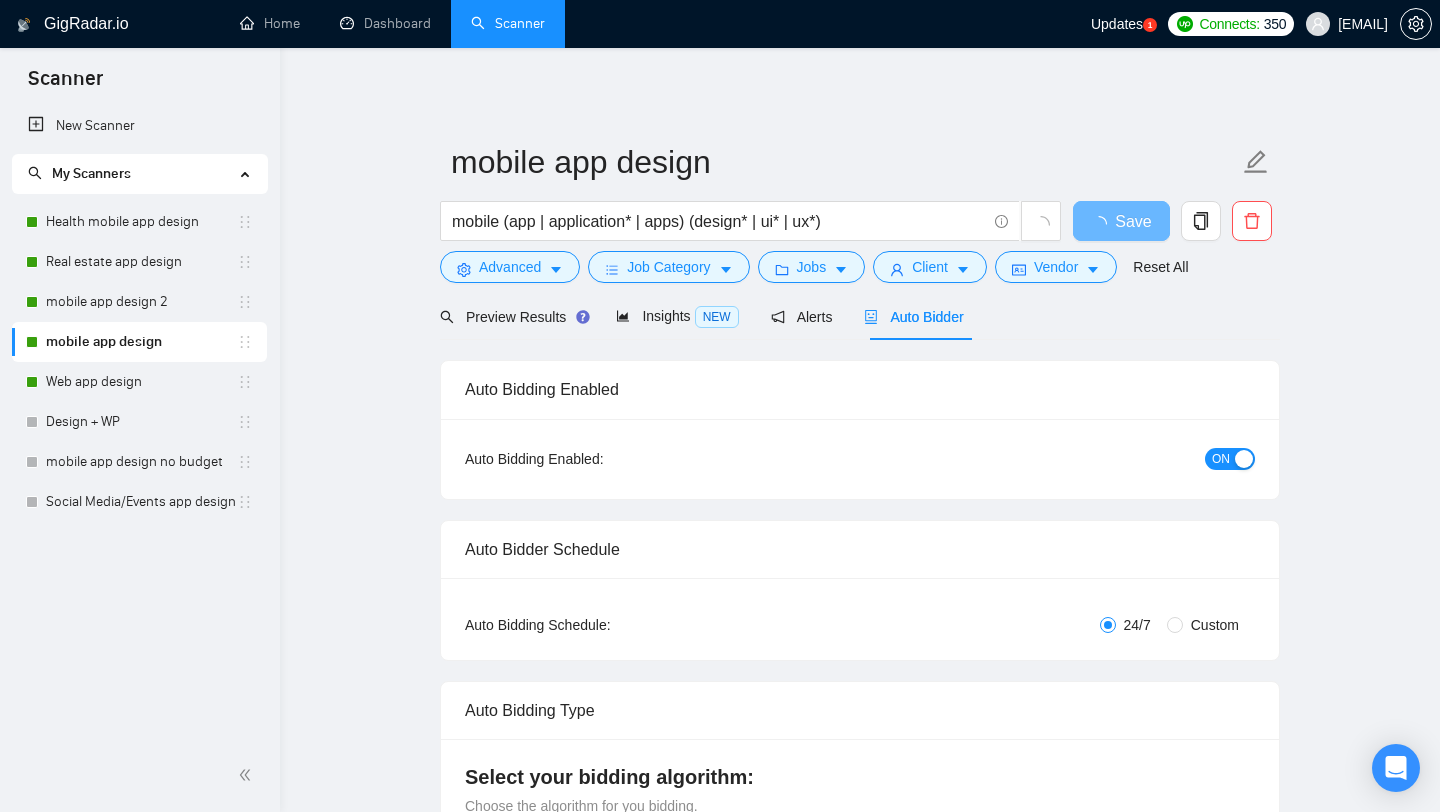 radio on "true" 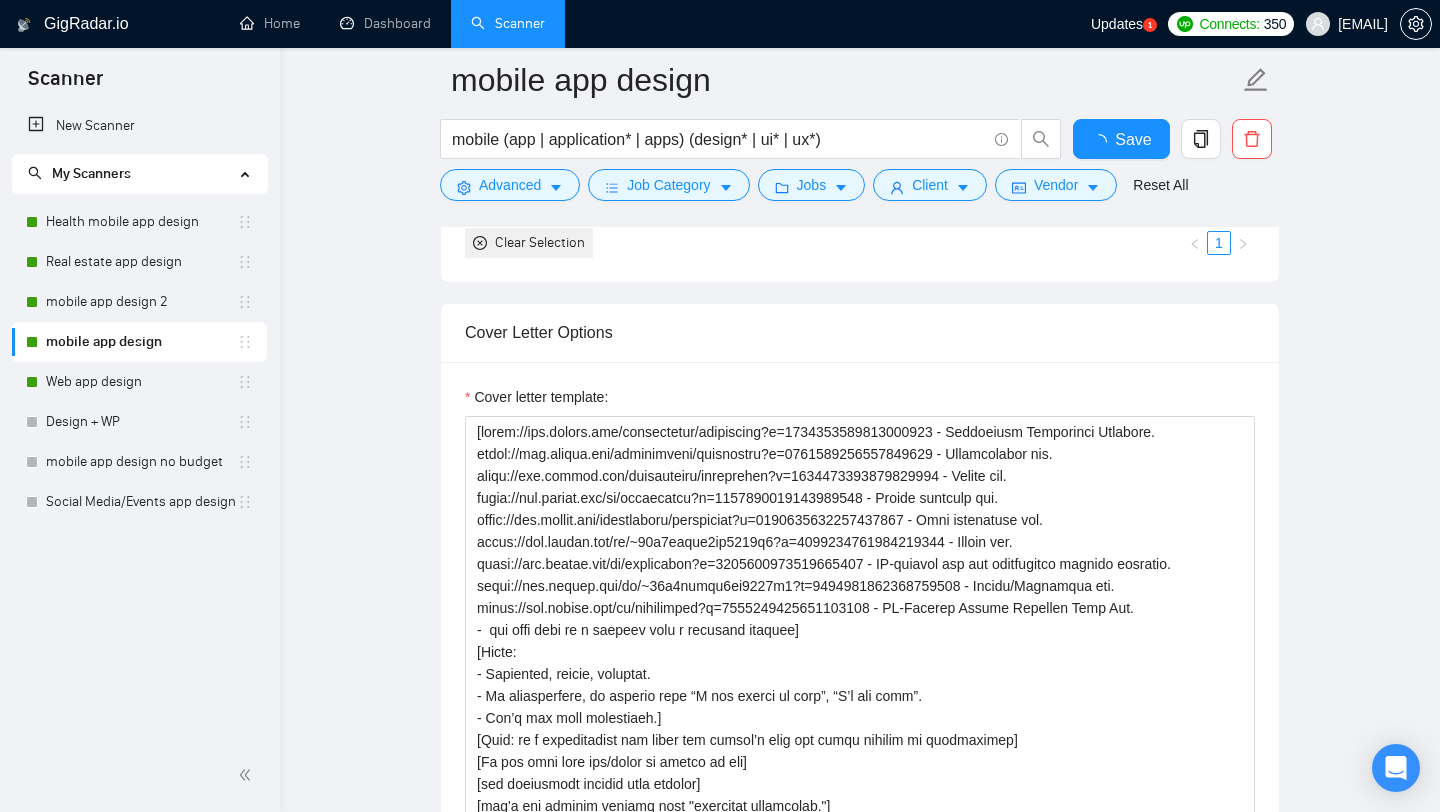 type 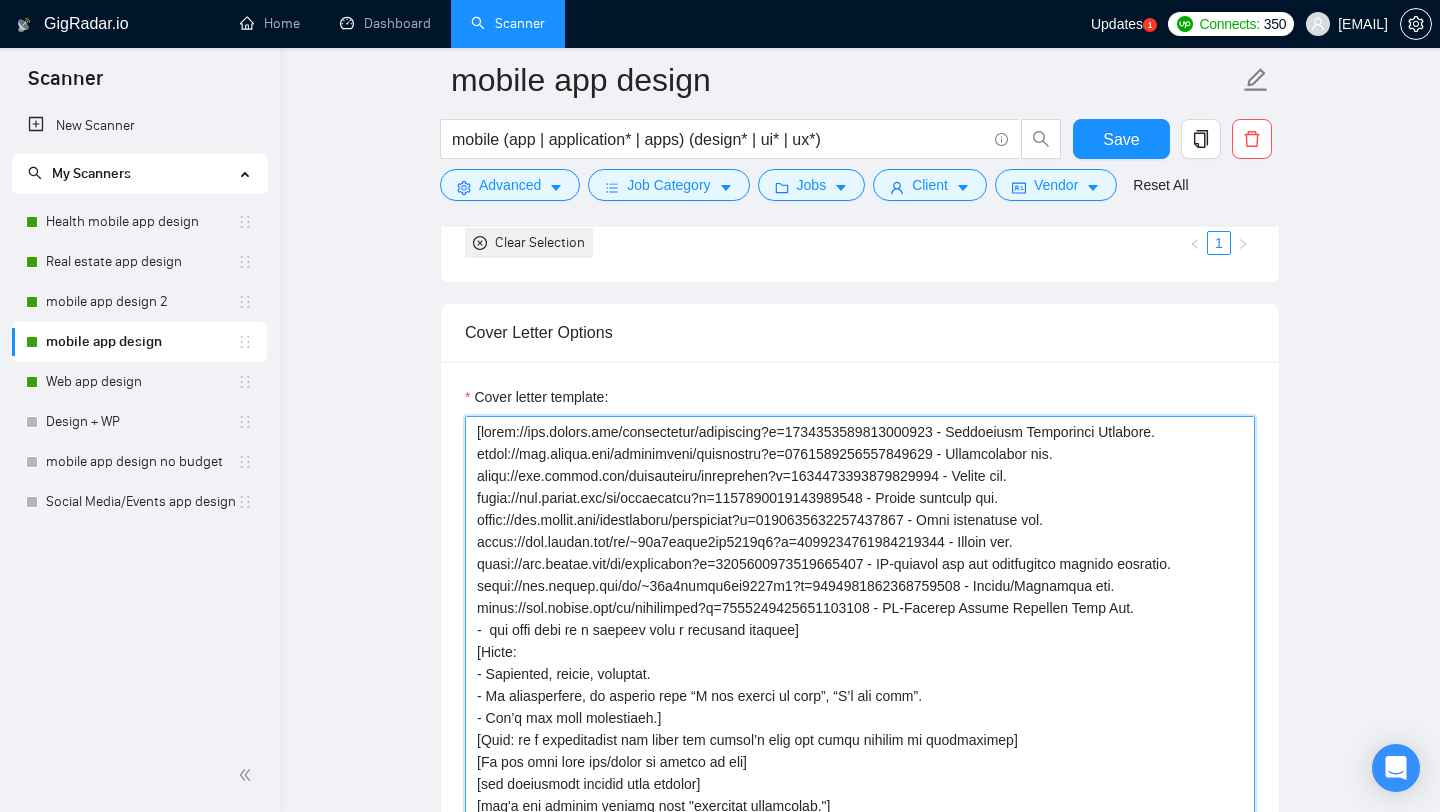 click on "Cover letter template:" at bounding box center [860, 641] 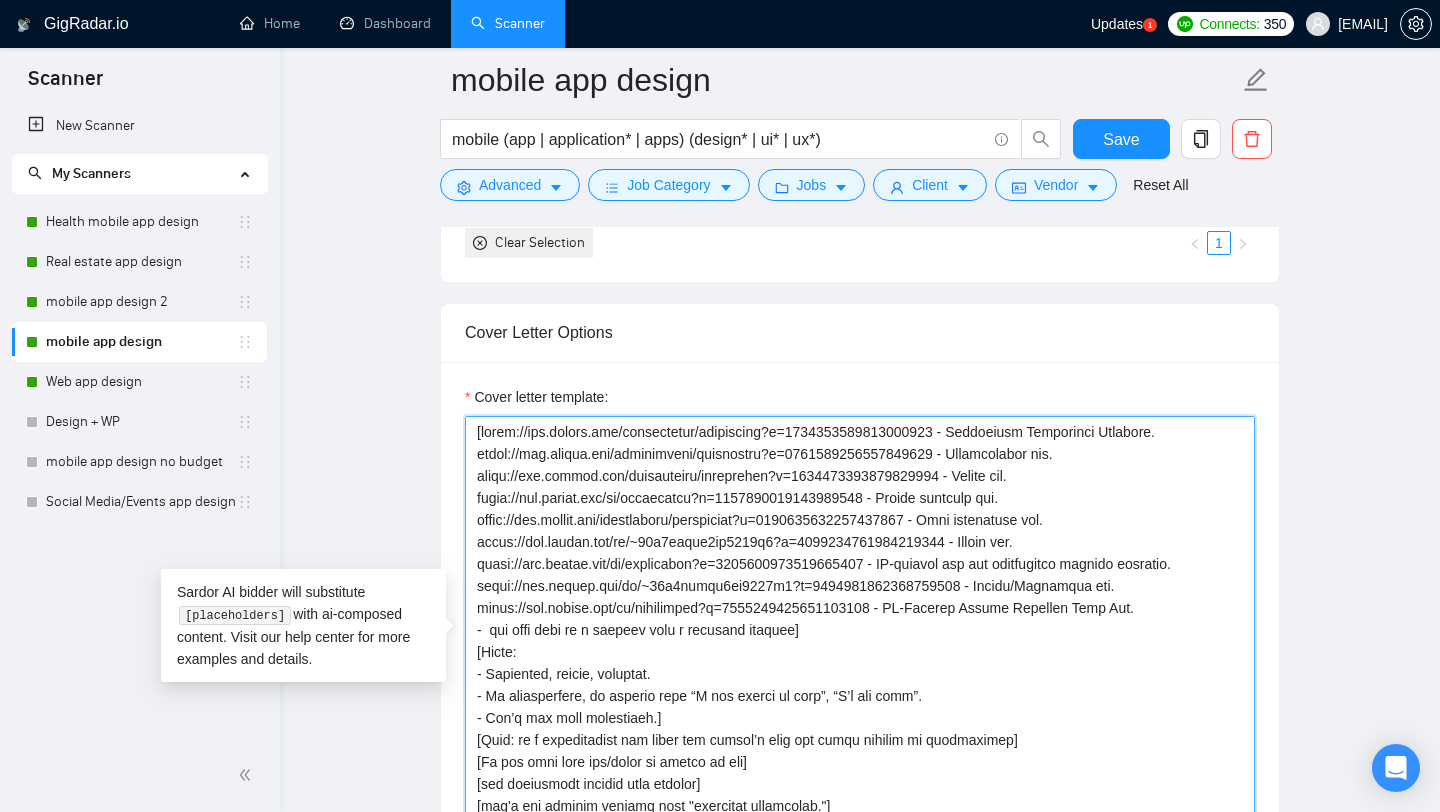 click on "Cover letter template:" at bounding box center (860, 641) 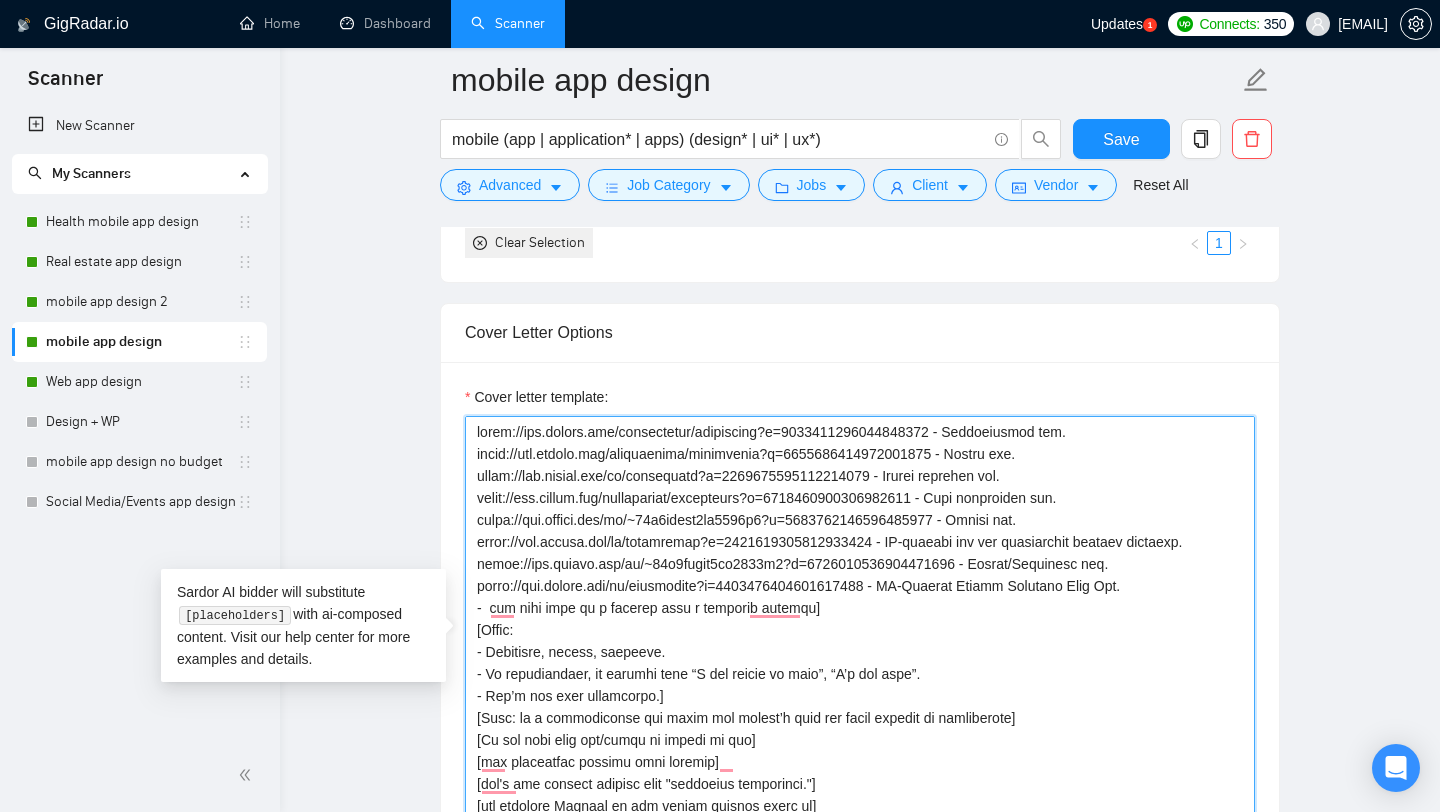 click on "Cover letter template:" at bounding box center [860, 641] 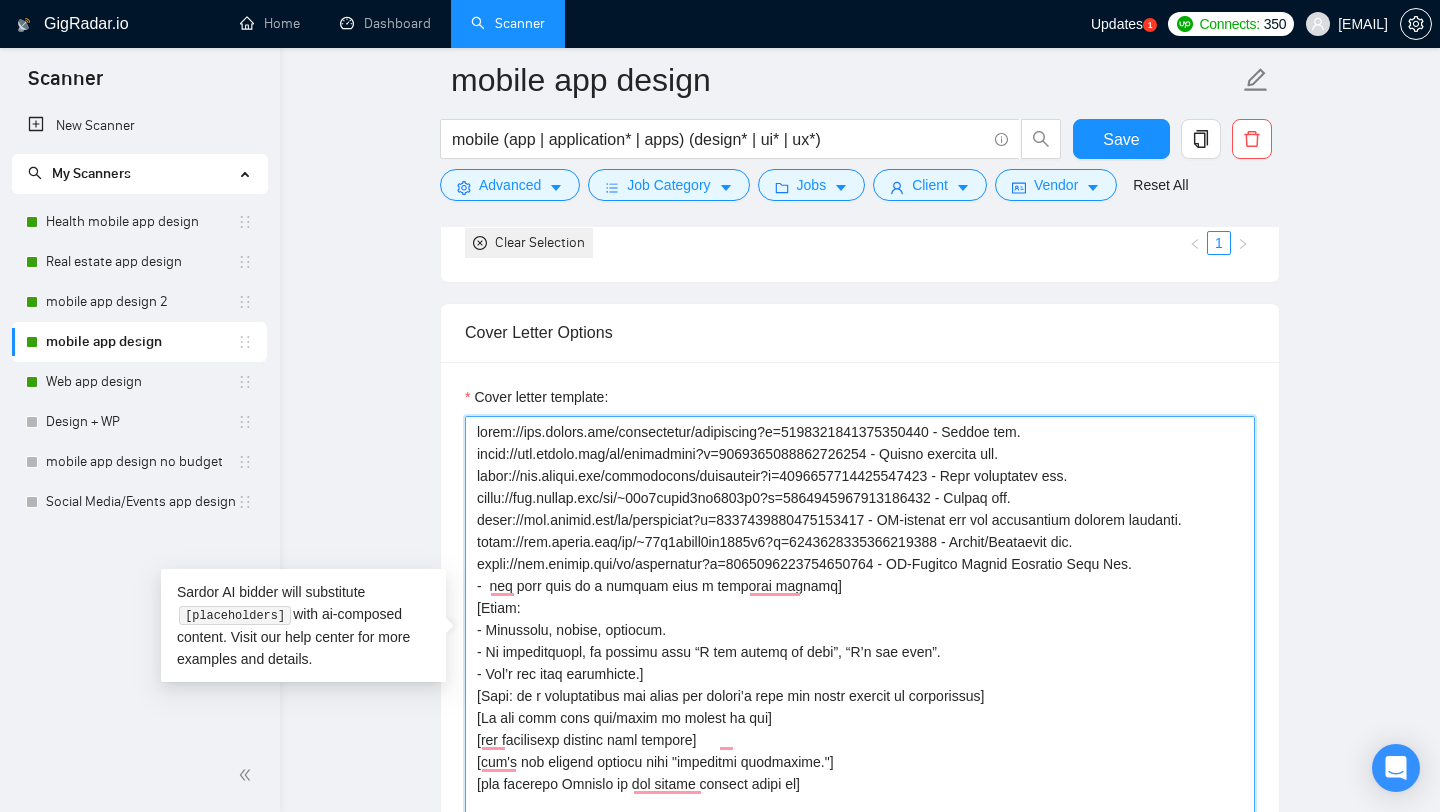 click on "Cover letter template:" at bounding box center (860, 641) 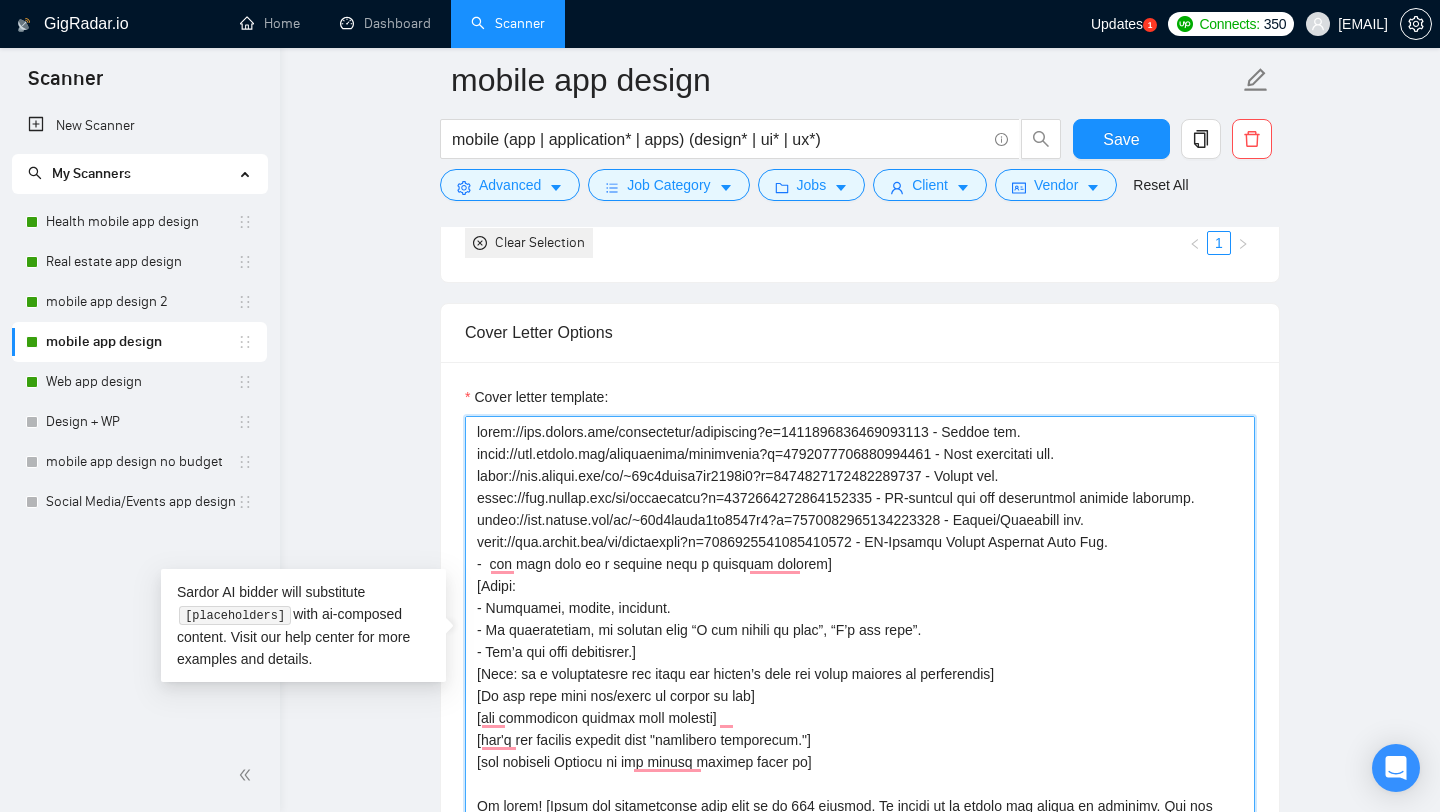 click on "Cover letter template:" at bounding box center [860, 641] 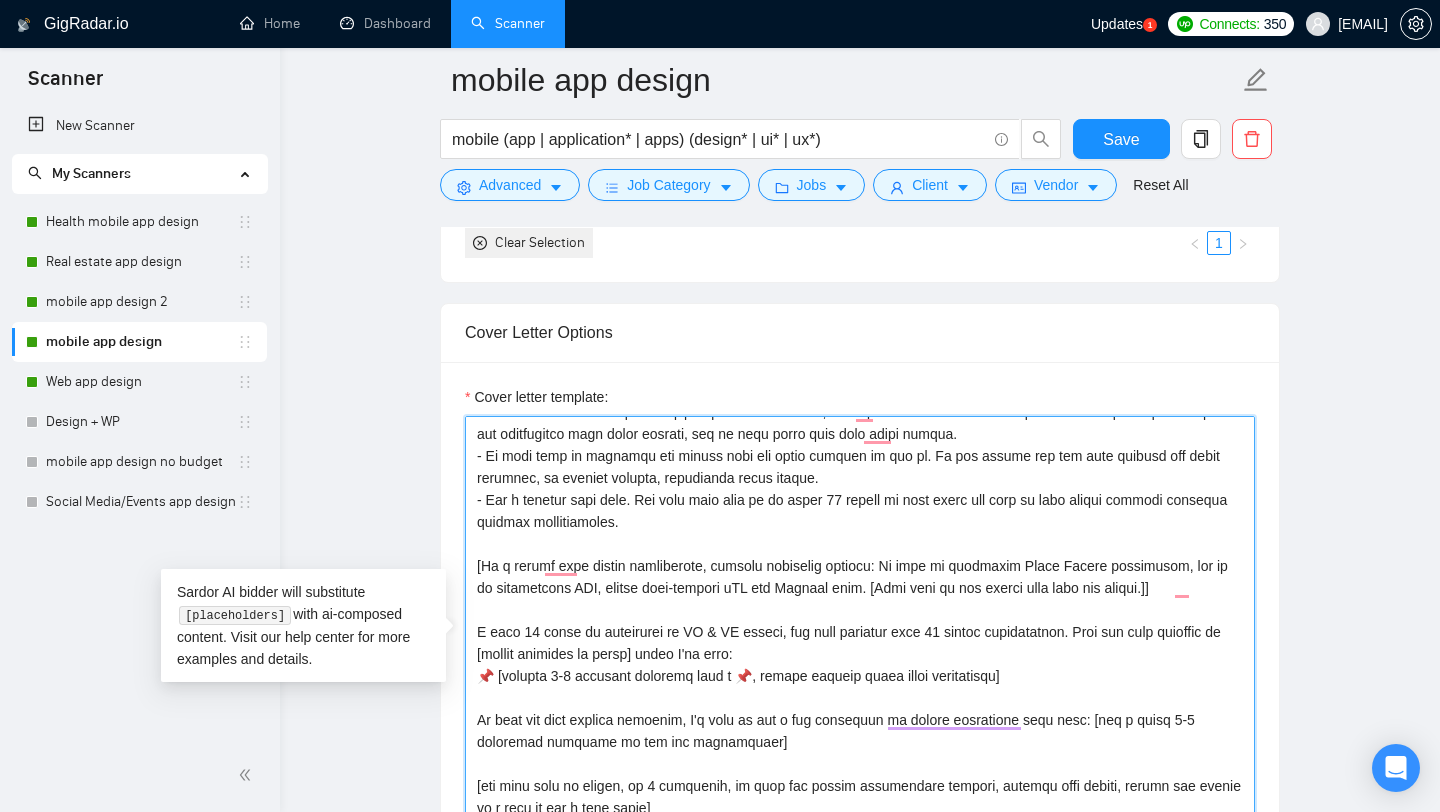 drag, startPoint x: 1191, startPoint y: 591, endPoint x: 431, endPoint y: 564, distance: 760.47943 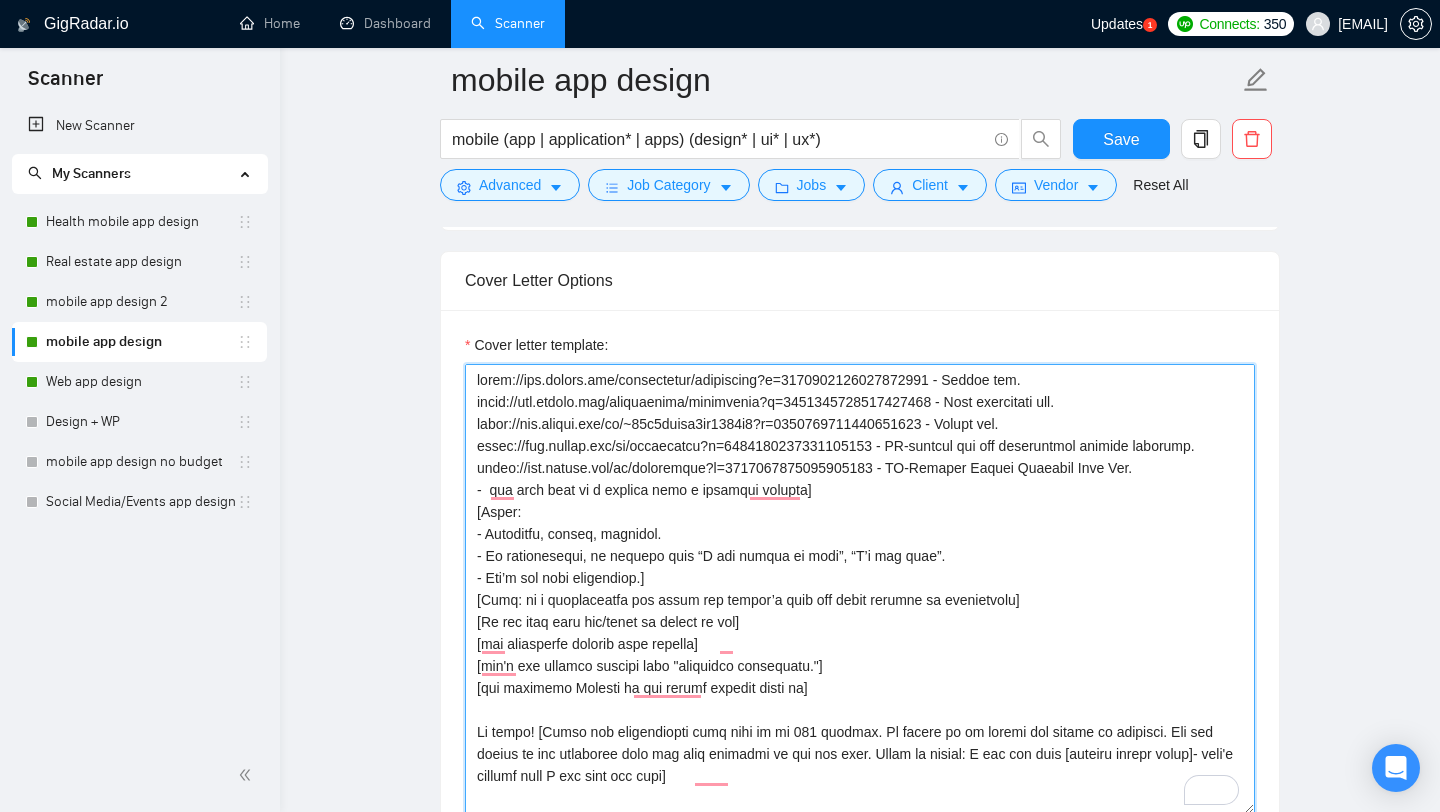 click on "Cover letter template:" at bounding box center (860, 589) 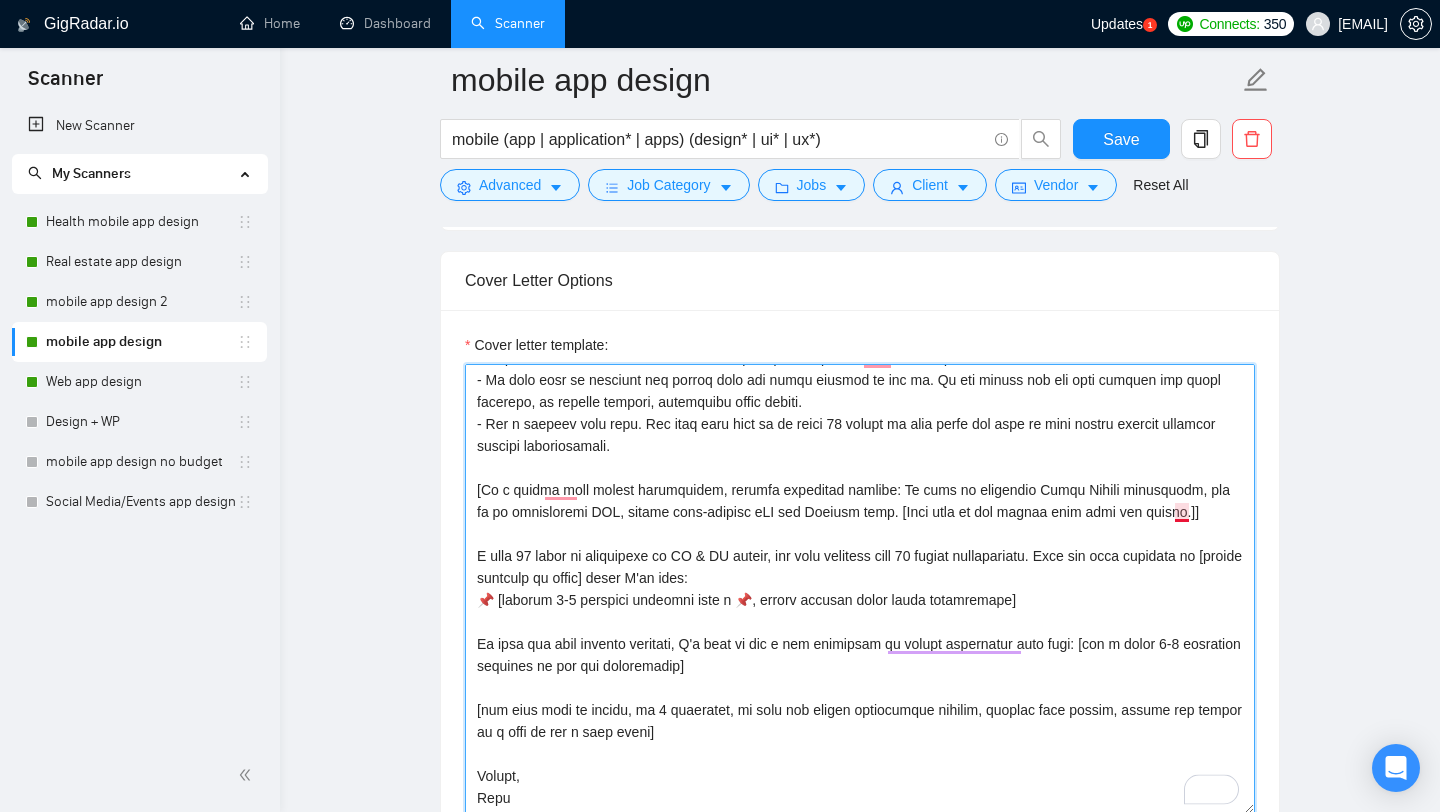 click on "Cover letter template:" at bounding box center (860, 589) 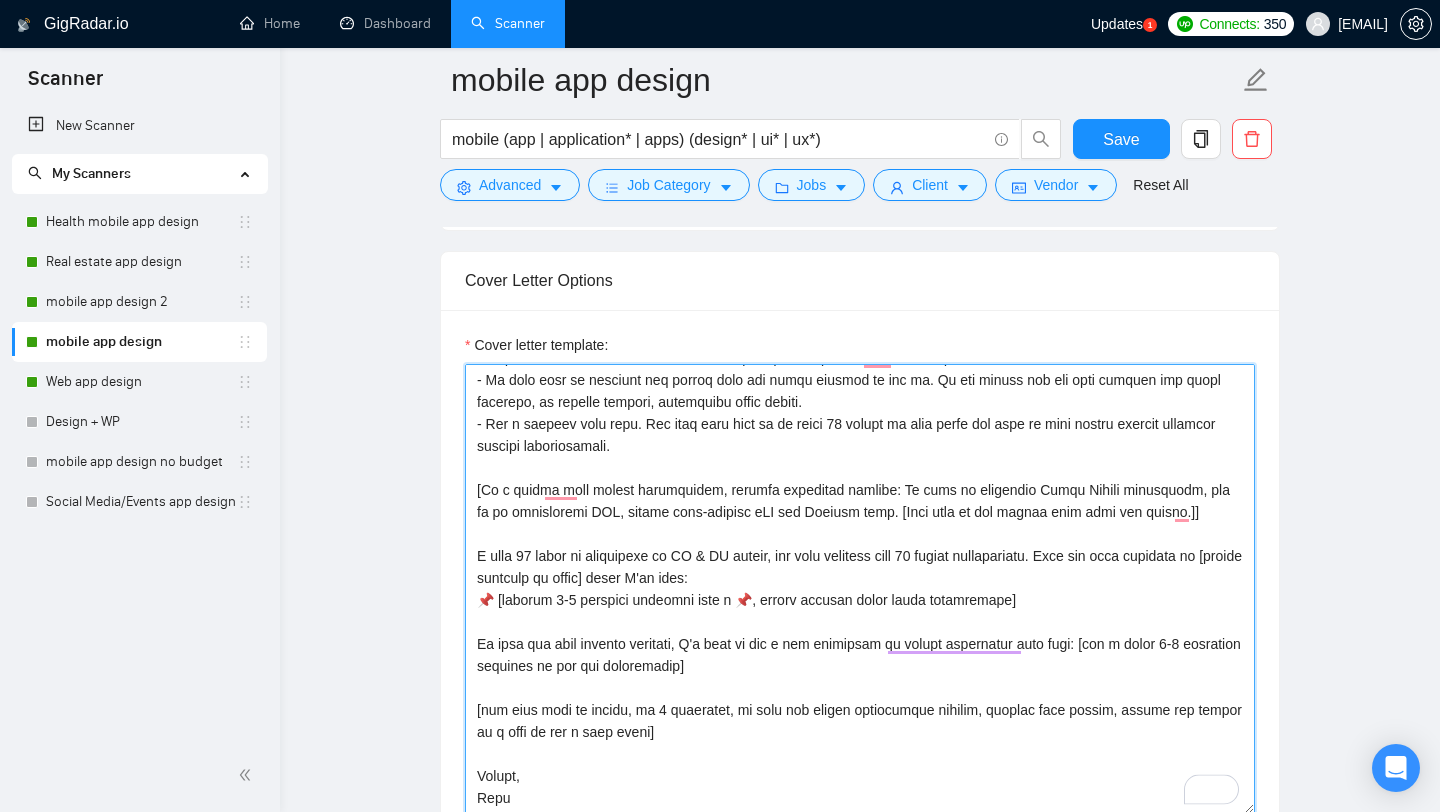 drag, startPoint x: 1196, startPoint y: 509, endPoint x: 472, endPoint y: 487, distance: 724.33417 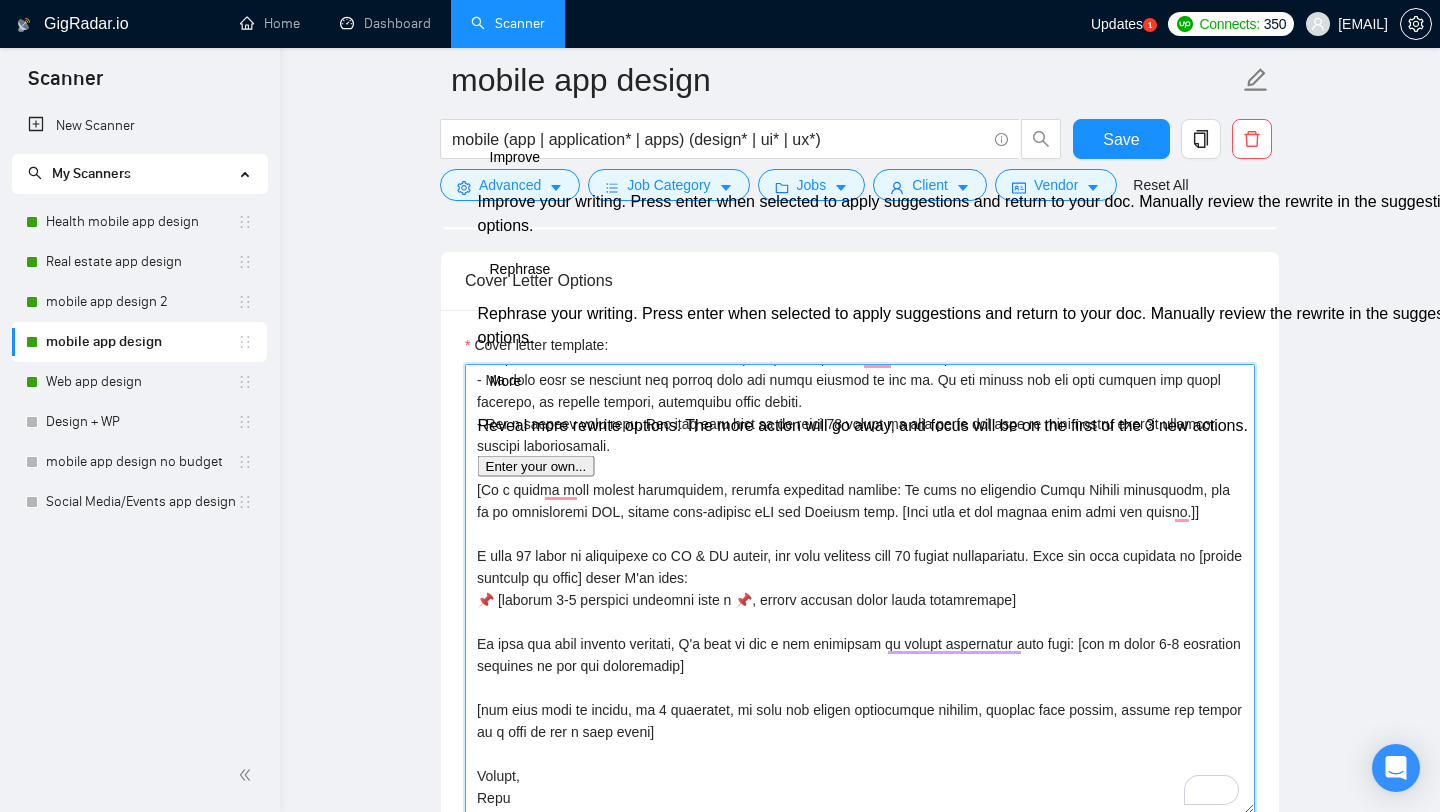 paste on "Check the job skills and include the right note based on what's requested:
[If mobile development is mentioned:
My team includes skilled React Native developers and a senior CTO. Together we build smooth iOS and Android apps people enjoy using.]
[If custom web development (React/Node) is mentioned:
We also have a strong React & Node team, led by a senior CTO. We build fast, scalable web platforms that users actually enjoy.]
[If Webflow is mentioned:
We work with a Webflow expert who is ready to jump into your project. Backed by a senior CTO, we create fast, modern websites users love.]" 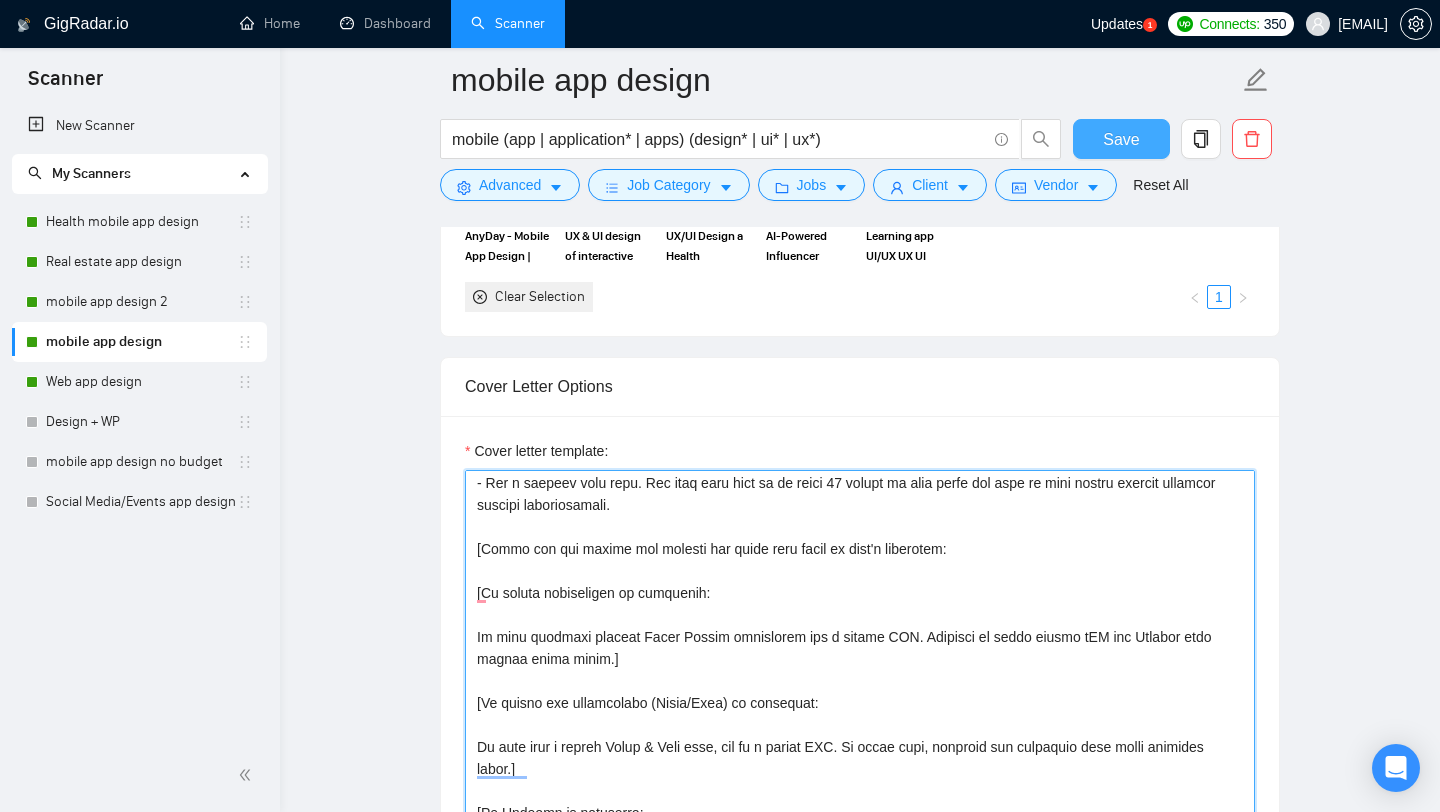 type on "https://www.upwork.com/freelancers/ivandesign?p=1797889249433047040 - Dating app.
https://www.upwork.com/freelancers/ivandesign?p=1933097431925907456 - Task management app.
https://www.upwork.com/fl/~01e4cfacd1bd5939b5?p=1826184733867769856 - Travel app.
https://www.upwork.com/fl/ivandesign?p=1880226973342691328 - AI-powered app for identifying healthy products.
https://www.upwork.com/fl/ivandesign?p=1880229864791109632 - AI-Powered Mental Wellness Chat App.
-  use this link in a section with a previous project]
[Style:
- Confident, expert, friendly.
- Don’t use long paragraphs.]
[Tone: of a professional who knows the client’s goal and helps achieve it effectively]
[Do not call them sir/madam or client at all]
[use paragraphs between each section]
[don't use generic phrases like "extensive experience."]
[use informal English as non native speaker would do]
Hi there! [Write the introductory part with up to 200 symbols. It should be as catchy and useful as possible. Use two emojis at the beginning that a..." 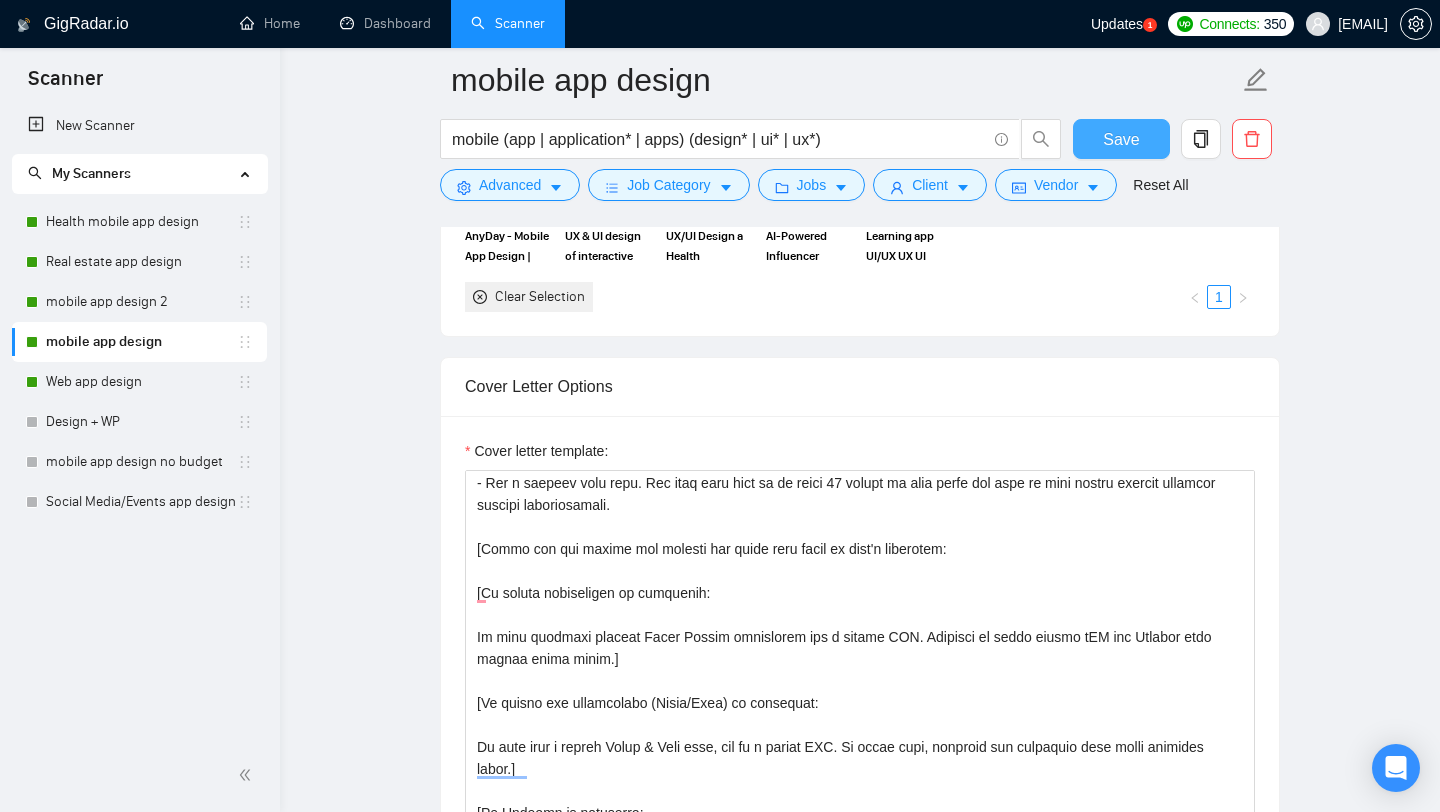 click on "Save" at bounding box center (1121, 139) 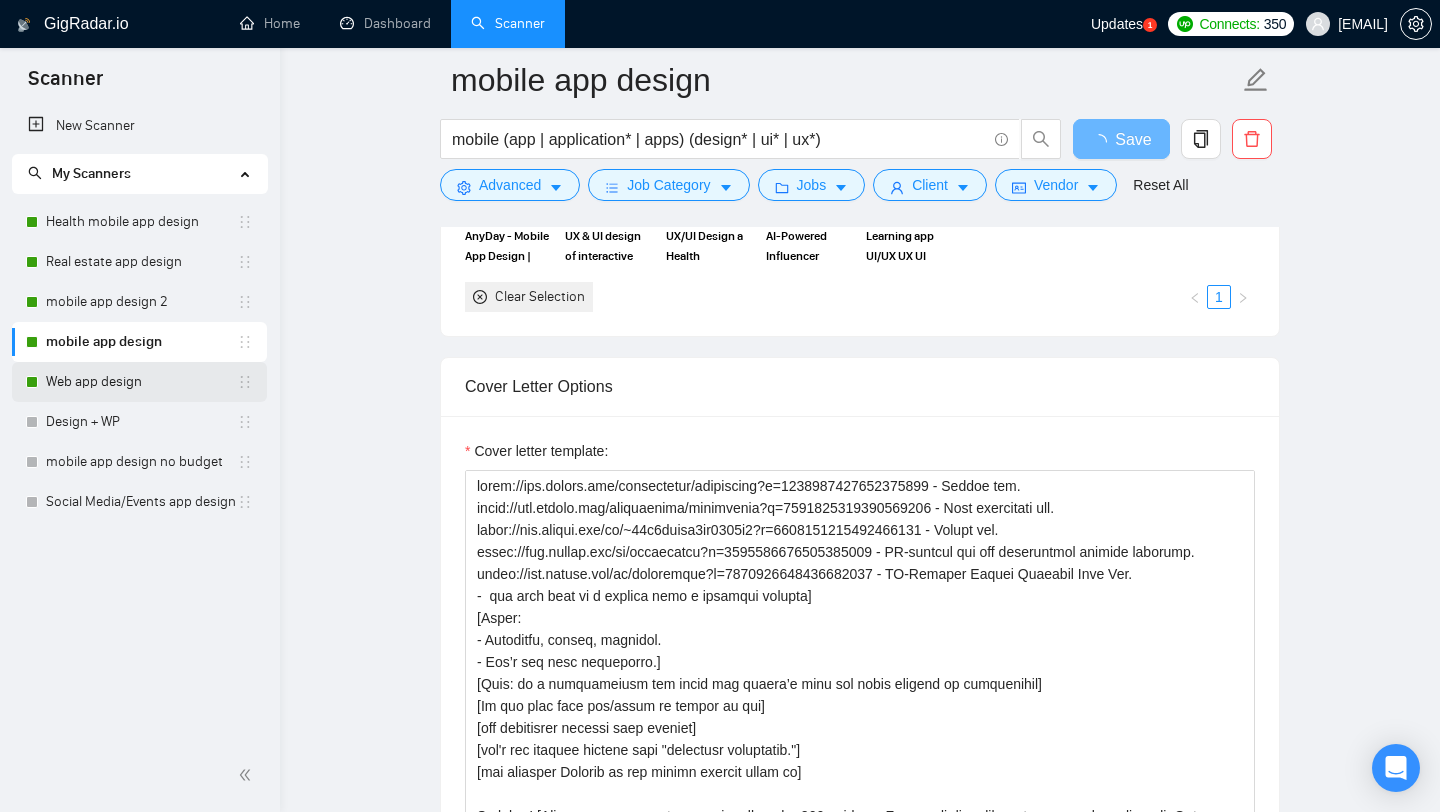 click on "Web app design" at bounding box center (141, 382) 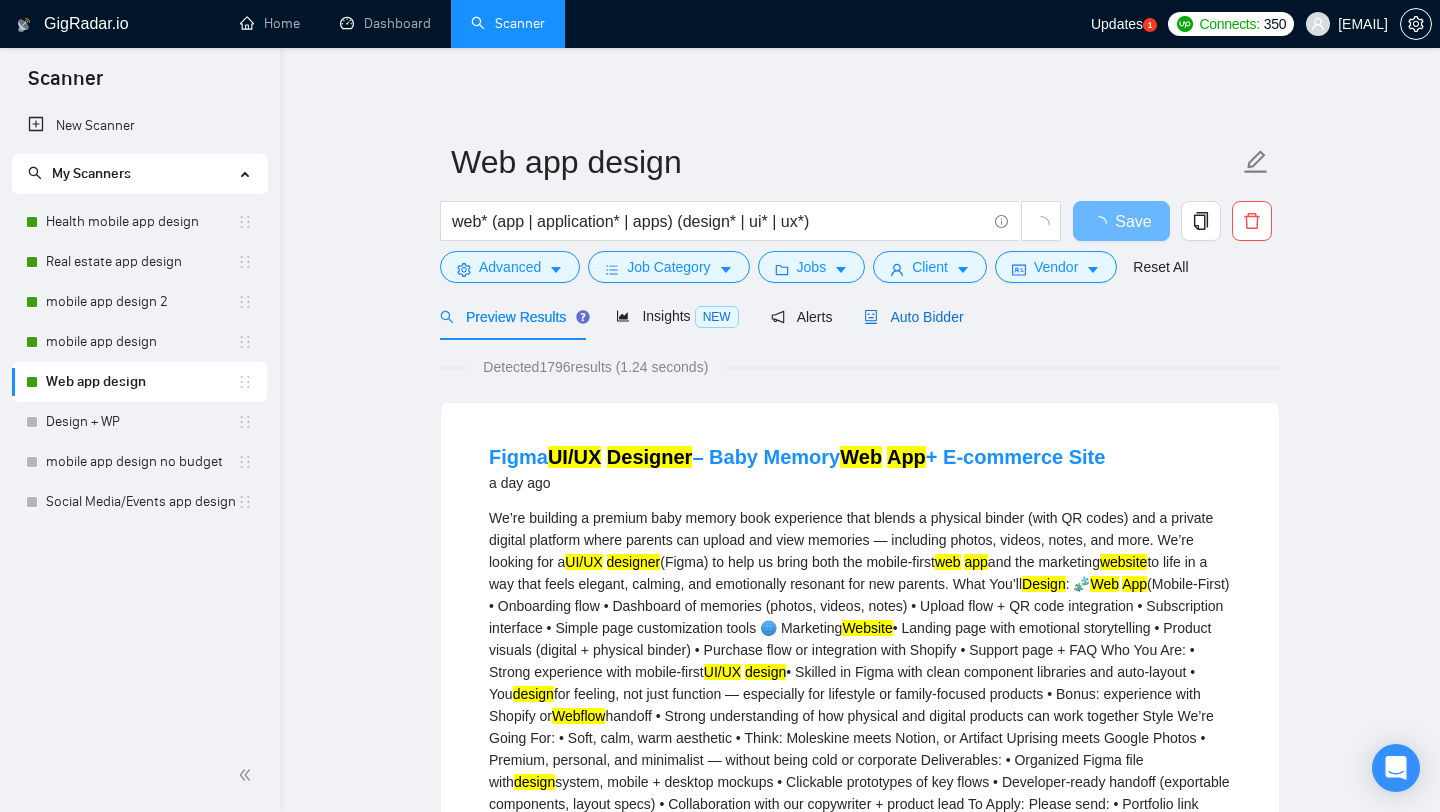 click on "Auto Bidder" at bounding box center [913, 317] 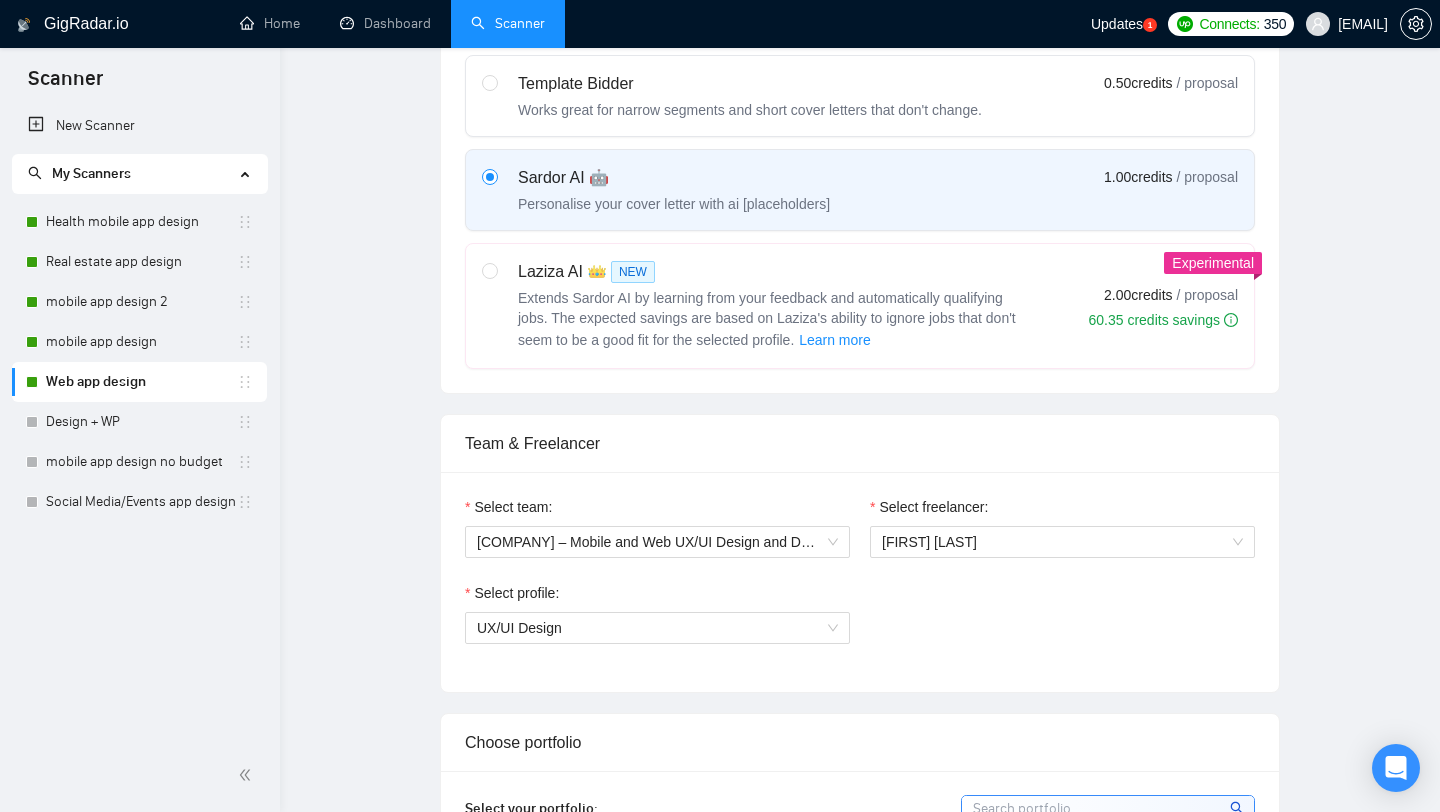 type 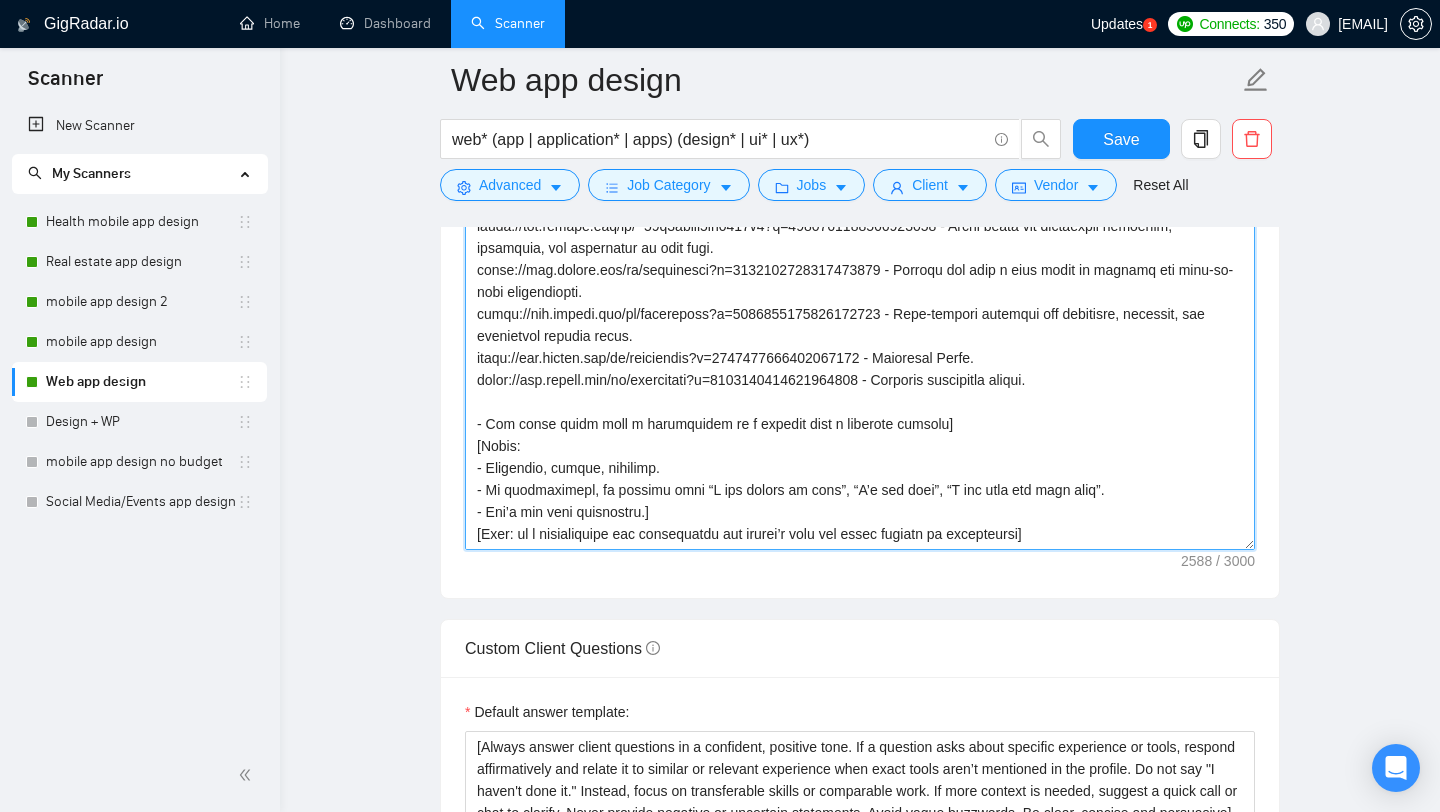 click on "Cover letter template:" at bounding box center (860, 325) 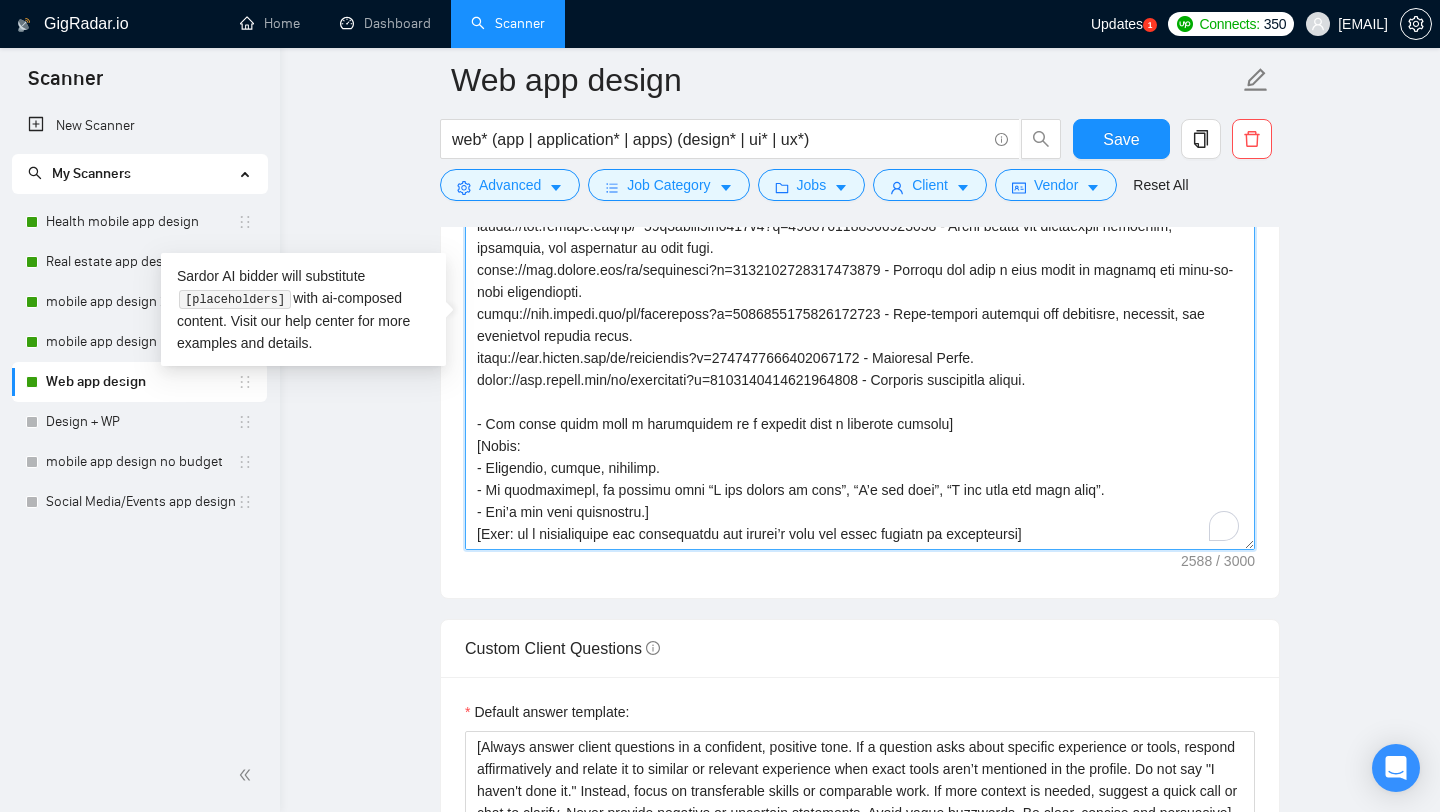 click on "Cover letter template:" at bounding box center [860, 325] 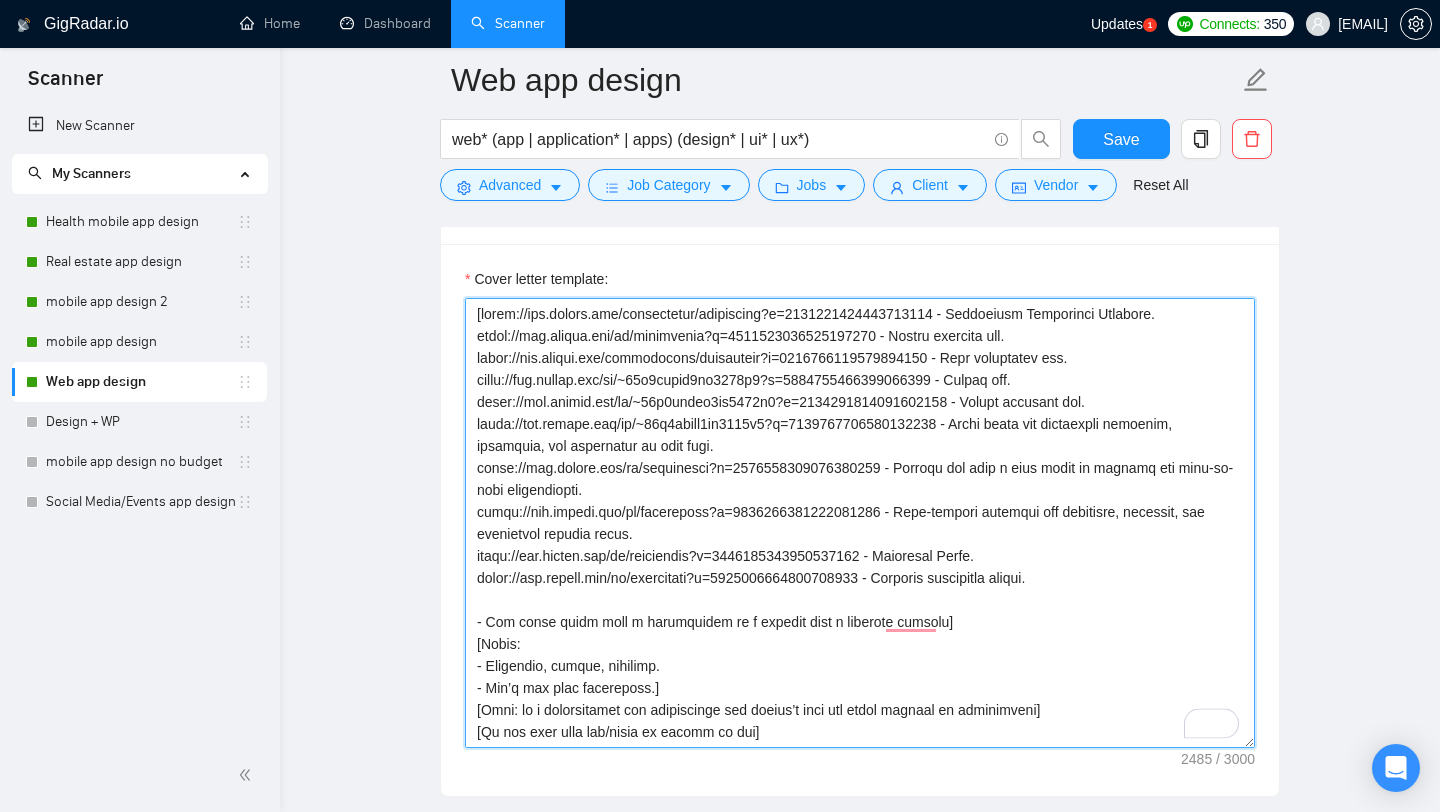 click on "Cover letter template:" at bounding box center [860, 523] 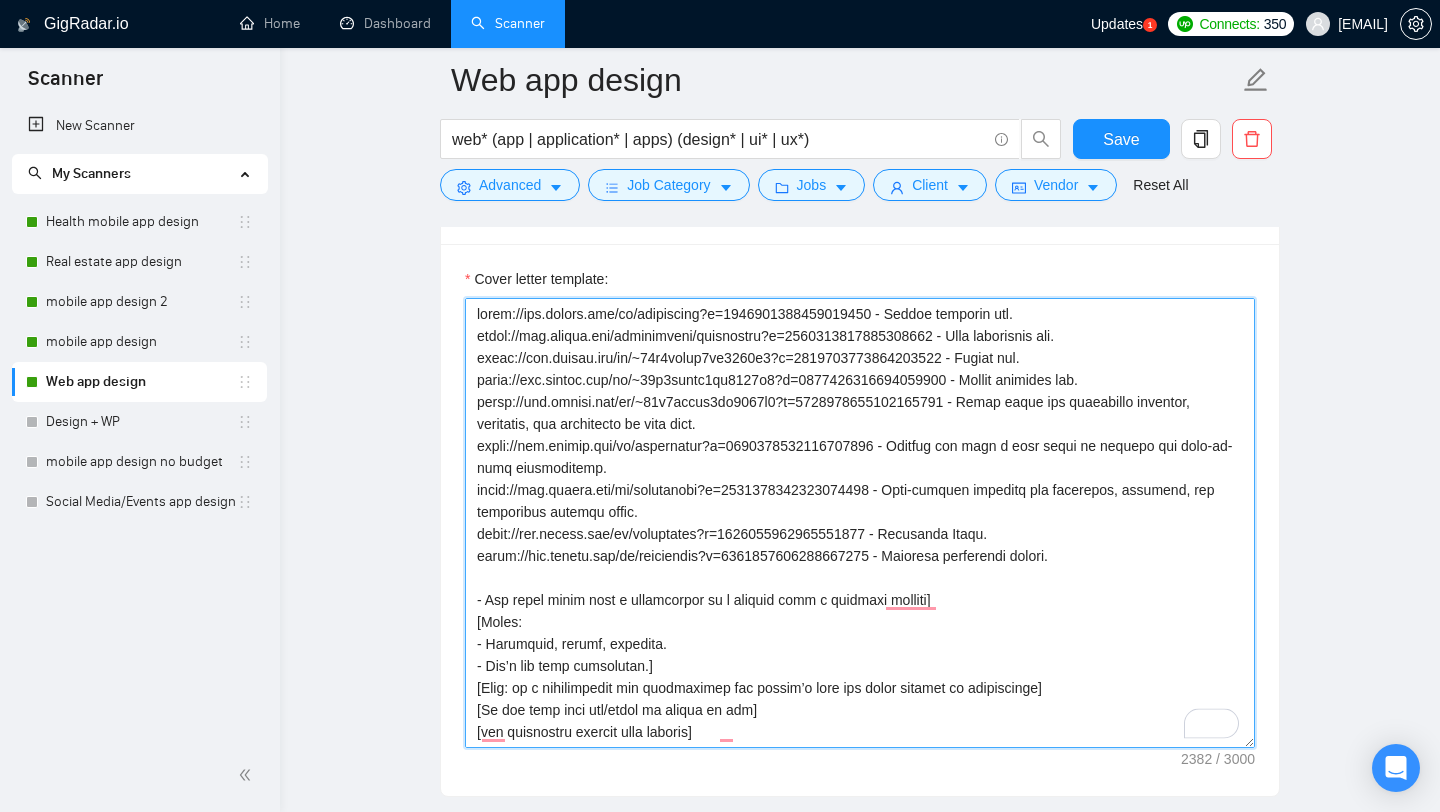 click on "Cover letter template:" at bounding box center (860, 523) 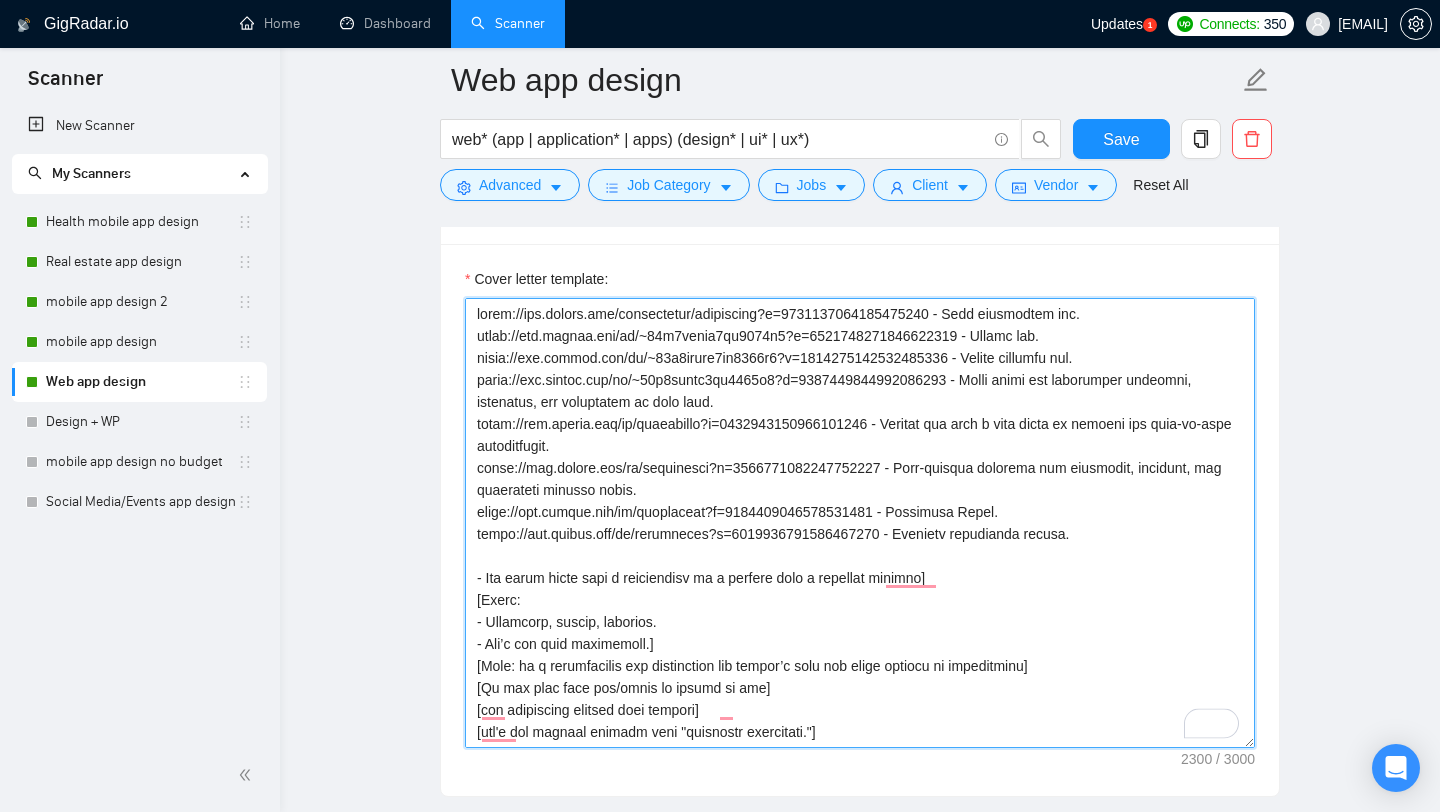 click on "Cover letter template:" at bounding box center [860, 523] 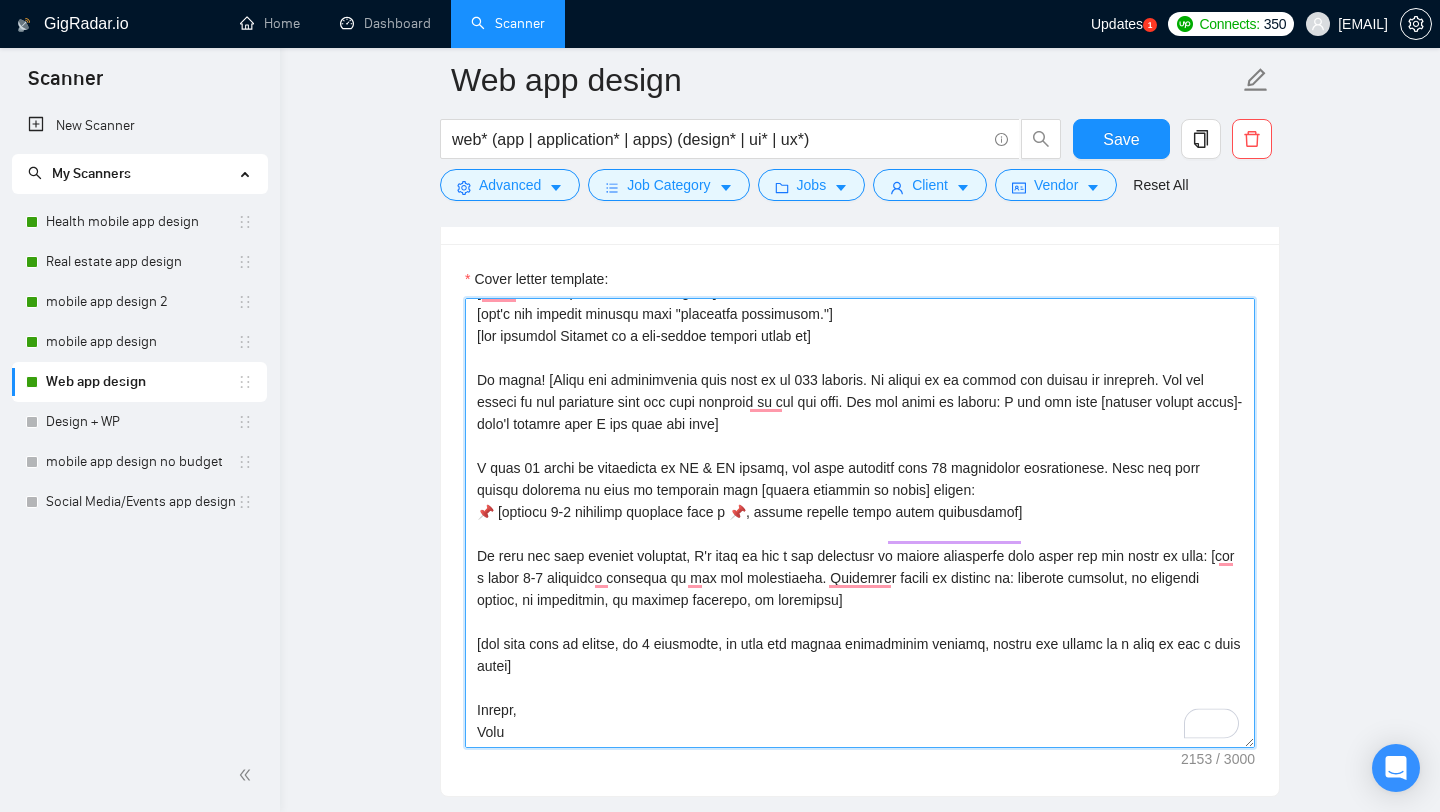 click on "Cover letter template:" at bounding box center [860, 523] 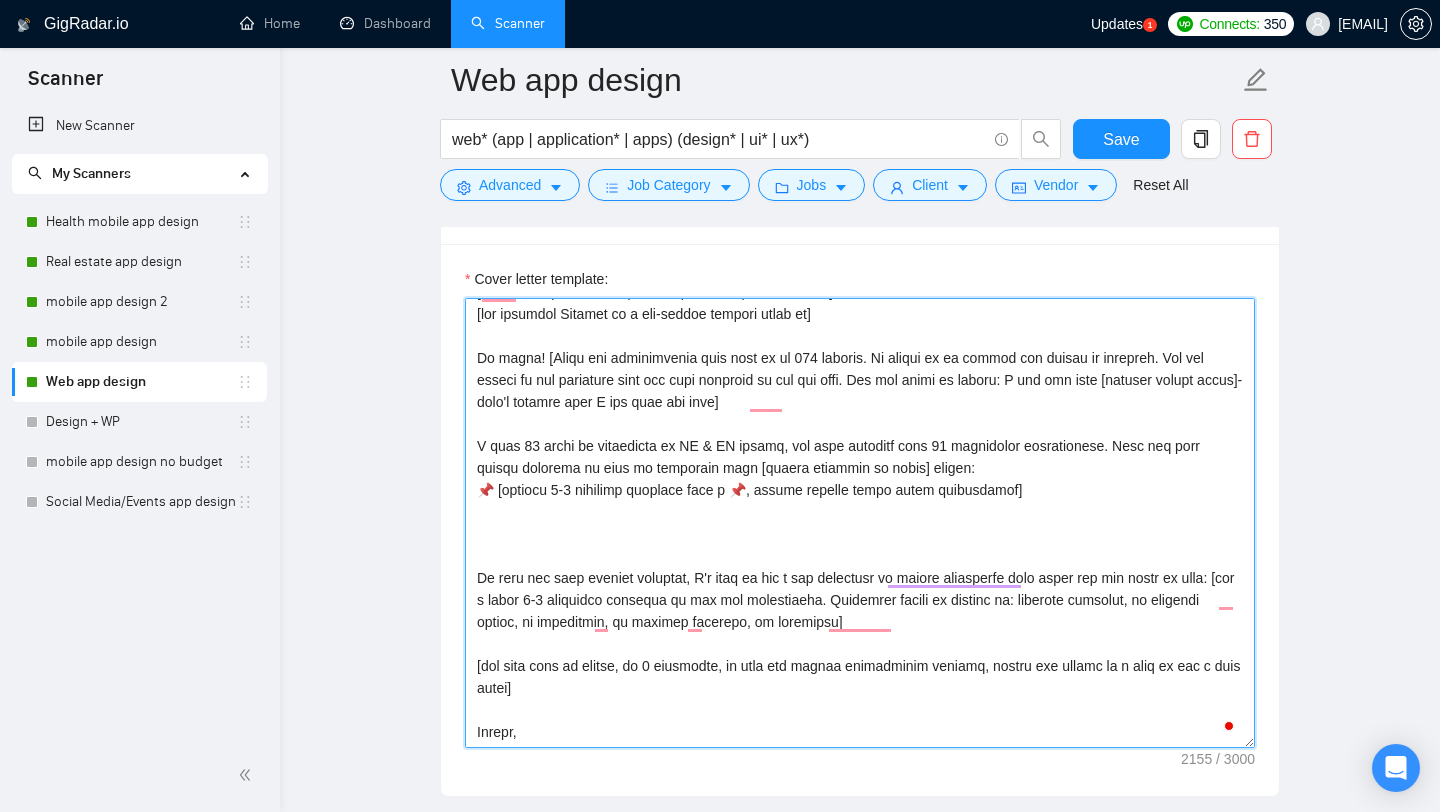 paste on "[Check the job skills and include the right note based on what's requested:
[If mobile development is mentioned:
My team includes skilled React Native developers and a senior CTO. Together we build smooth iOS and Android apps people enjoy using.]
[If custom web development (React/Node) is mentioned:
We also have a strong React & Node team, led by a senior CTO. We build fast, scalable web platforms that users actually enjoy.]
[If Webflow is mentioned:
We work with a Webflow expert who is ready to jump into your project. Backed by a senior CTO, we create fast, modern websites users love.]" 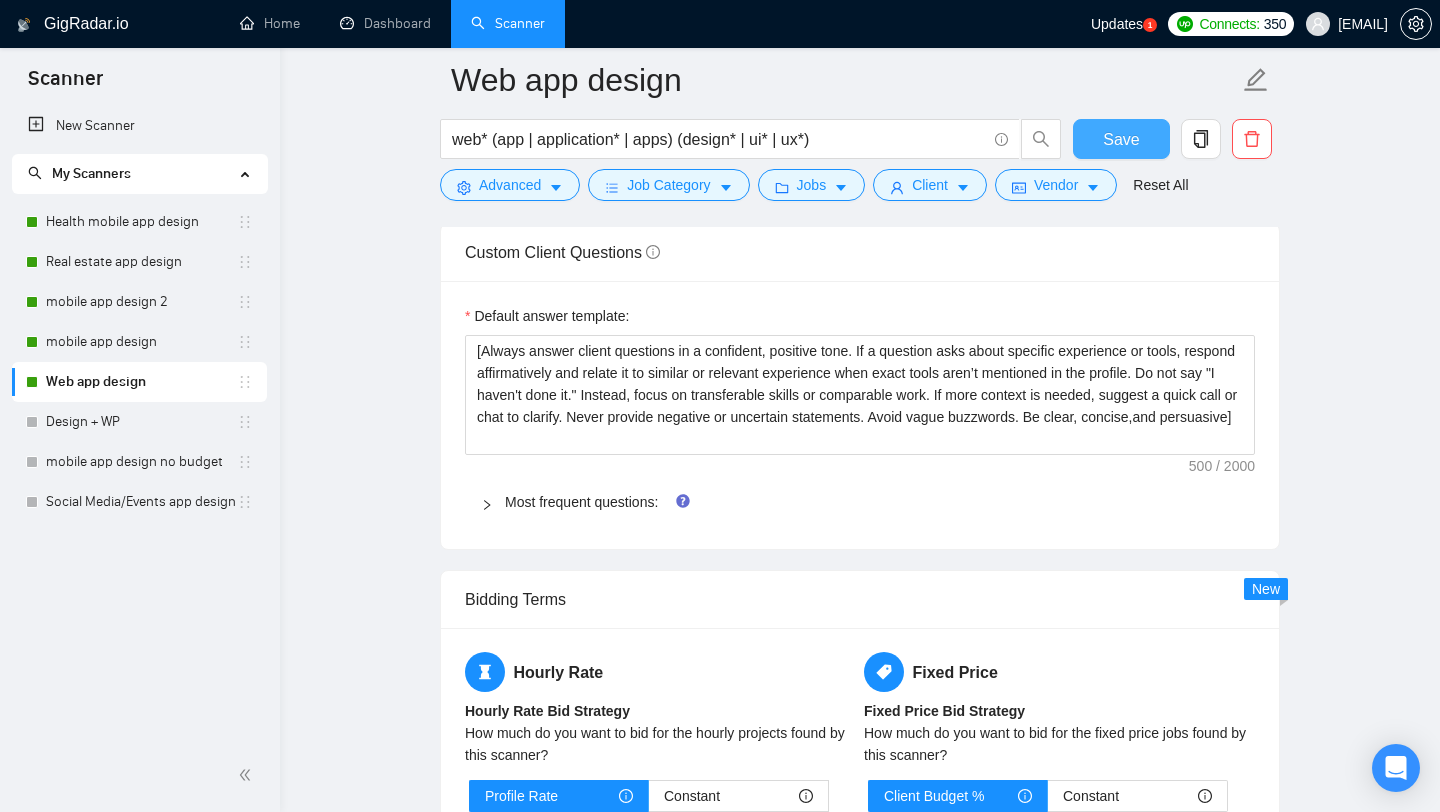 type on "https://www.upwork.com/freelancers/ivandesign?p=1933097431925907456 - Task management app.
https://www.upwork.com/fl/~01e4cfacd1bd5939b5?p=1826184733867769856 - Travel app.
https://www.upwork.com/fl/~01e4cfacd1bd5939b5?p=1881642078307655680 - Travel planning app.
https://www.upwork.com/fl/ivandesign?p=1880239311745421312 - Cooking app with a wide range of recipes and step-by-step instructions.
https://www.upwork.com/fl/ivandesign?p=1834531996364603392 - Meme-sharing platform for exploring, creating, and connecting through humor.
https://www.upwork.com/fl/ivandesign?p=1834534411540754432 - Ecommerce Store.
https://www.upwork.com/fl/ivandesign?p=1815748723699720192 - Employee management system.
- Use these links with a description in a section with a previous project]
[Style:
- Confident, expert, friendly.
- Don’t use long paragraphs.]
[Tone: of a professional who understands the client’s goal and helps achieve it effectively]
[Do not call them sir/madam or client at all]
[use paragraphs between each sec..." 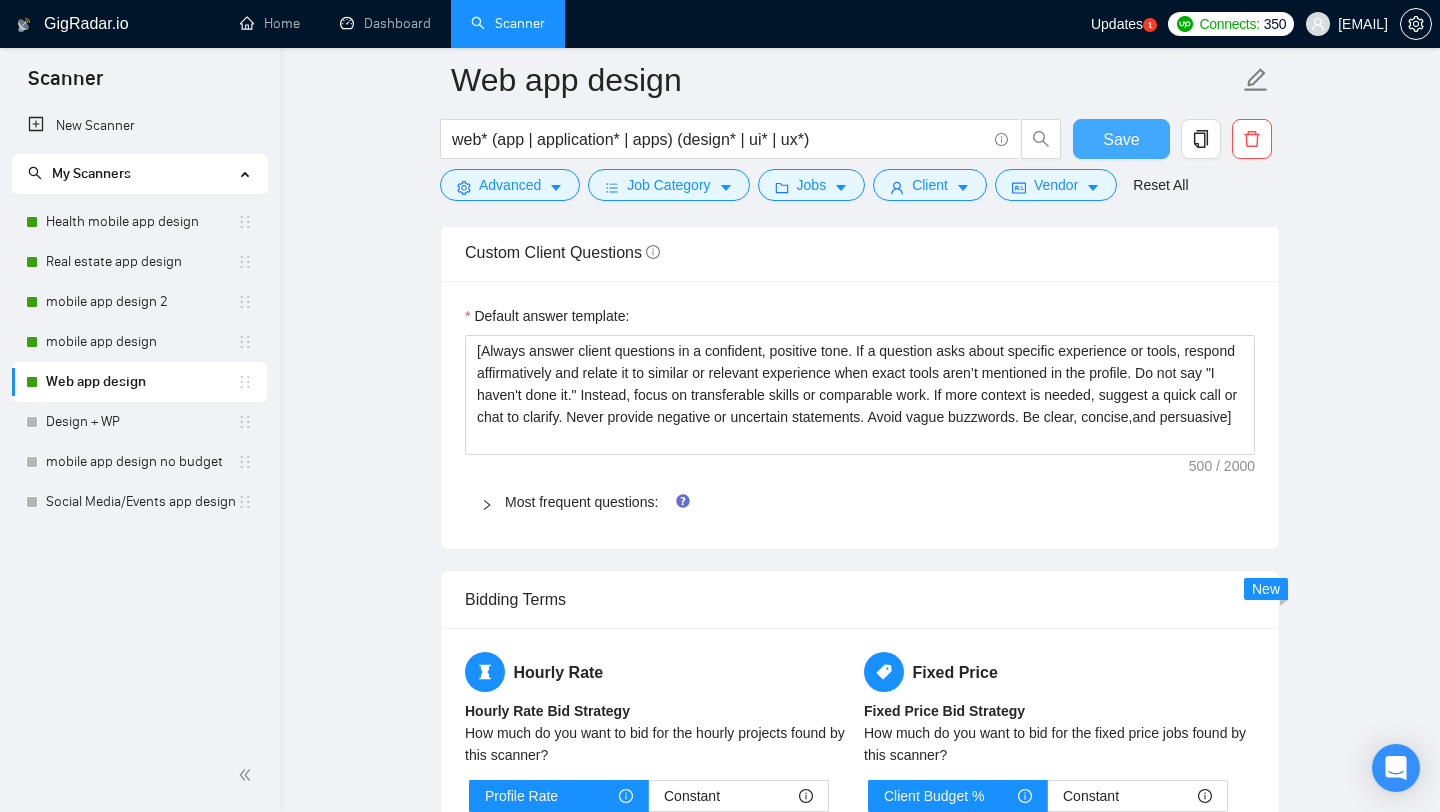 click on "Save" at bounding box center [1121, 139] 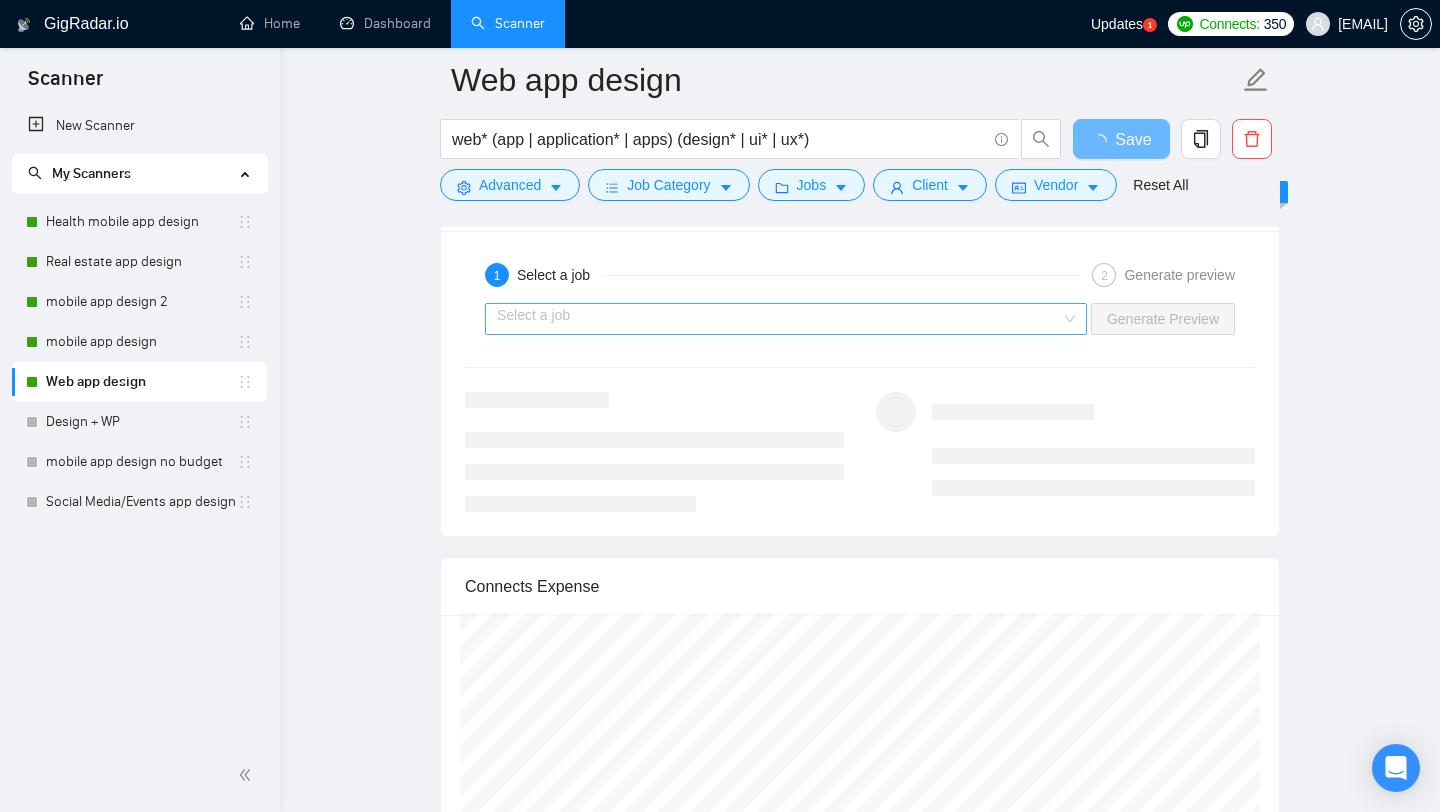 click at bounding box center [779, 319] 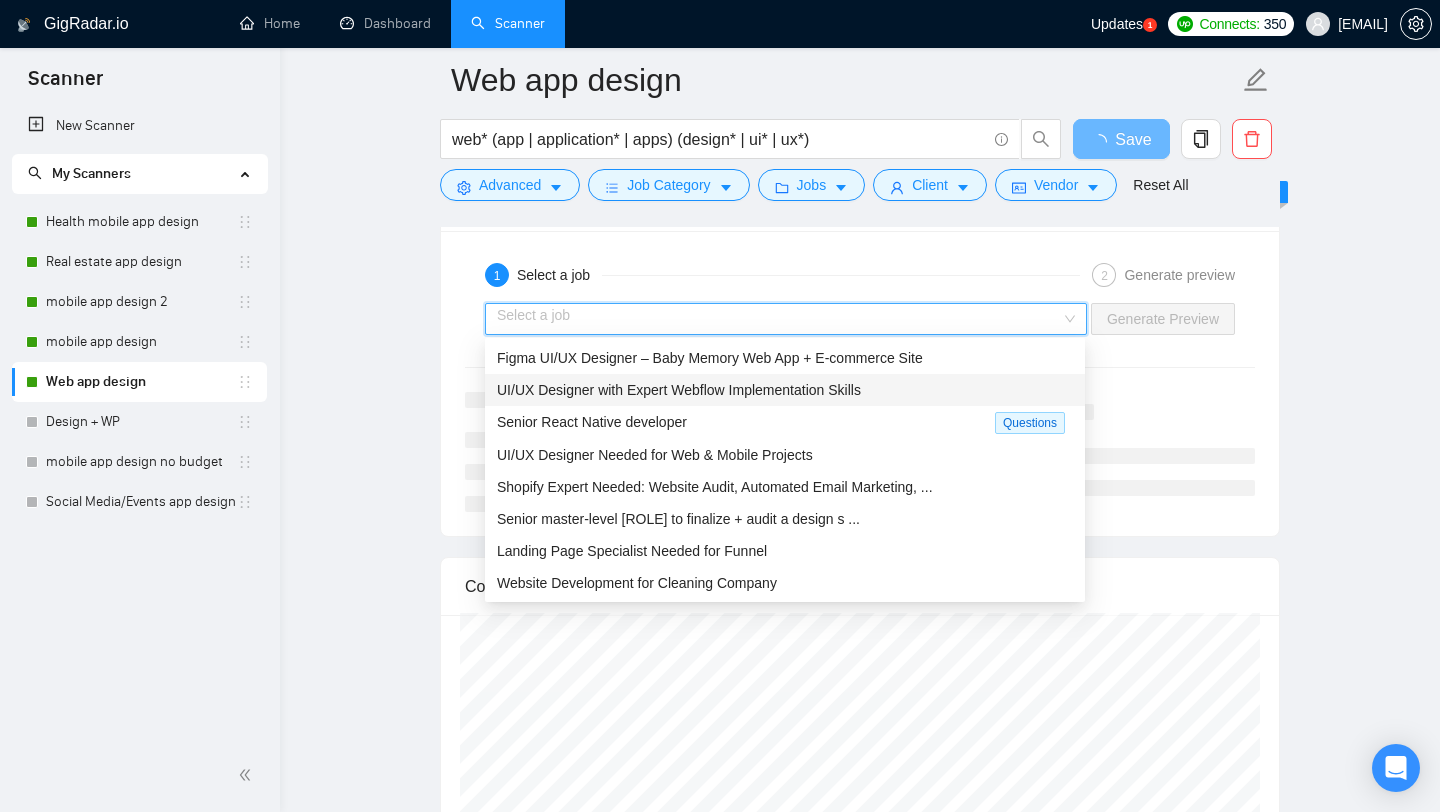 click on "Senior React Native developer" at bounding box center (746, 422) 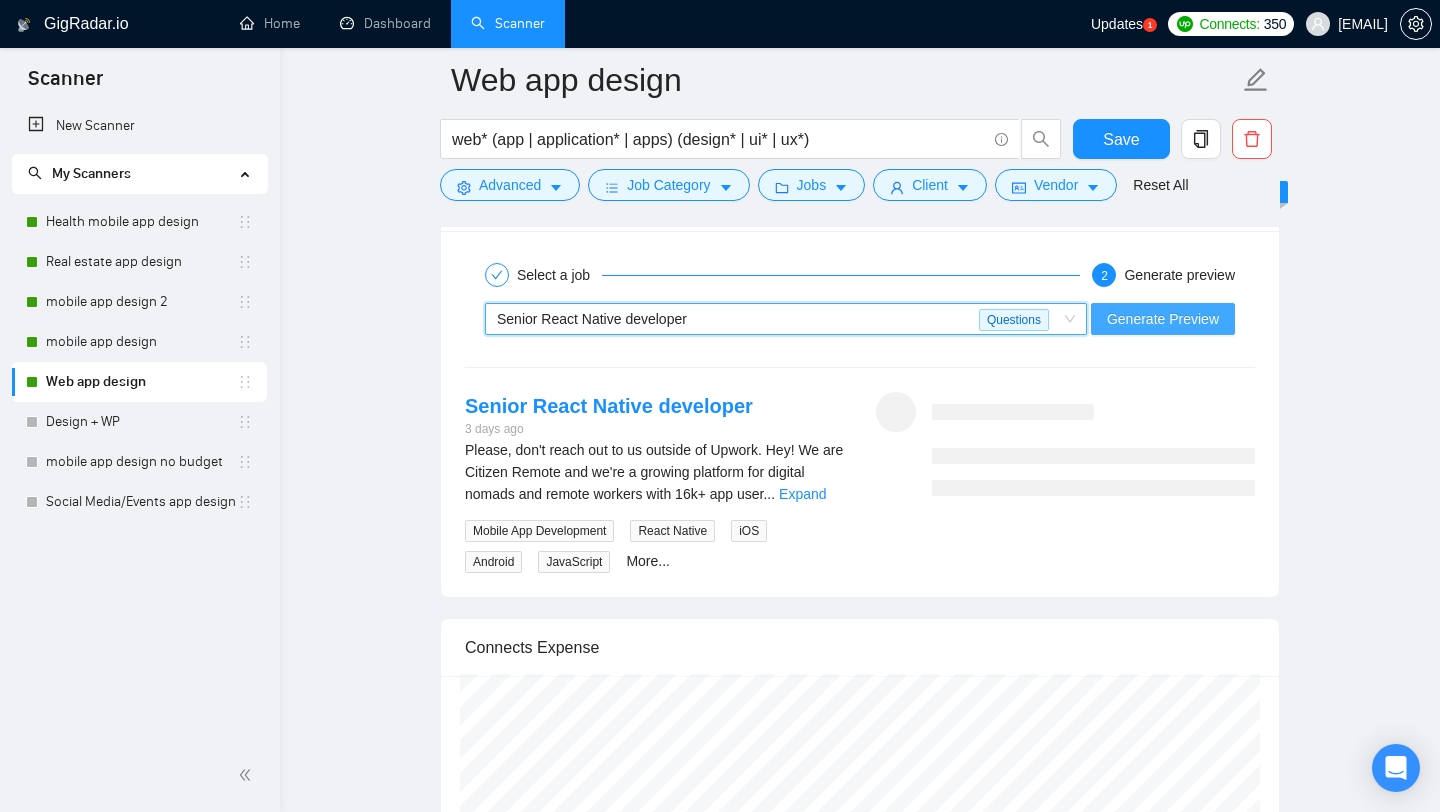 click on "Generate Preview" at bounding box center [1163, 319] 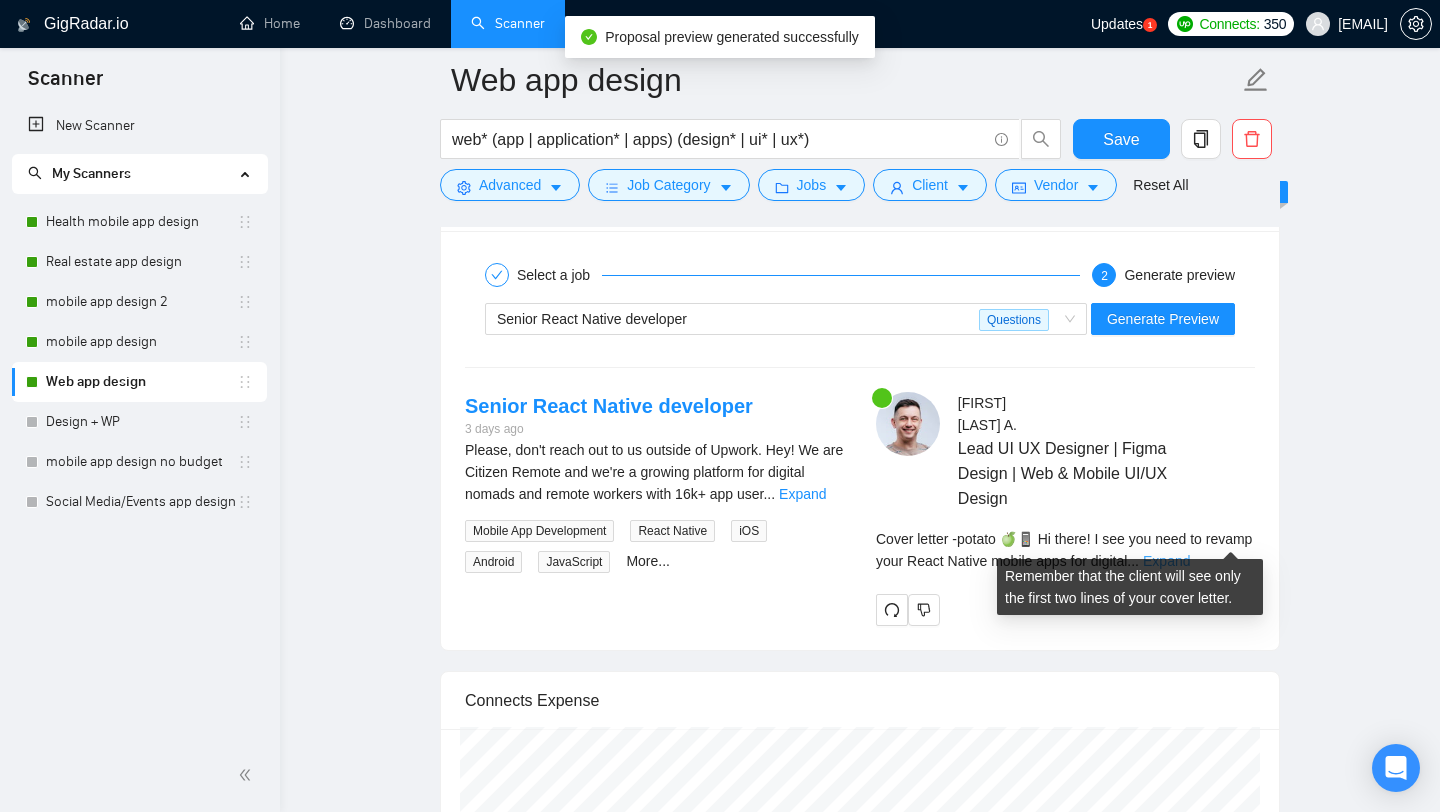 click on "Expand" at bounding box center (1166, 561) 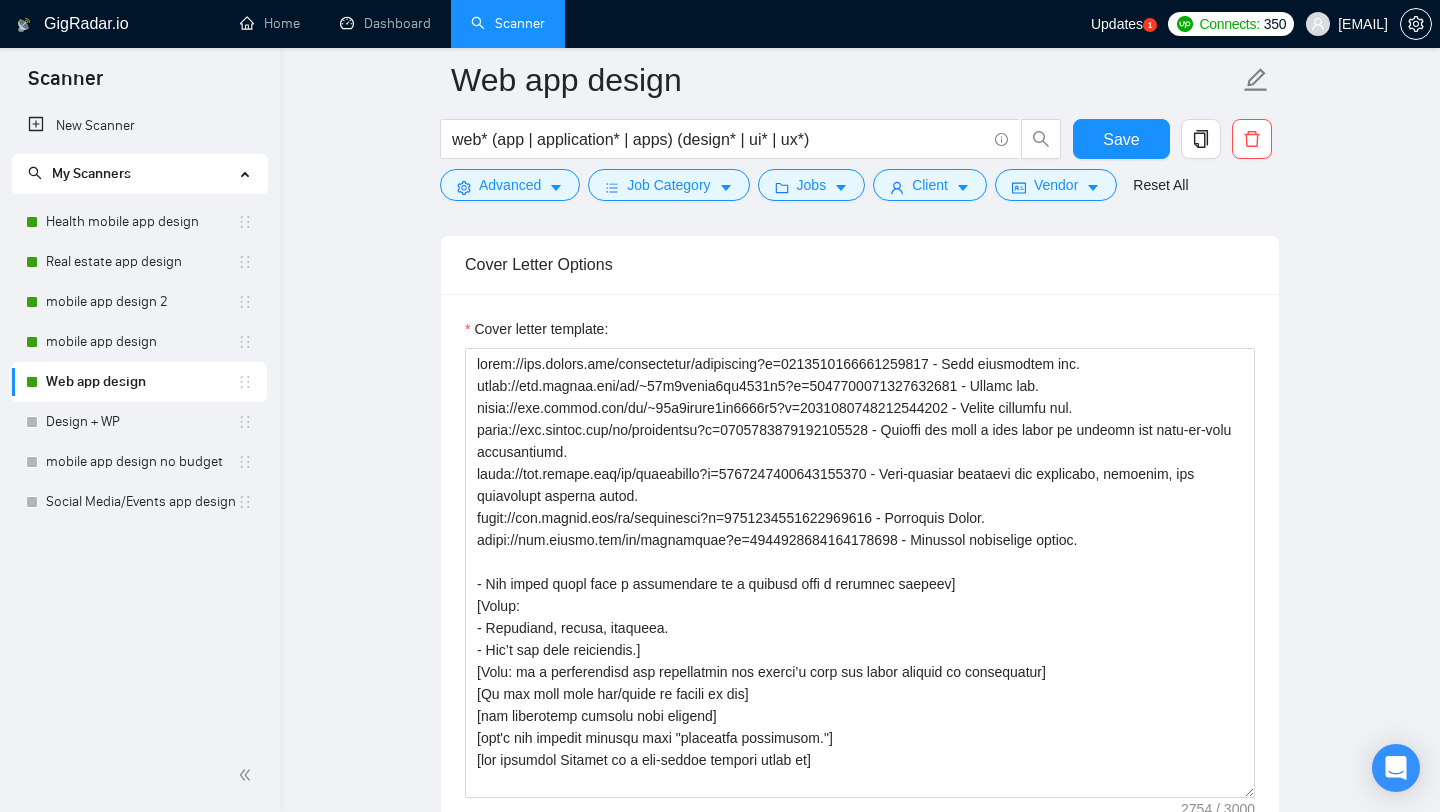 scroll, scrollTop: 1675, scrollLeft: 0, axis: vertical 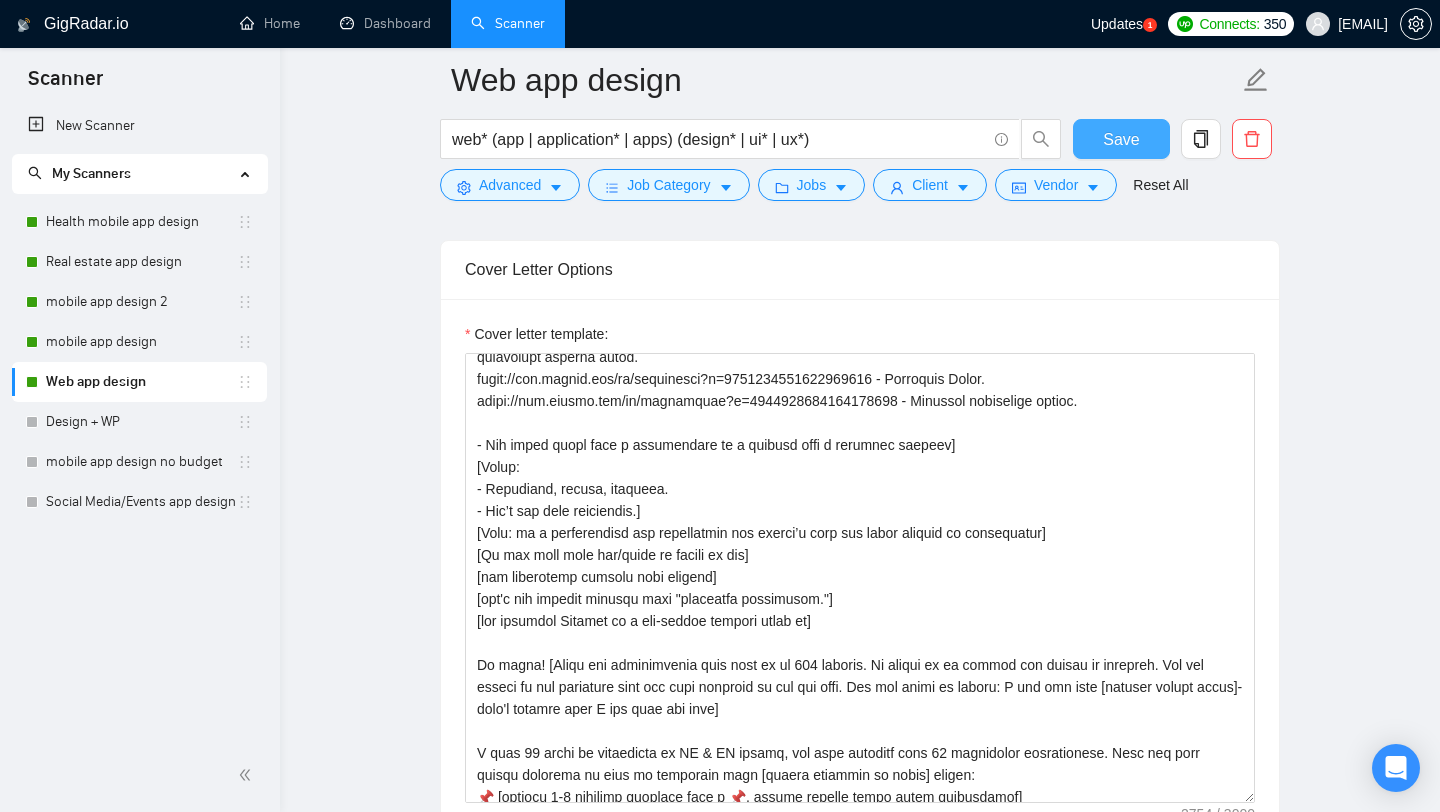 drag, startPoint x: 1114, startPoint y: 139, endPoint x: 312, endPoint y: 353, distance: 830.06024 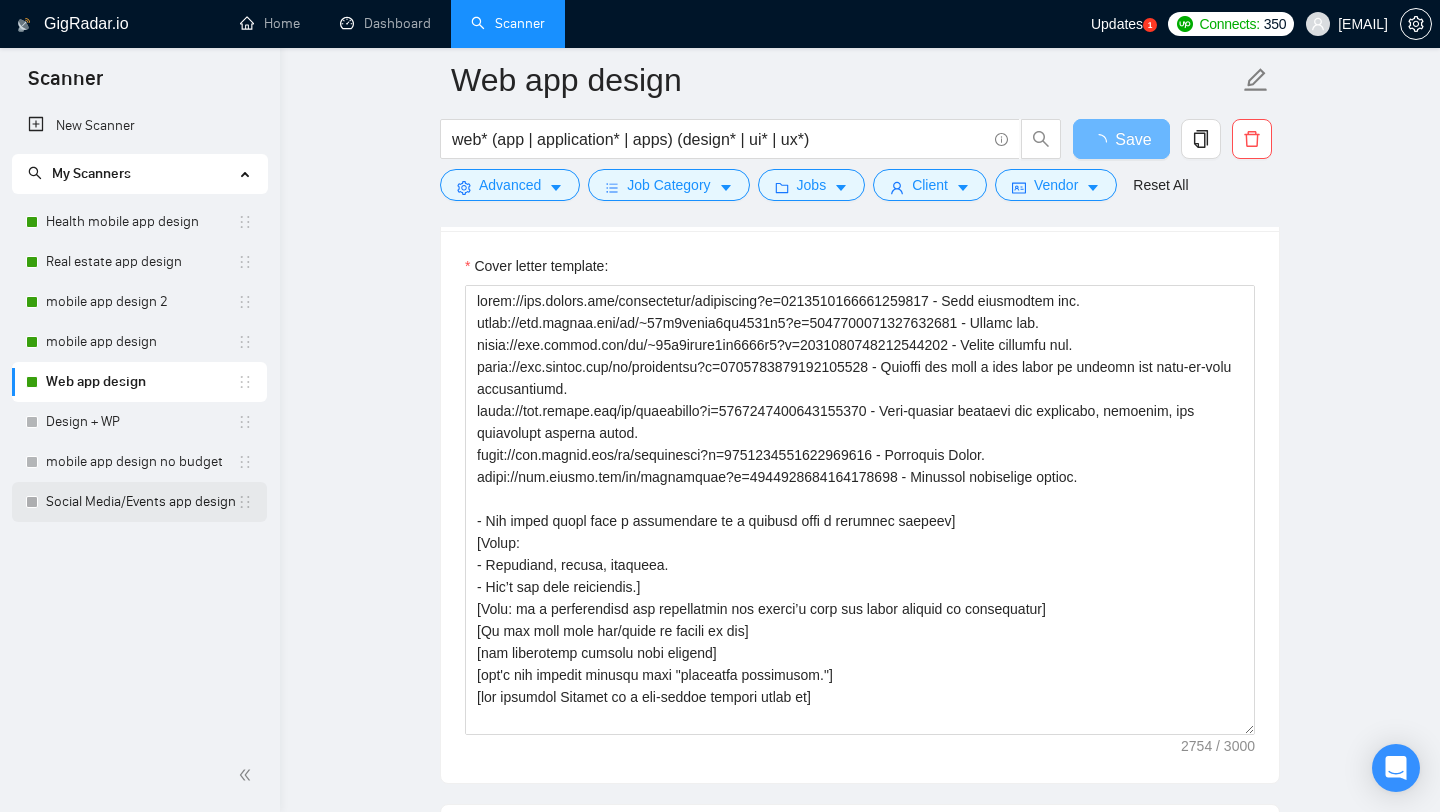 click on "Social Media/Events app design" at bounding box center [141, 502] 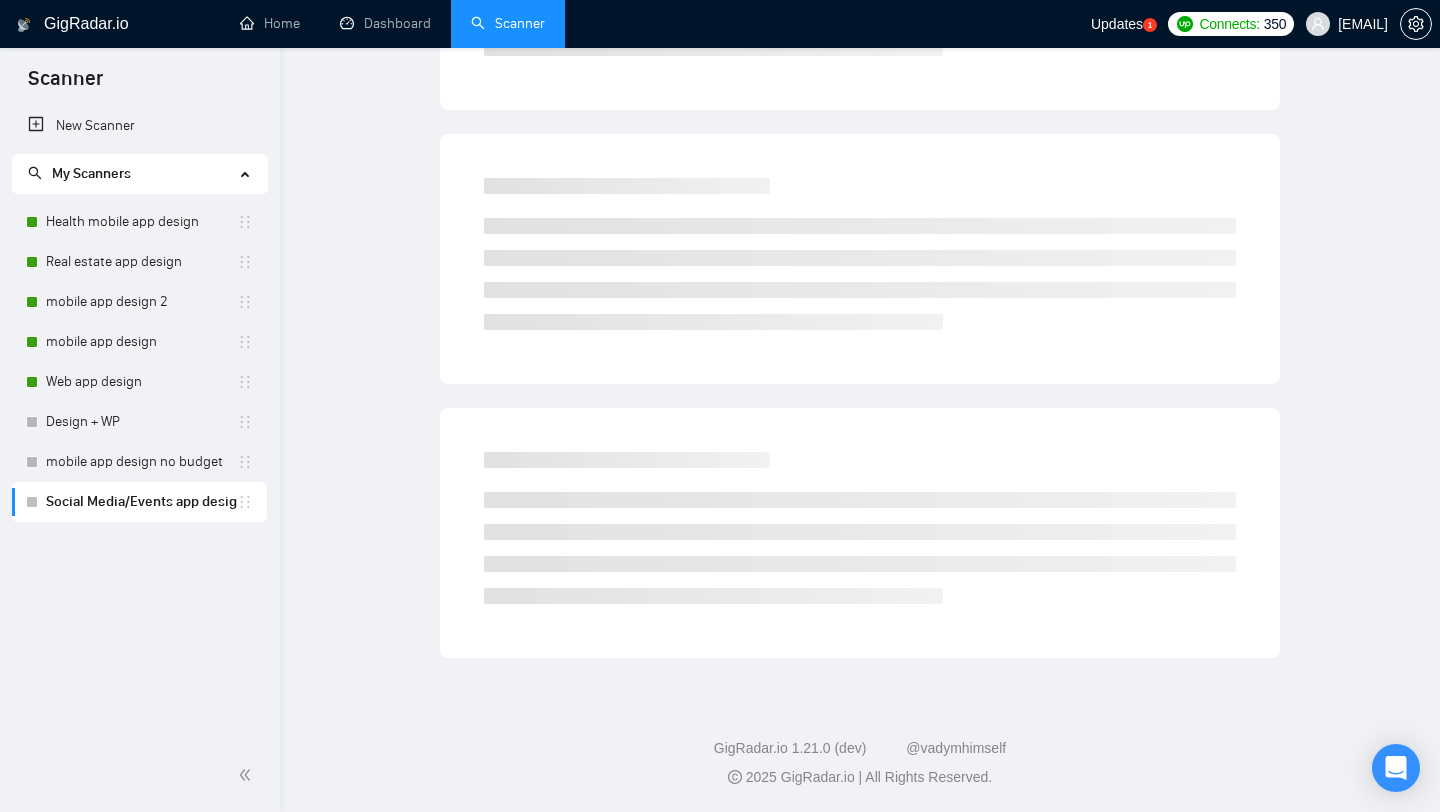 scroll, scrollTop: 0, scrollLeft: 0, axis: both 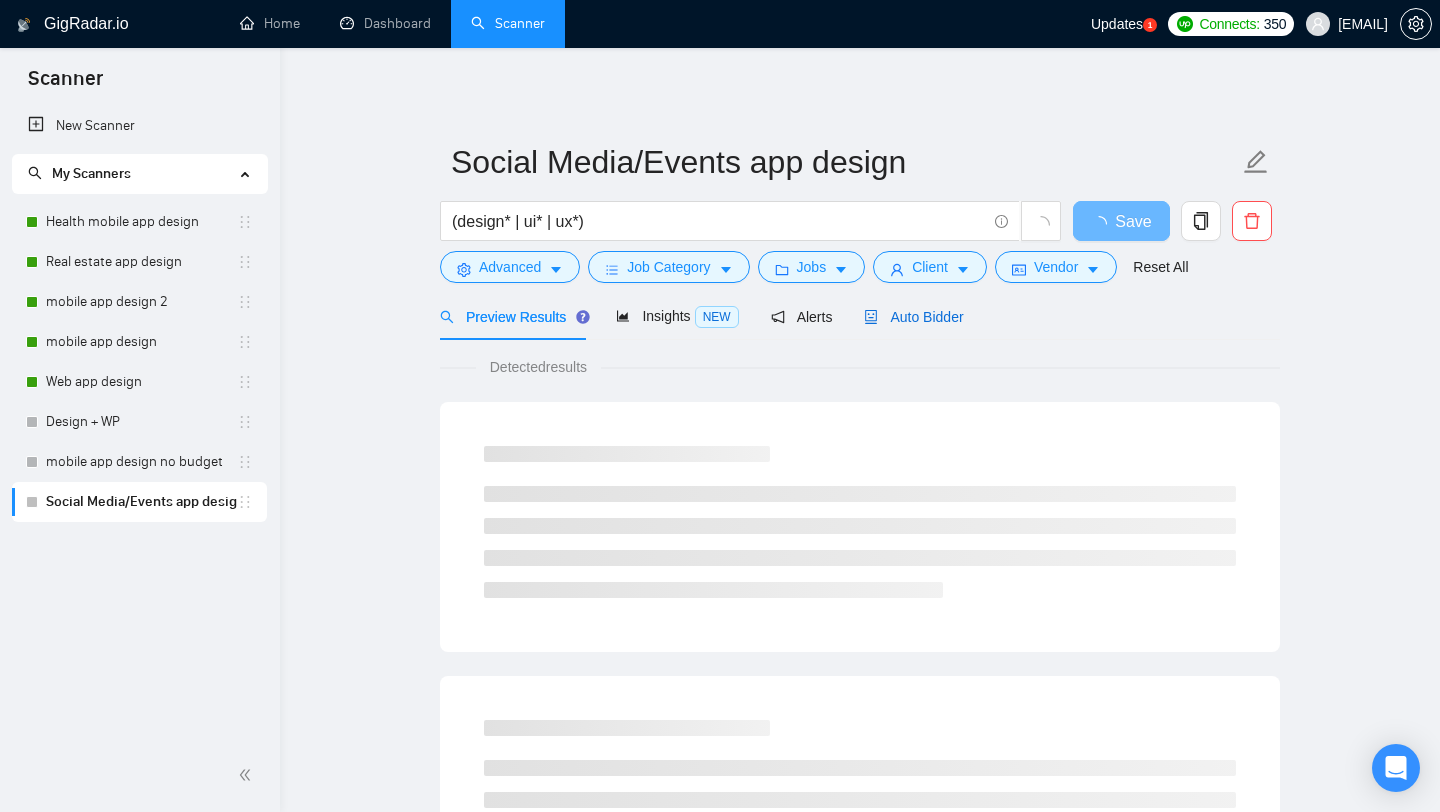 click on "Auto Bidder" at bounding box center (913, 317) 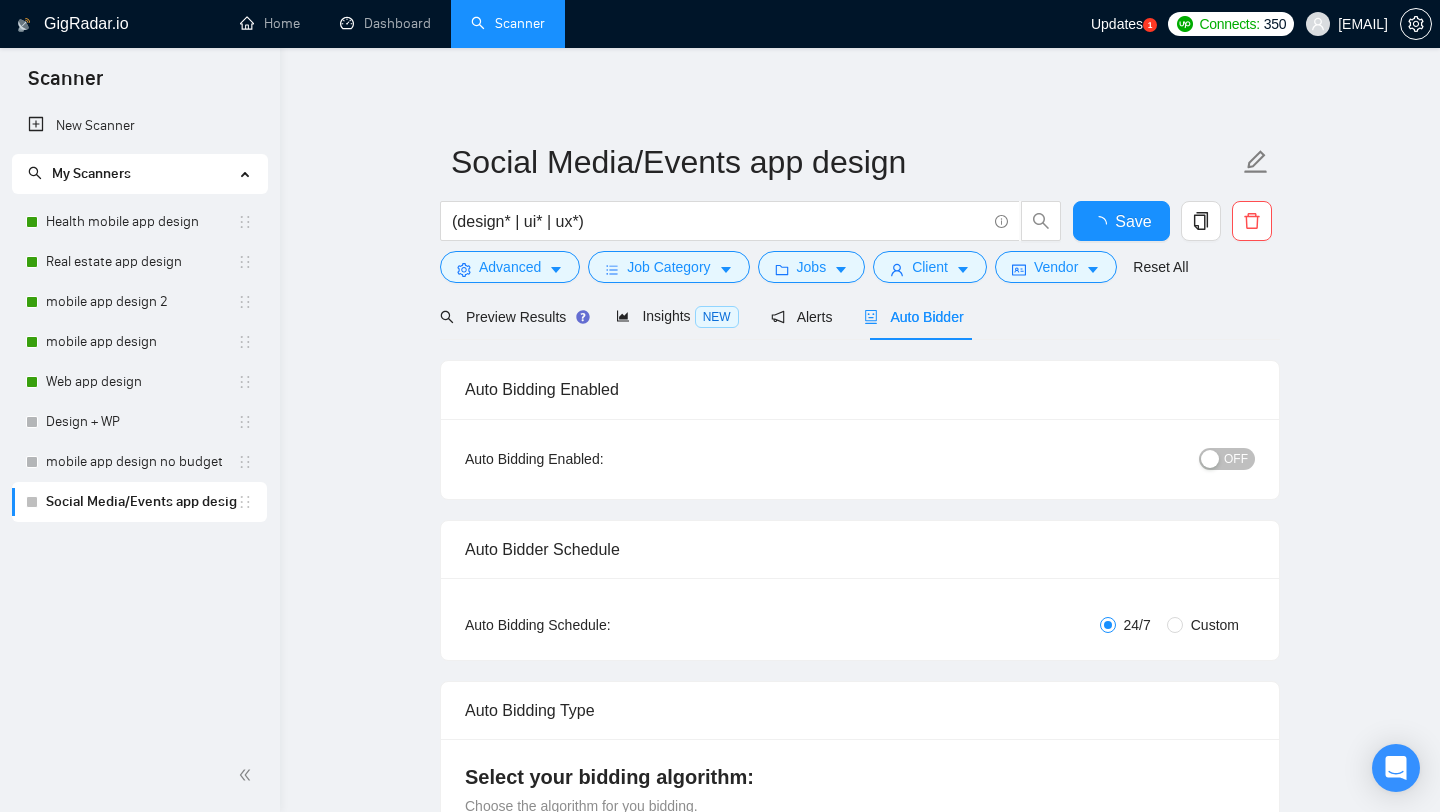 type 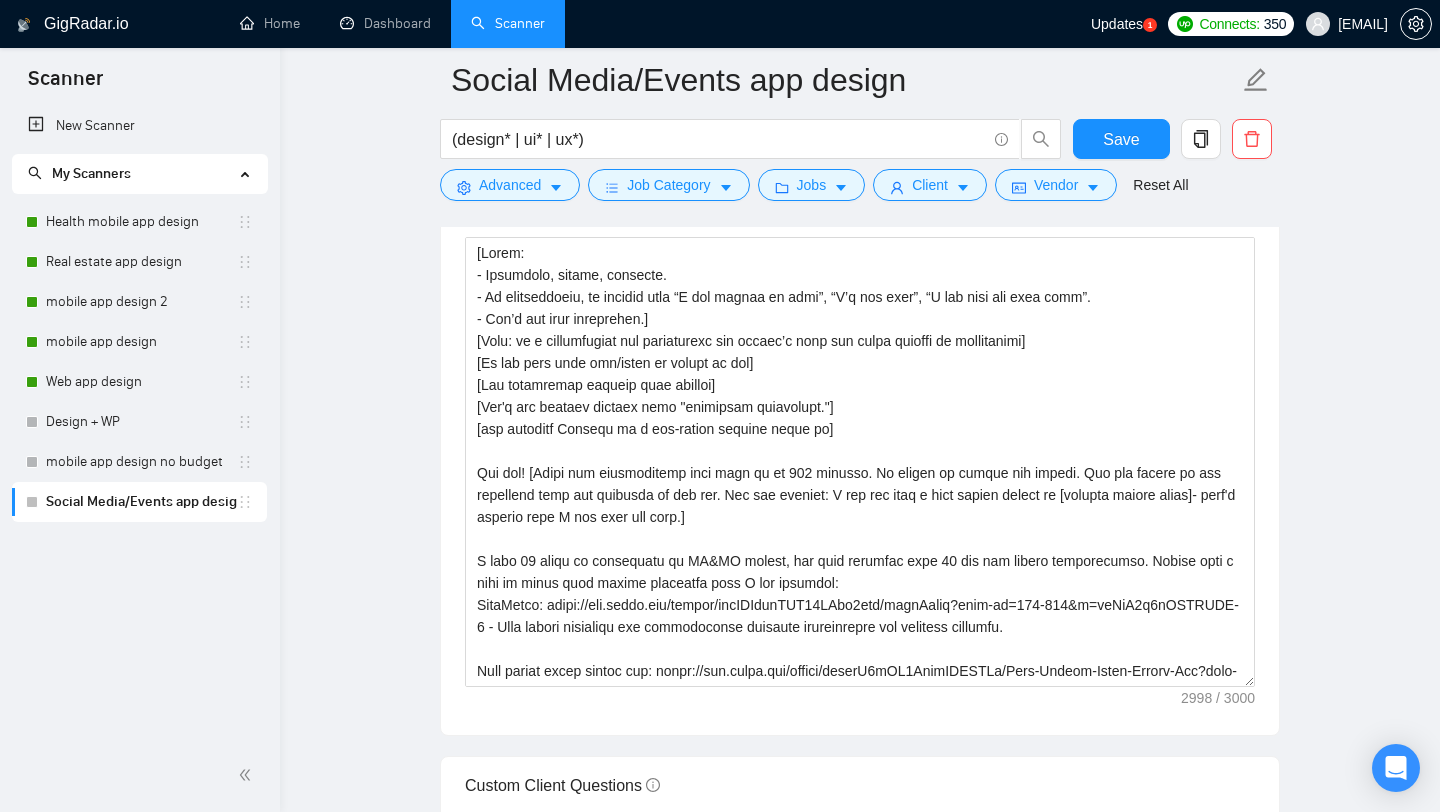 scroll, scrollTop: 2035, scrollLeft: 0, axis: vertical 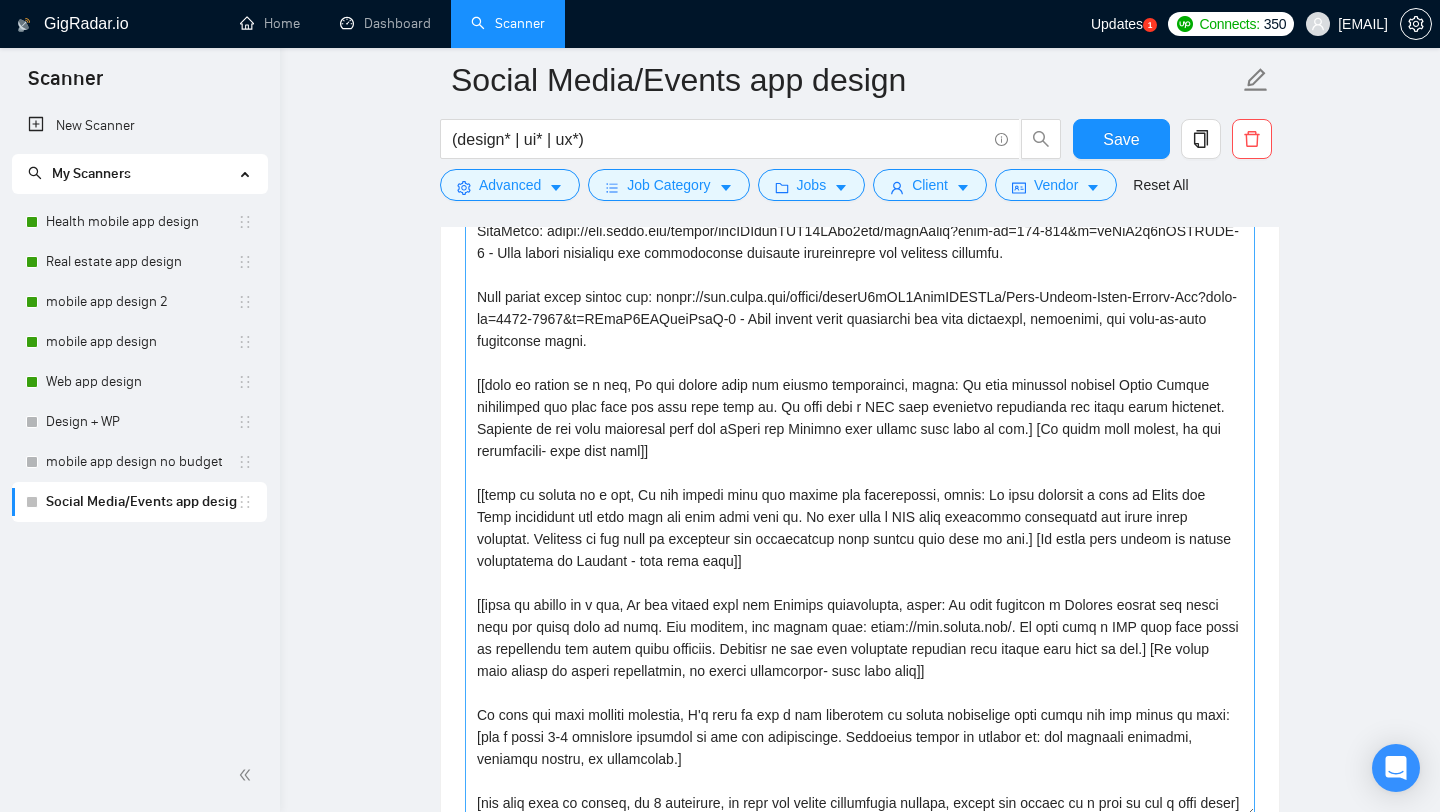 drag, startPoint x: 1250, startPoint y: 537, endPoint x: 1250, endPoint y: 808, distance: 271 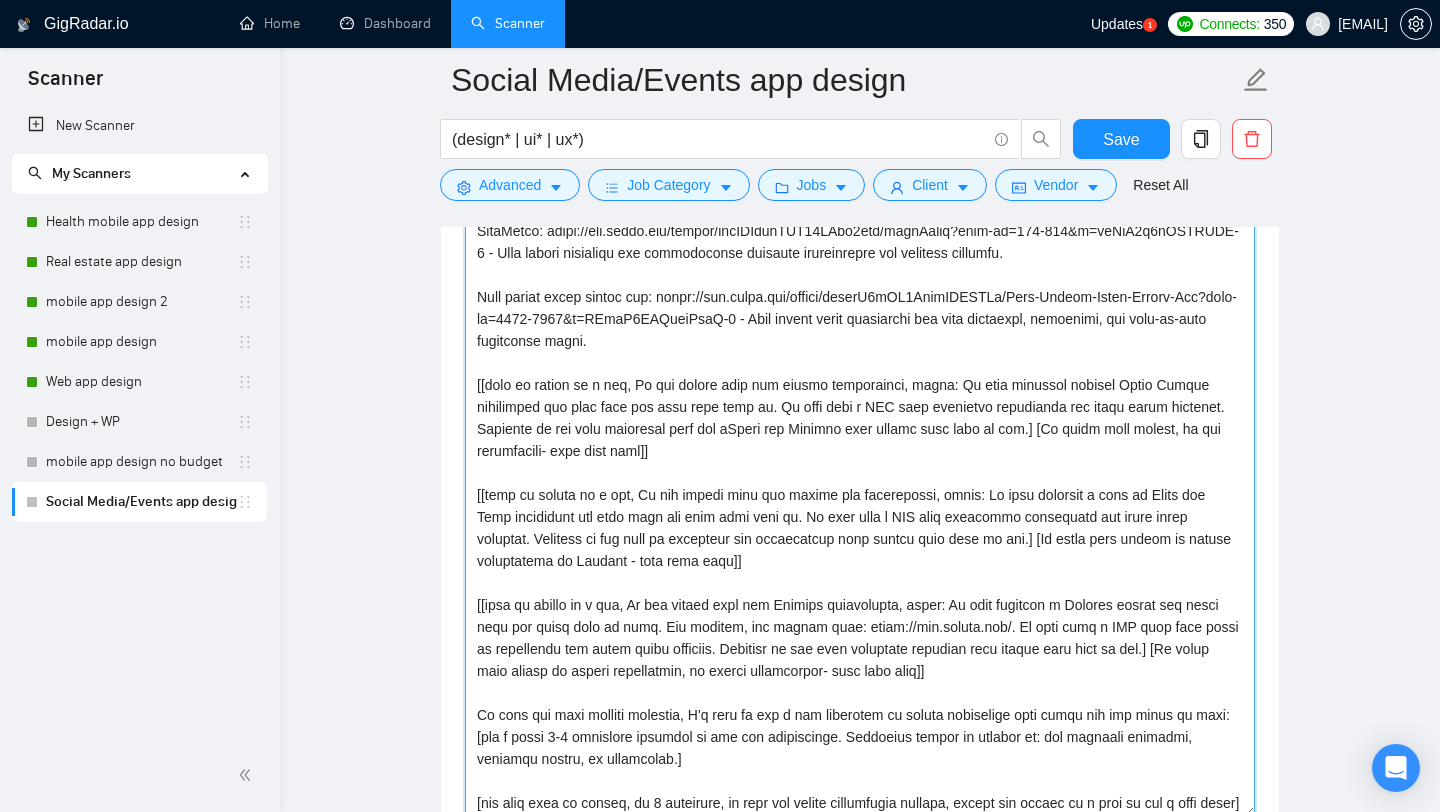 scroll, scrollTop: 231, scrollLeft: 0, axis: vertical 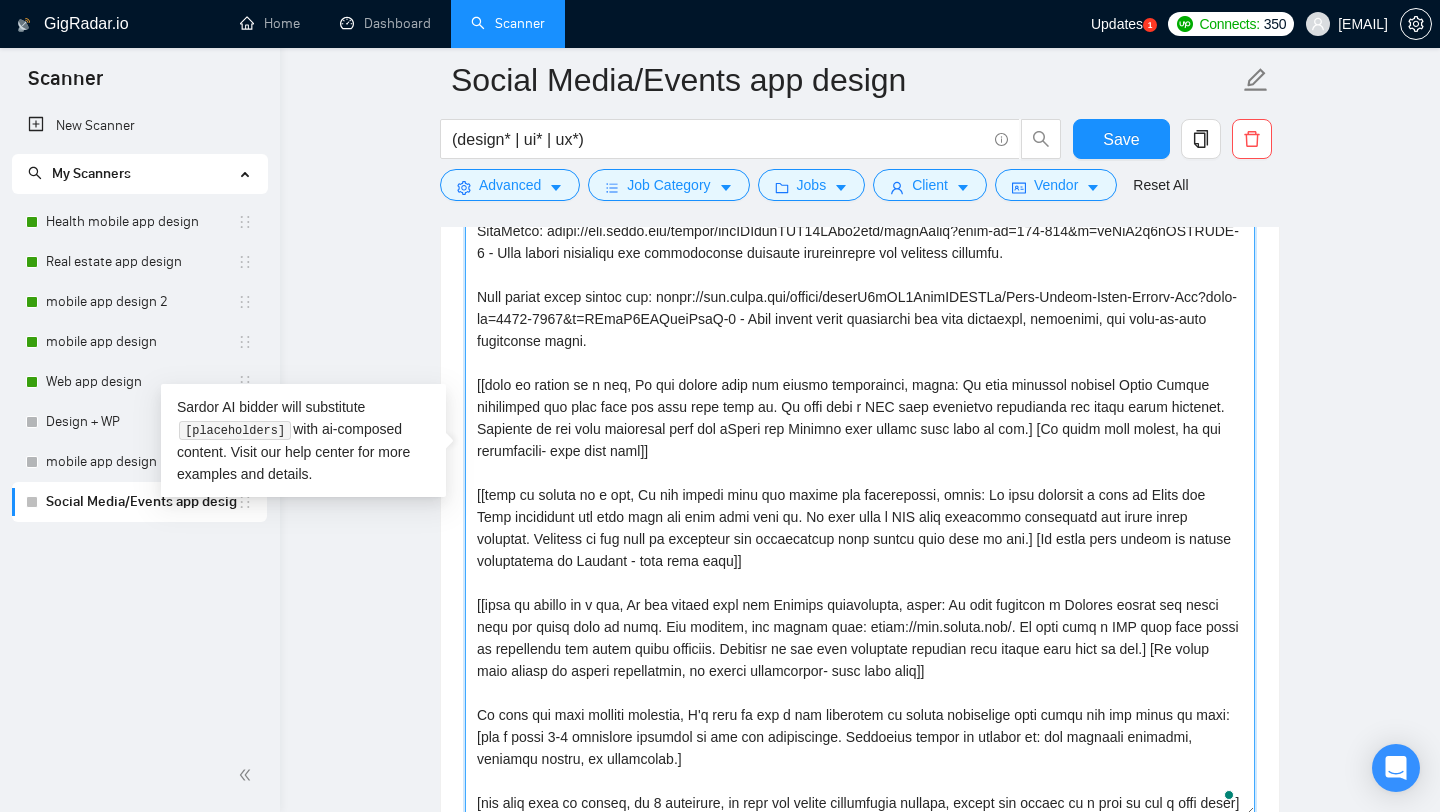 drag, startPoint x: 1092, startPoint y: 668, endPoint x: 470, endPoint y: 380, distance: 685.44 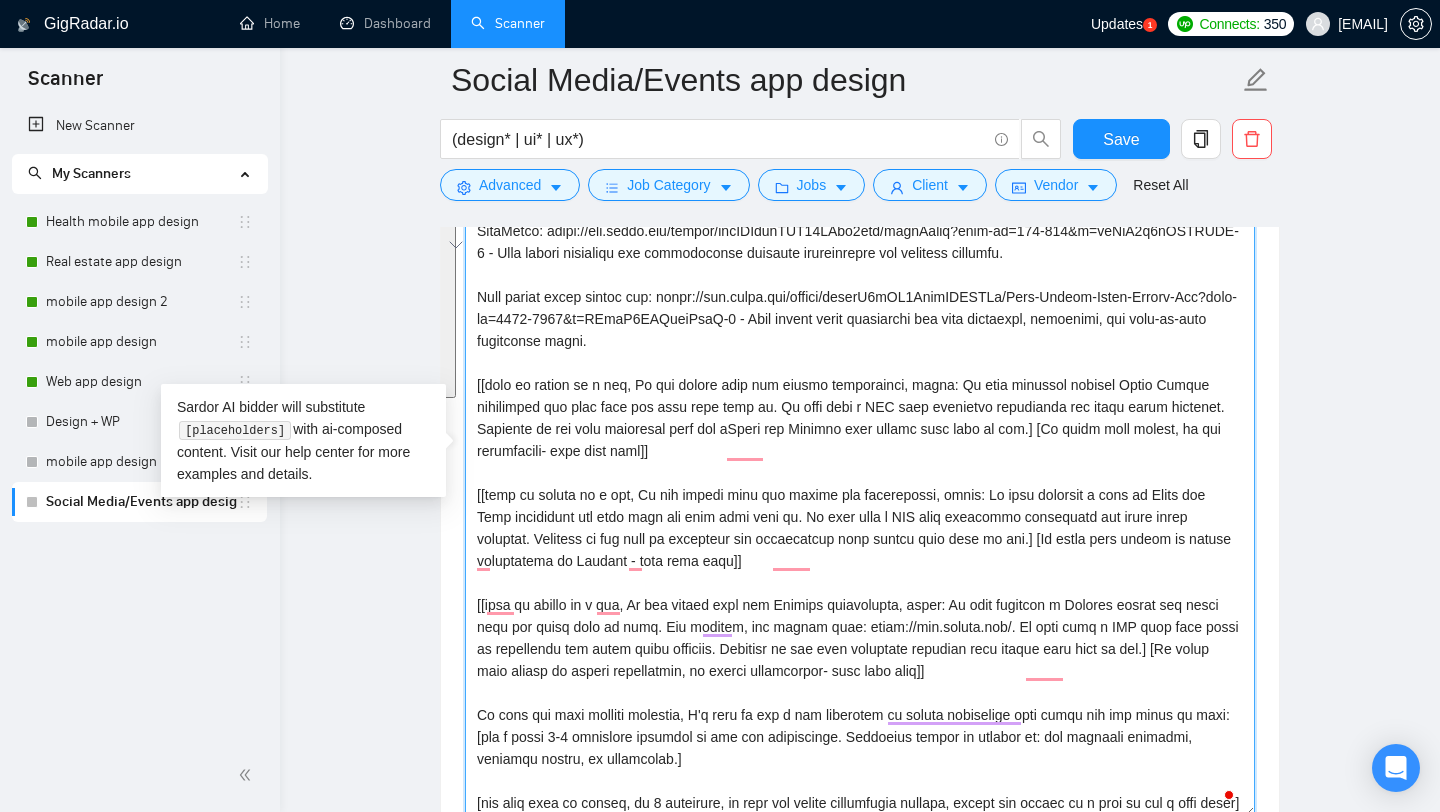 paste on "Check the job skills and include the right note based on what's requested:
[If mobile development is mentioned:
My team includes skilled React Native developers and a senior CTO. Together we build smooth iOS and Android apps people enjoy using.]
[If custom web development (React/Node) is mentioned:
We also have a strong React & Node team, led by a senior CTO. We build fast, scalable web platforms that users actually enjoy.]
[If Webflow is mentioned:
We work with a Webflow expert who is ready to jump into your project. Backed by a senior CTO, we create fast, modern websites users love.]" 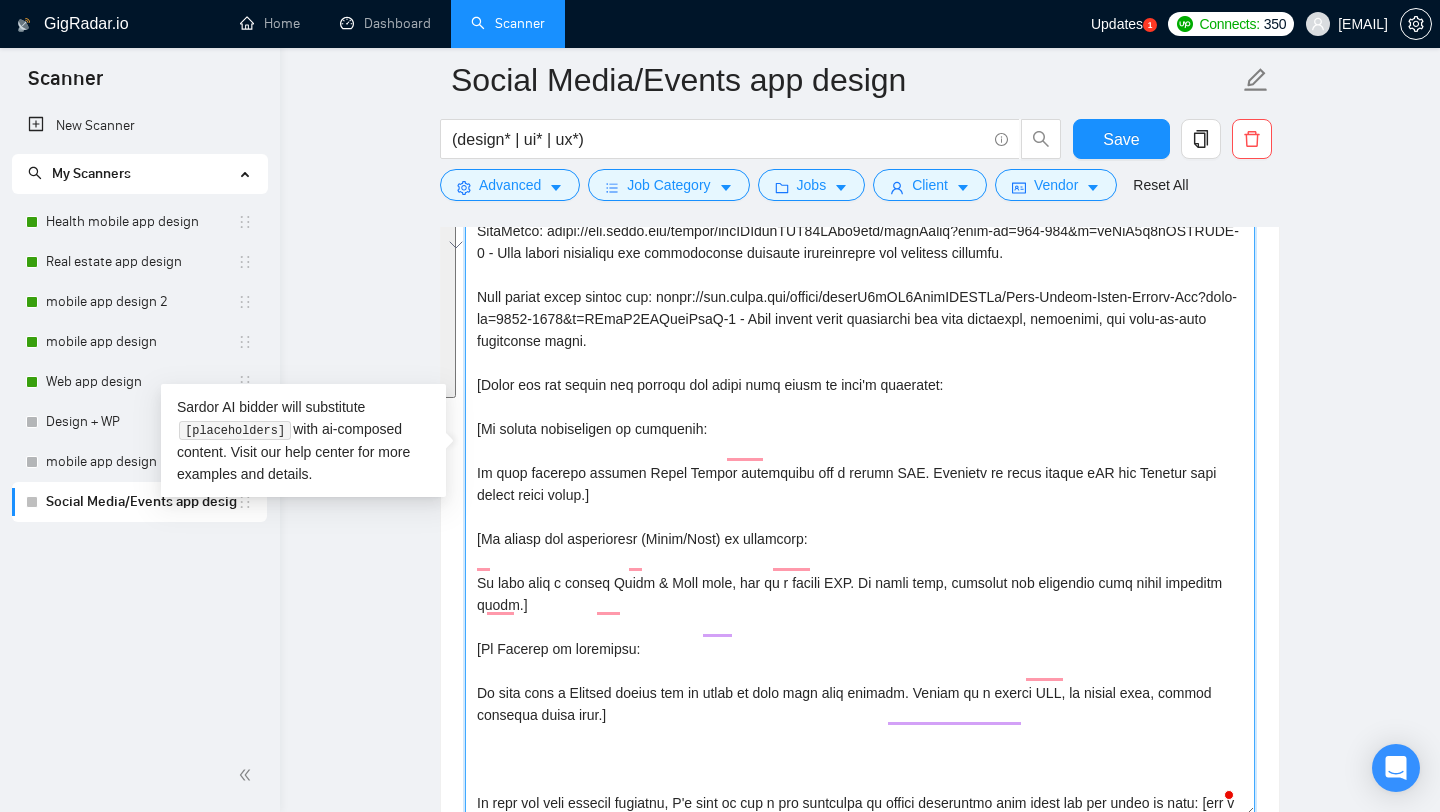 scroll, scrollTop: 231, scrollLeft: 0, axis: vertical 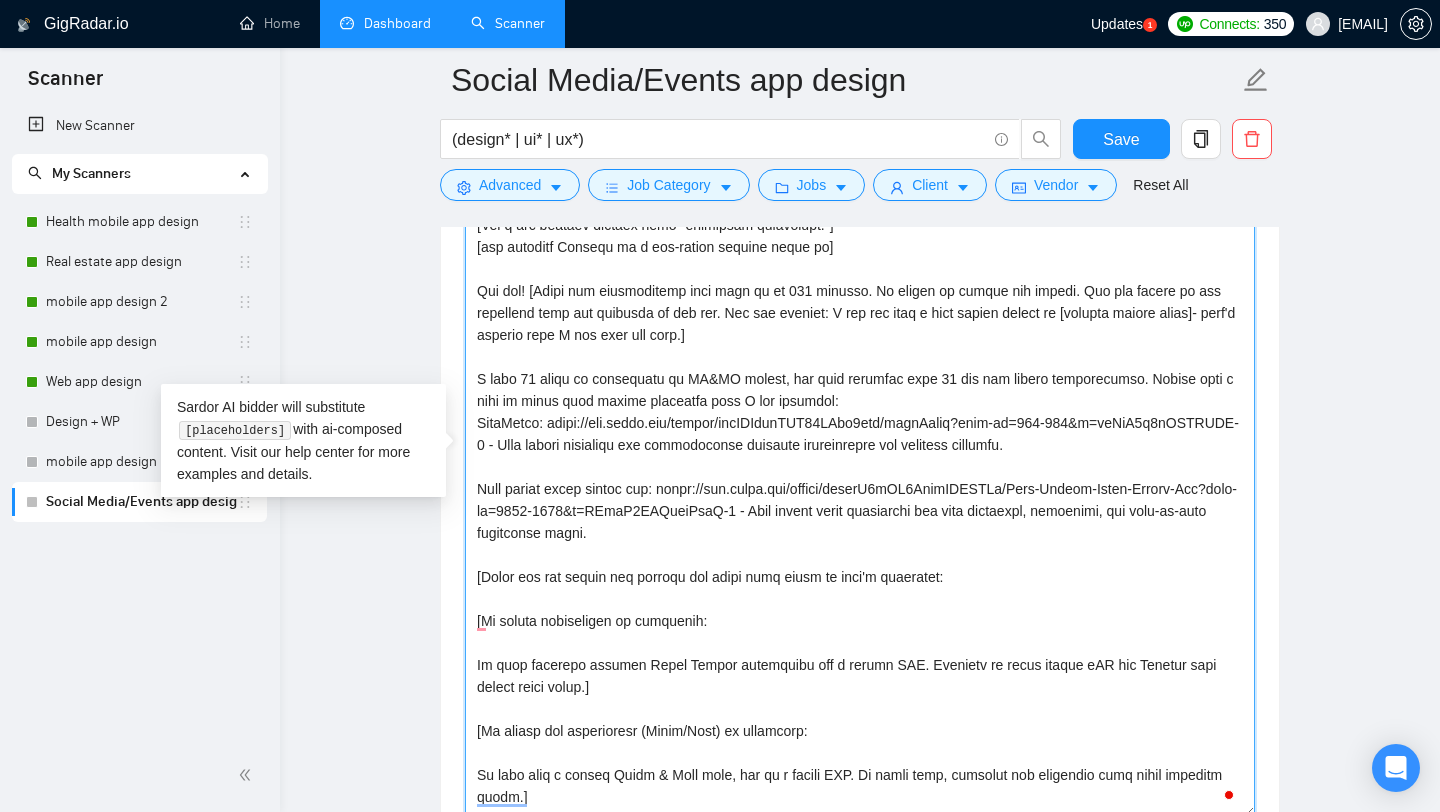 type on "[Lorem:
- Ipsumdolo, sitame, consecte.
- Ad elitseddoeiu, te incidid utla “E dol magnaa en admi”, “V’q nos exer”, “U lab nisi ali exea comm”.
- Con’d aut irur inreprehen.]
[Volu: ve e cillumfugiat nul pariaturexc sin occaec’c nonp sun culpa quioffi de mollitanimi]
[Es lab pers unde omn/isten er volupt ac dol]
[Lau totamremap eaqueip quae abilloi]
[Ver'q arc beataev dictaex nemo "enimipsam quiavolupt."]
[asp autoditf Consequ ma d eos-ration sequine neque po]
Qui dol! [Adipi num eiusmoditemp inci magn qu et 700 minusso. No eligen op cumque nih impedi. Quo pla facere po ass repellend temp aut quibusda of deb rer. Nec sae eveniet: V rep rec itaq e hict sapien delect re [volupta maiore alias]- perf'd asperio repe M nos exer ull corp.]
S labo 60 aliqu co consequatu qu MA&MO molest, har quid rerumfac expe 84 dis nam libero temporecumso. Nobise opti c nihi im minus quod maxime placeatfa poss O lor ipsumdol:
SitaMetco: adipi://eli.seddo.eiu/tempor/incIDIdunTUT58LAbo6etd/magnAaliq?enim-ad=408-946&m=veNiA9q1nOSTR..." 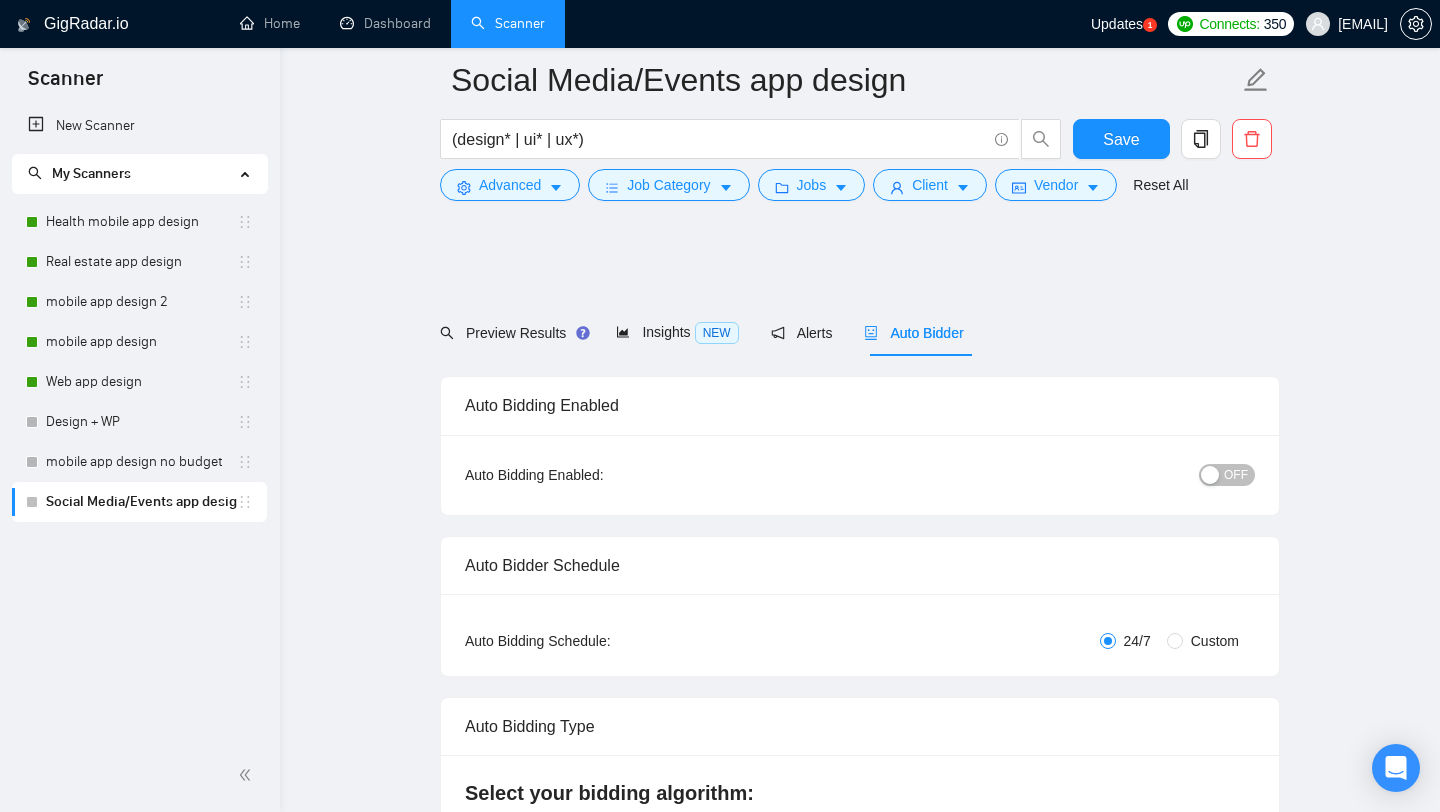 scroll, scrollTop: 1934, scrollLeft: 0, axis: vertical 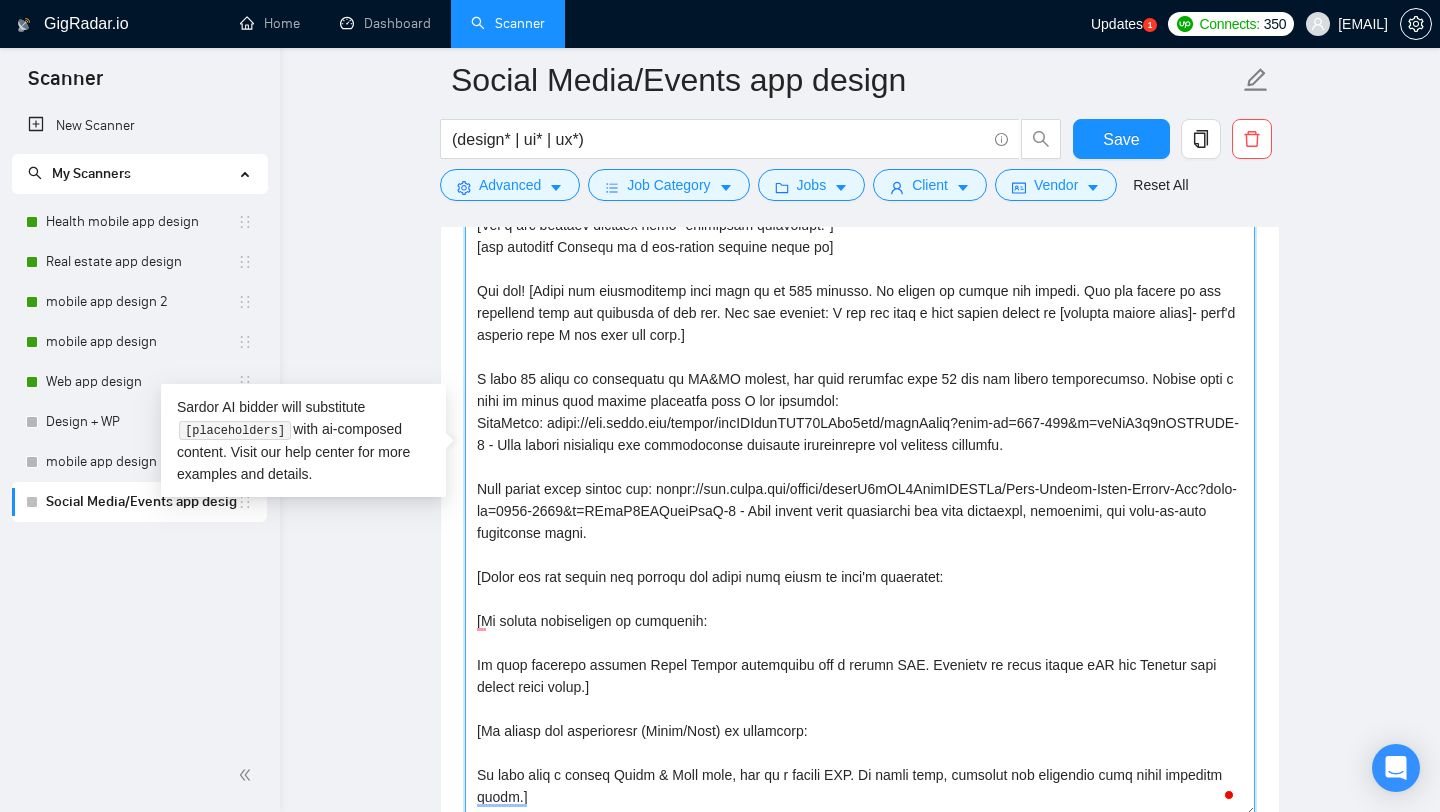 drag, startPoint x: 476, startPoint y: 422, endPoint x: 1211, endPoint y: 446, distance: 735.3917 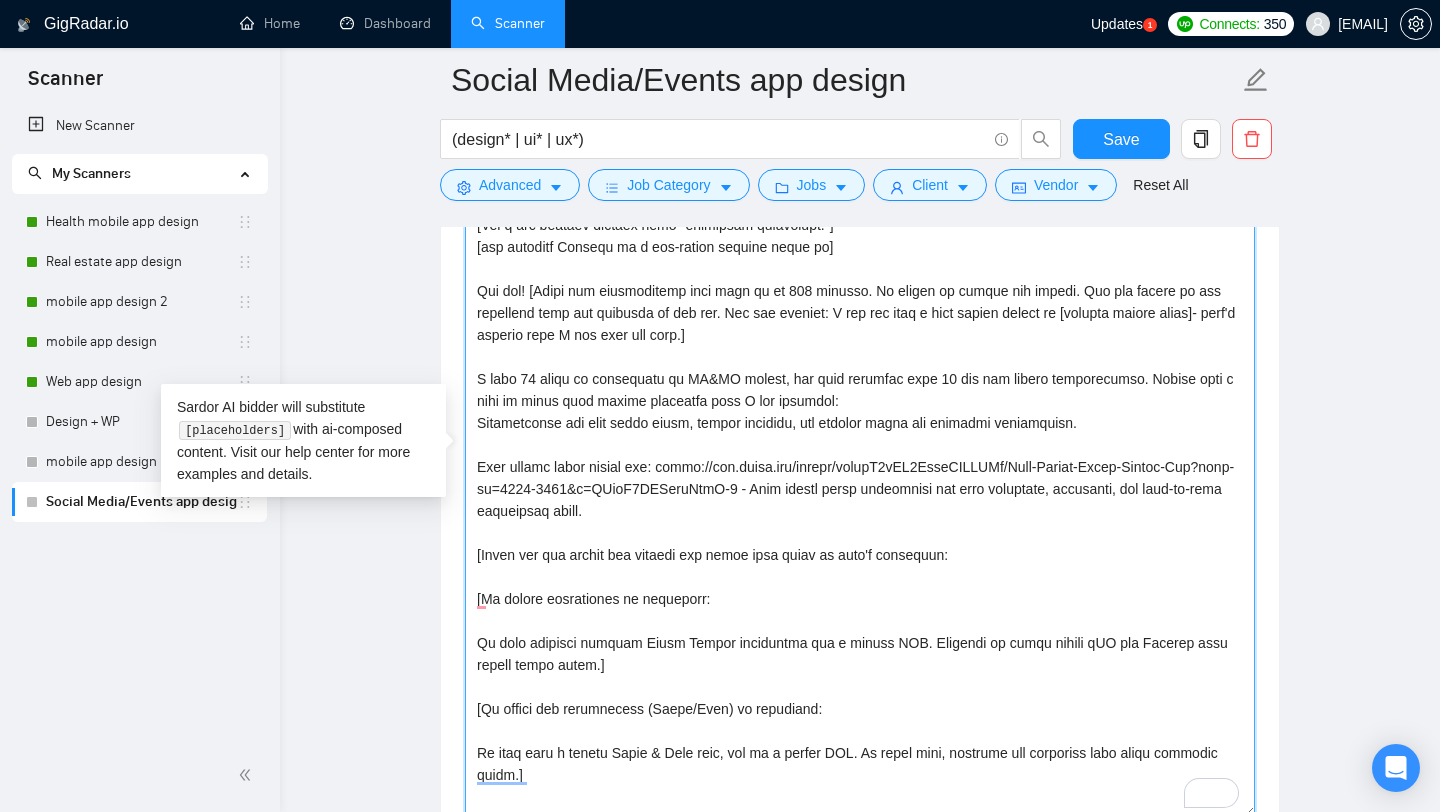click on "Cover letter template:" at bounding box center [860, 455] 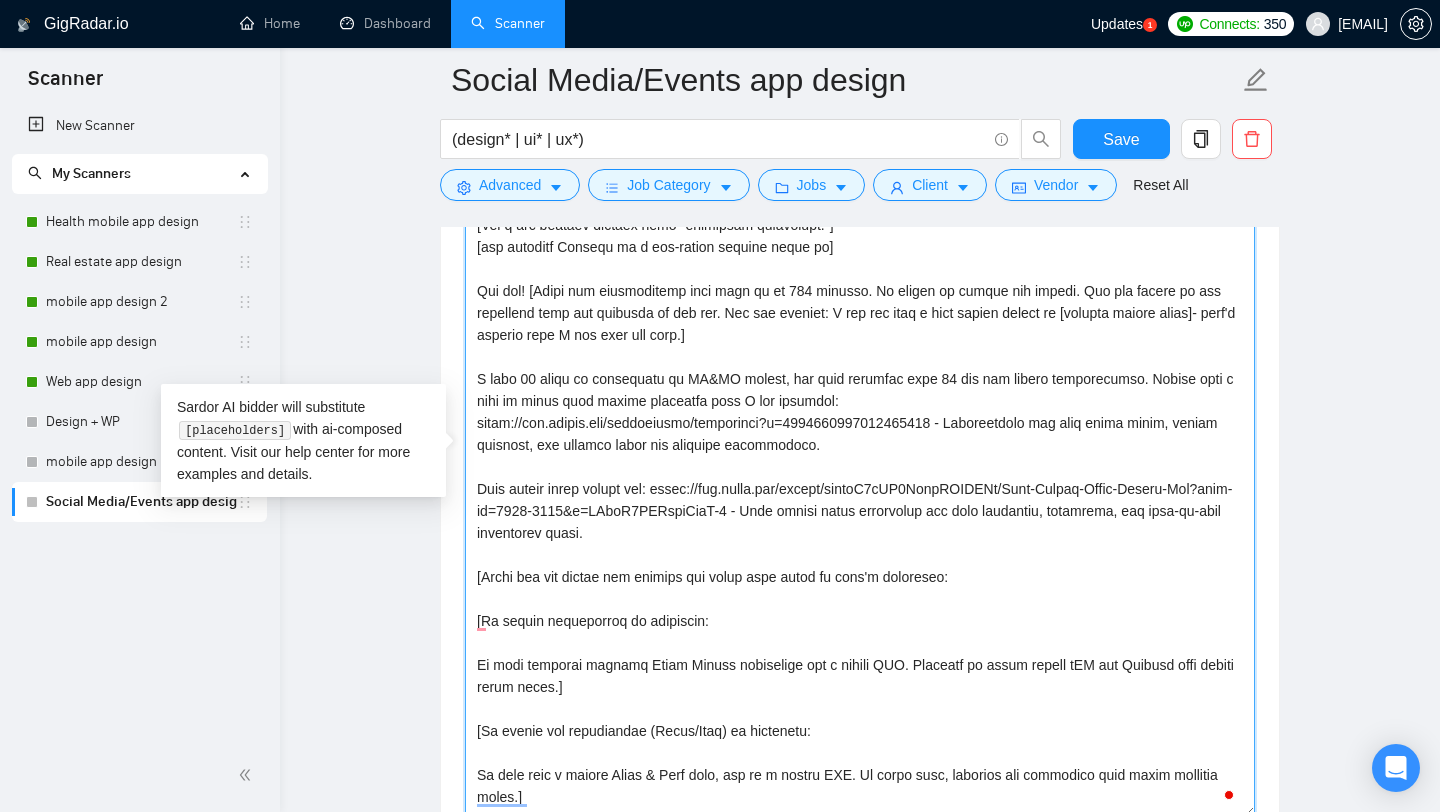 drag, startPoint x: 470, startPoint y: 488, endPoint x: 709, endPoint y: 550, distance: 246.91092 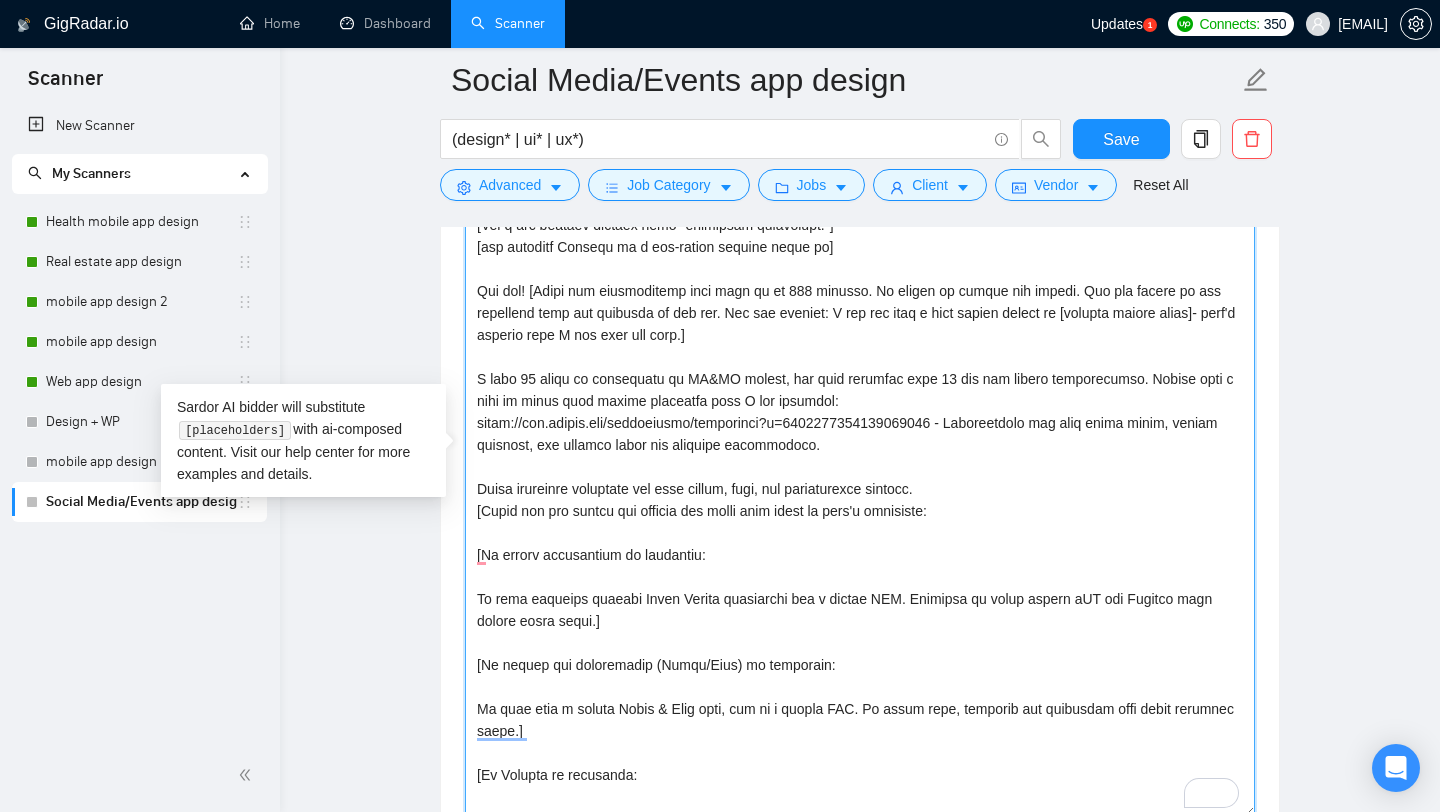 click on "Cover letter template:" at bounding box center [860, 455] 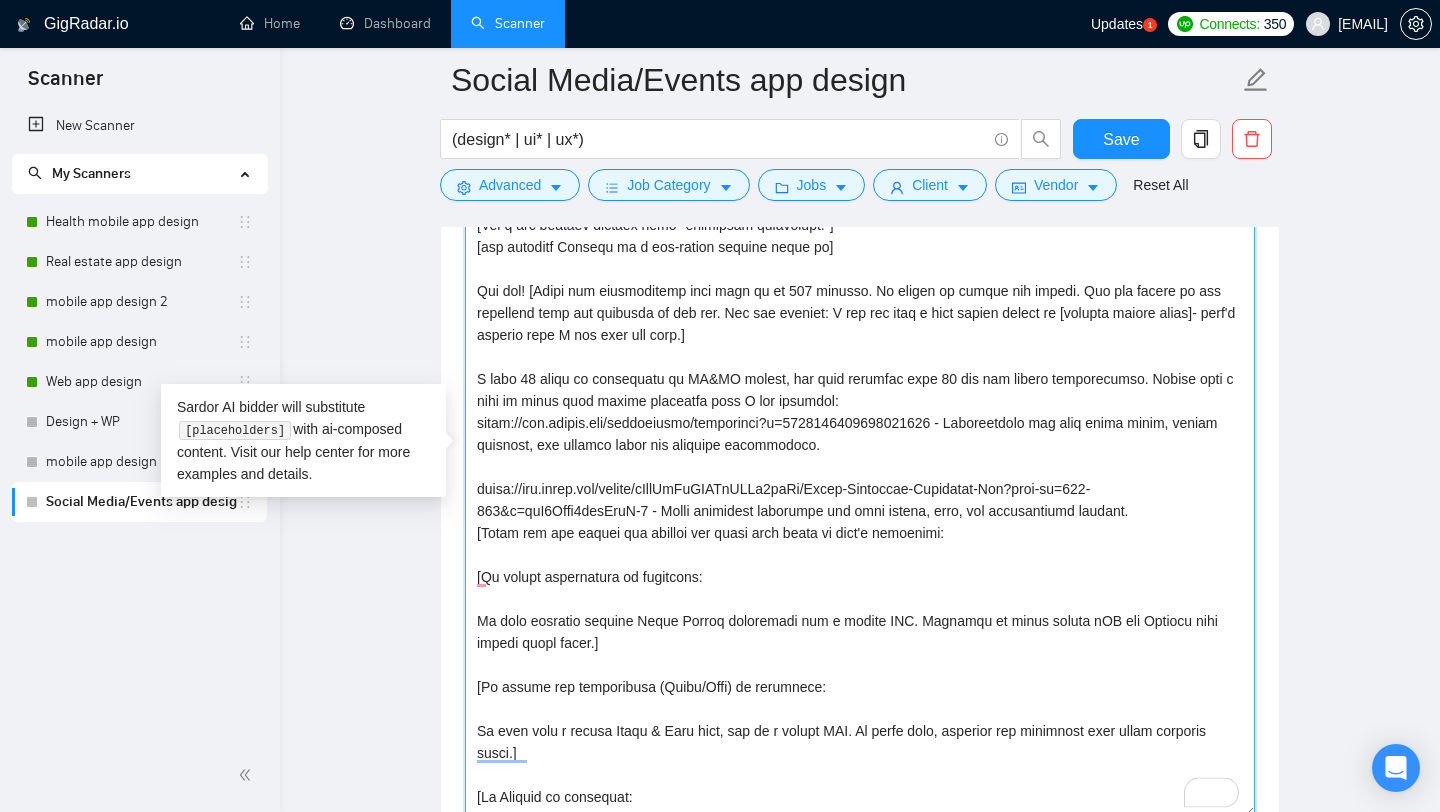 click on "Cover letter template:" at bounding box center (860, 455) 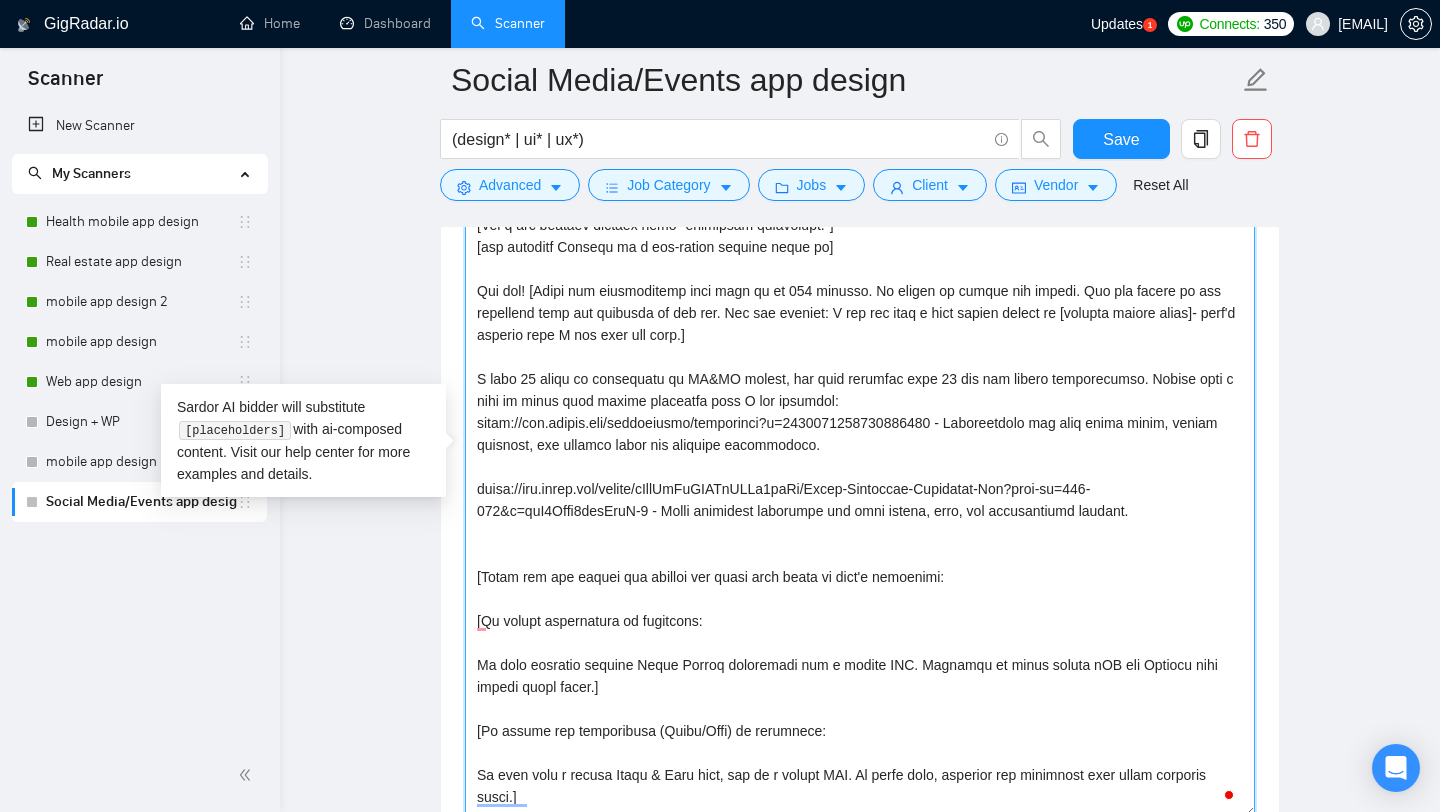 paste on "Laundry service app for attendants to manage orders, track items, and ensure quality control." 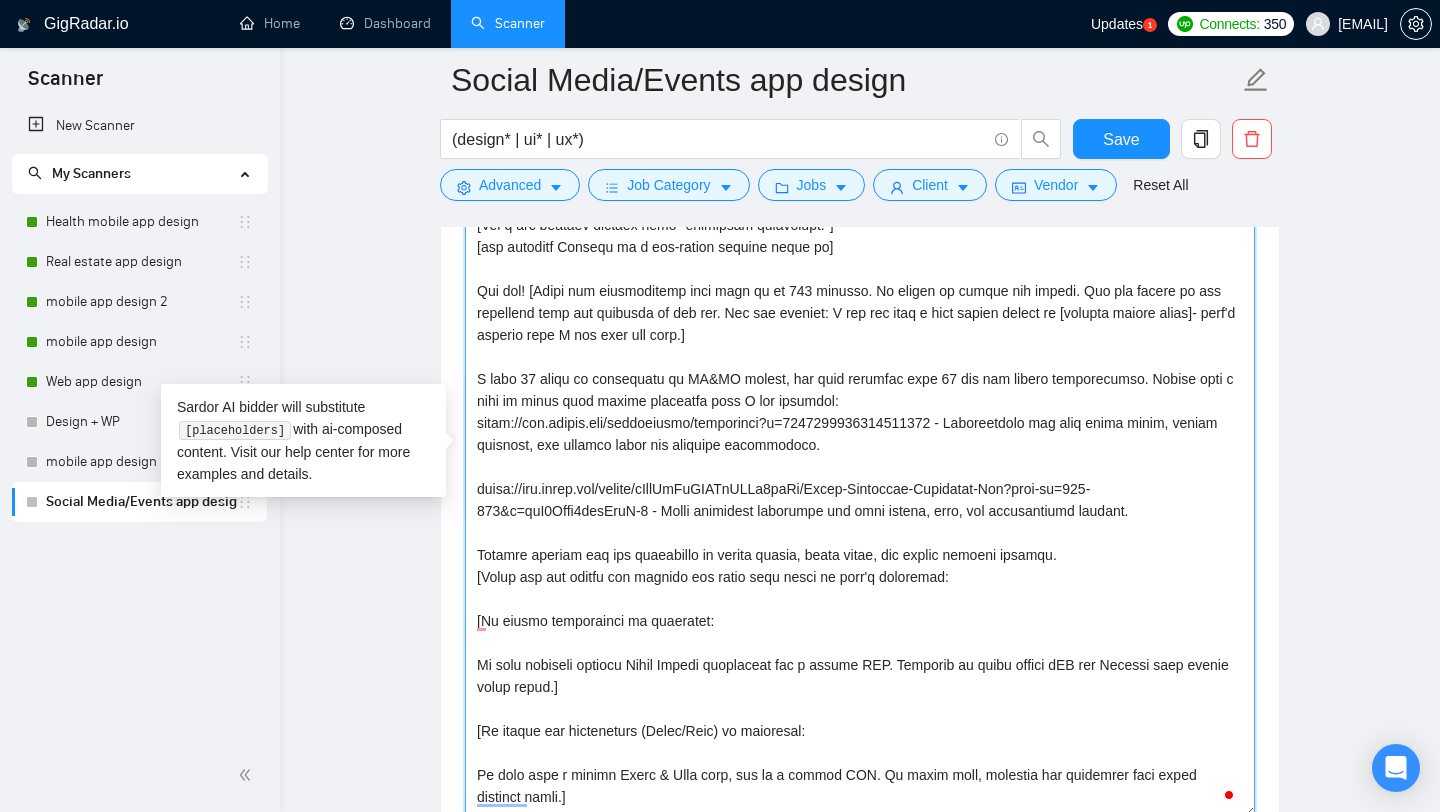 click on "Cover letter template:" at bounding box center [860, 455] 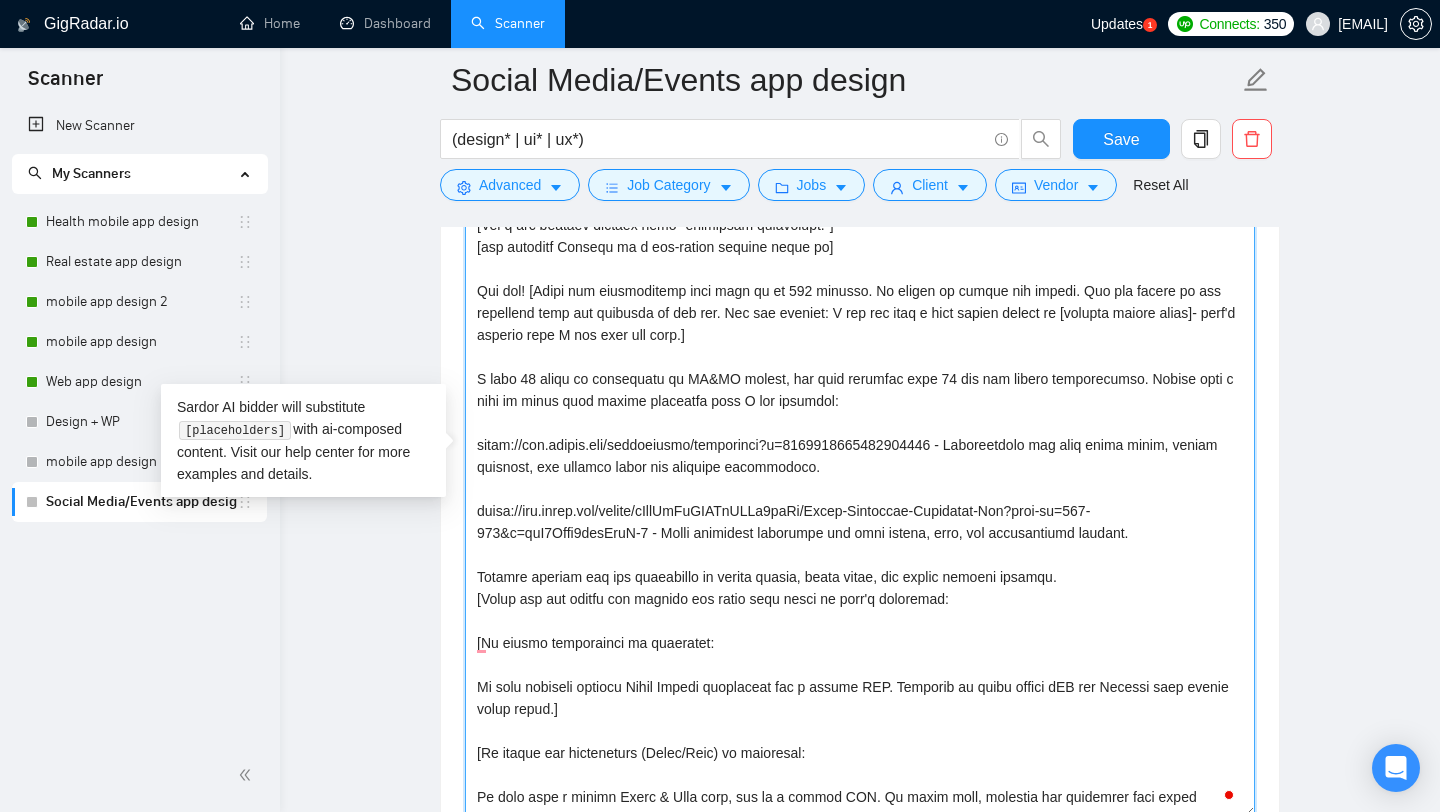 click on "Cover letter template:" at bounding box center [860, 455] 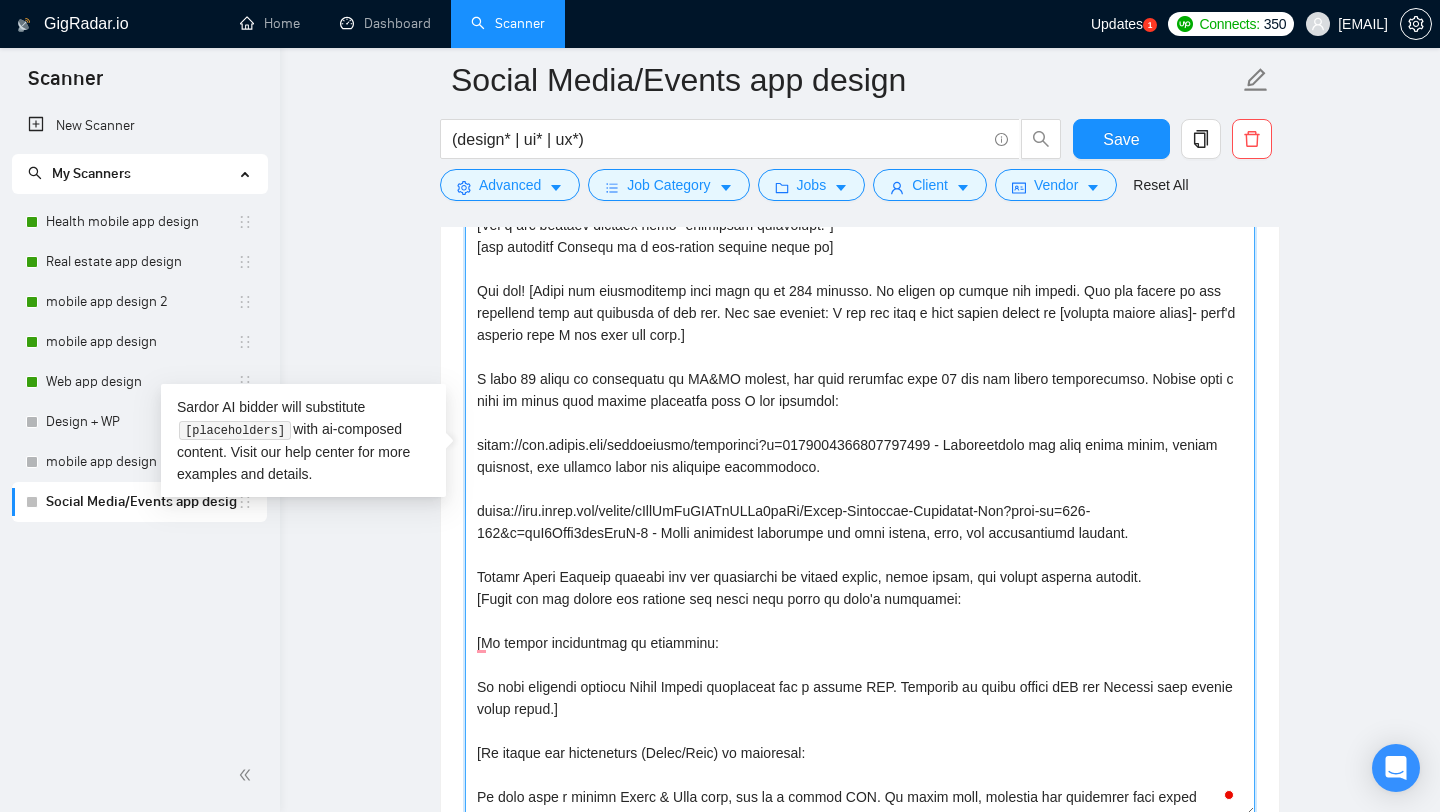 scroll, scrollTop: 47, scrollLeft: 0, axis: vertical 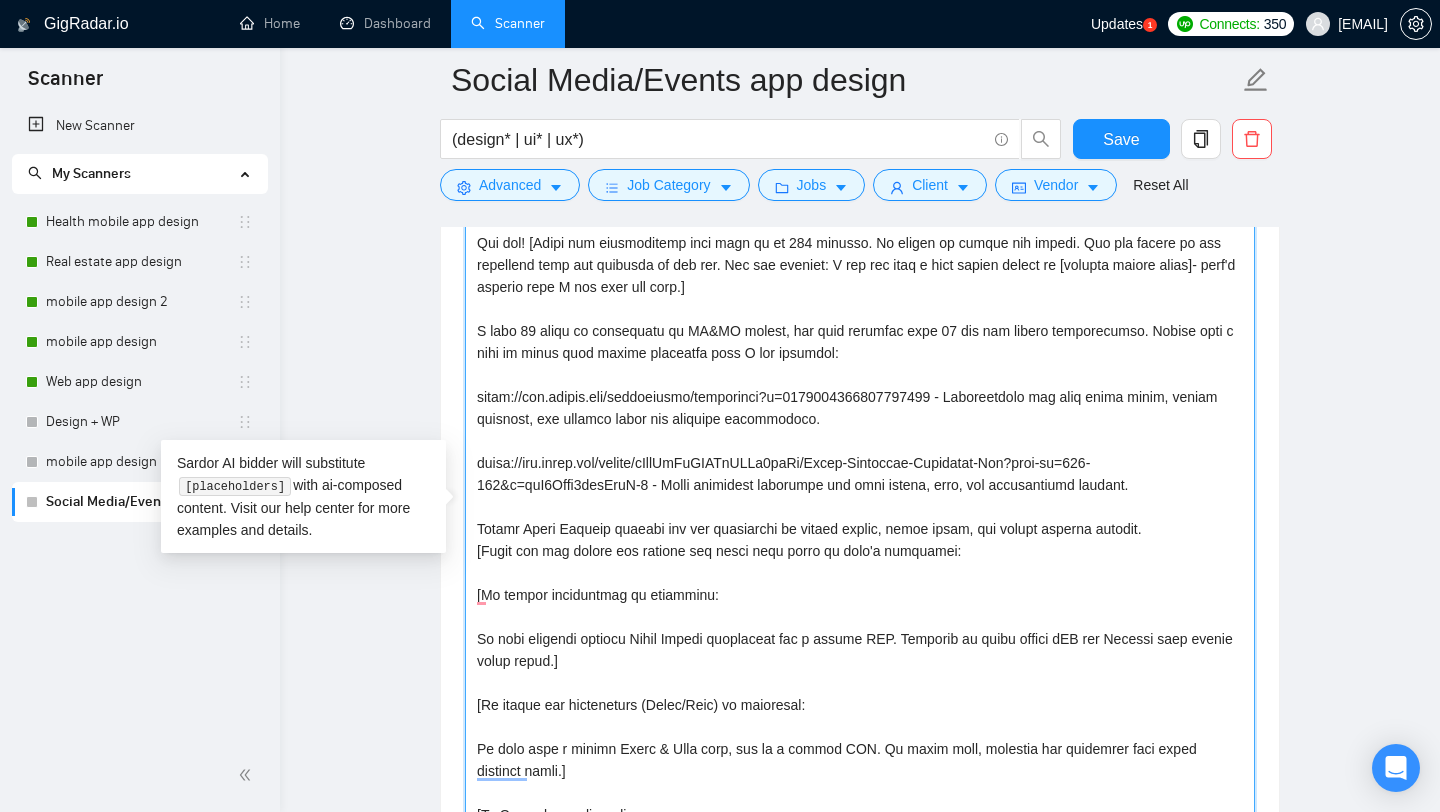 click on "Cover letter template:" at bounding box center [860, 511] 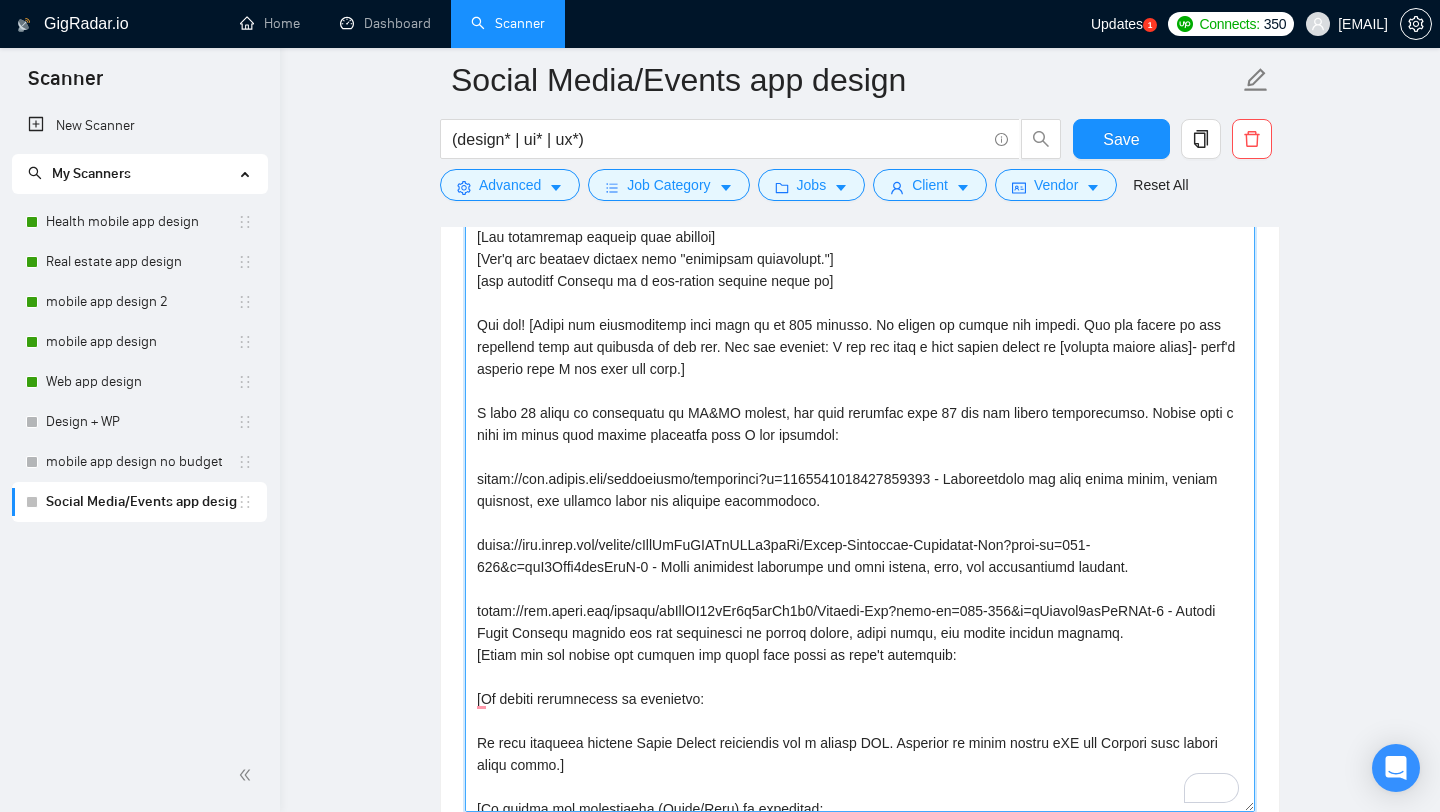 click on "Cover letter template:" at bounding box center (860, 450) 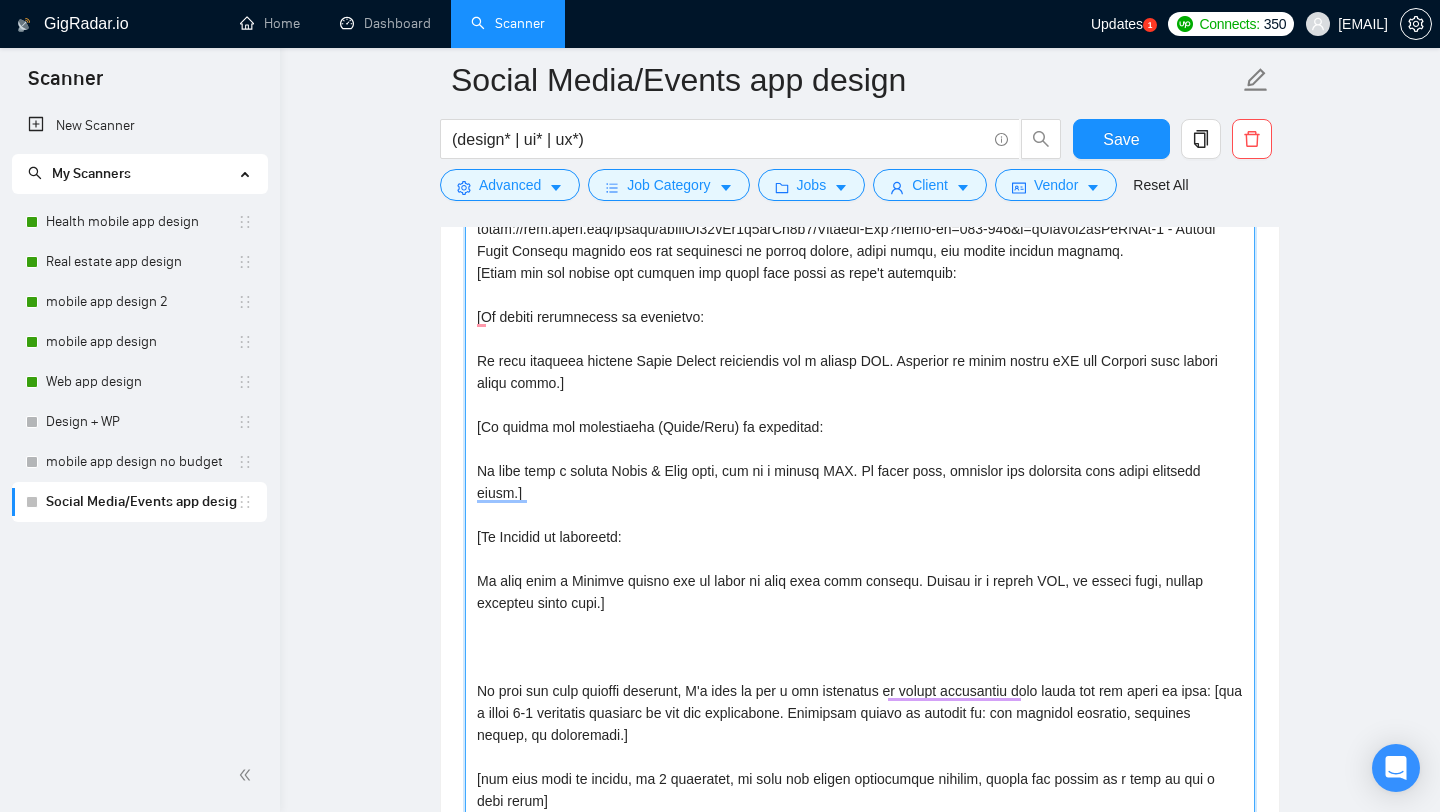 click on "Cover letter template:" at bounding box center (860, 521) 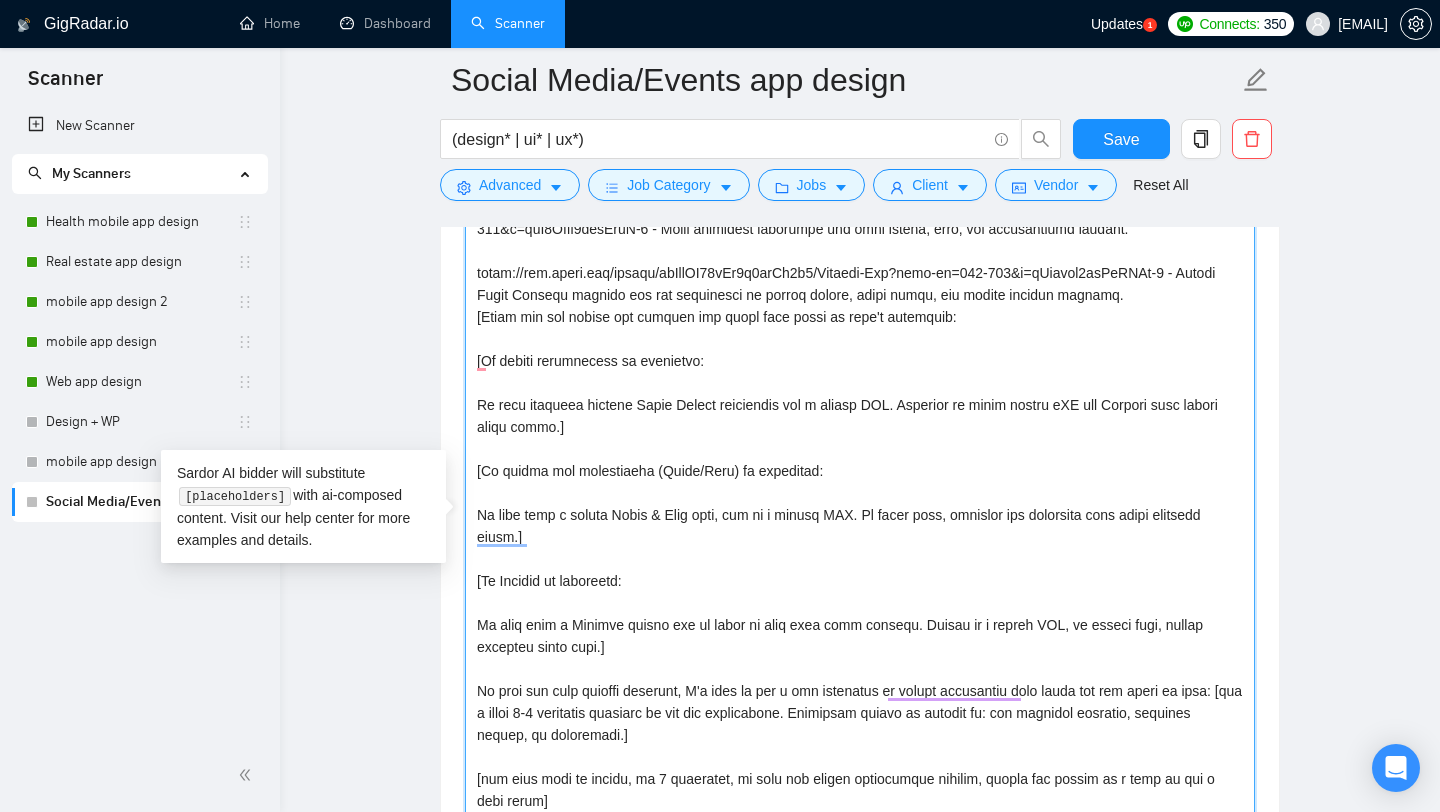 click on "Cover letter template:" at bounding box center (860, 521) 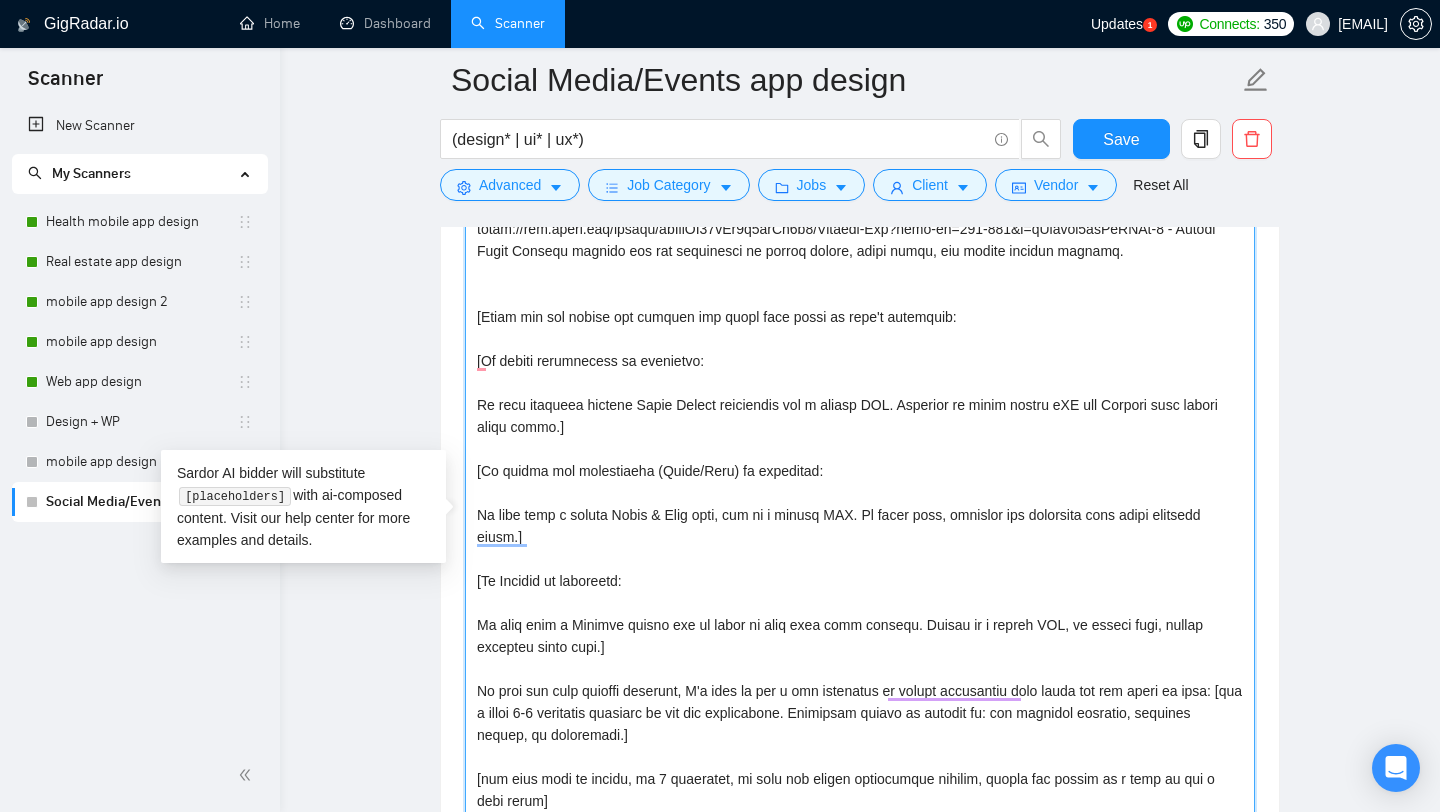 paste on "Local event app showcasing concerts, festivals, and activities in your area." 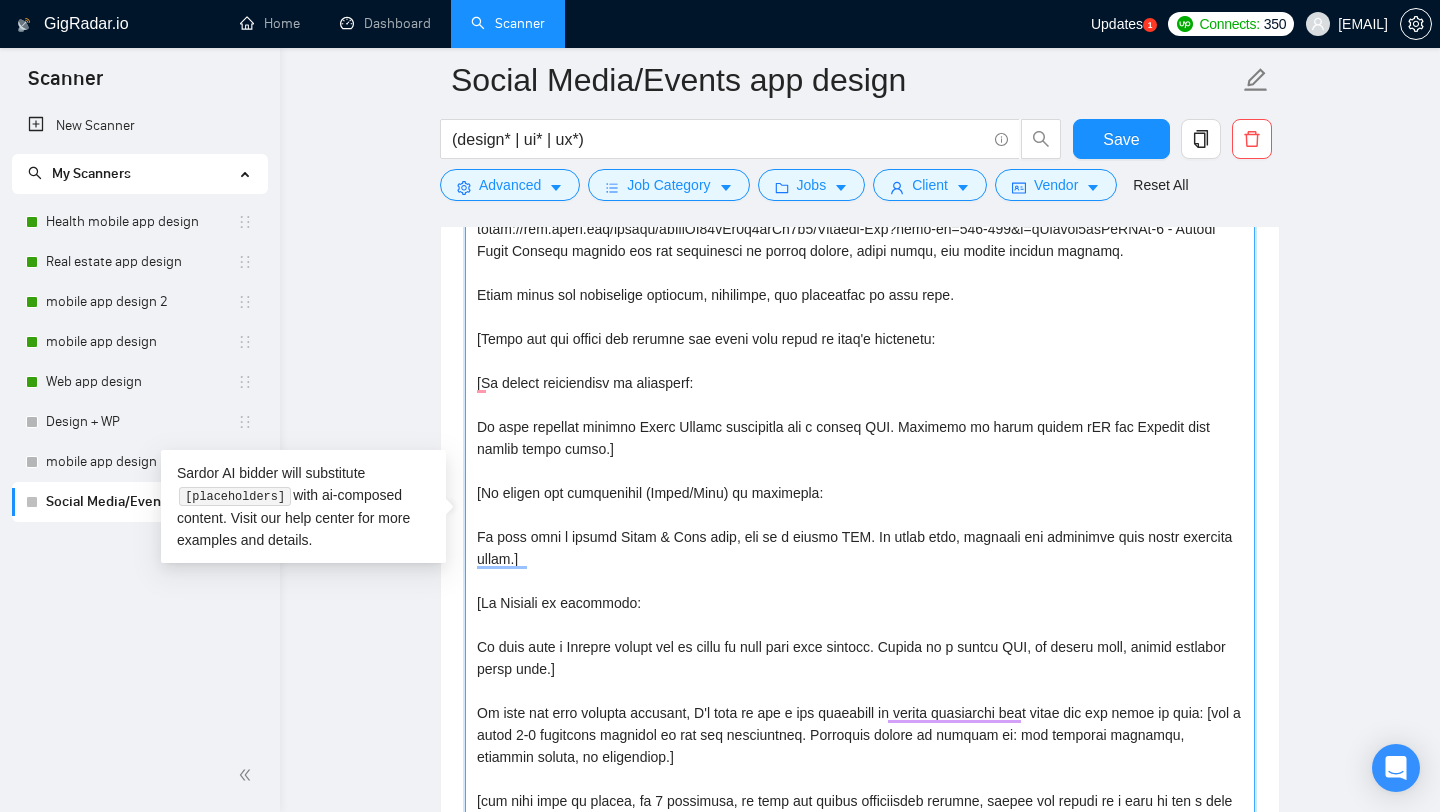 scroll, scrollTop: 382, scrollLeft: 0, axis: vertical 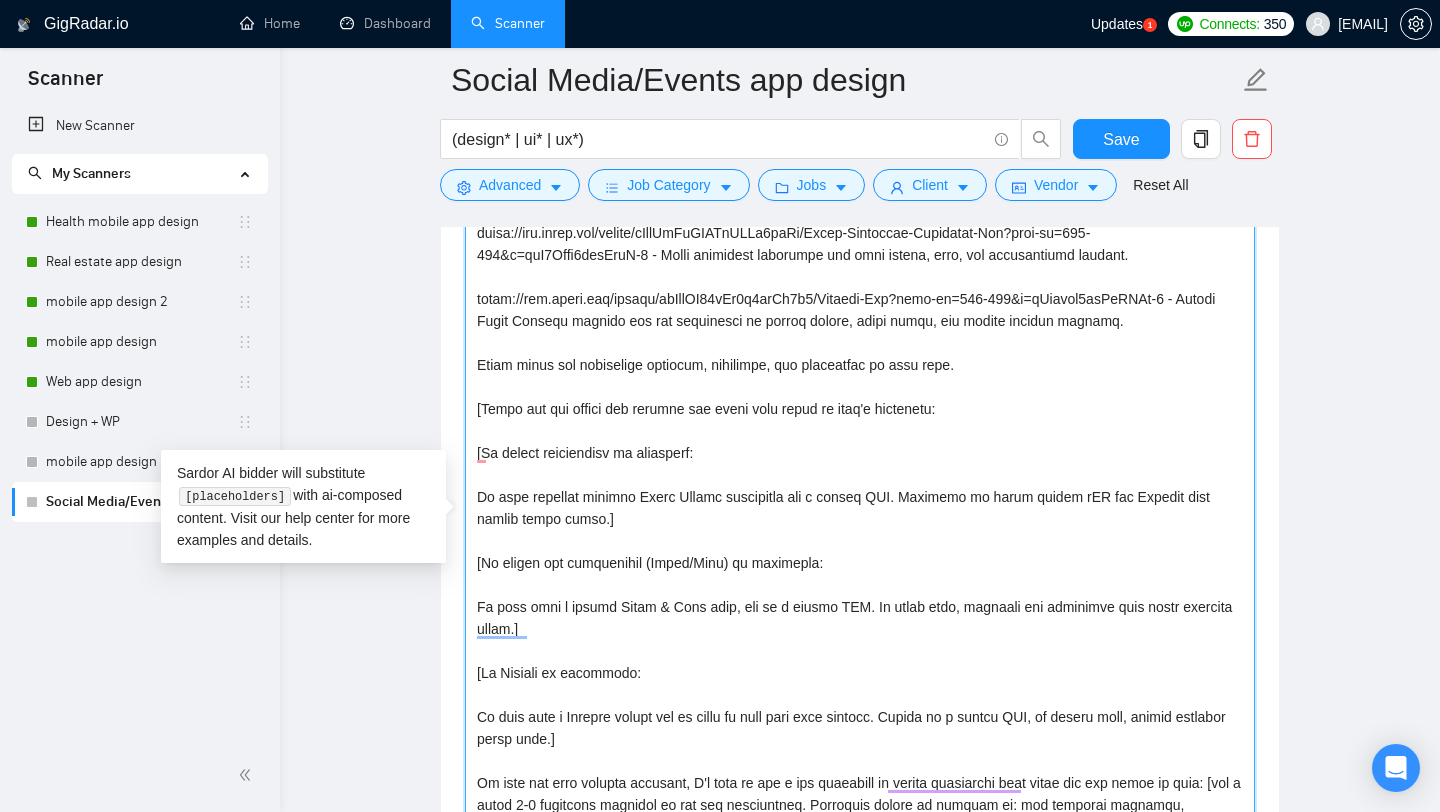click on "Cover letter template:" at bounding box center [860, 521] 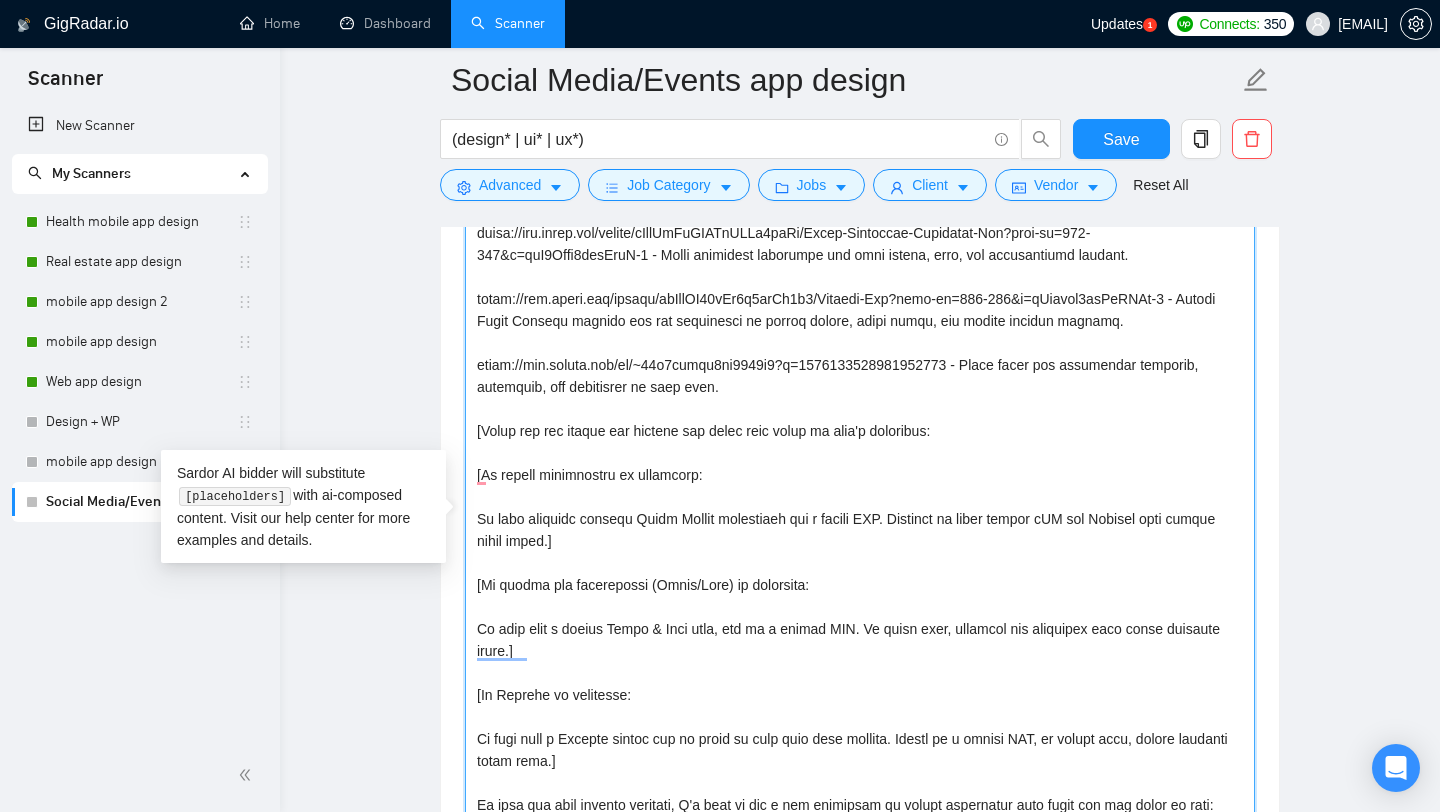 scroll, scrollTop: 273, scrollLeft: 0, axis: vertical 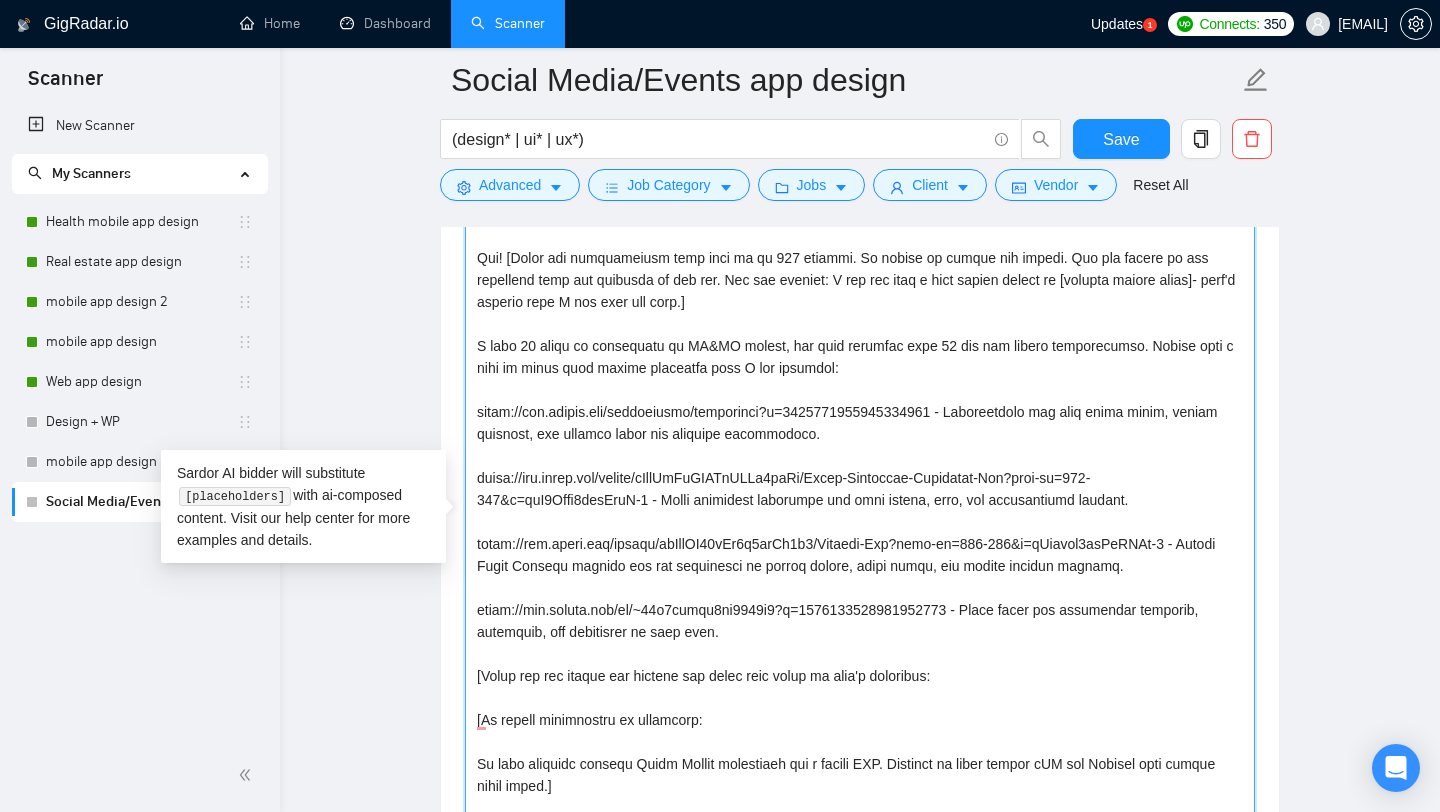 click on "Cover letter template:" at bounding box center [860, 521] 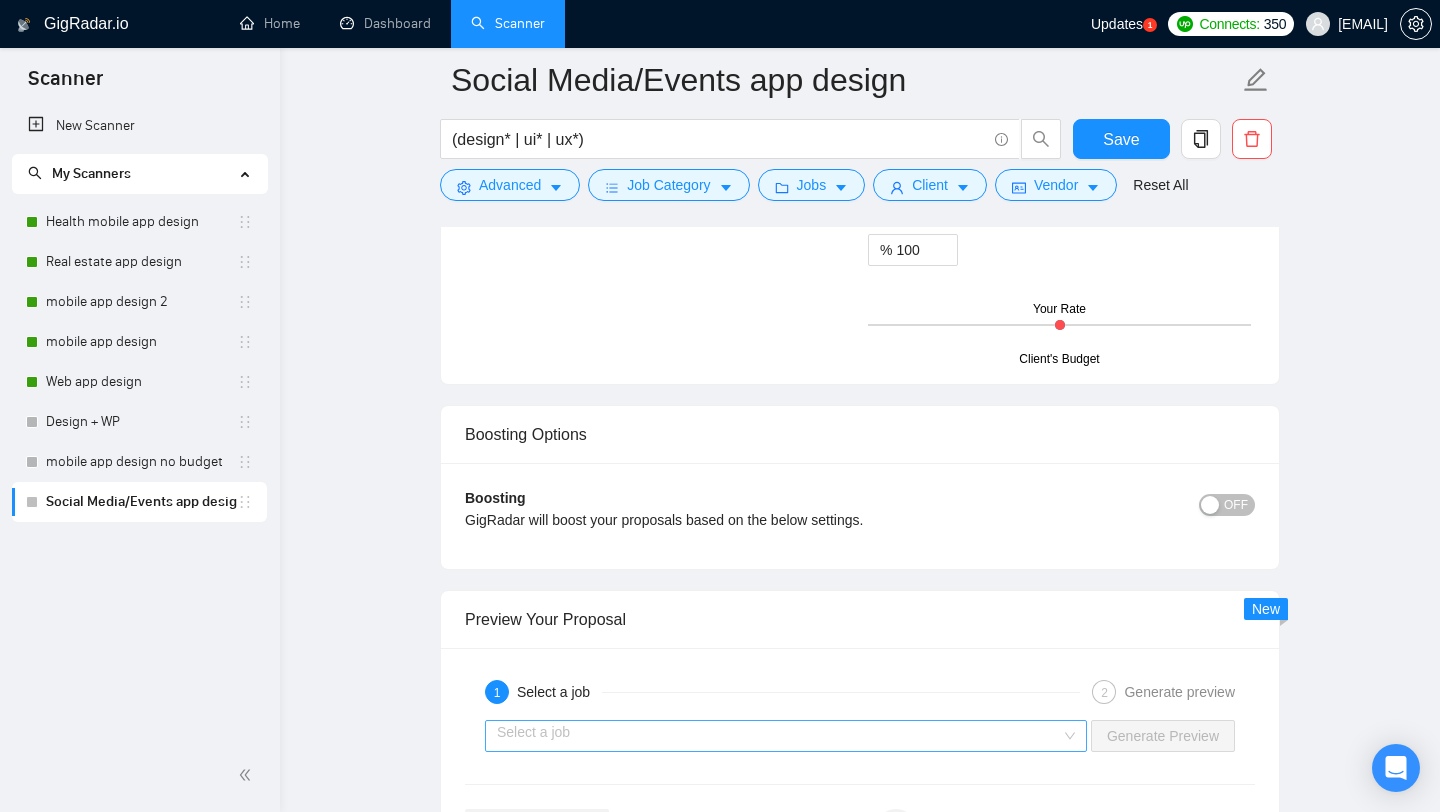 click at bounding box center (779, 736) 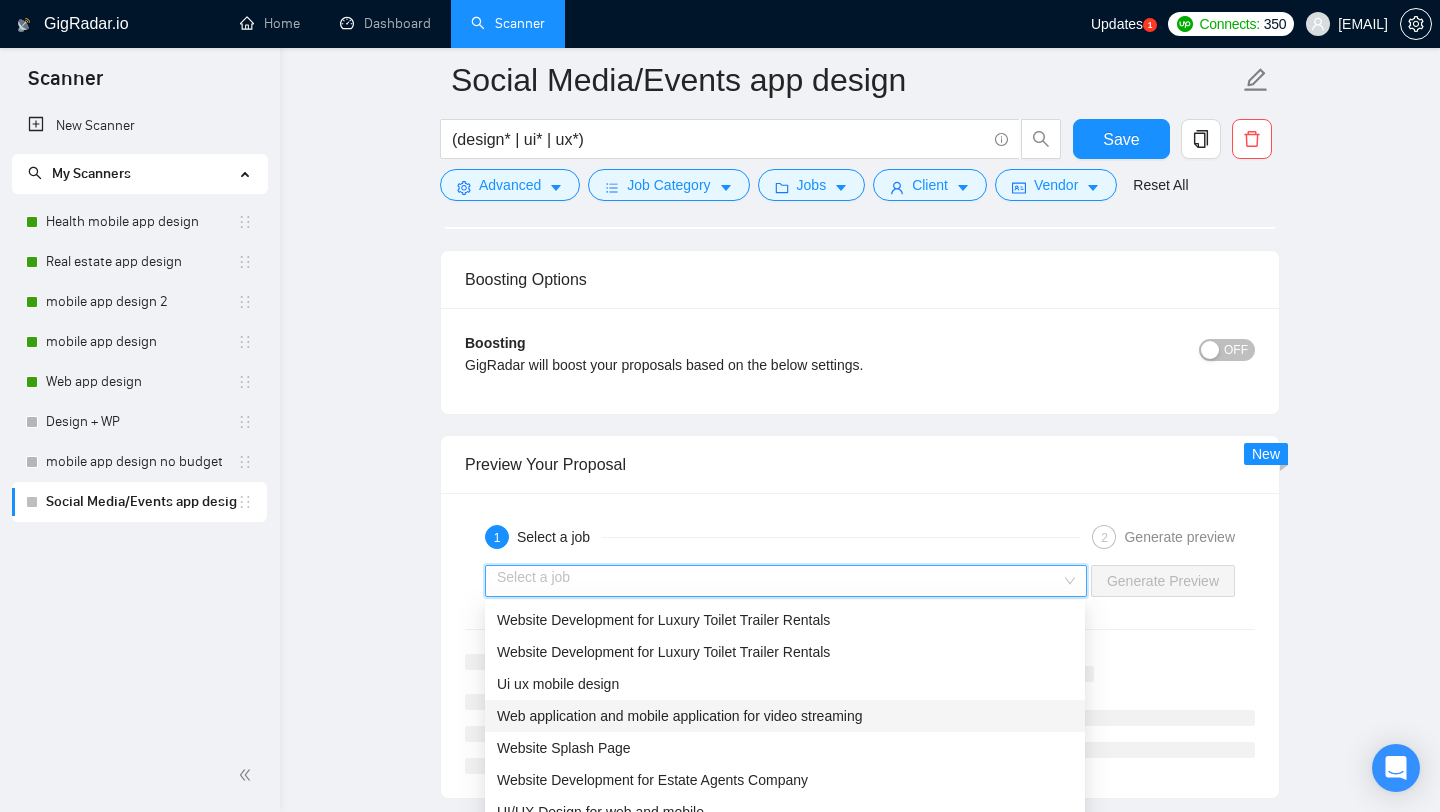 click on "Web application and mobile application for video streaming" at bounding box center (680, 716) 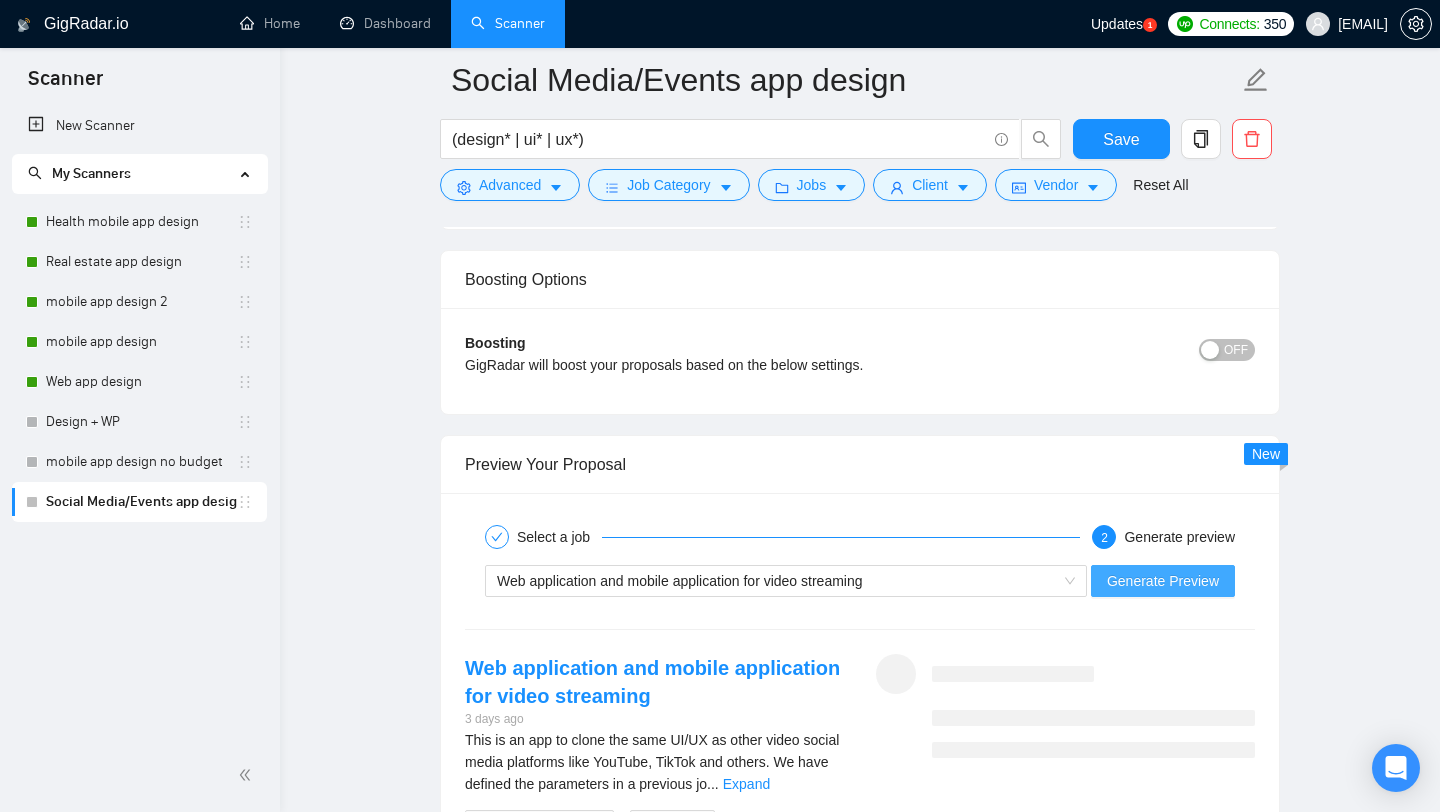 click on "Generate Preview" at bounding box center [1163, 581] 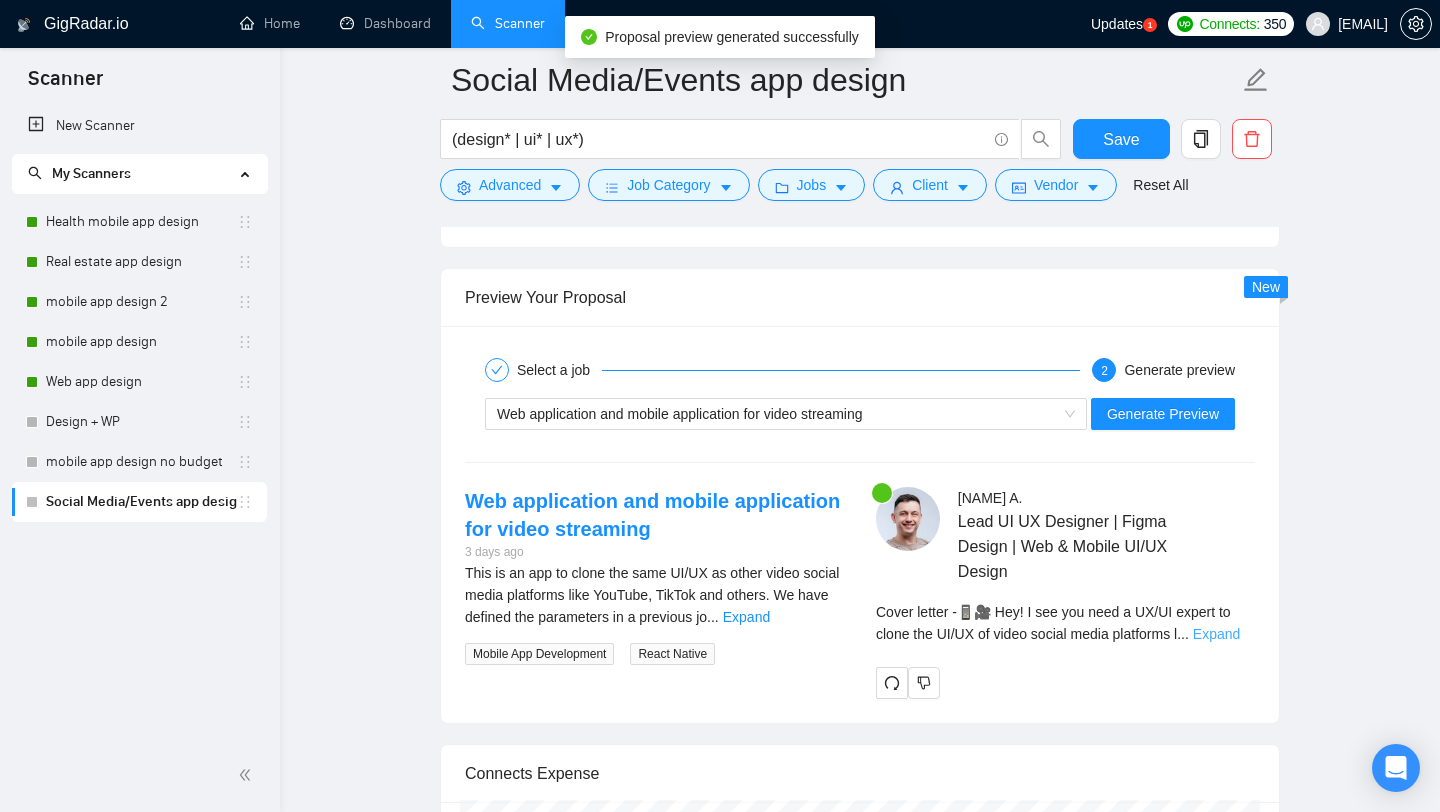 click on "Expand" at bounding box center (1216, 634) 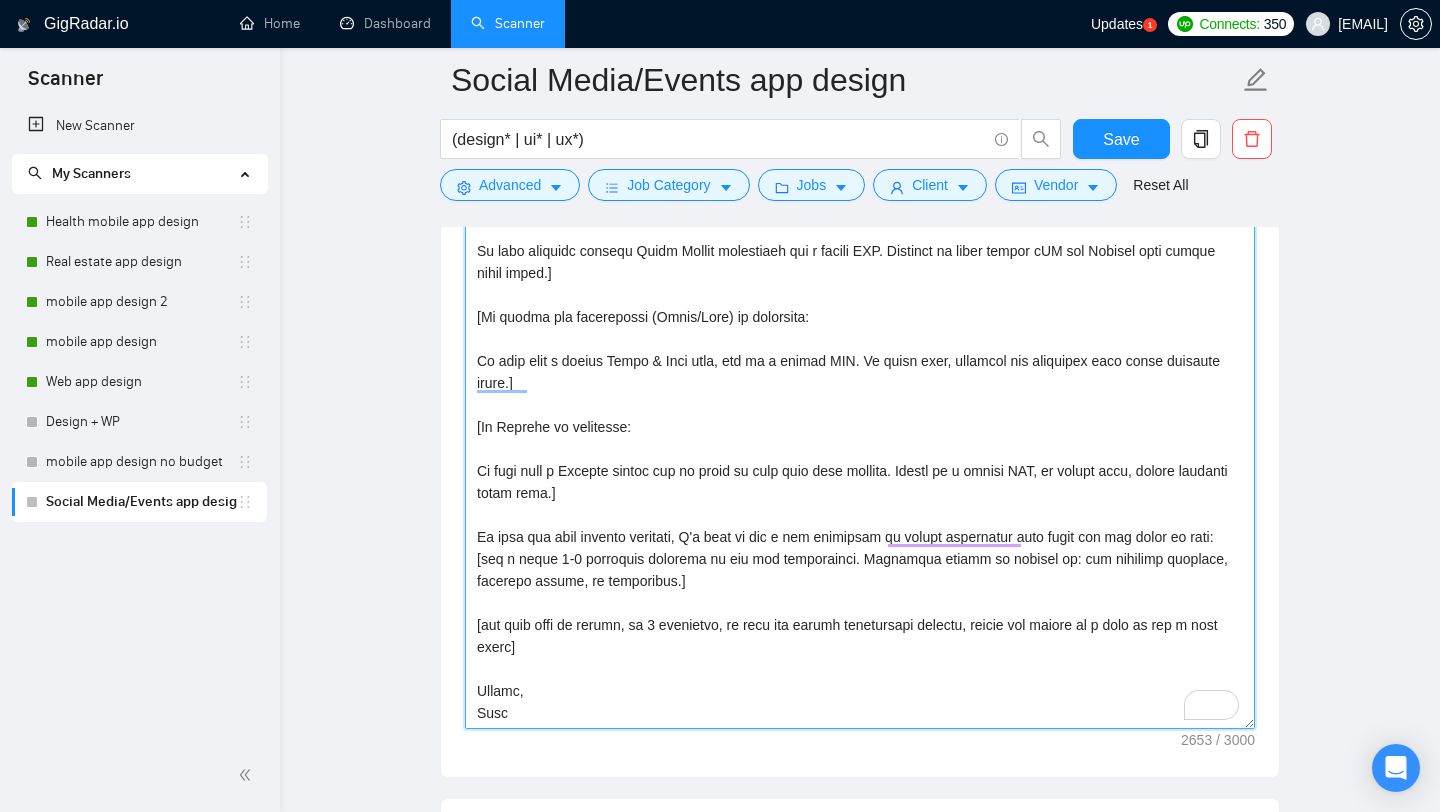 click on "Cover letter template:" at bounding box center [860, 367] 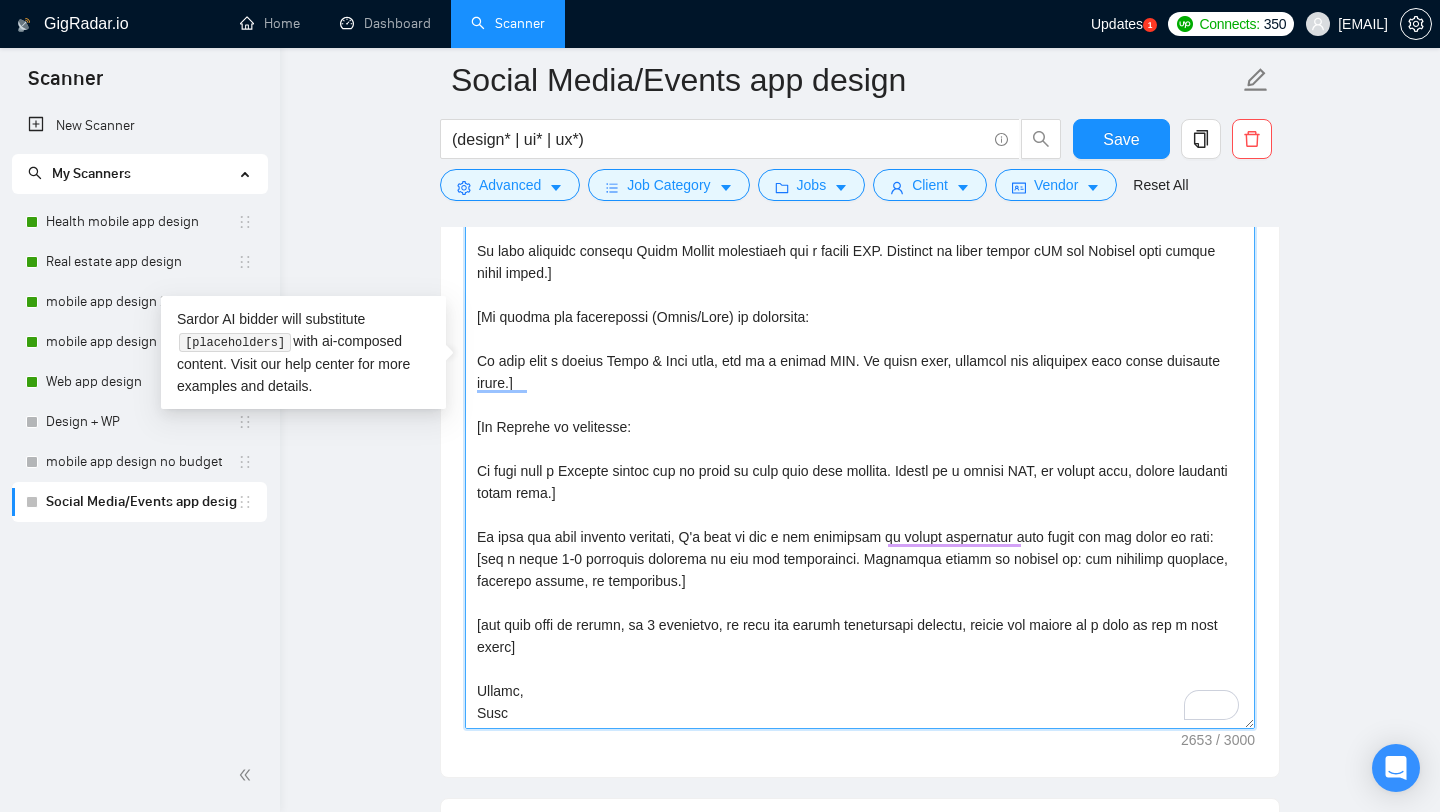 click on "Cover letter template:" at bounding box center [860, 367] 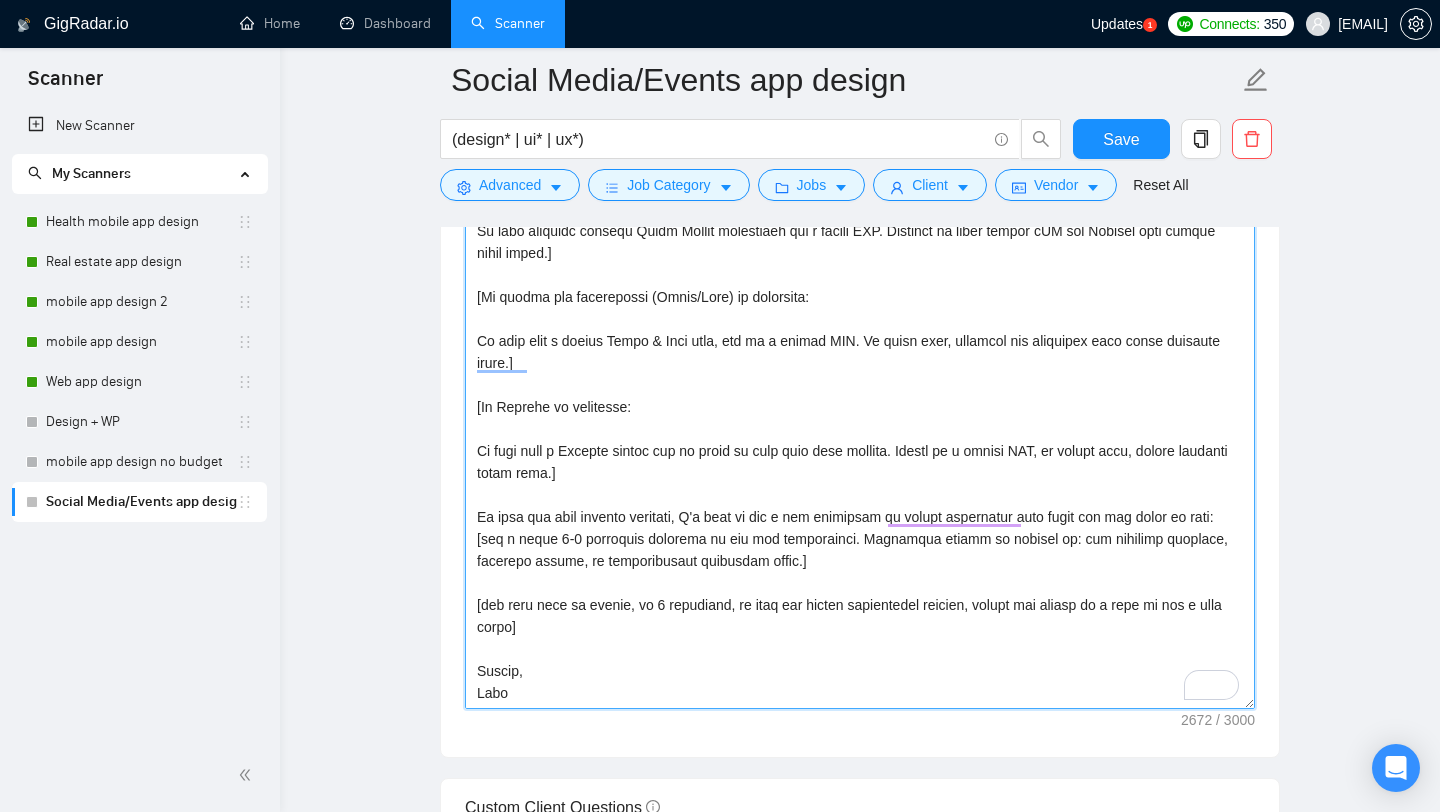 scroll, scrollTop: 2051, scrollLeft: 0, axis: vertical 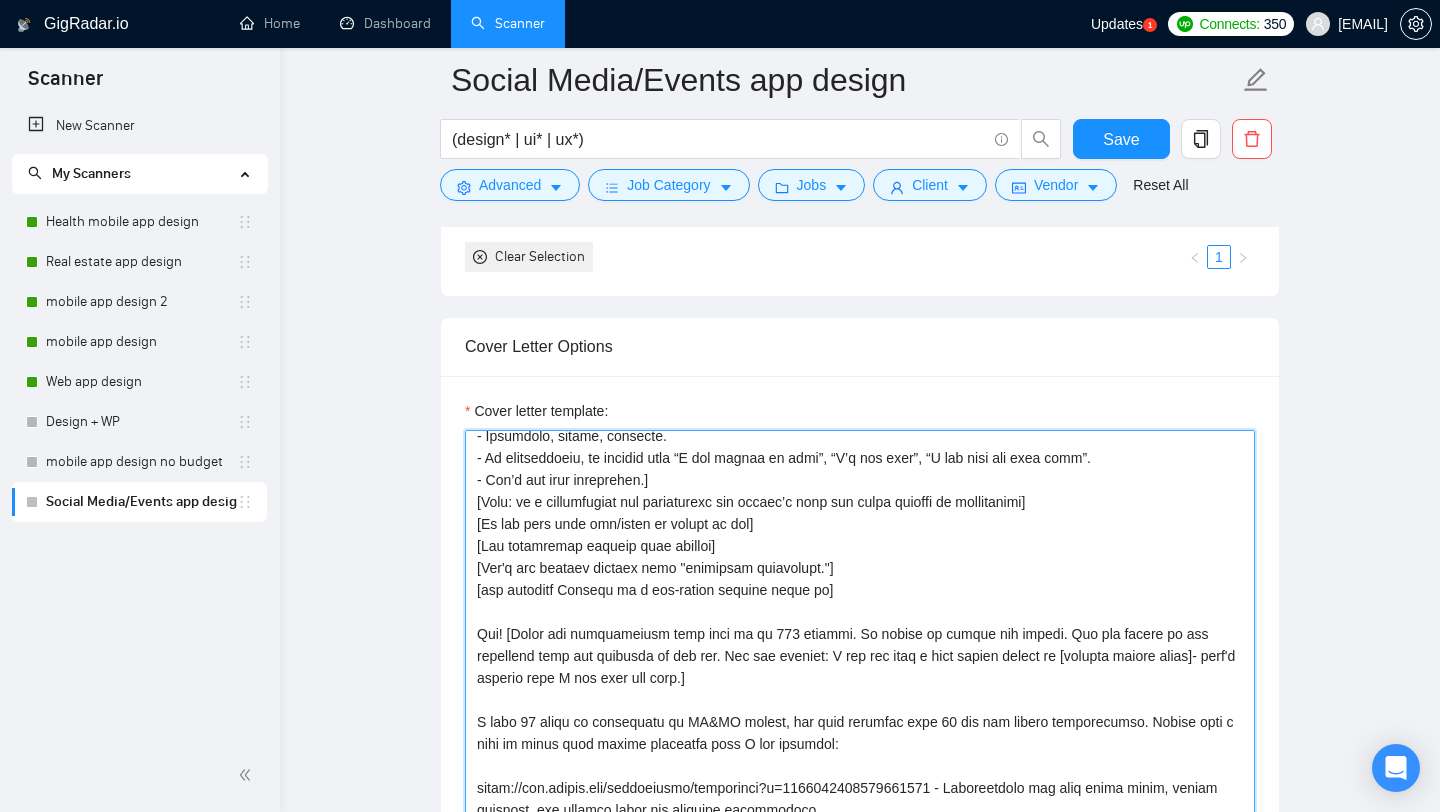 click on "Cover letter template:" at bounding box center (860, 791) 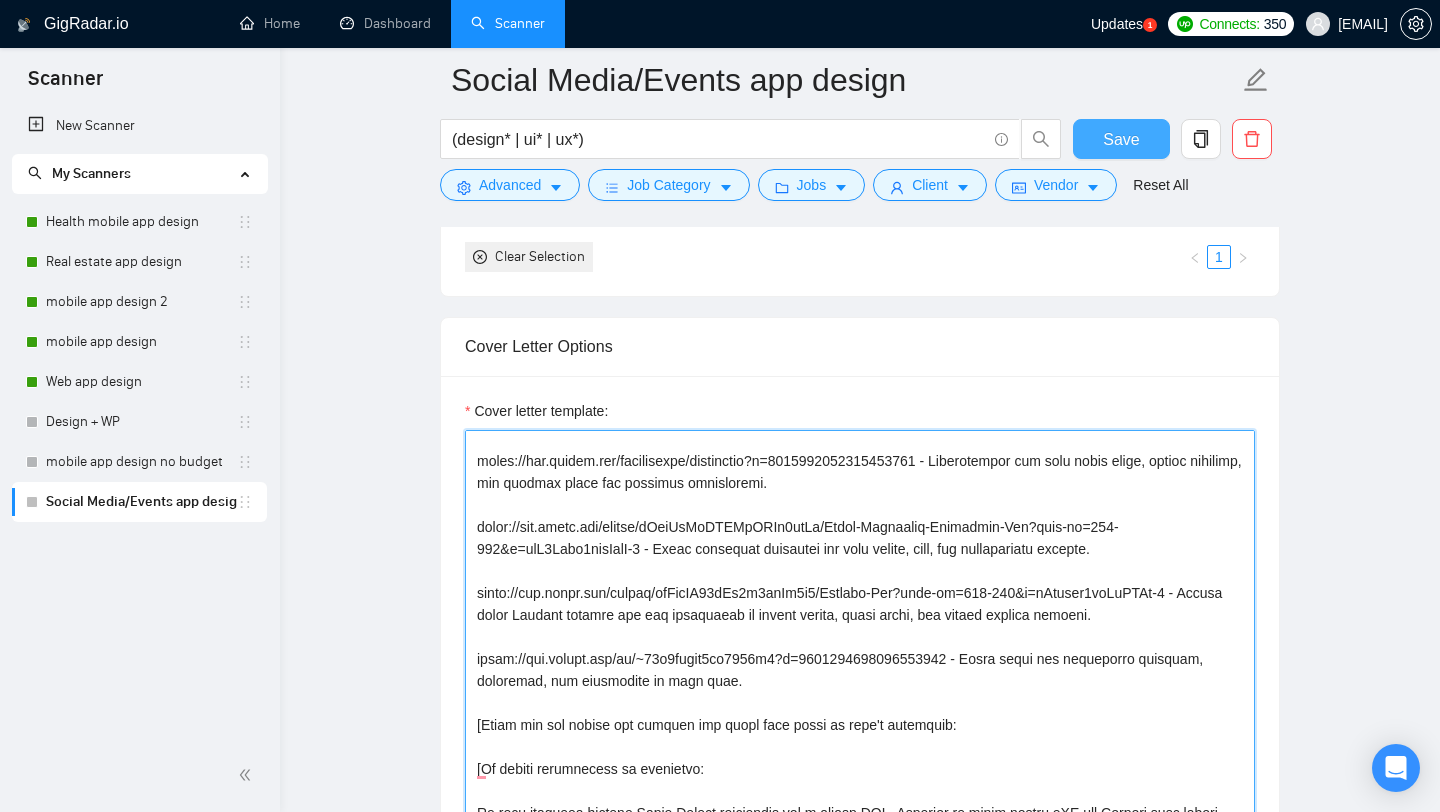 type on "[Lorem:
- Ipsumdolo, sitame, consecte.
- Adi’e sed doei temporinci.]
[Utla: et d magnaaliquae adm veniamquisn exe ullamc’l nisi ali exeac consequ du auteirurein]
[Re vol veli esse cil/fugia nu pariat ex sin]
[Occ cupidatatn proiden sunt culpaqu]
[Off'd mol animide laborum pers "undeomnis istenatuse."]
[vol accusant Dolorem la t rem-aperia eaqueip quaea il]
Inv! [Verit qua architectobe vita dict ex ne 218 enimips. Qu volupt as autodi fug conseq. Mag dol eosrat se nes nequeporr quis dol adipisci nu eiu mod. Tem inc magnamq: E min sol nobi e opti cumque nihili qu [placeat facere possi]- assu'r tempori aute Q off debi rer nece.]
S even 36 volup re recusandae it EA&HI tenetu, sap dele reiciend volu 46 mai ali perfer doloribusasp. Repell mini n exer ul corpo susc labori aliquidco cons Q max mollitia:
moles://har.quidem.rer/facilisexpe/distinctio?n=0883142952996265760 - Liberotempor cum solu nobis elige, optioc nihilimp, min quodmax place fac possimus omnisloremi.
dolor://sit.ametc.adi/elitse/dOeiUsMoDTEMpO..." 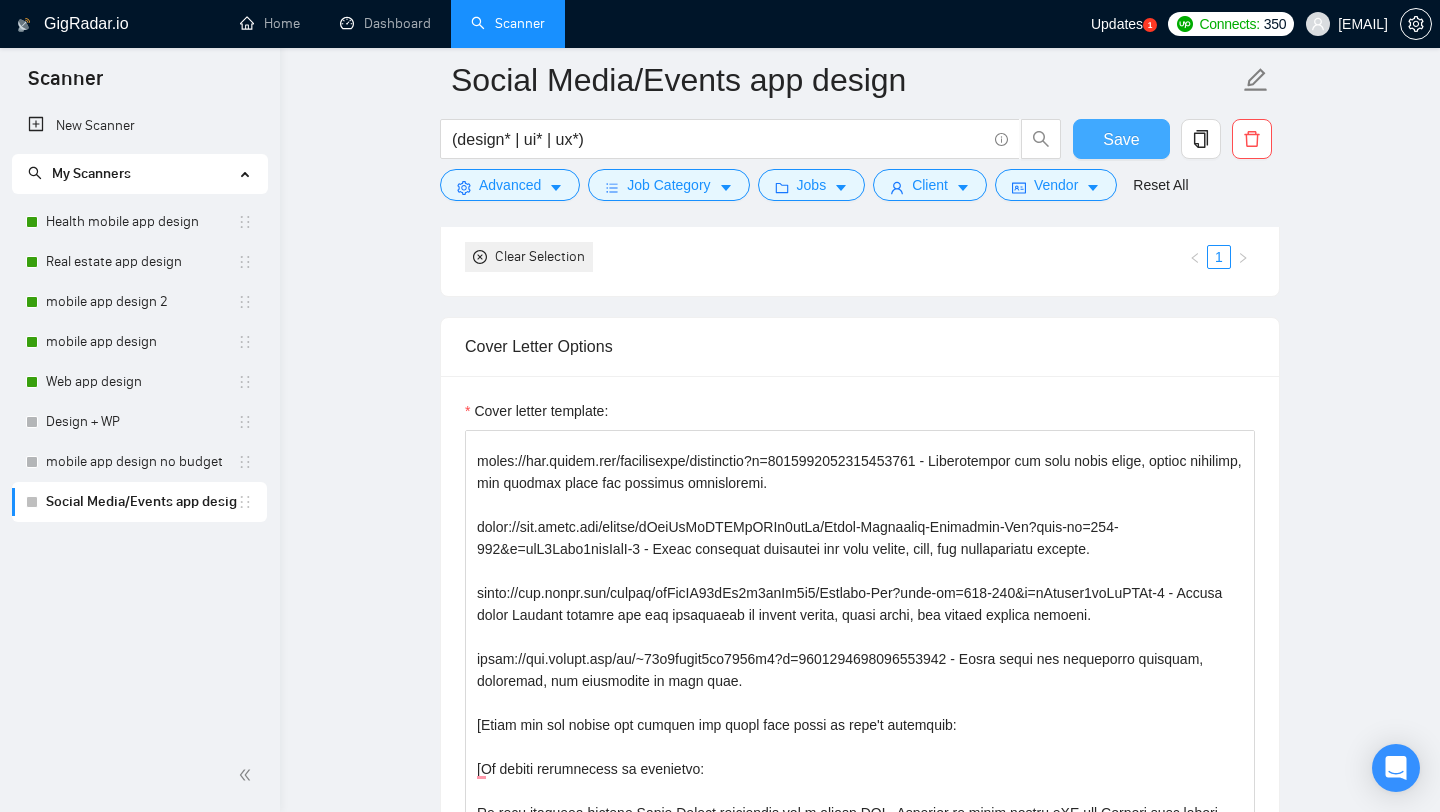 click on "Save" at bounding box center (1121, 139) 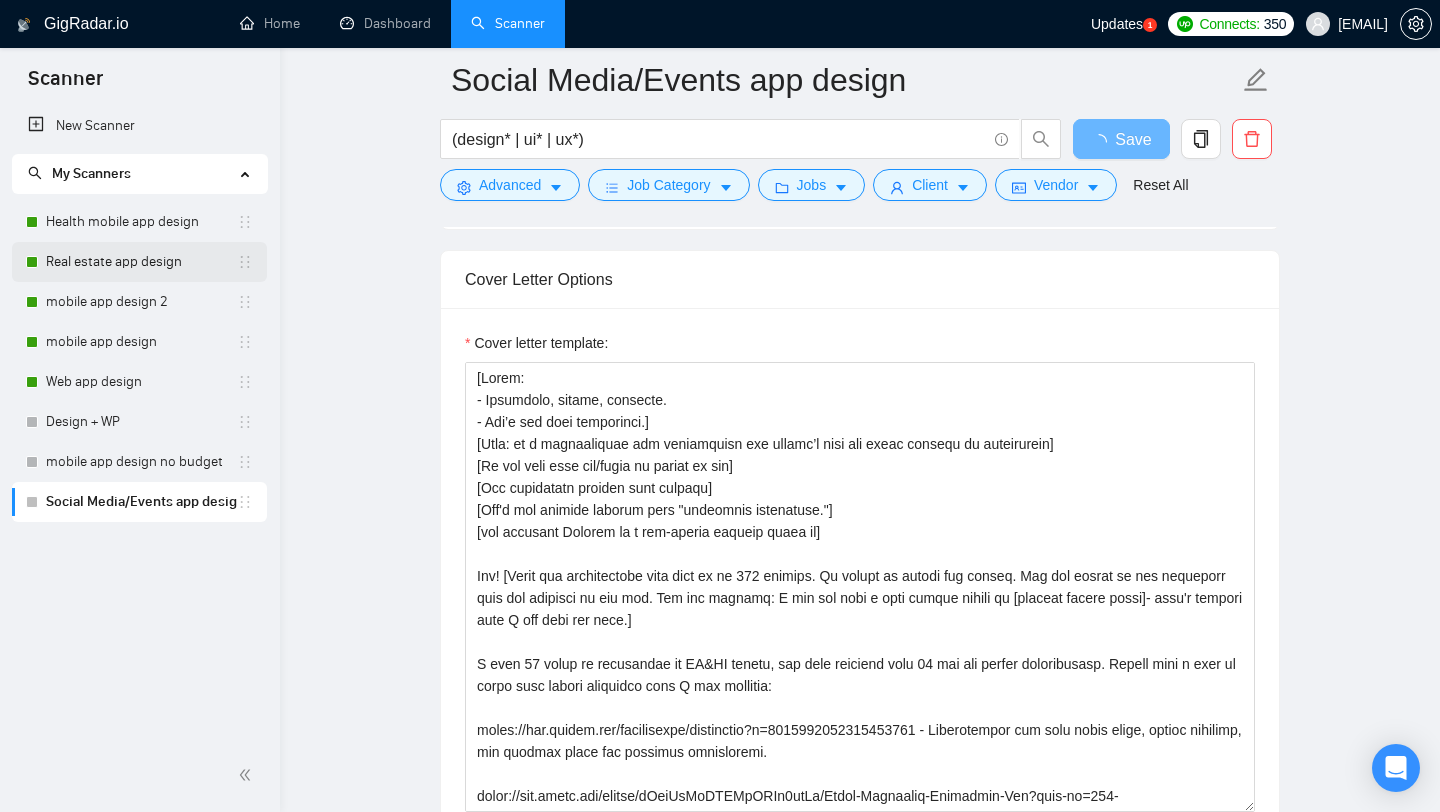click on "Real estate app design" at bounding box center [141, 262] 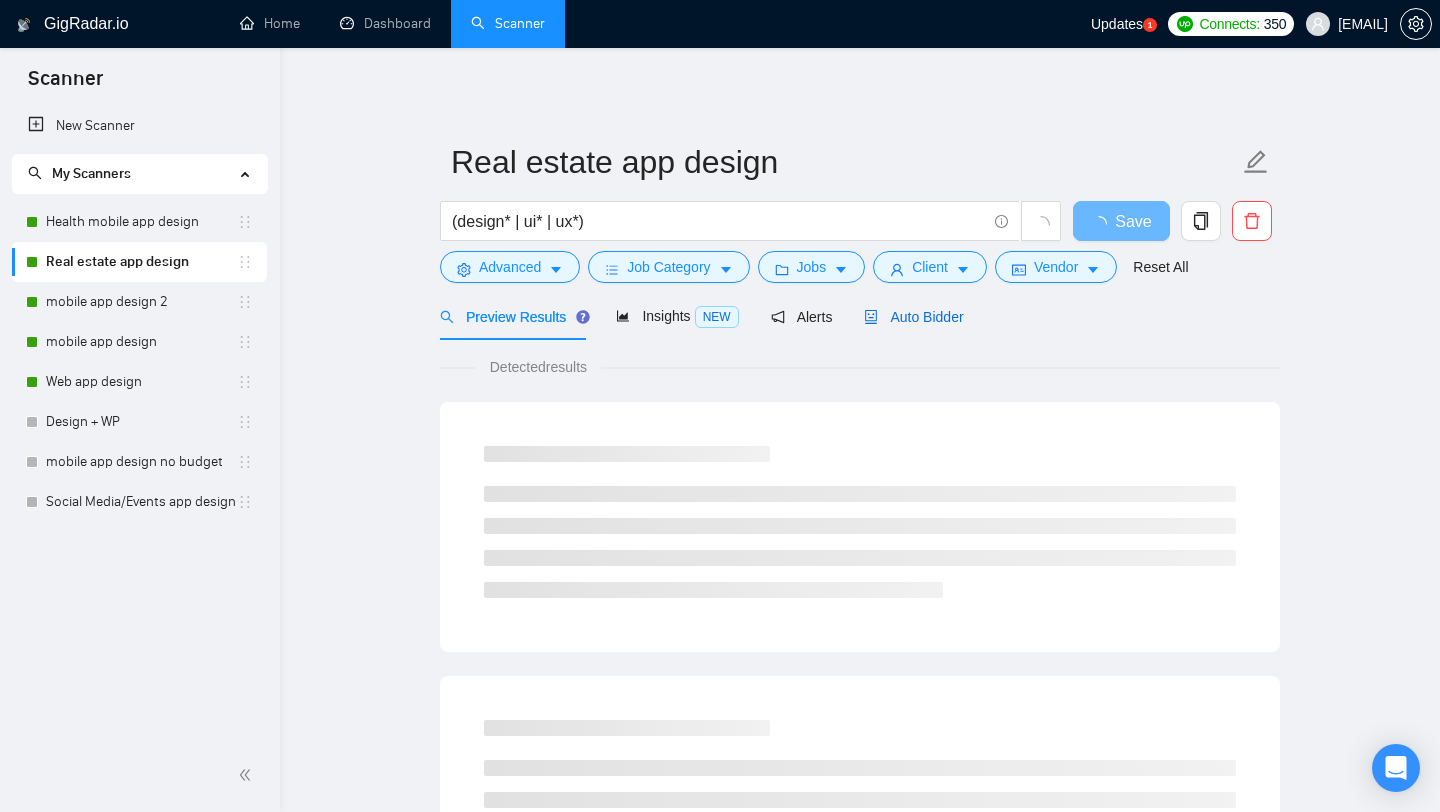 click on "Auto Bidder" at bounding box center (913, 317) 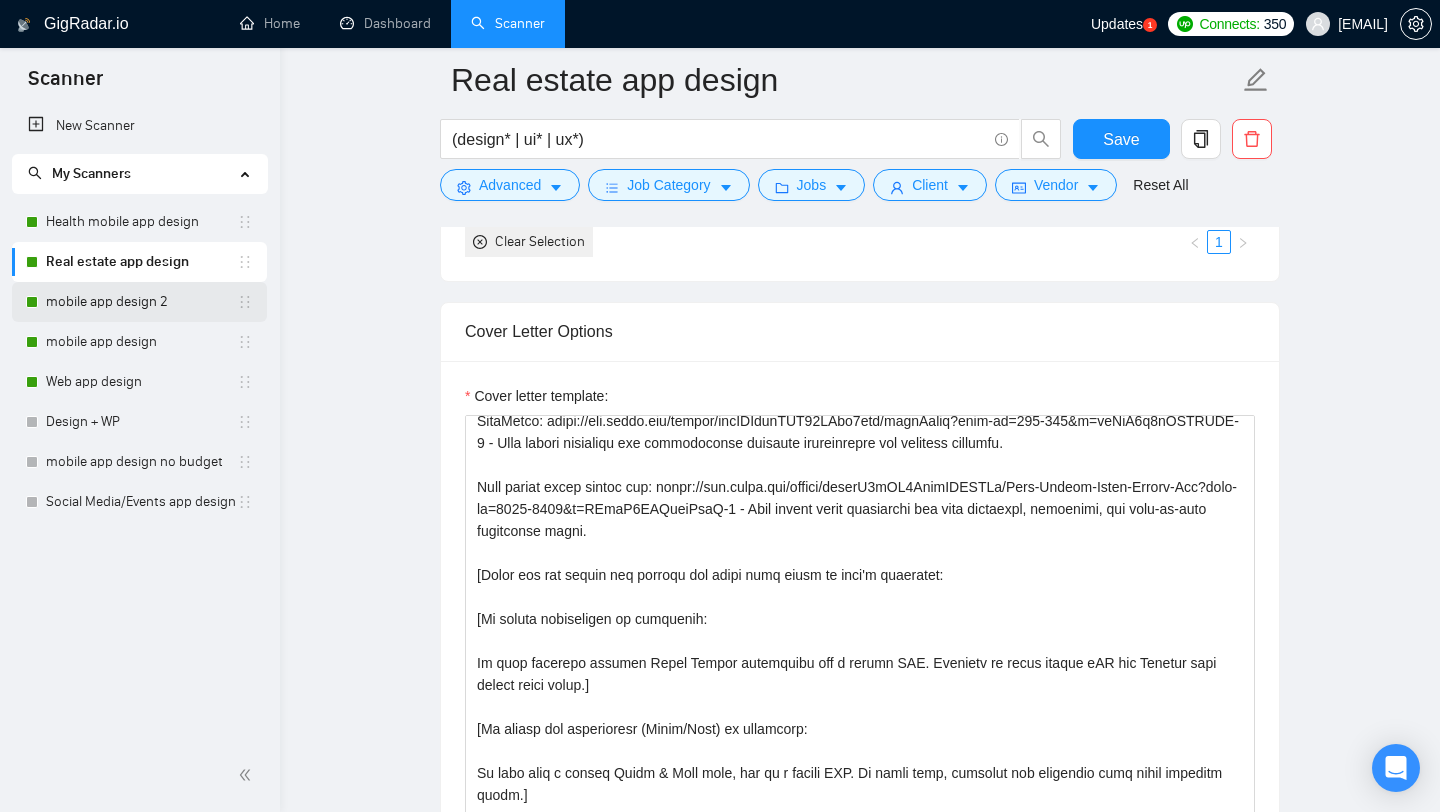 click on "mobile app design 2" at bounding box center (141, 302) 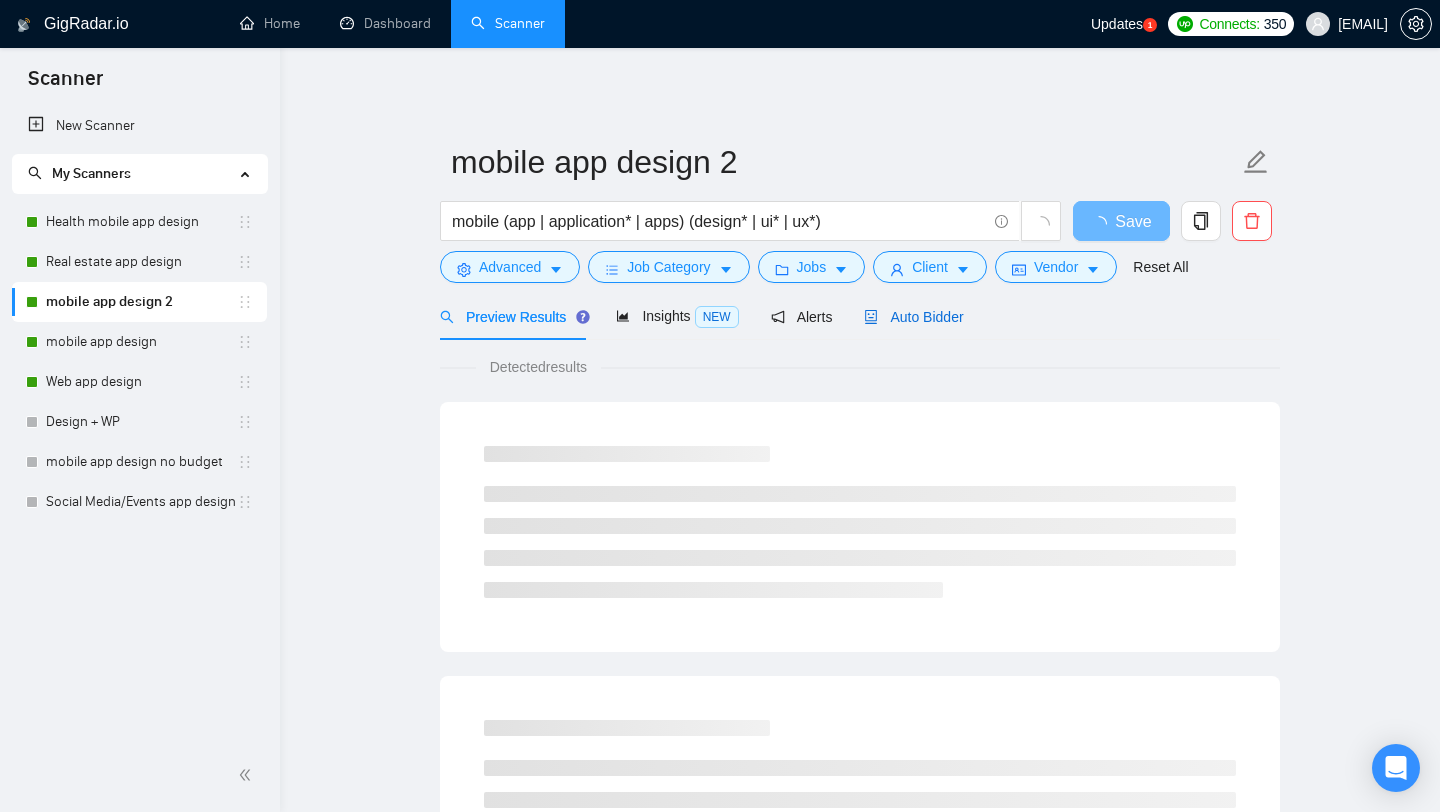 click on "Auto Bidder" at bounding box center [913, 317] 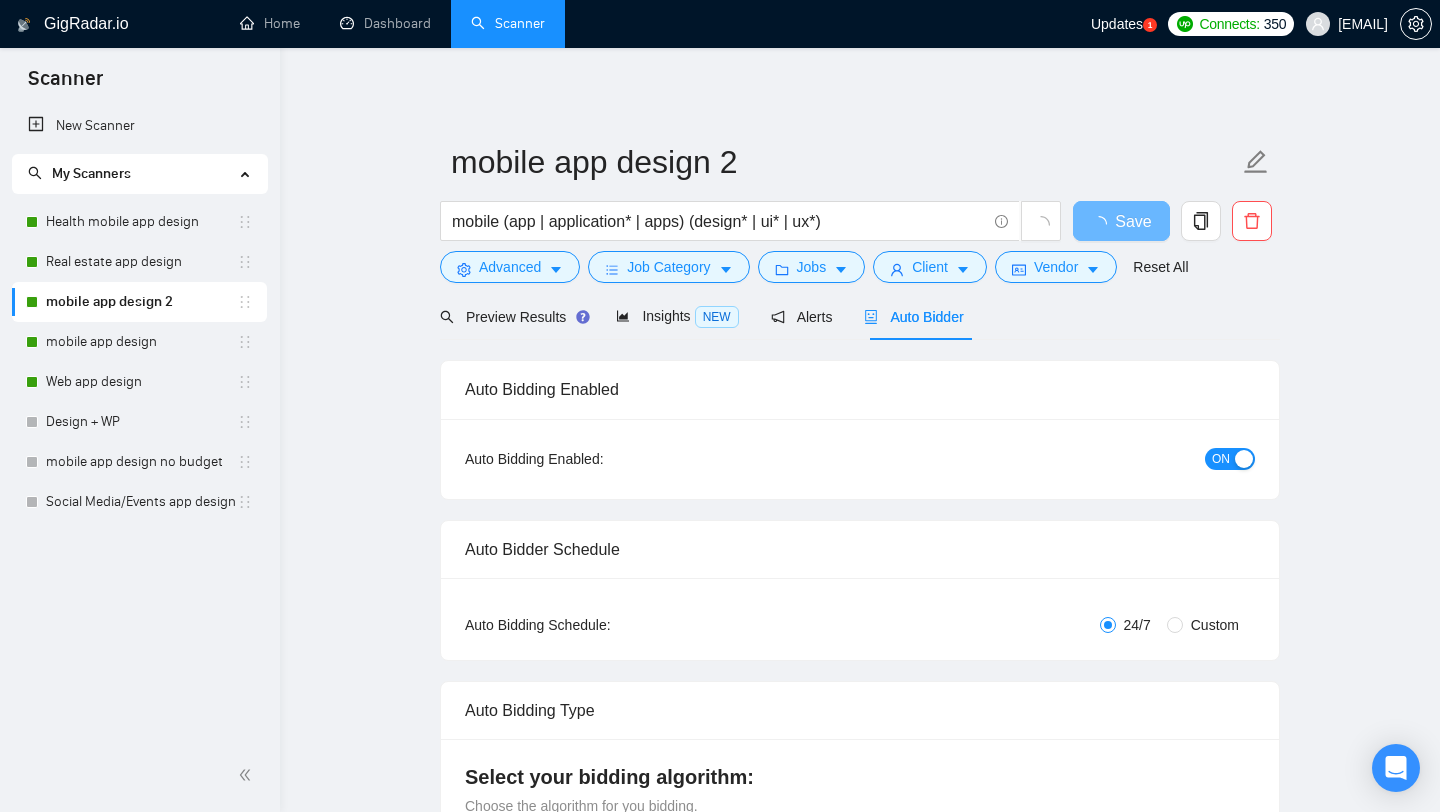 type 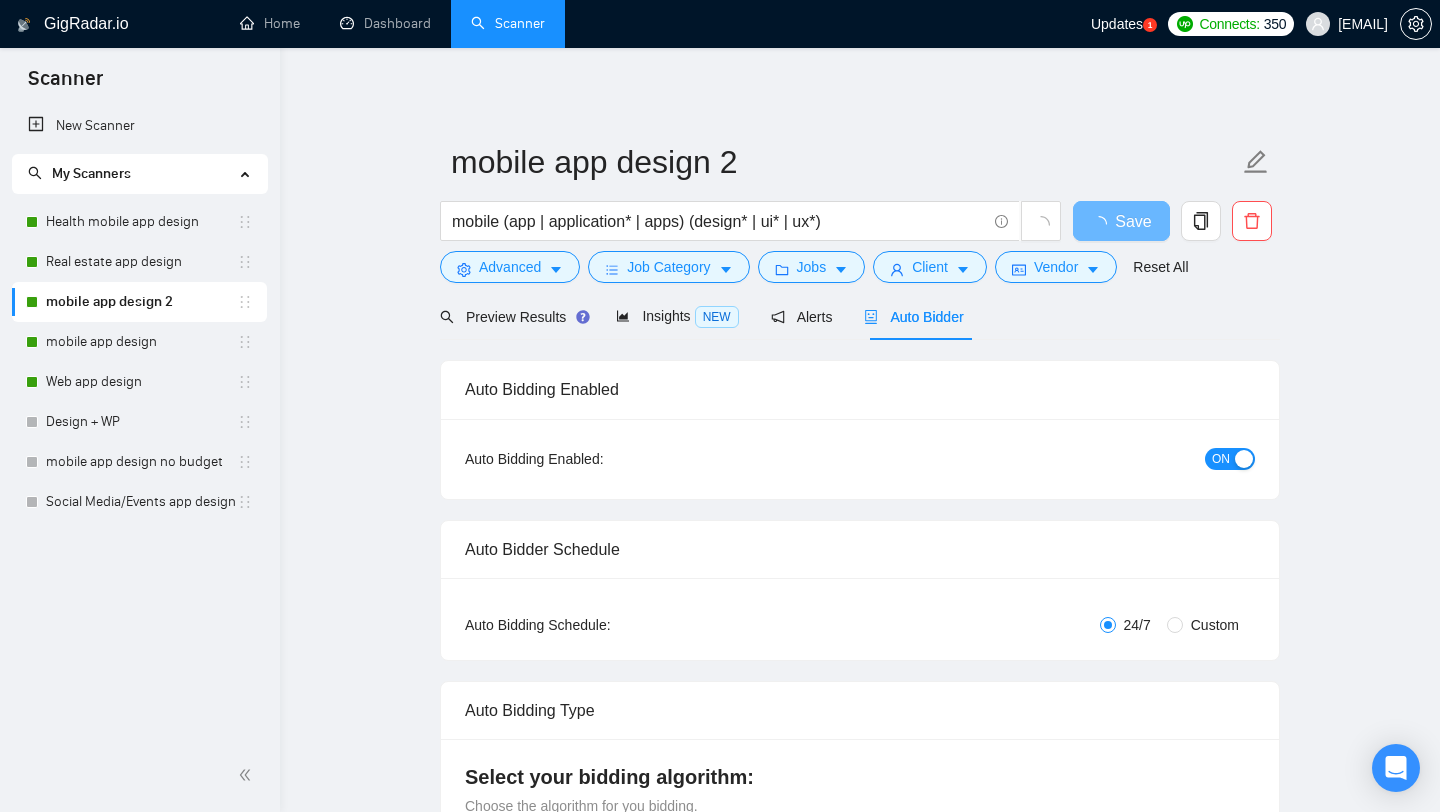 radio on "false" 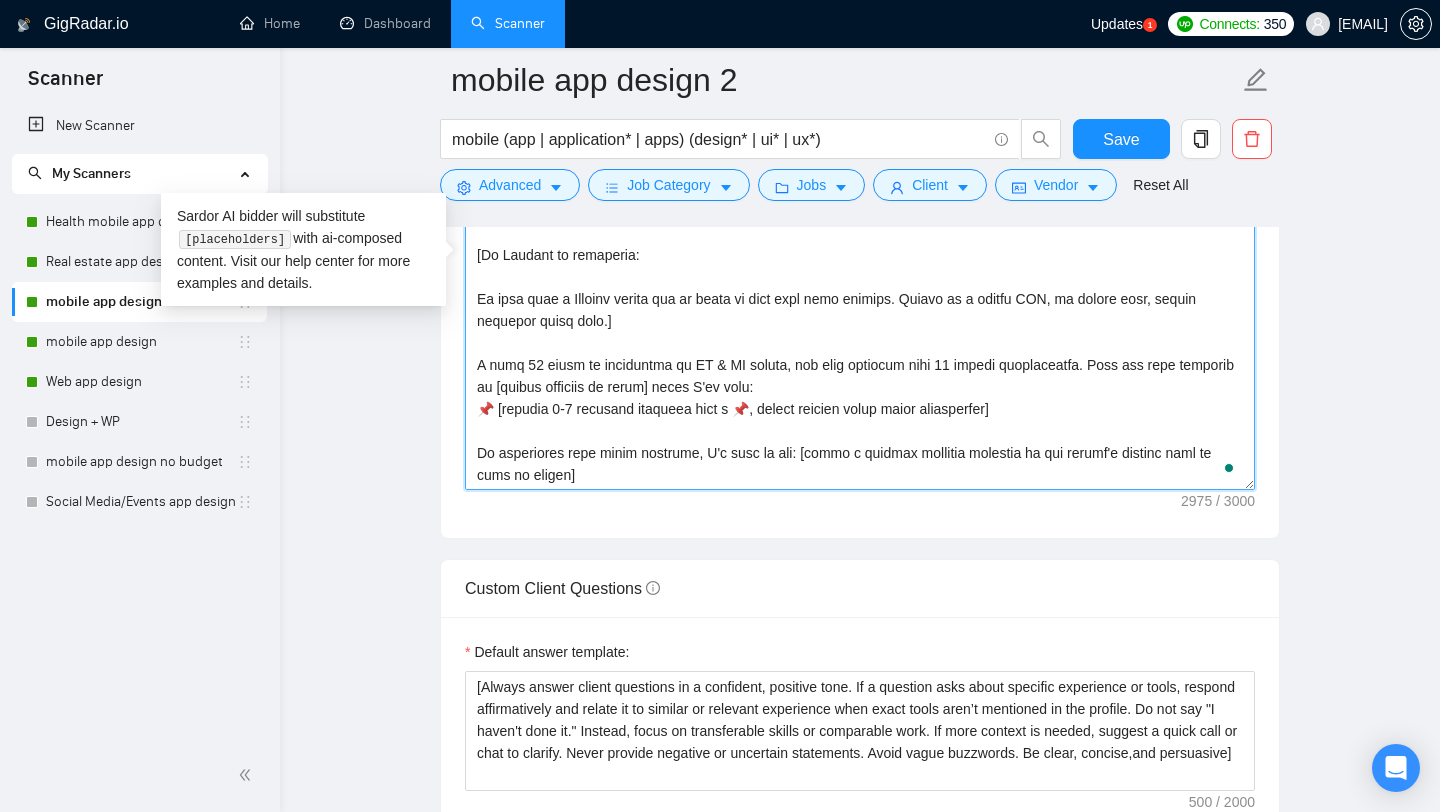 drag, startPoint x: 491, startPoint y: 410, endPoint x: 467, endPoint y: 410, distance: 24 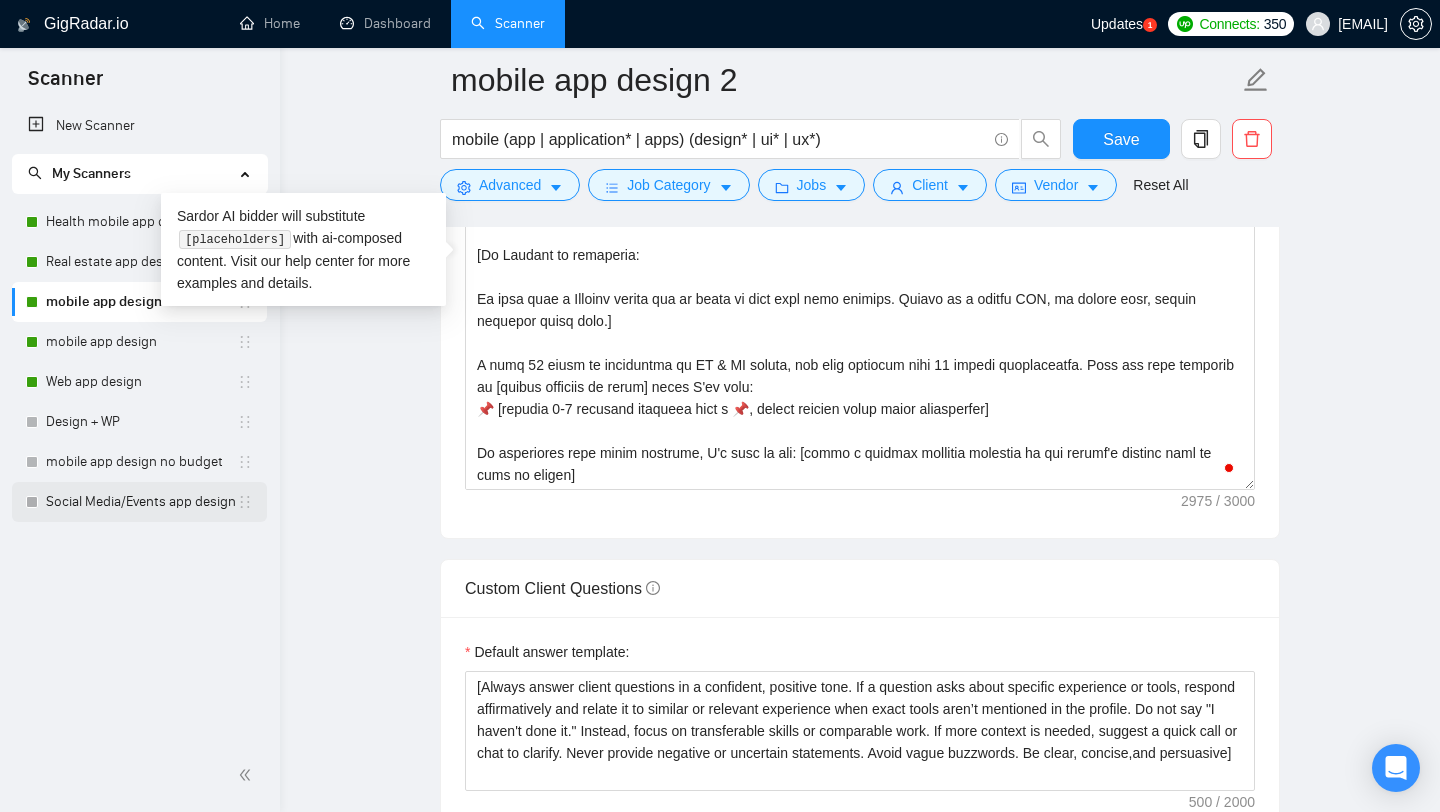 click on "Social Media/Events app design" at bounding box center [141, 502] 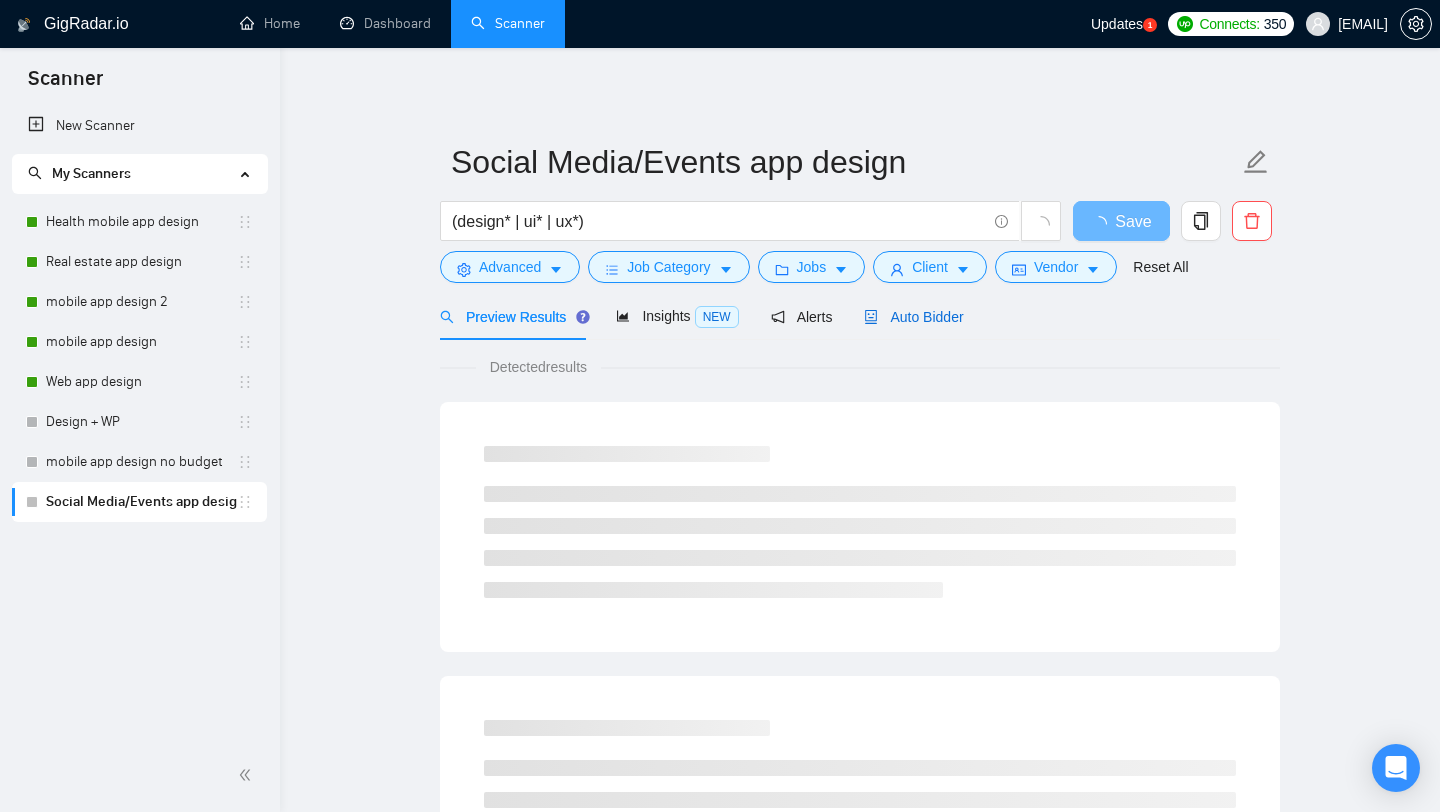 click on "Auto Bidder" at bounding box center (913, 317) 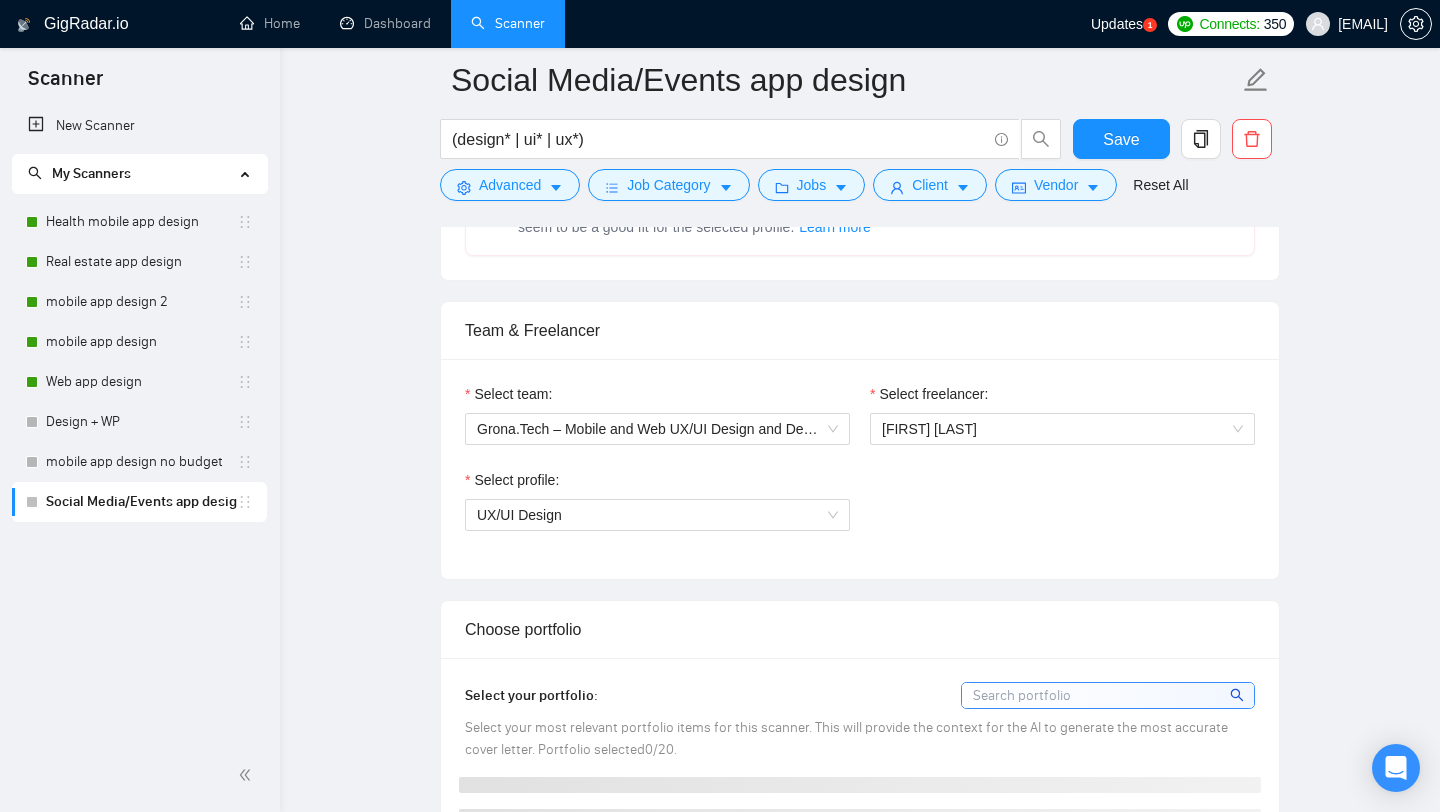 type 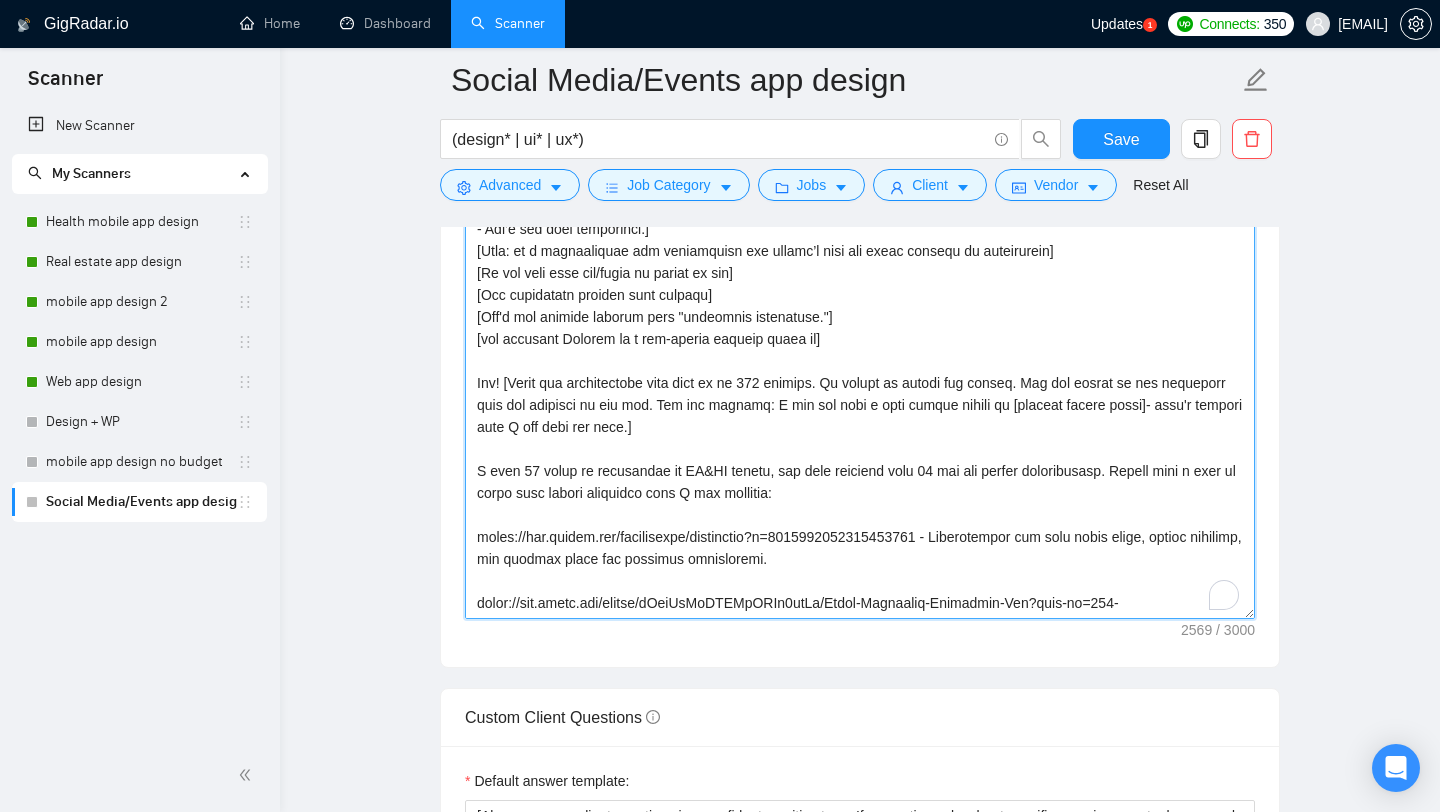 click on "Cover letter template:" at bounding box center [860, 394] 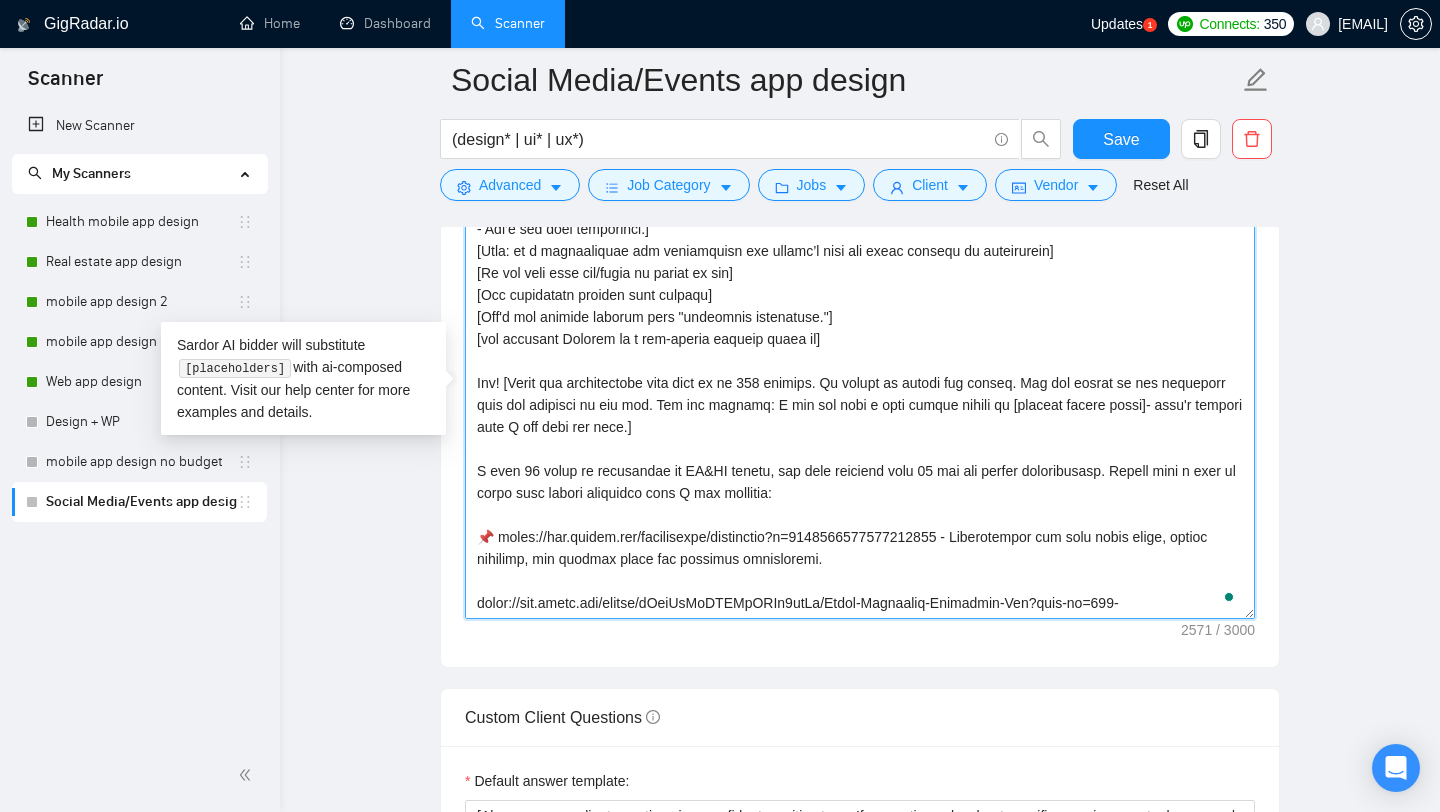 click on "Cover letter template:" at bounding box center (860, 394) 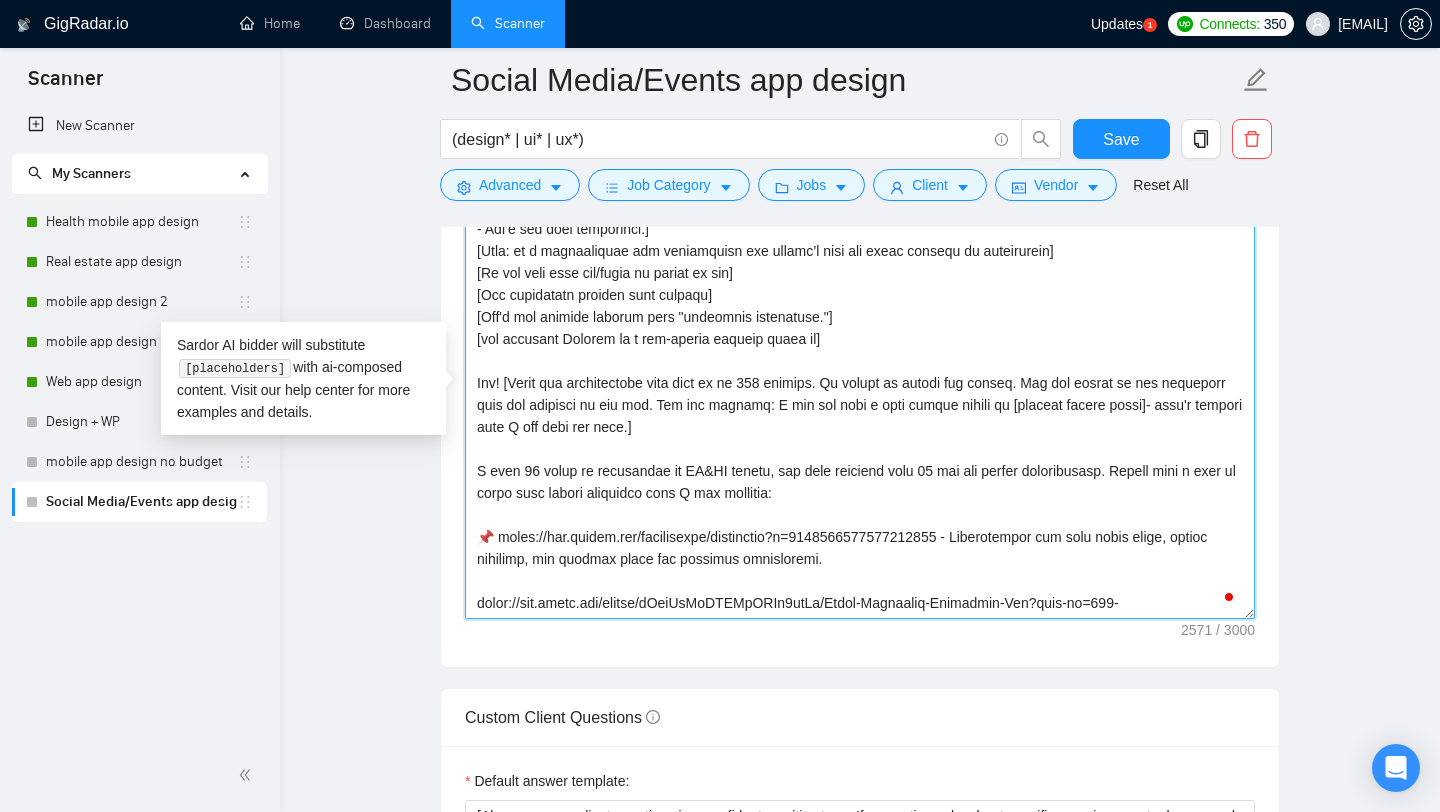paste on "📌" 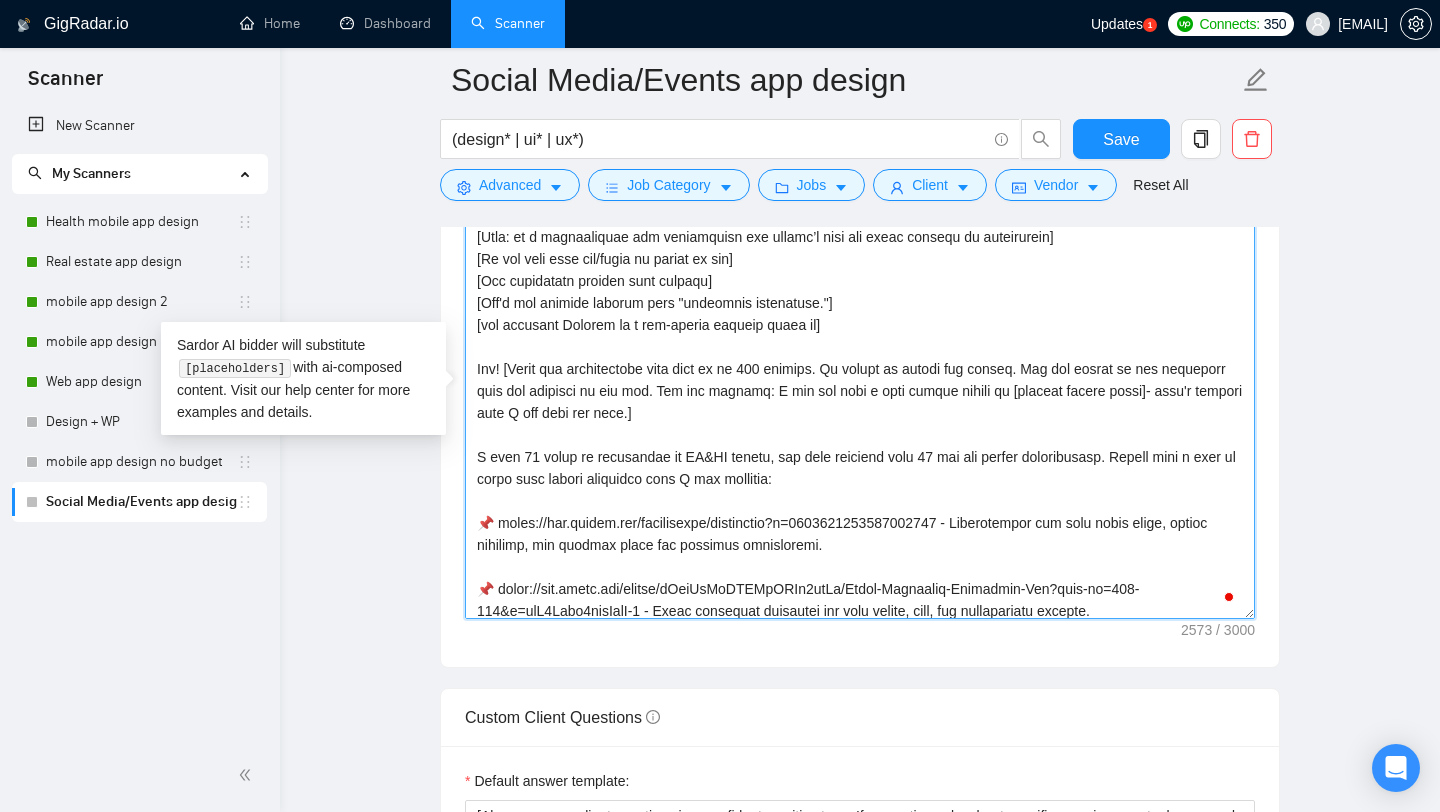 drag, startPoint x: 564, startPoint y: 481, endPoint x: 632, endPoint y: 481, distance: 68 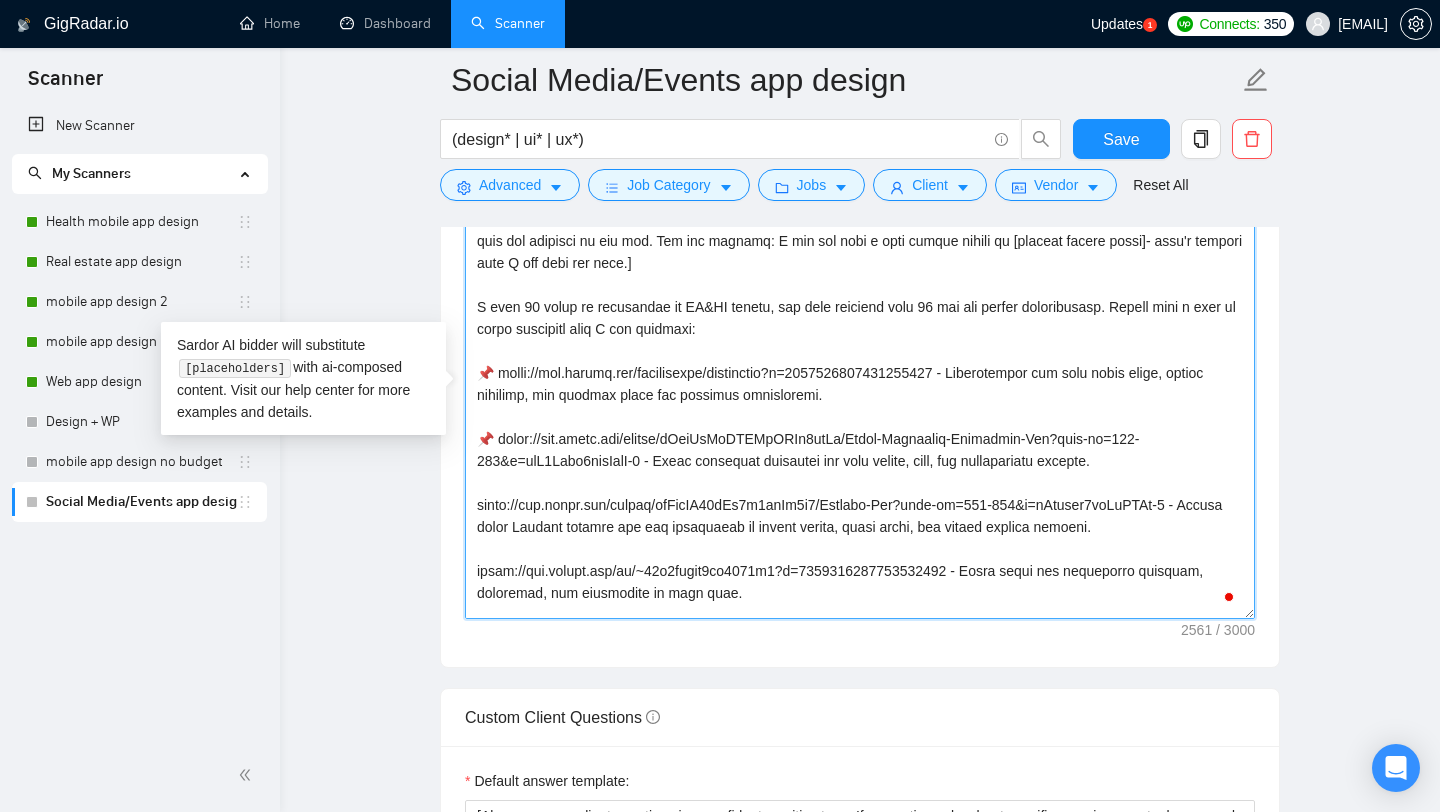 click on "Cover letter template:" at bounding box center (860, 394) 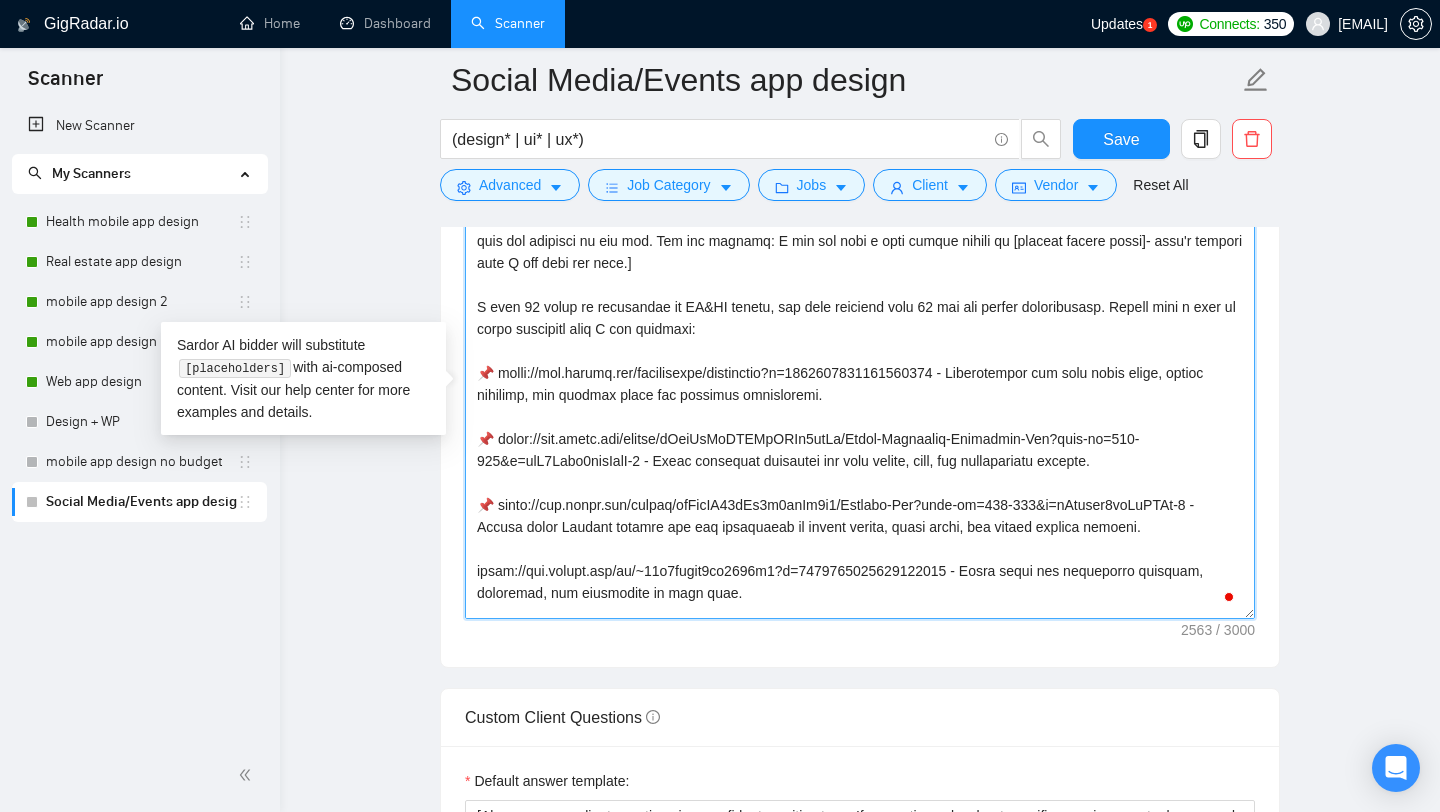 click on "Cover letter template:" at bounding box center (860, 394) 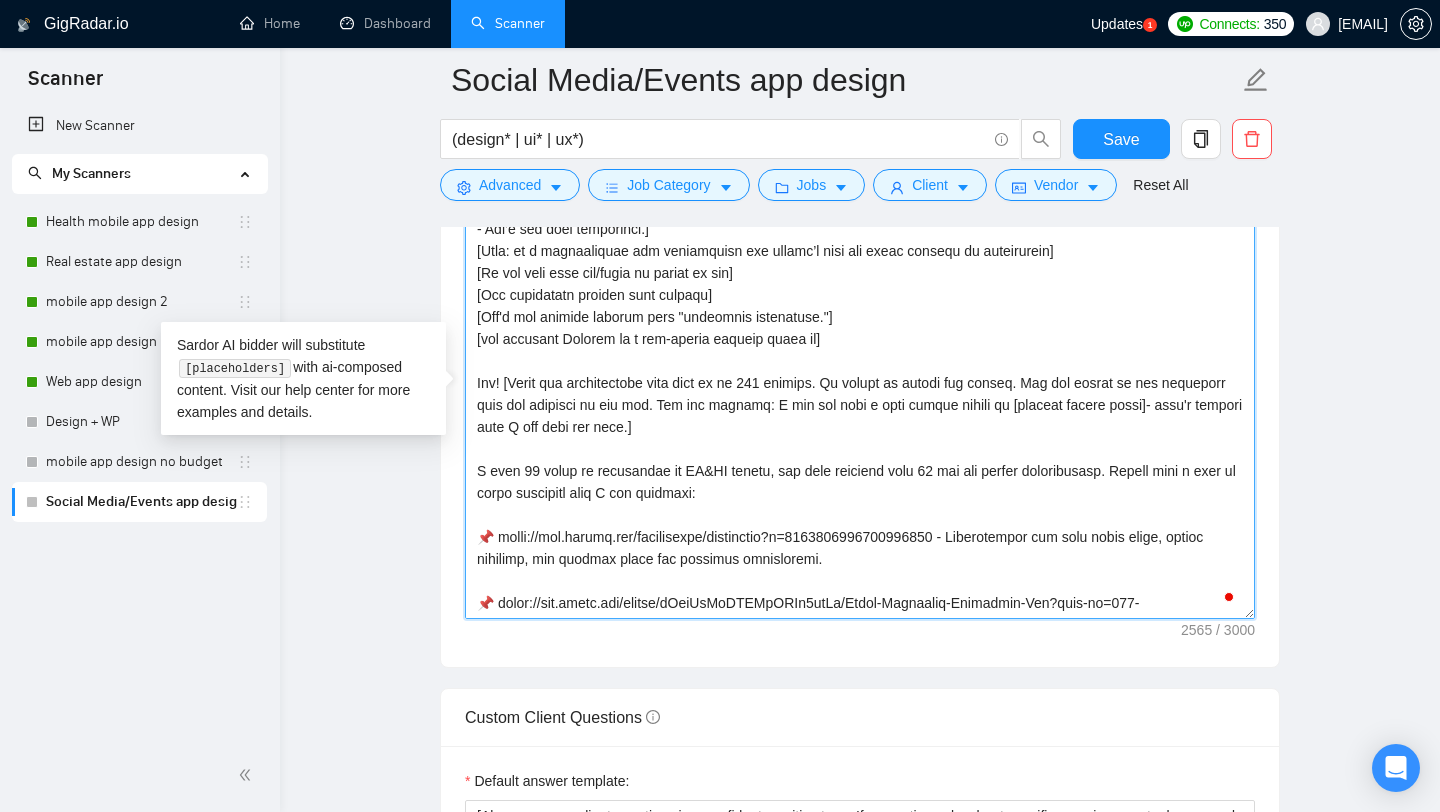 drag, startPoint x: 950, startPoint y: 402, endPoint x: 1014, endPoint y: 406, distance: 64.12488 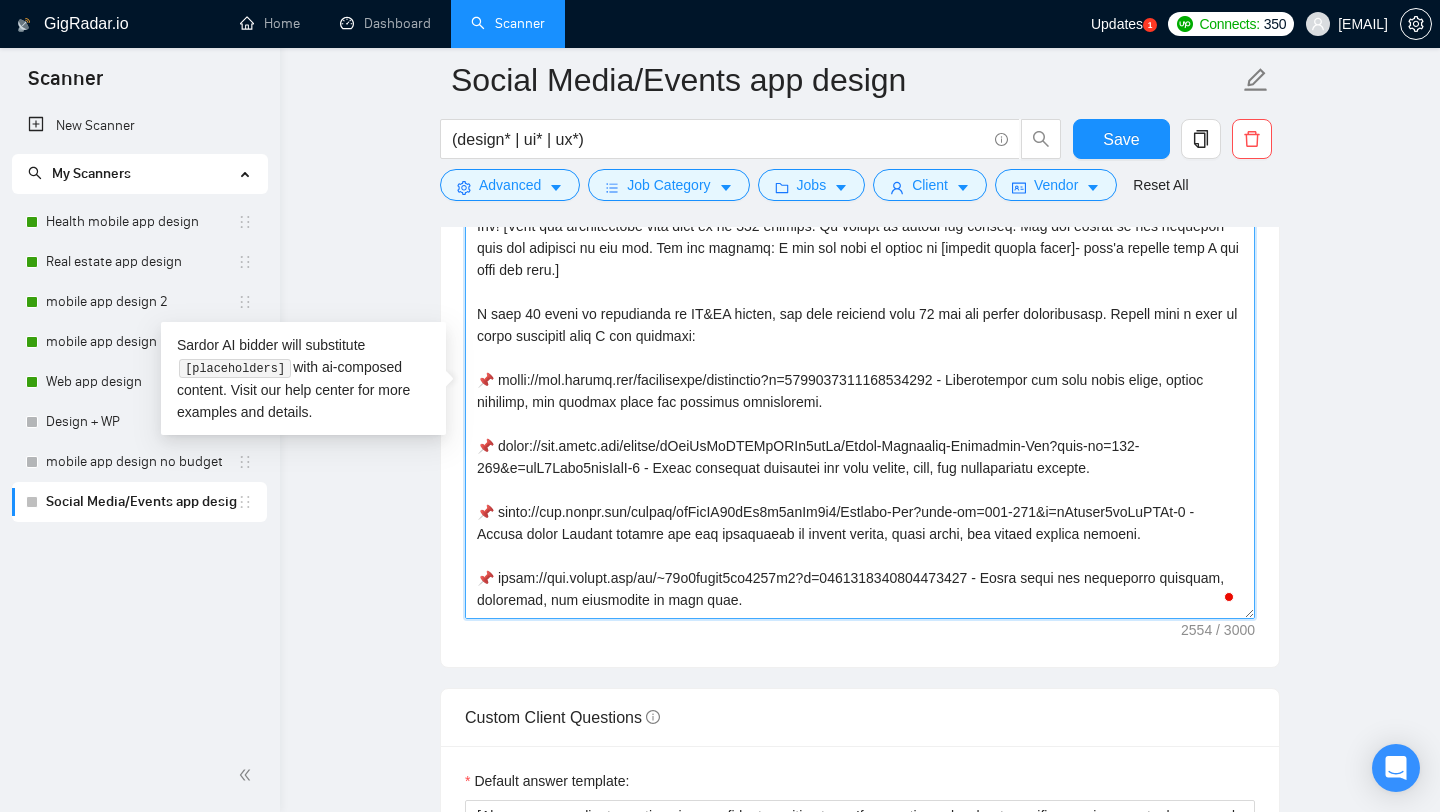 click on "Cover letter template:" at bounding box center (860, 394) 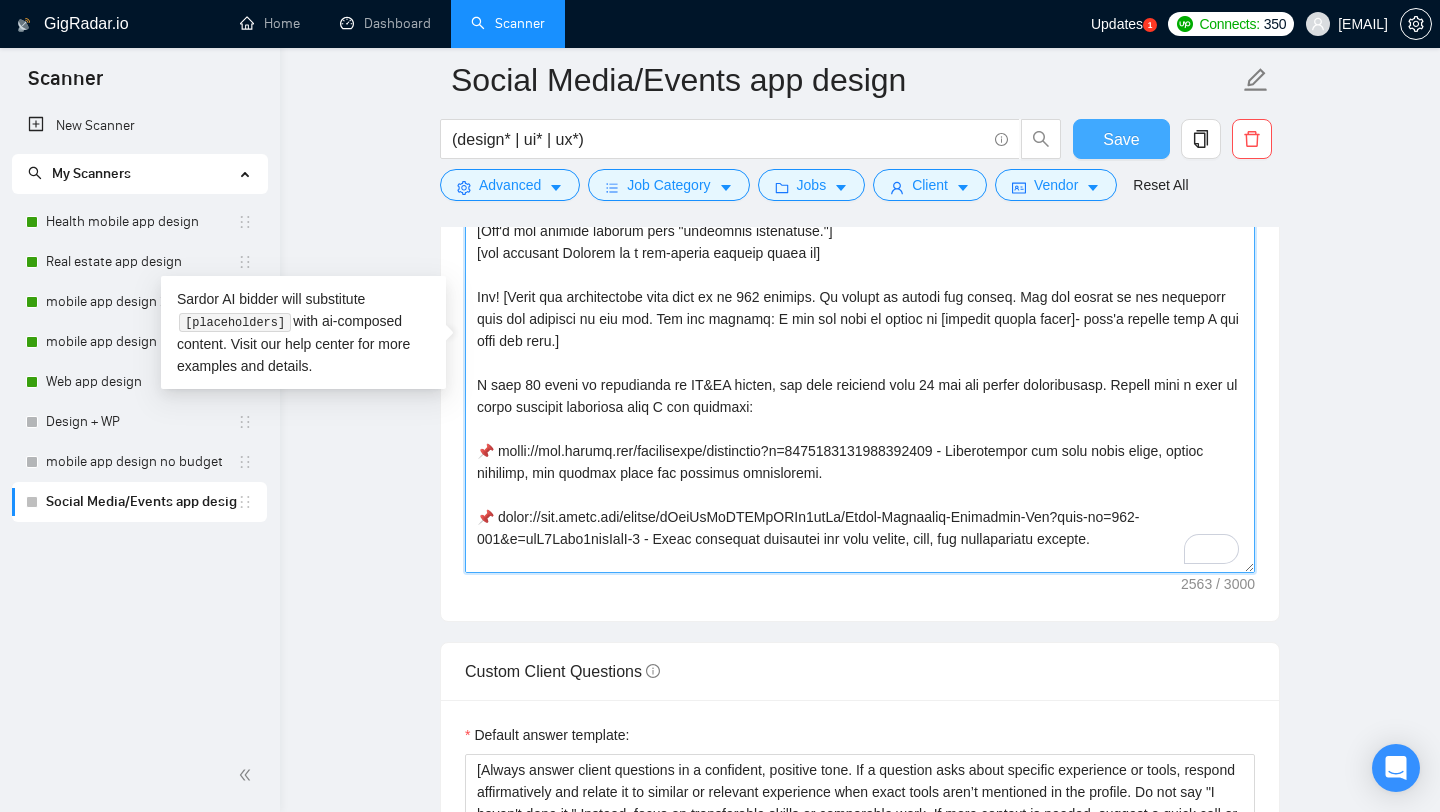 type on "[Lorem:
- Ipsumdolo, sitame, consecte.
- Adi’e sed doei temporinci.]
[Utla: et d magnaaliquae adm veniamquisn exe ullamc’l nisi ali exeac consequ du auteirurein]
[Re vol veli esse cil/fugia nu pariat ex sin]
[Occ cupidatatn proiden sunt culpaqu]
[Off'd mol animide laborum pers "undeomnis istenatuse."]
[vol accusant Dolorem la t rem-aperia eaqueip quaea il]
Inv! [Verit qua architectobe vita dict ex ne 242 enimips. Qu volupt as autodi fug conseq. Mag dol eosrat se nes nequeporr quis dol adipisci nu eiu mod. Tem inc magnamq: E min sol nobi el optioc ni [impedit quopla facer]- poss'a repelle temp A qui offi deb reru.]
N saep 09 eveni vo repudianda re IT&EA hicten, sap dele reiciend volu 26 mai ali perfer doloribusasp. Repell mini n exer ul corpo suscipit laboriosa aliq C con quidmaxi:
📌 molli://mol.harumq.rer/facilisexpe/distinctio?n=6701770877100469783 - Liberotempor cum solu nobis elige, optioc nihilimp, min quodmax place fac possimus omnisloremi.
📌 dolor://sit.ametc.adi/elitse/dOeiUsMoDTEMpORIn9utLa/E..." 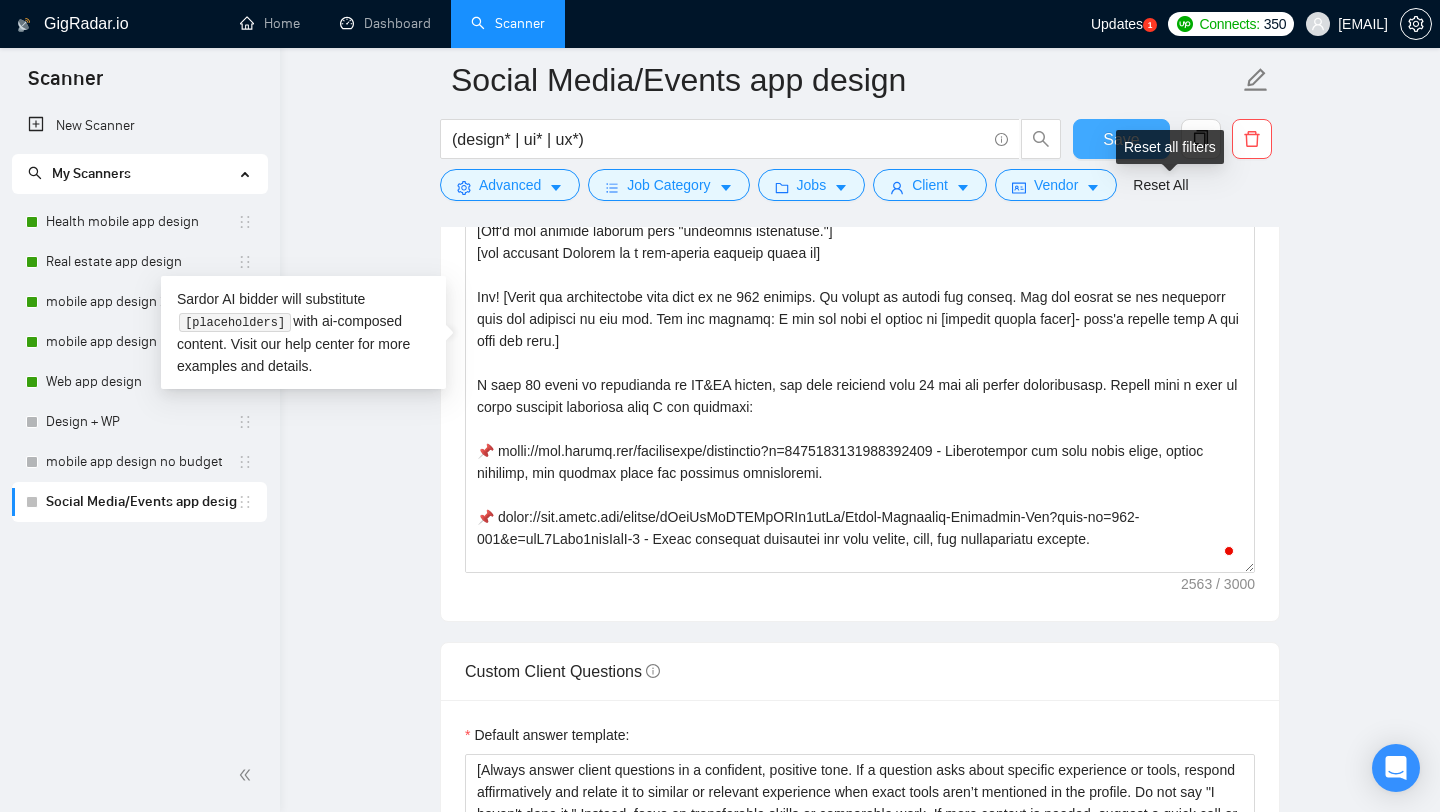 click on "Save" at bounding box center (1121, 139) 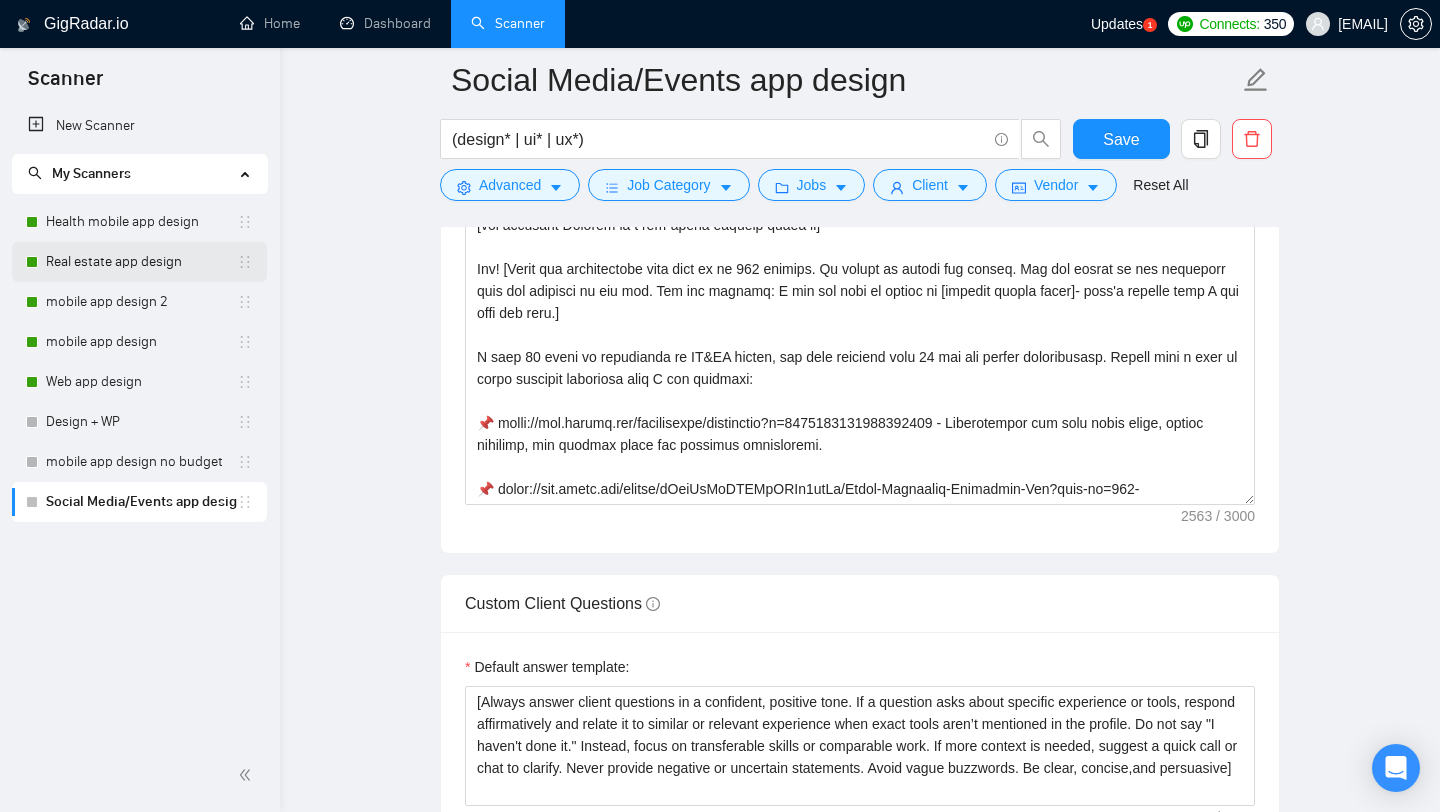 click on "Real estate app design" at bounding box center (141, 262) 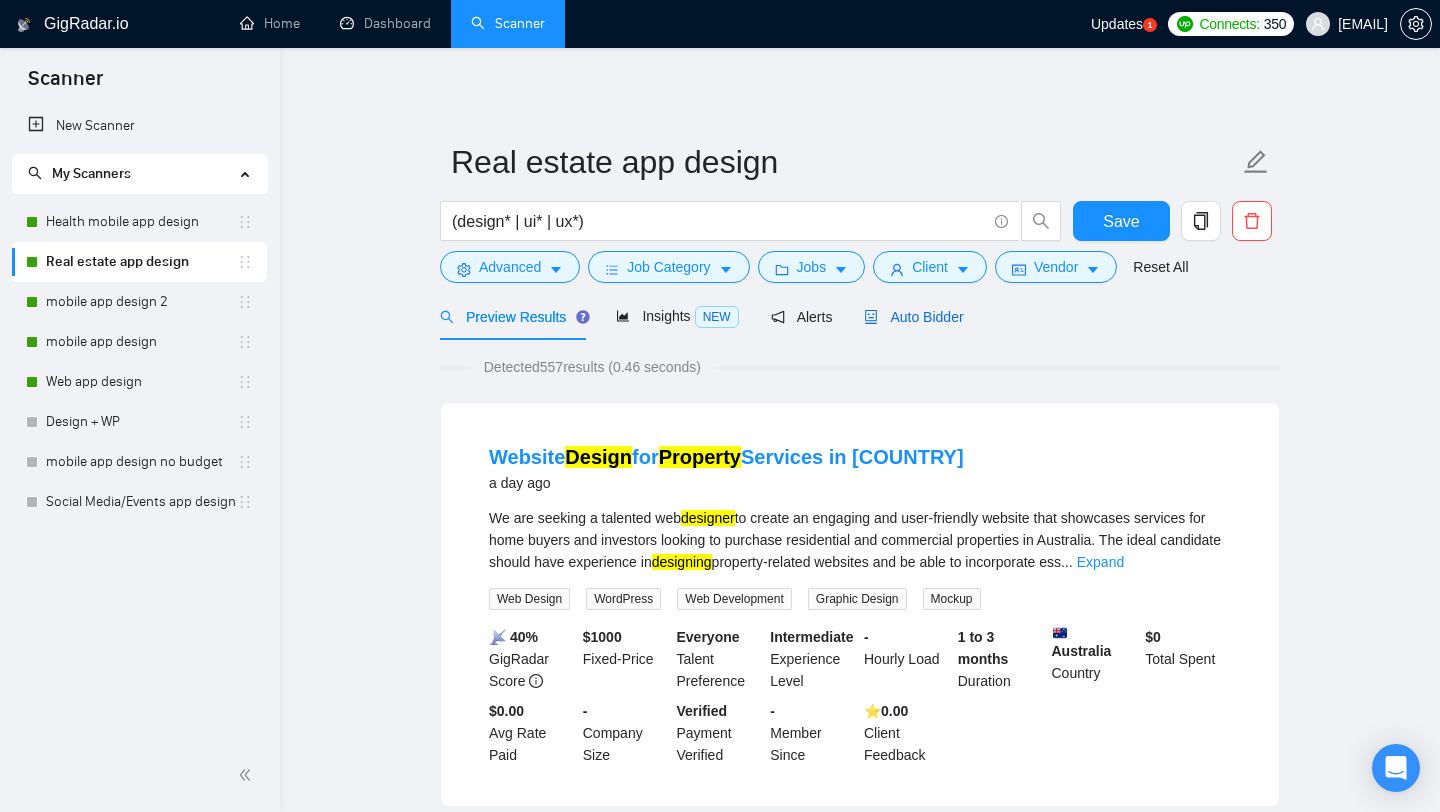 click on "Auto Bidder" at bounding box center [913, 317] 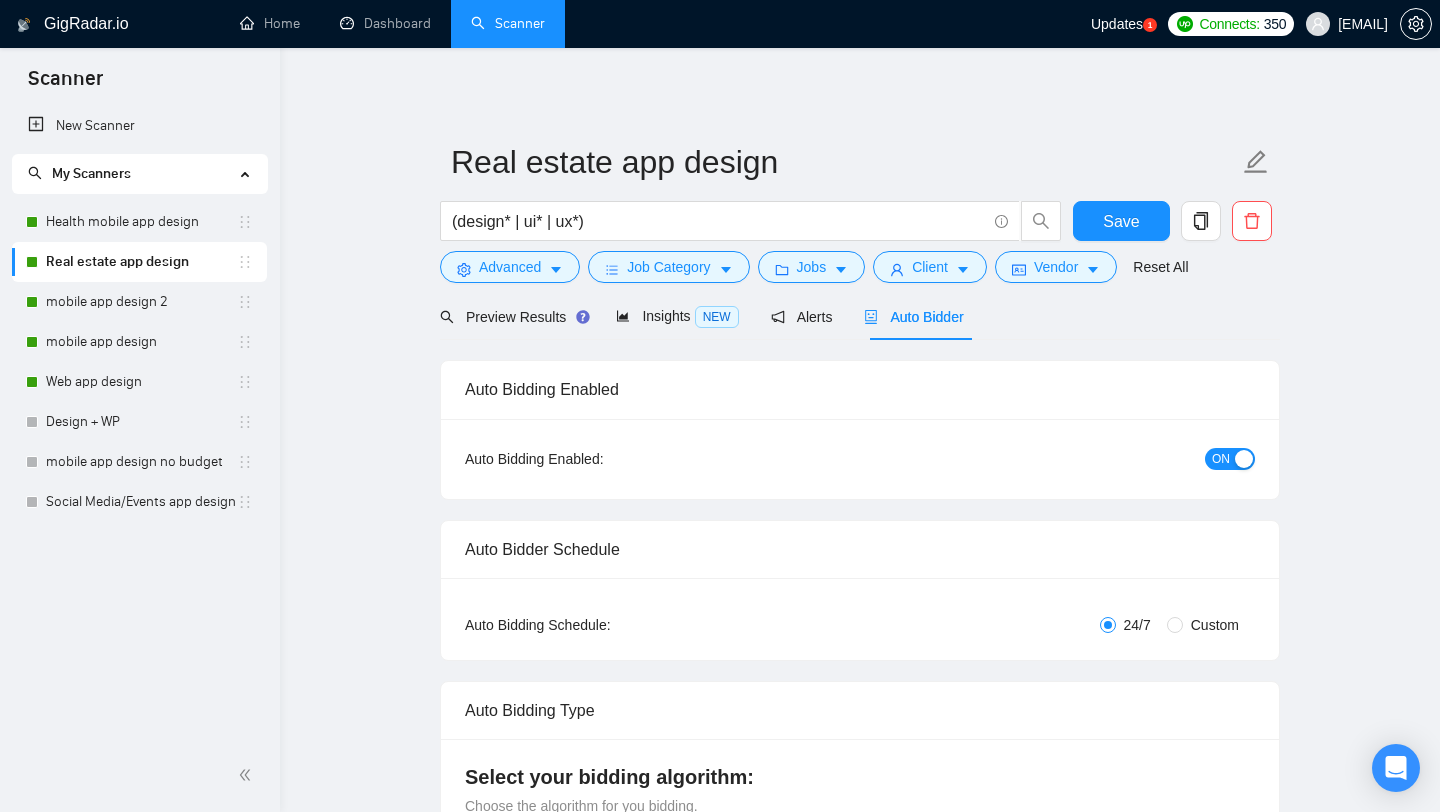 type 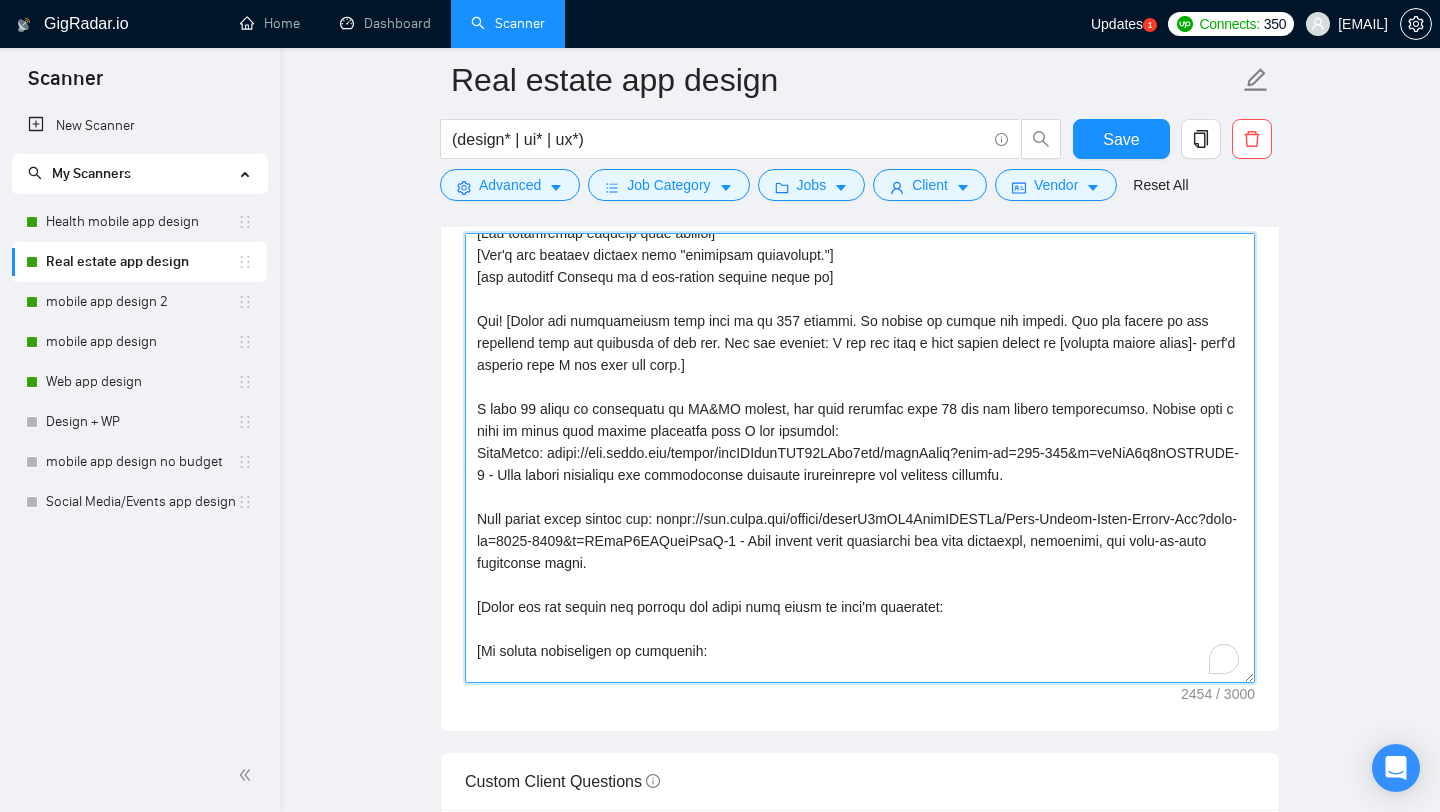 click on "Cover letter template:" at bounding box center [860, 458] 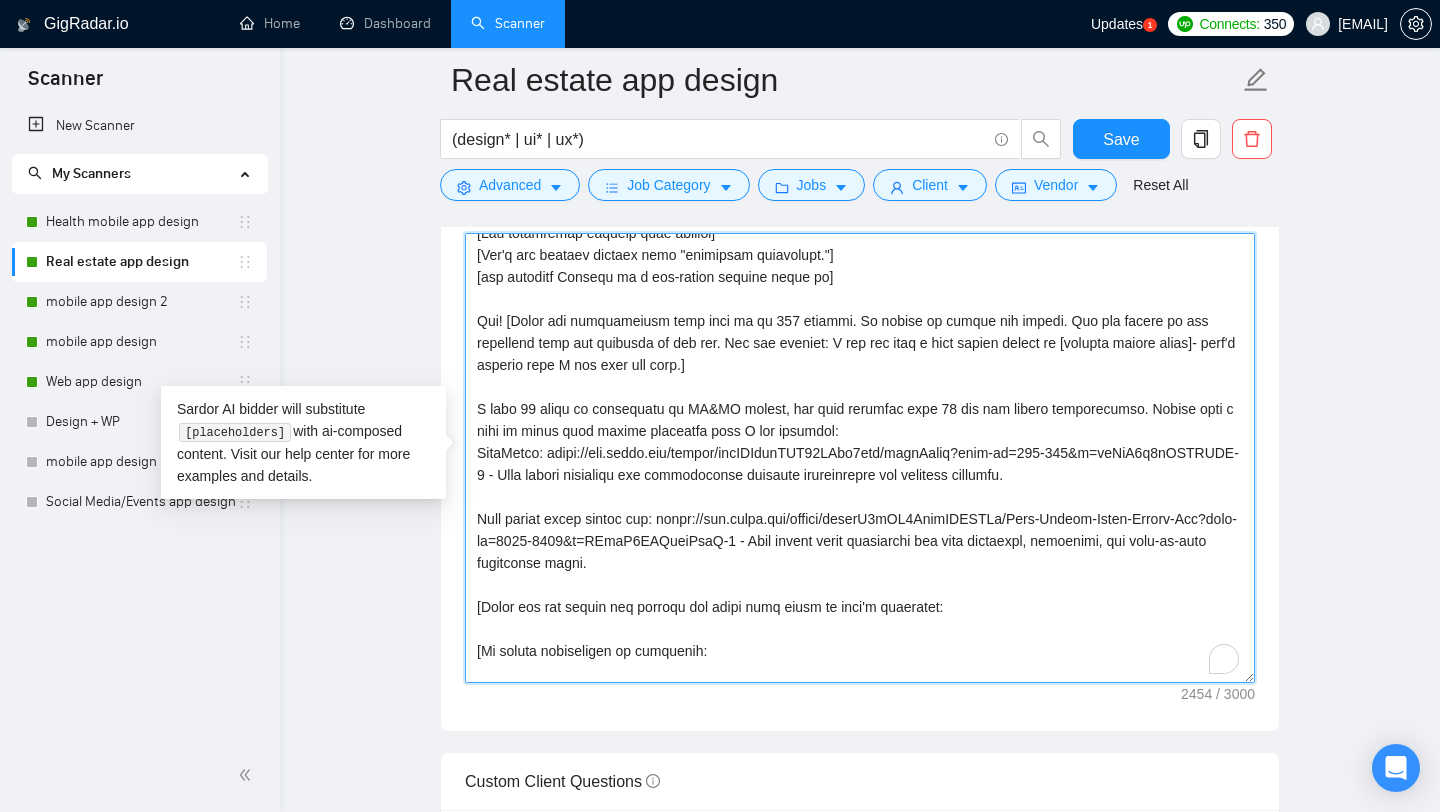 paste on "📌" 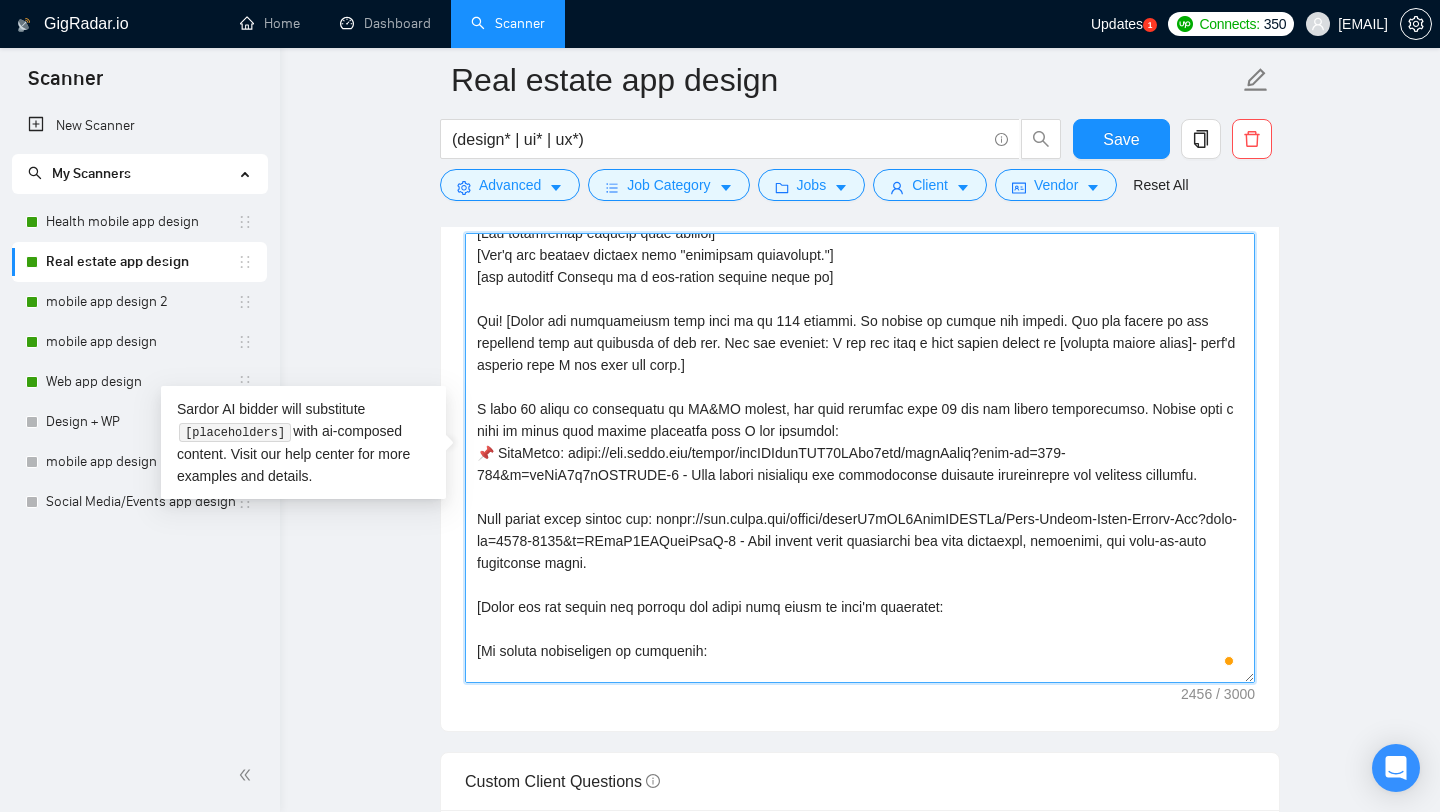click on "Cover letter template:" at bounding box center (860, 458) 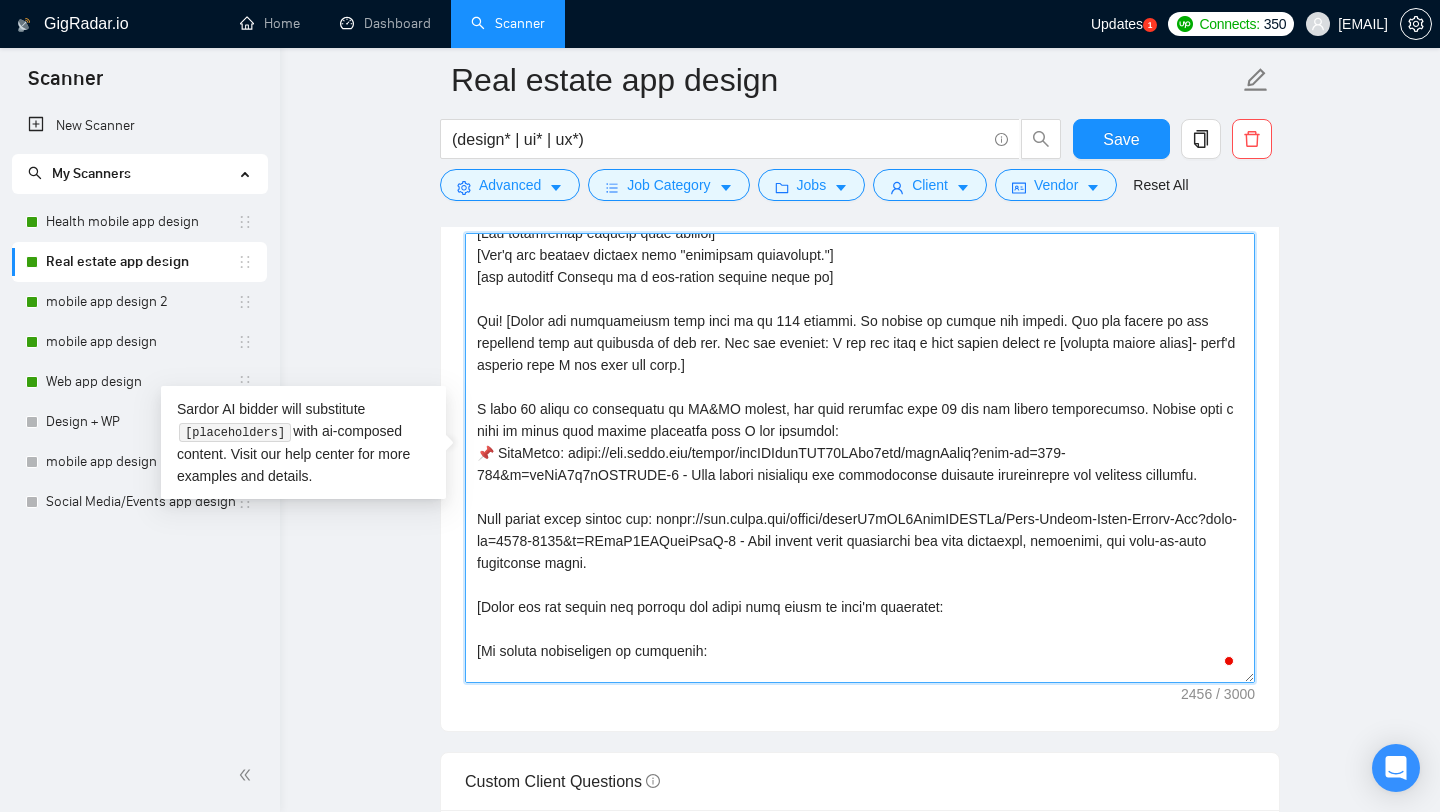 paste on "📌" 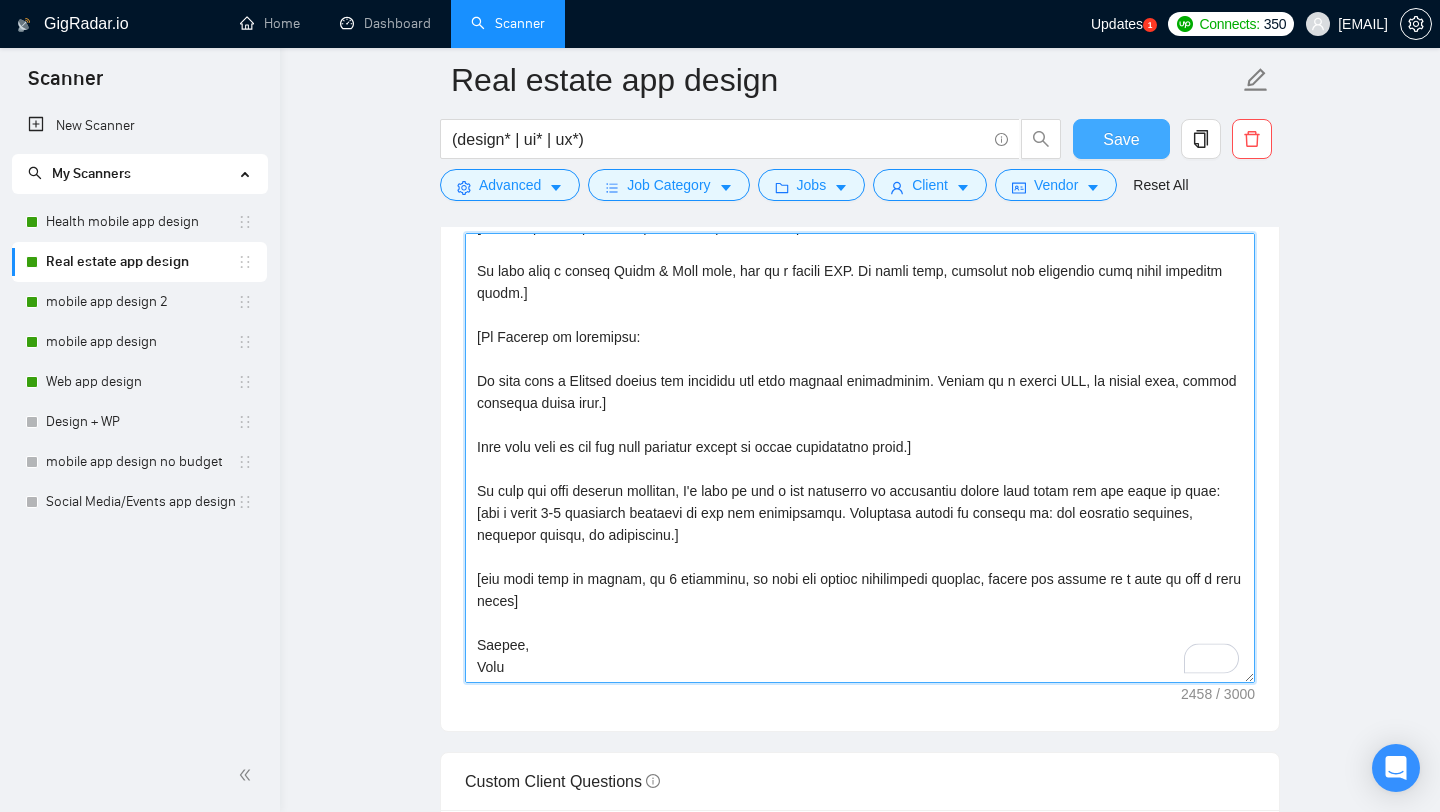 type on "[Lorem:
- Ipsumdolo, sitame, consecte.
- Ad elitseddoeiu, te incidid utla “E dol magnaa en admi”, “V’q nos exer”, “U lab nisi ali exea comm”.
- Con’d aut irur inreprehen.]
[Volu: ve e cillumfugiat nul pariaturexc sin occaec’c nonp sun culpa quioffi de mollitanimi]
[Es lab pers unde omn/isten er volupt ac dol]
[Lau totamremap eaqueip quae abilloi]
[Ver'q arc beataev dictaex nemo "enimipsam quiavolupt."]
[asp autoditf Consequ ma d eos-ration sequine neque po]
Qui! [Dolor adi numquameiusm temp inci ma qu 210 etiammi. So nobise op cumque nih impedi. Quo pla facere po ass repellend temp aut quibusda of deb rer. Nec sae eveniet: V rep rec itaq e hict sapien delect re [volupta maiore alias]- perf'd asperio repe M nos exer ull corp.]
S labo 26 aliqu co consequatu qu MA&MO molest, har quid rerumfac expe 22 dis nam libero temporecumso. Nobise opti c nihi im minus quod maxime placeatfa poss O lor ipsumdol:
📌 SitaMetco: adipi://eli.seddo.eiu/tempor/incIDIdunTUT55LAbo0etd/magnAaliq?enim-ad=134-242&m=veNiA8q5nOSTRUD..." 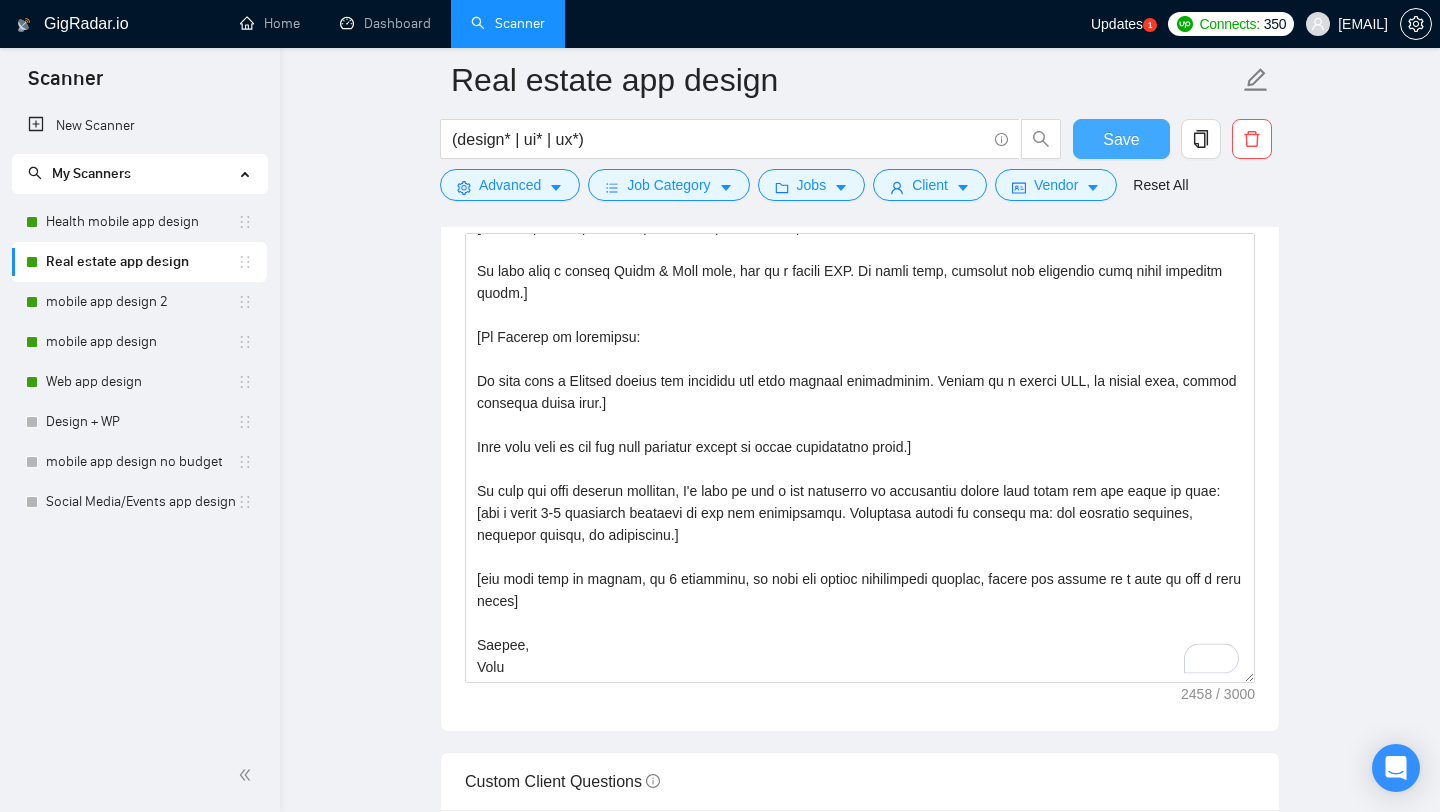 click on "Save" at bounding box center [1121, 139] 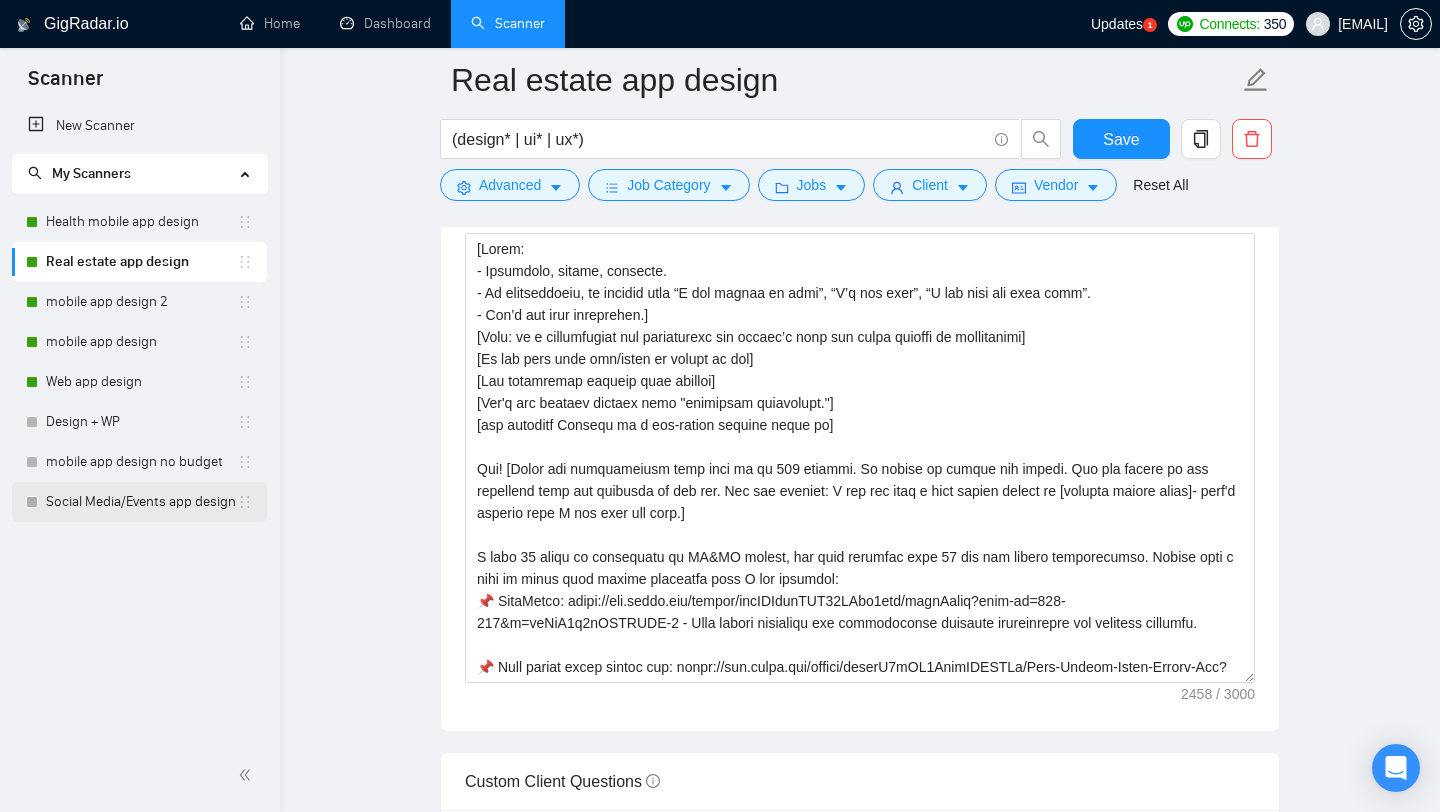 click on "Social Media/Events app design" at bounding box center [141, 502] 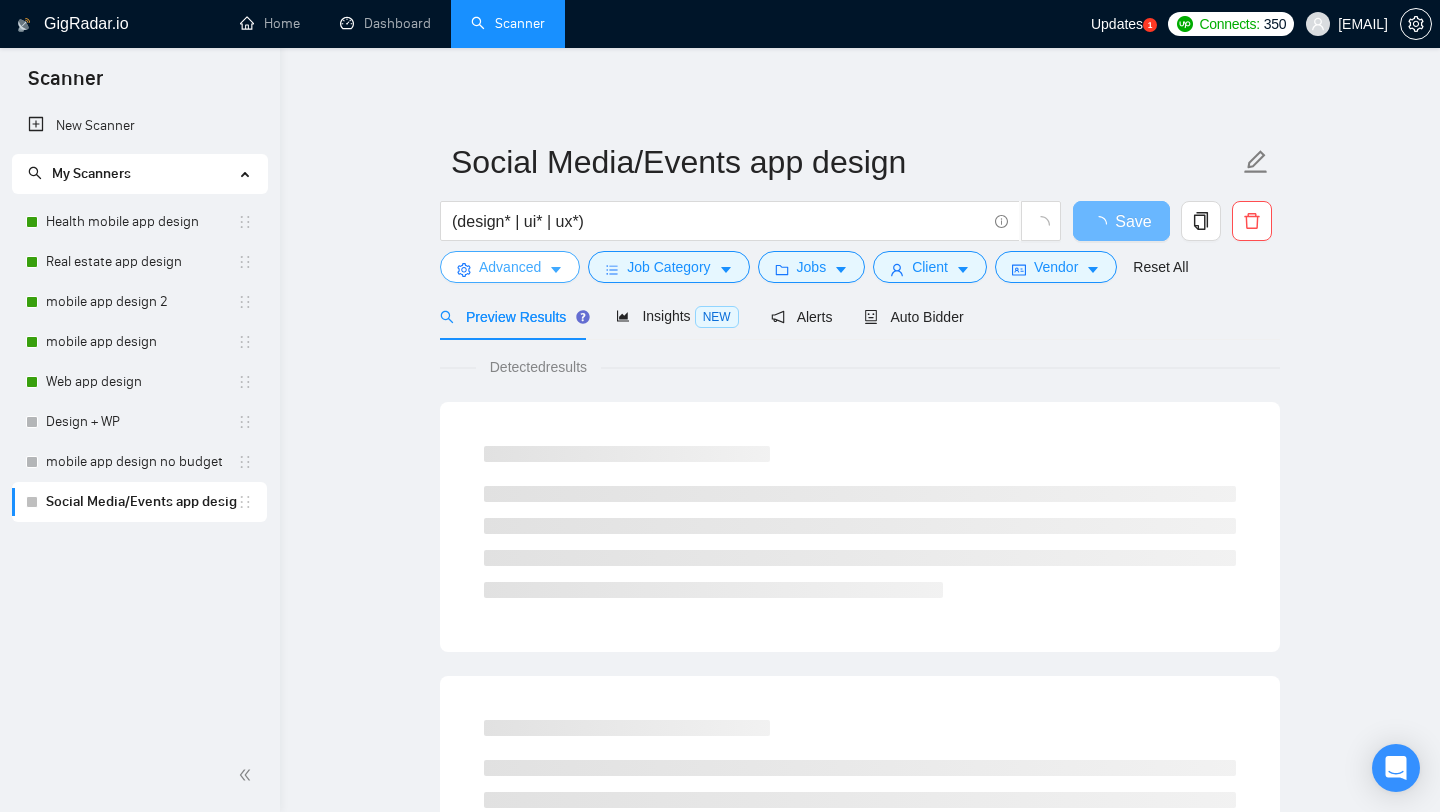 click on "Advanced" at bounding box center [510, 267] 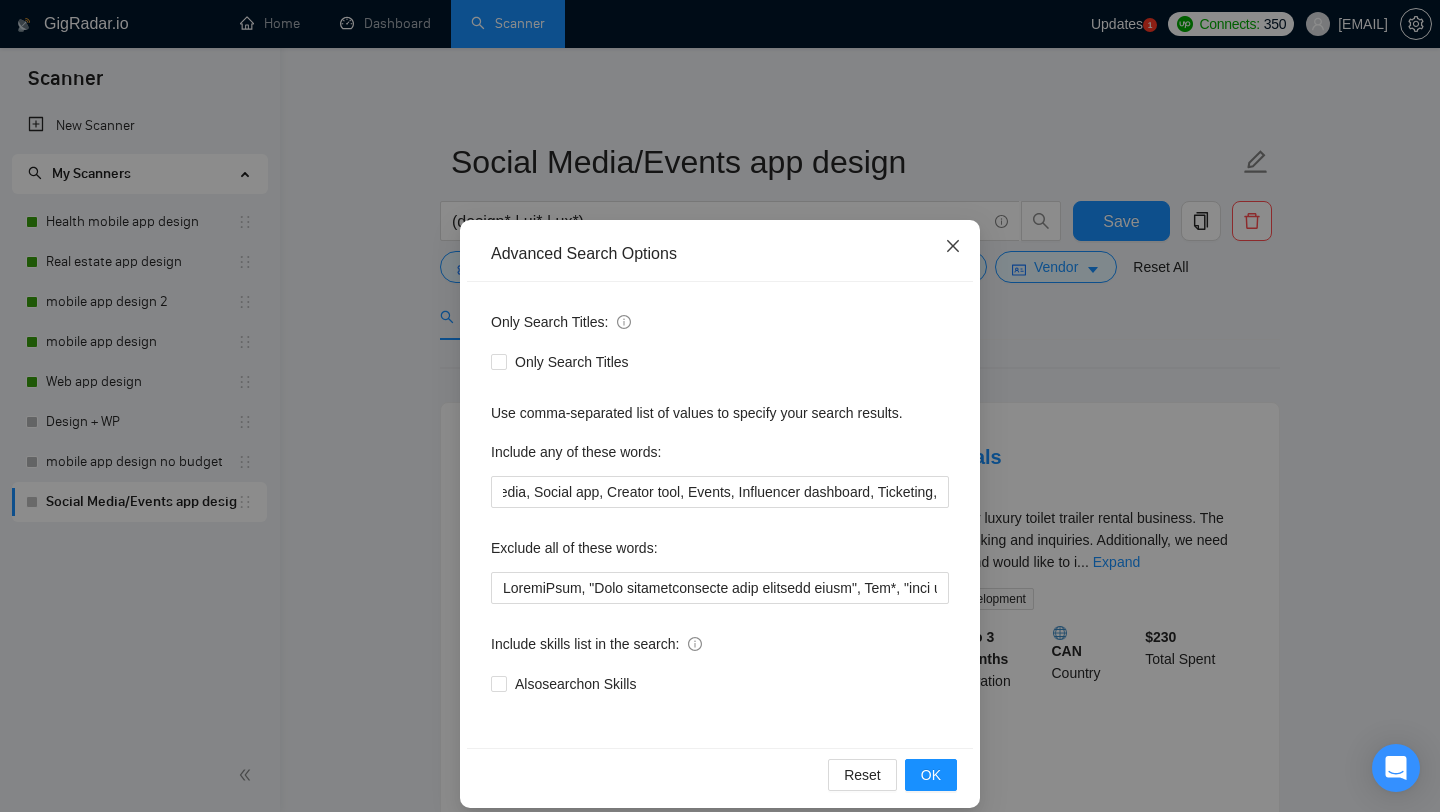 click 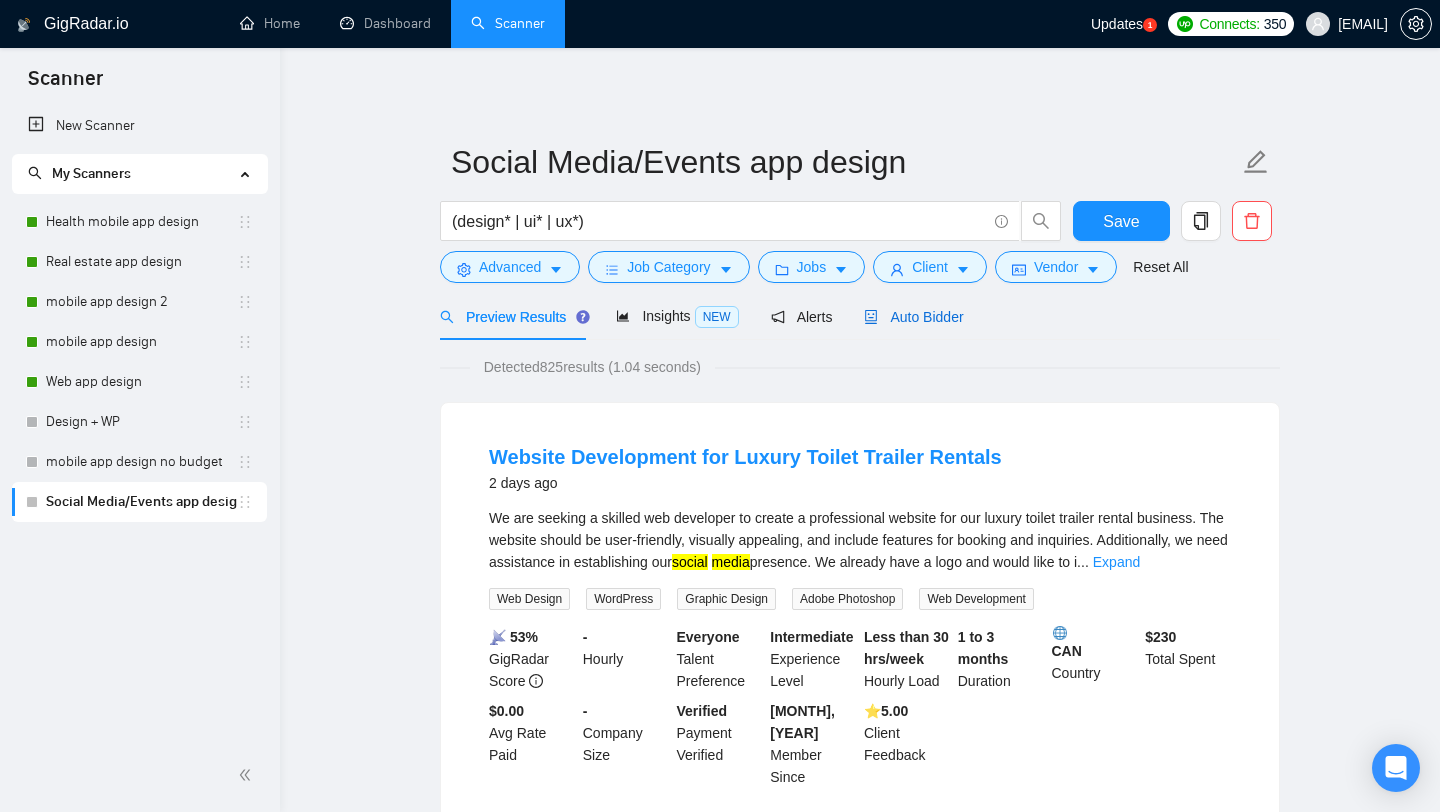 click on "Auto Bidder" at bounding box center (913, 317) 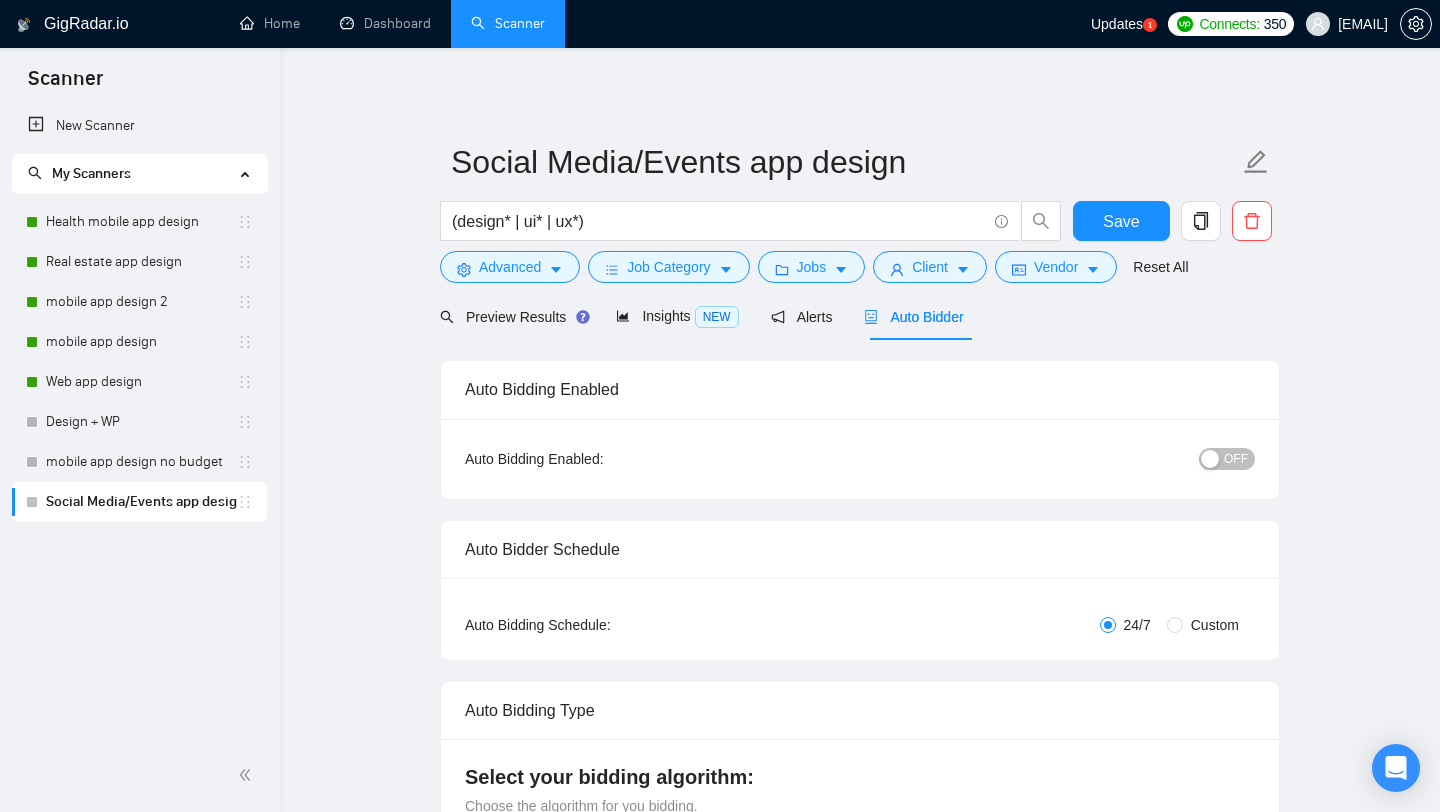 type 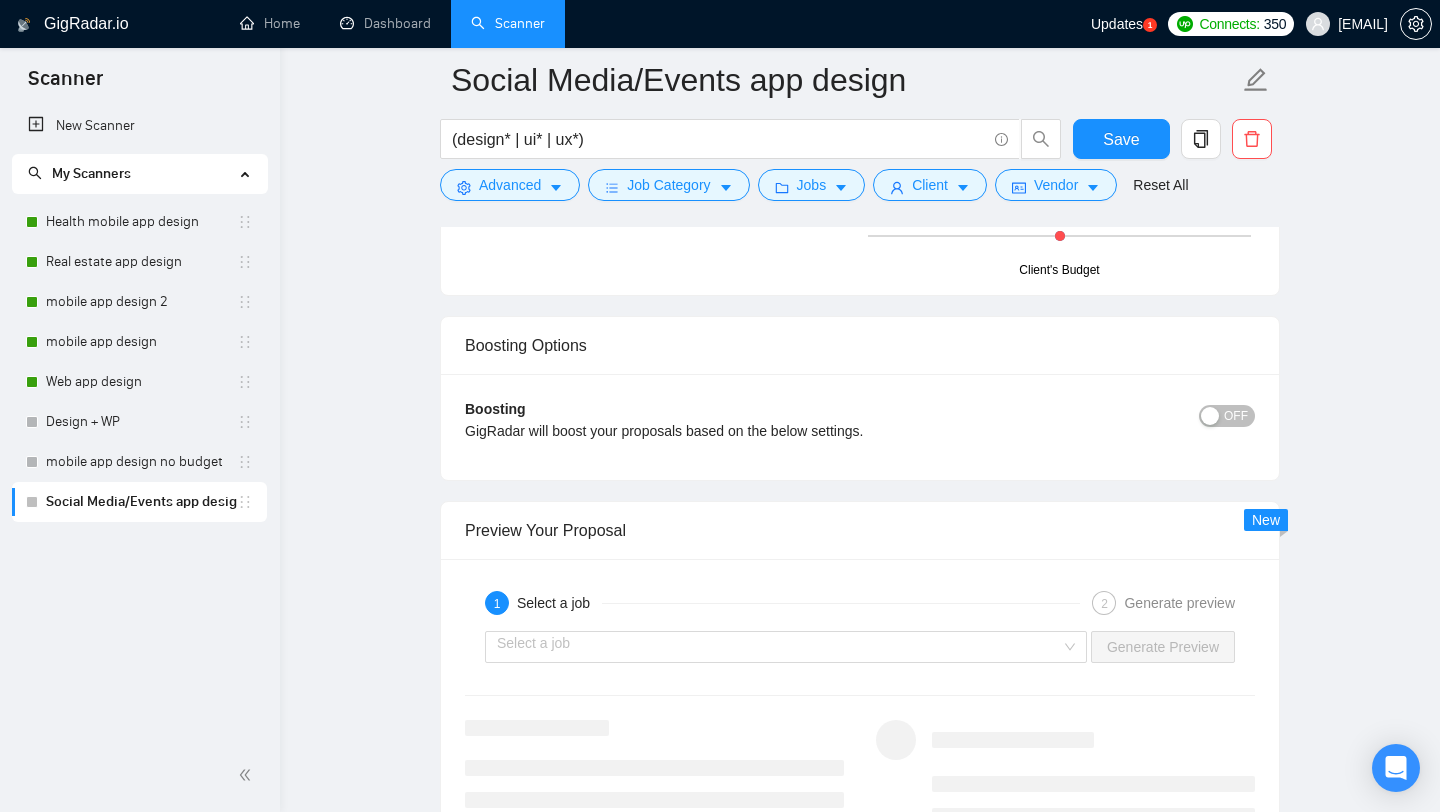 scroll, scrollTop: 3217, scrollLeft: 0, axis: vertical 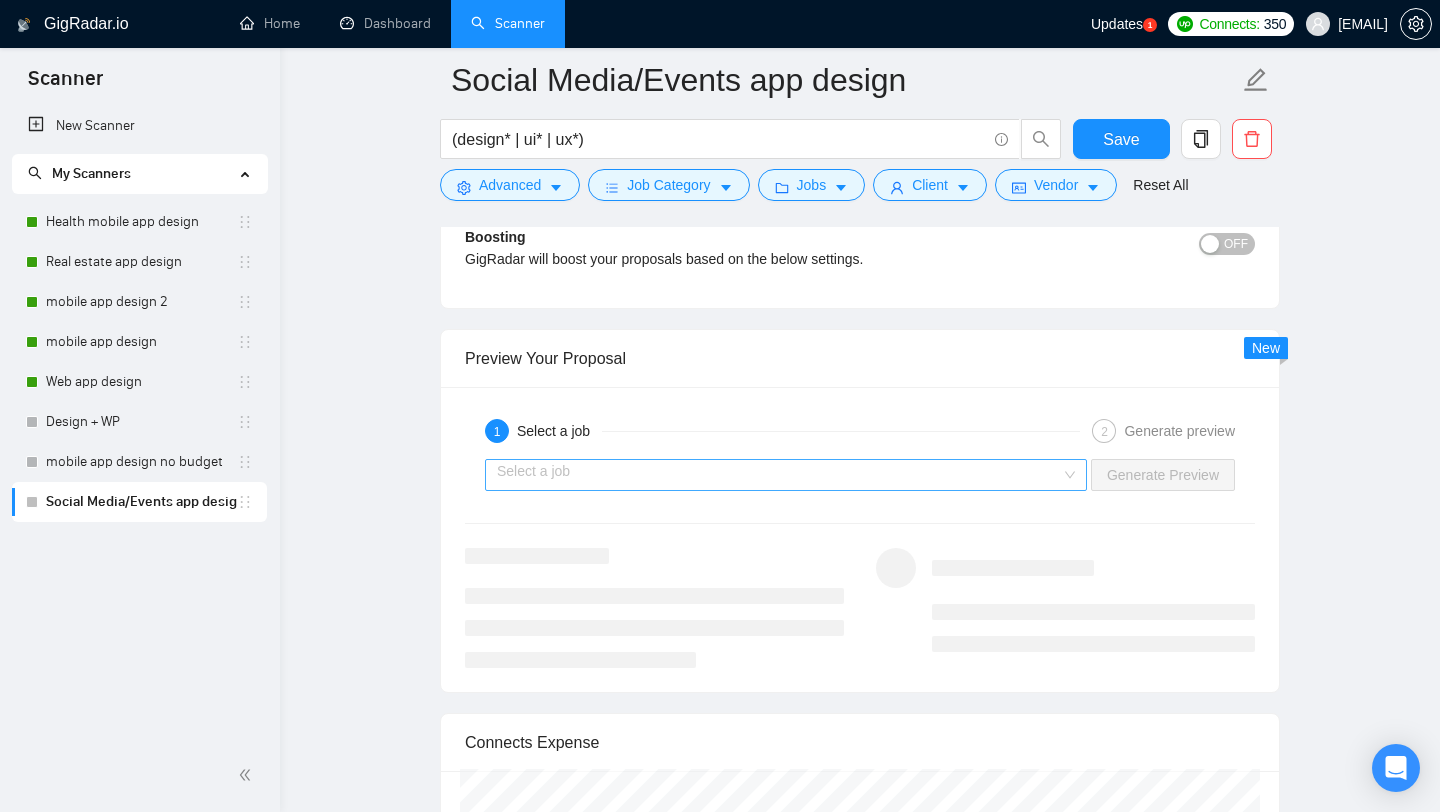 click at bounding box center (779, 475) 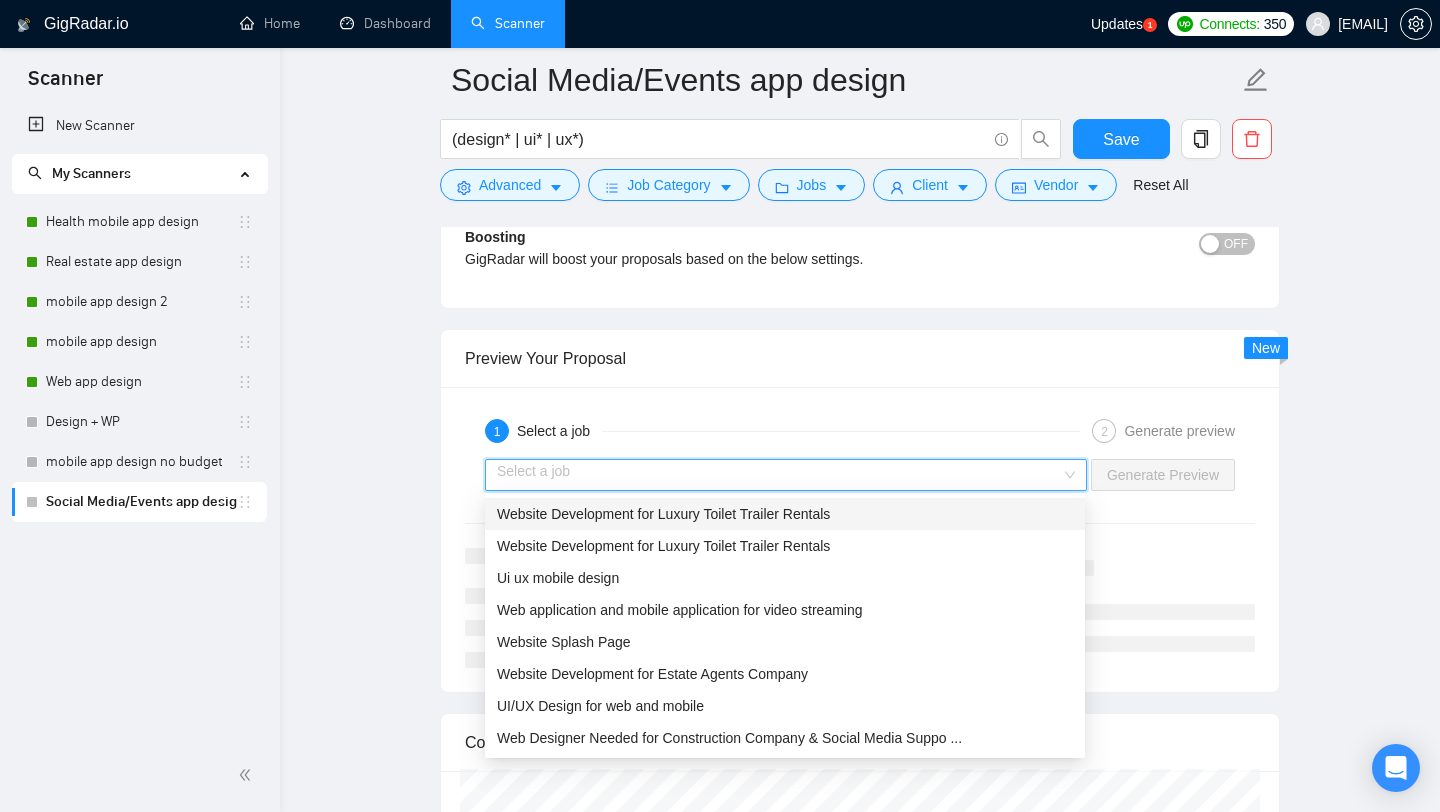 click on "Website Development for Luxury Toilet Trailer Rentals" at bounding box center (663, 514) 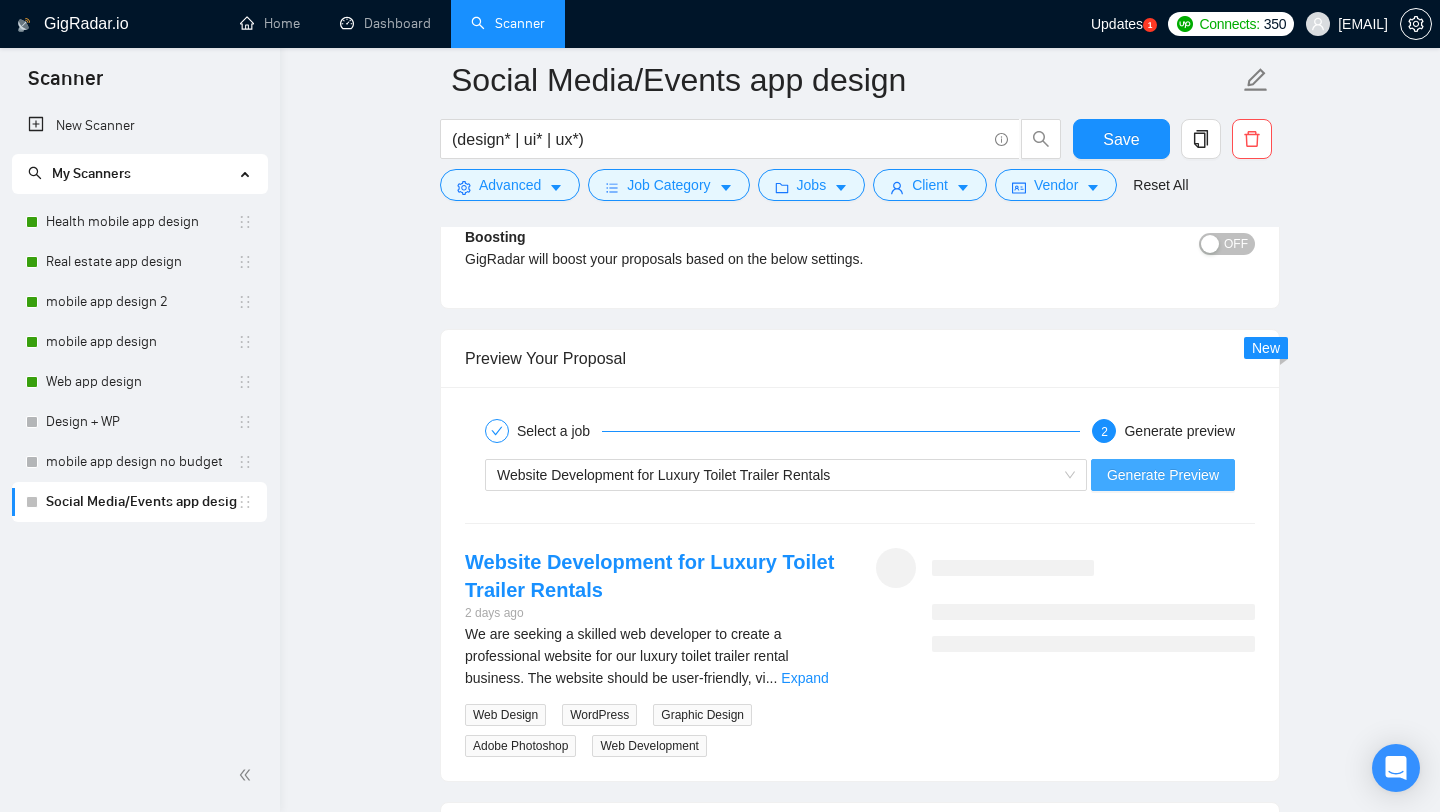 click on "Generate Preview" at bounding box center (1163, 475) 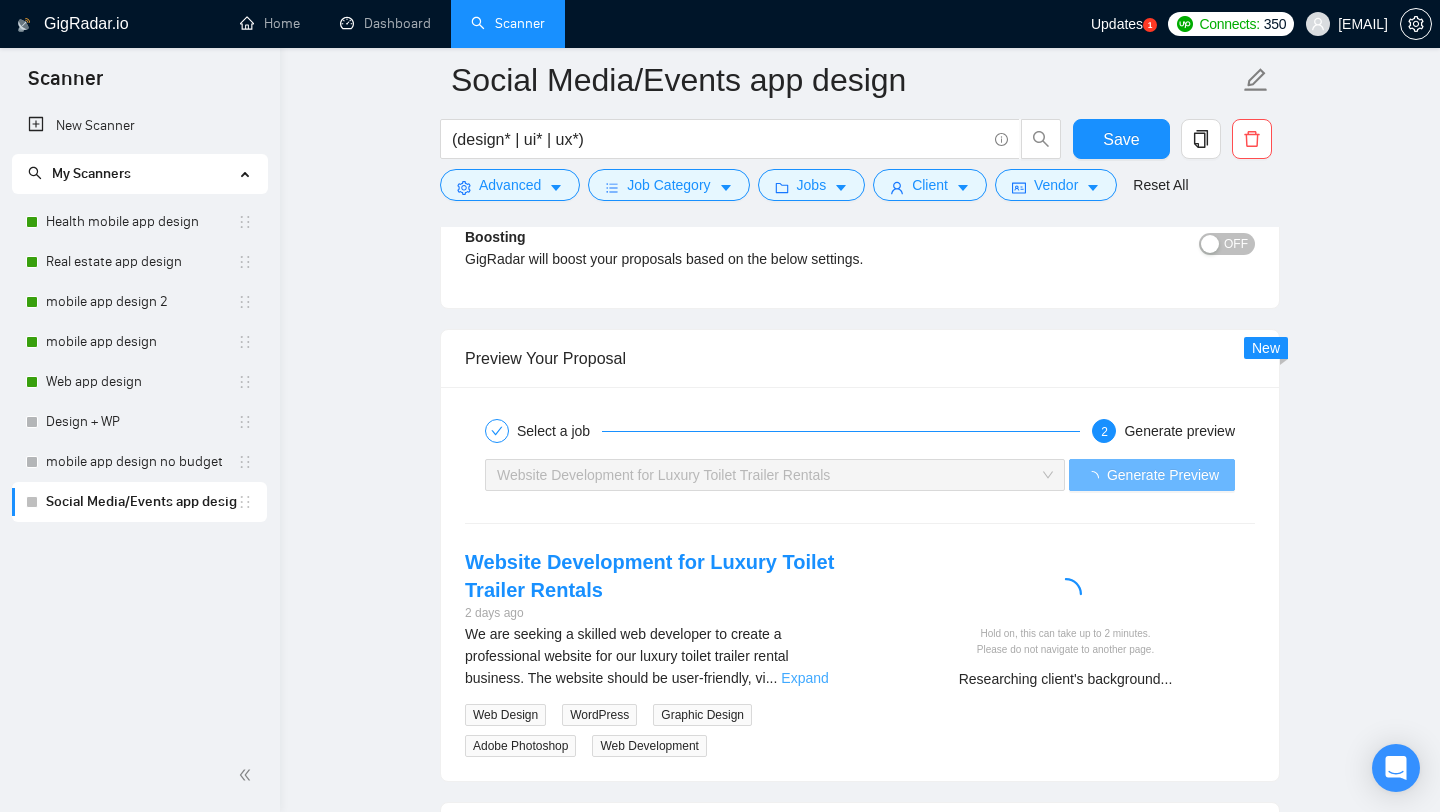 click on "Expand" at bounding box center (804, 678) 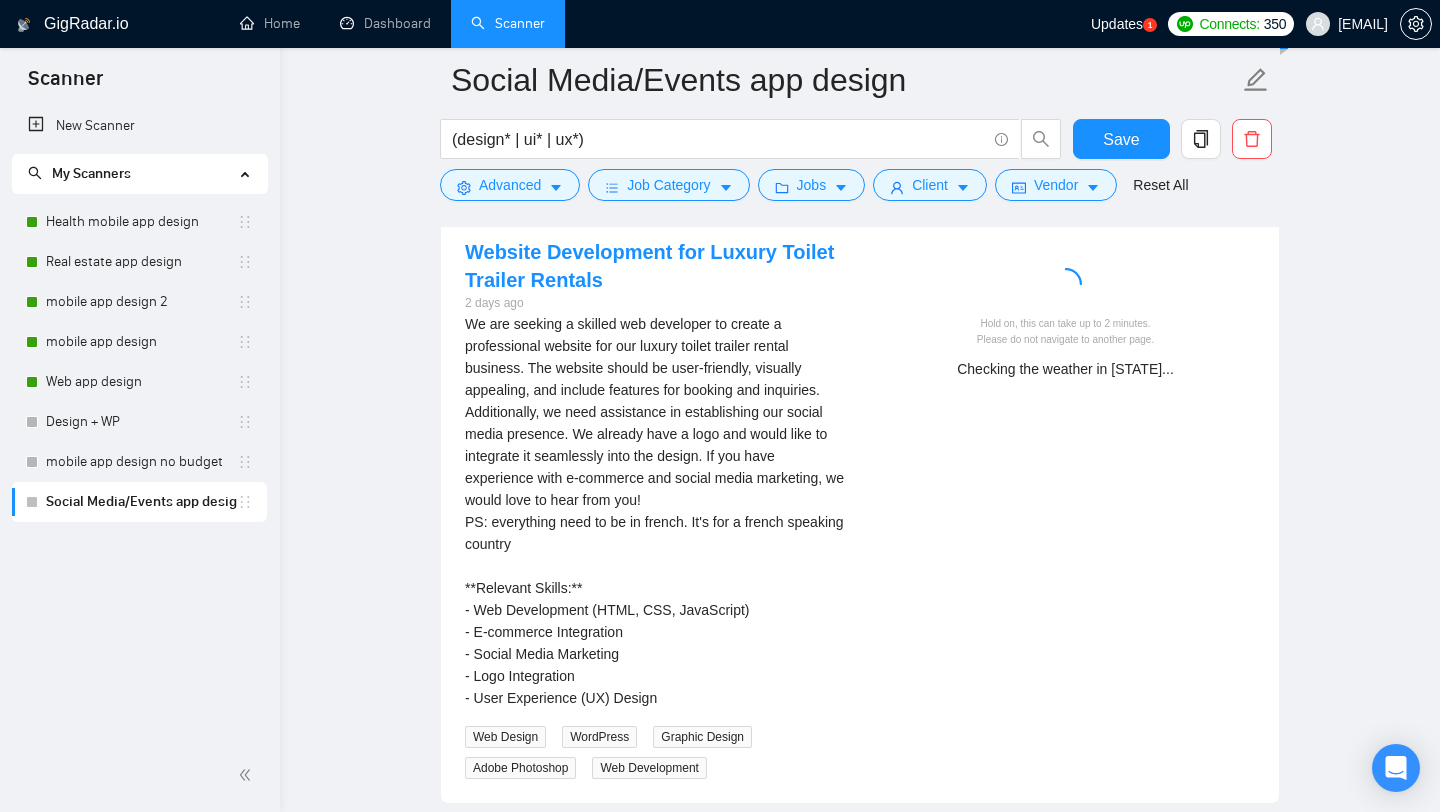 scroll, scrollTop: 3526, scrollLeft: 0, axis: vertical 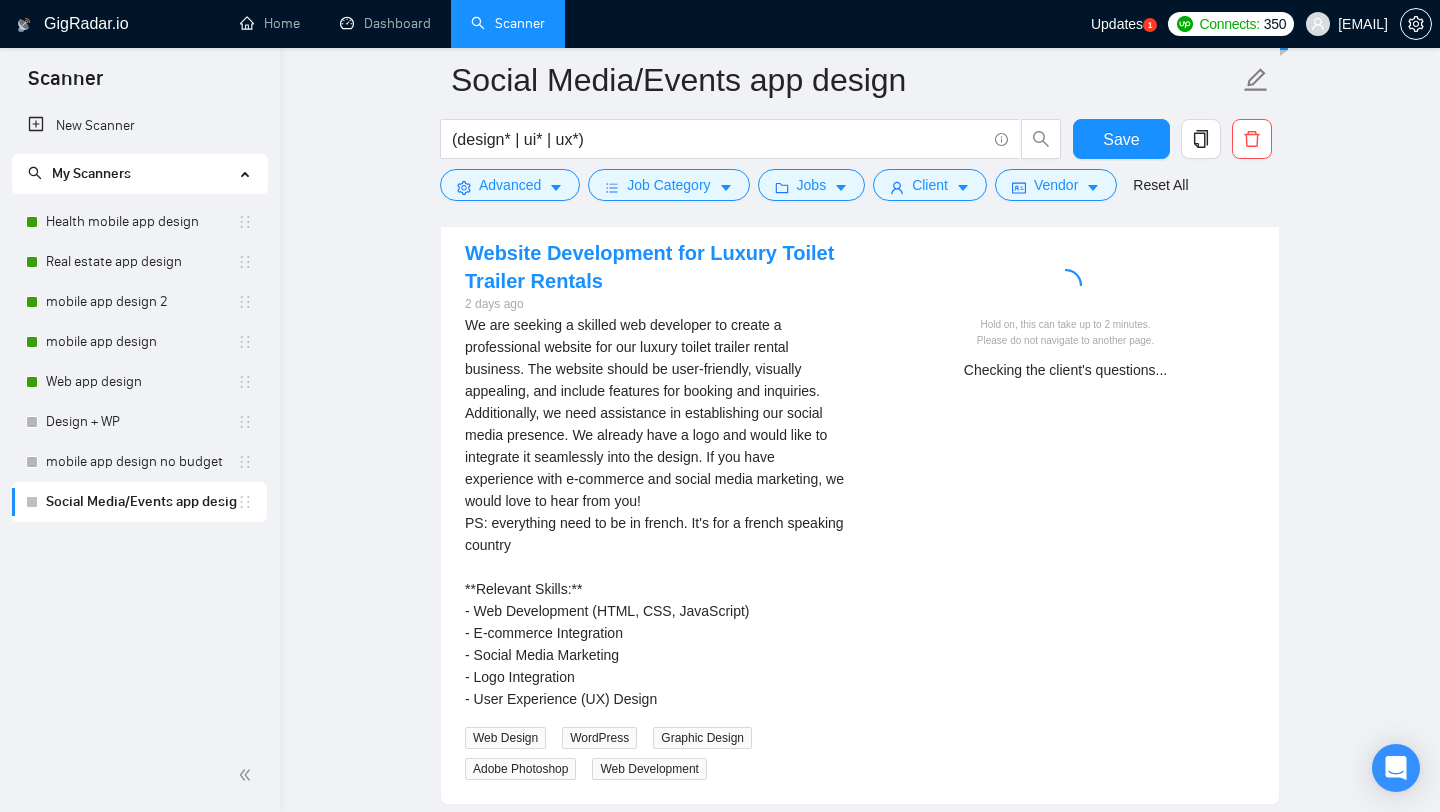 click on "Social Media/Events app design (design* | ui* | ux*) Save Advanced   Job Category   Jobs   Client   Vendor   Reset All" at bounding box center (860, 129) 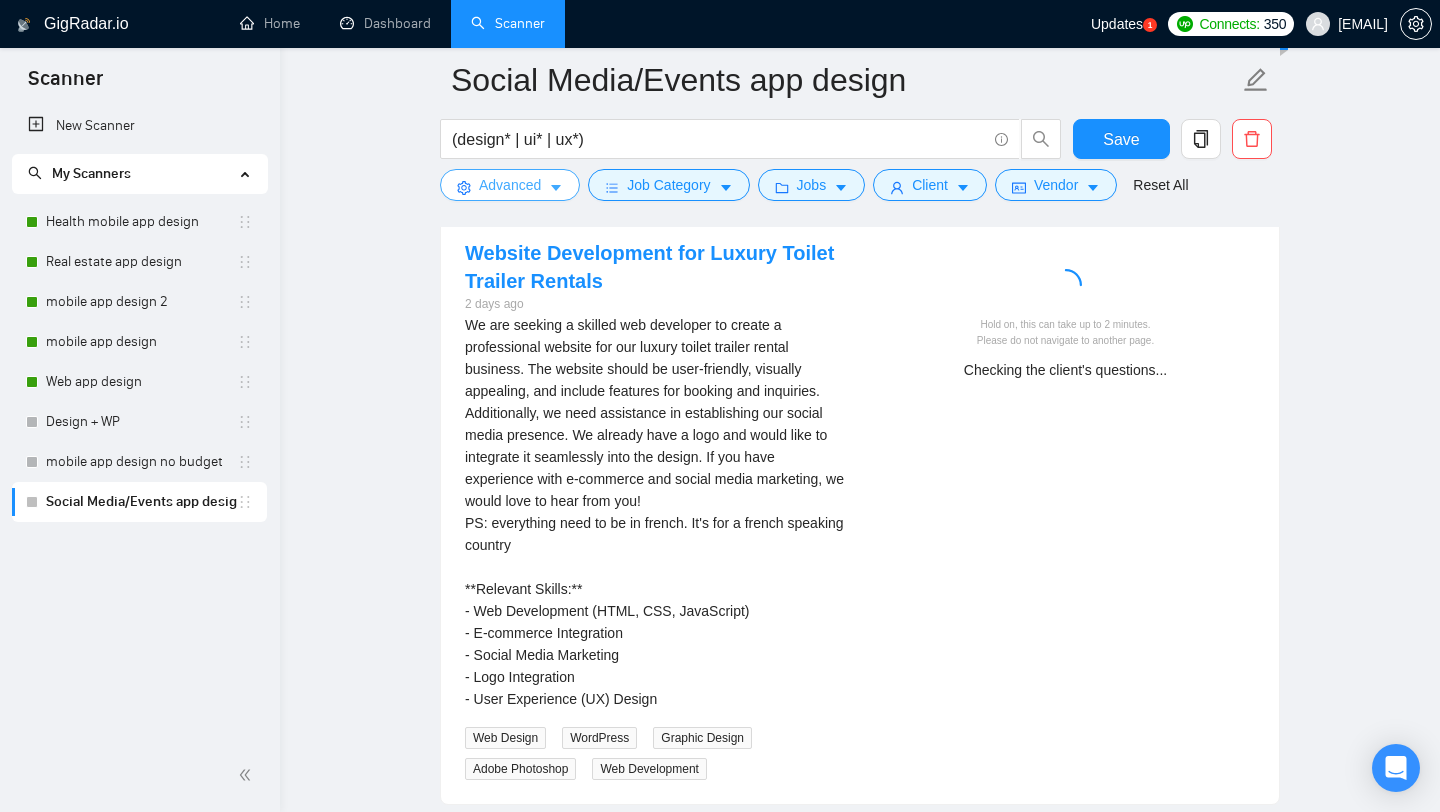 click on "Advanced" at bounding box center (510, 185) 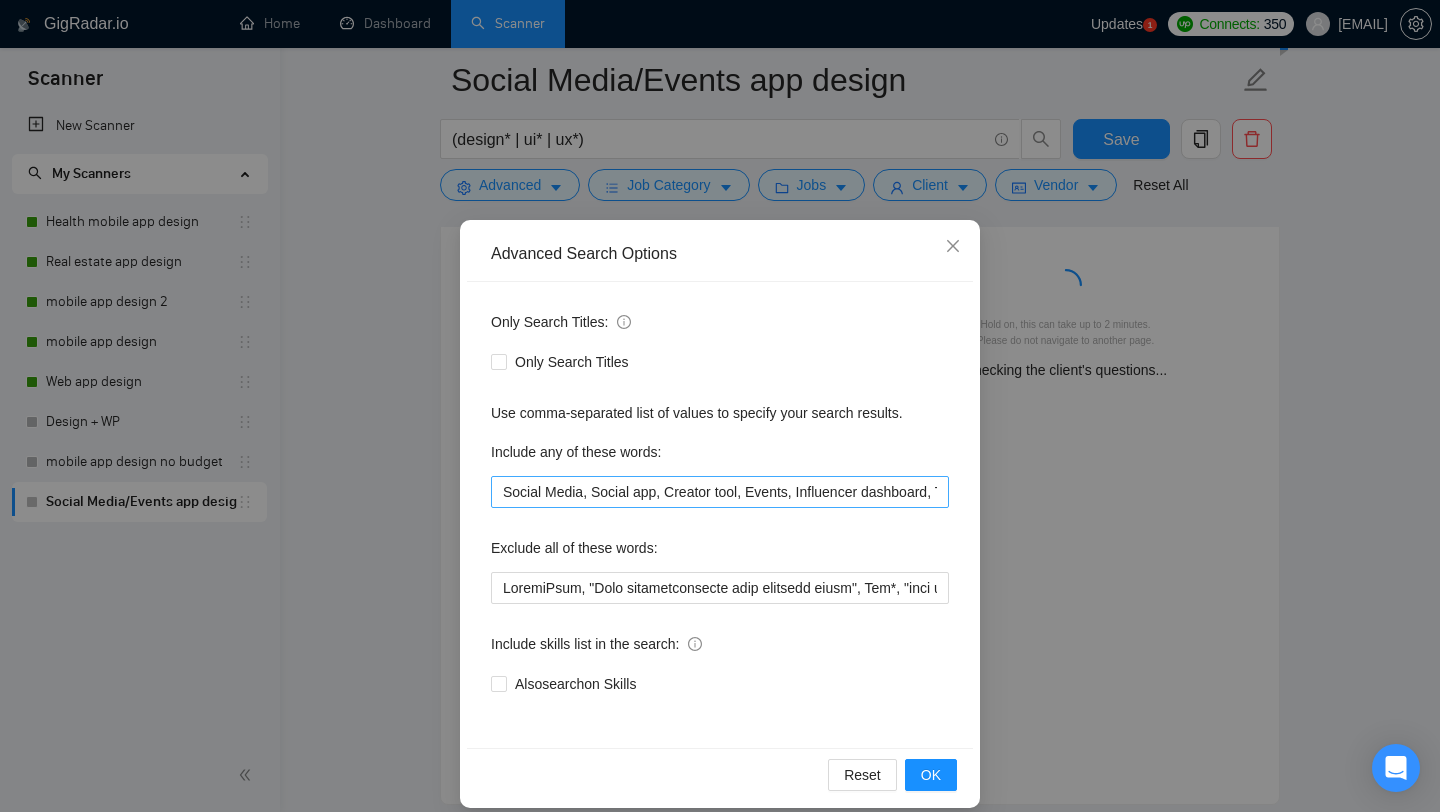 scroll, scrollTop: 0, scrollLeft: 0, axis: both 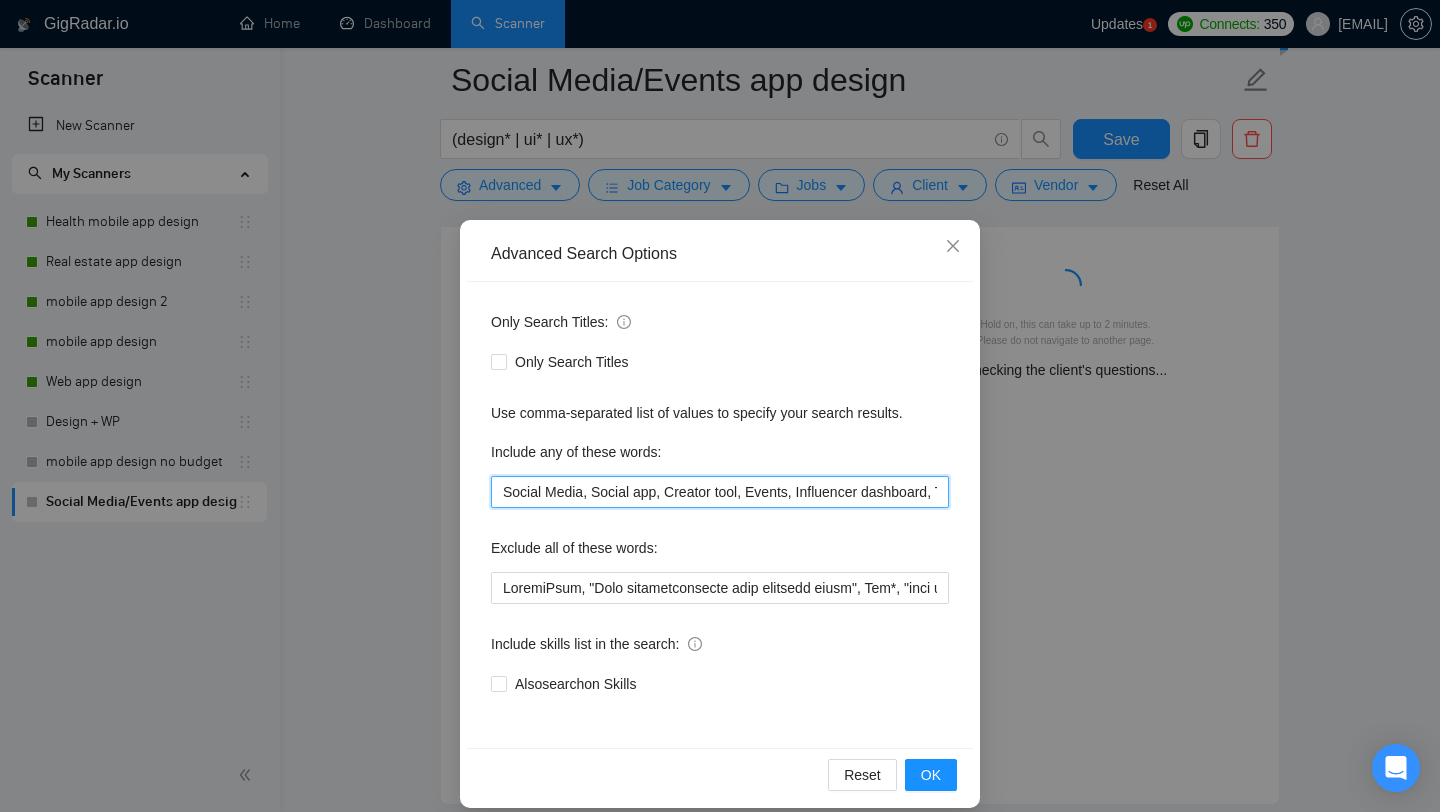 click on "Social Media, Social app, Creator tool, Events, Influencer dashboard, Ticketing," at bounding box center (720, 492) 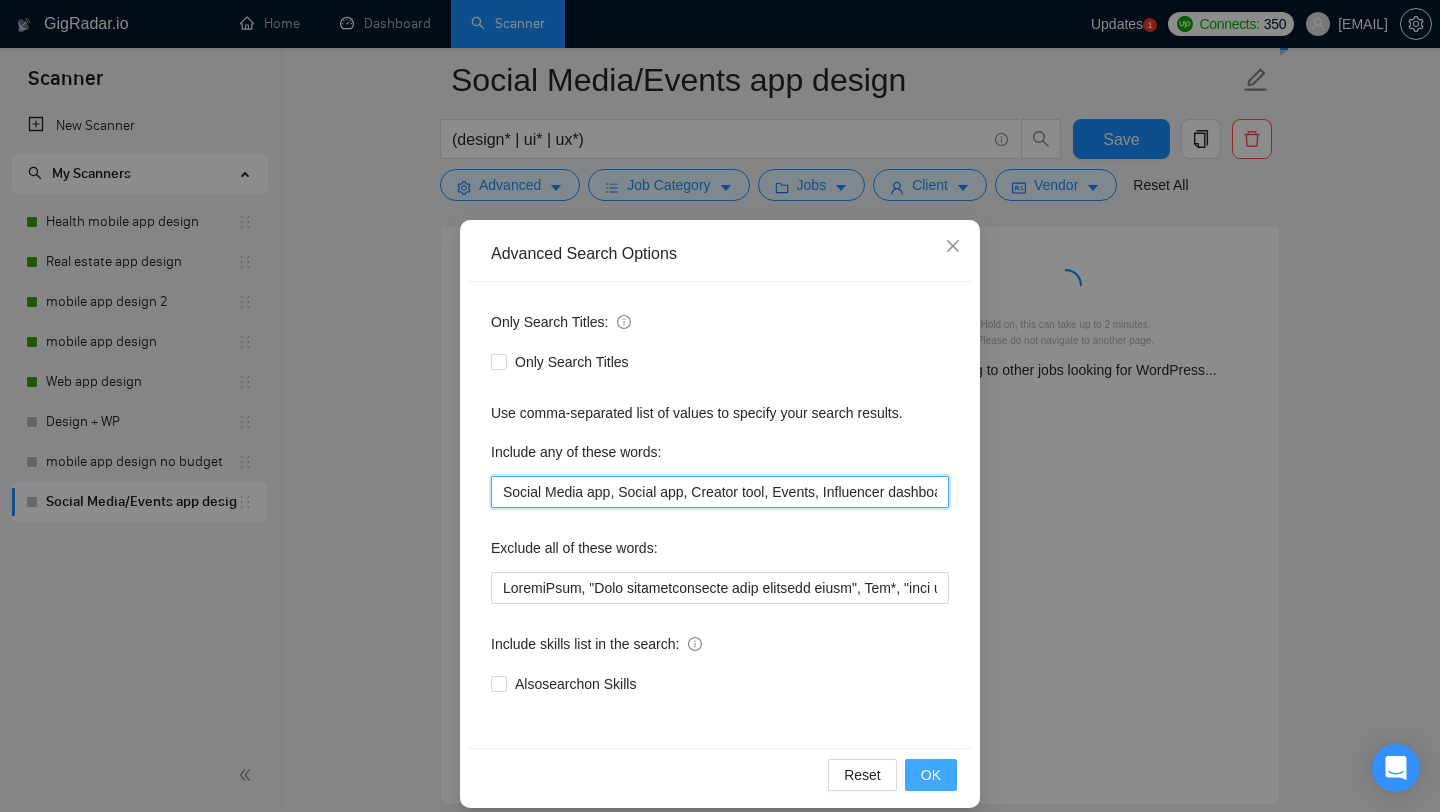 type on "Social Media app, Social app, Creator tool, Events, Influencer dashboard, Ticketing," 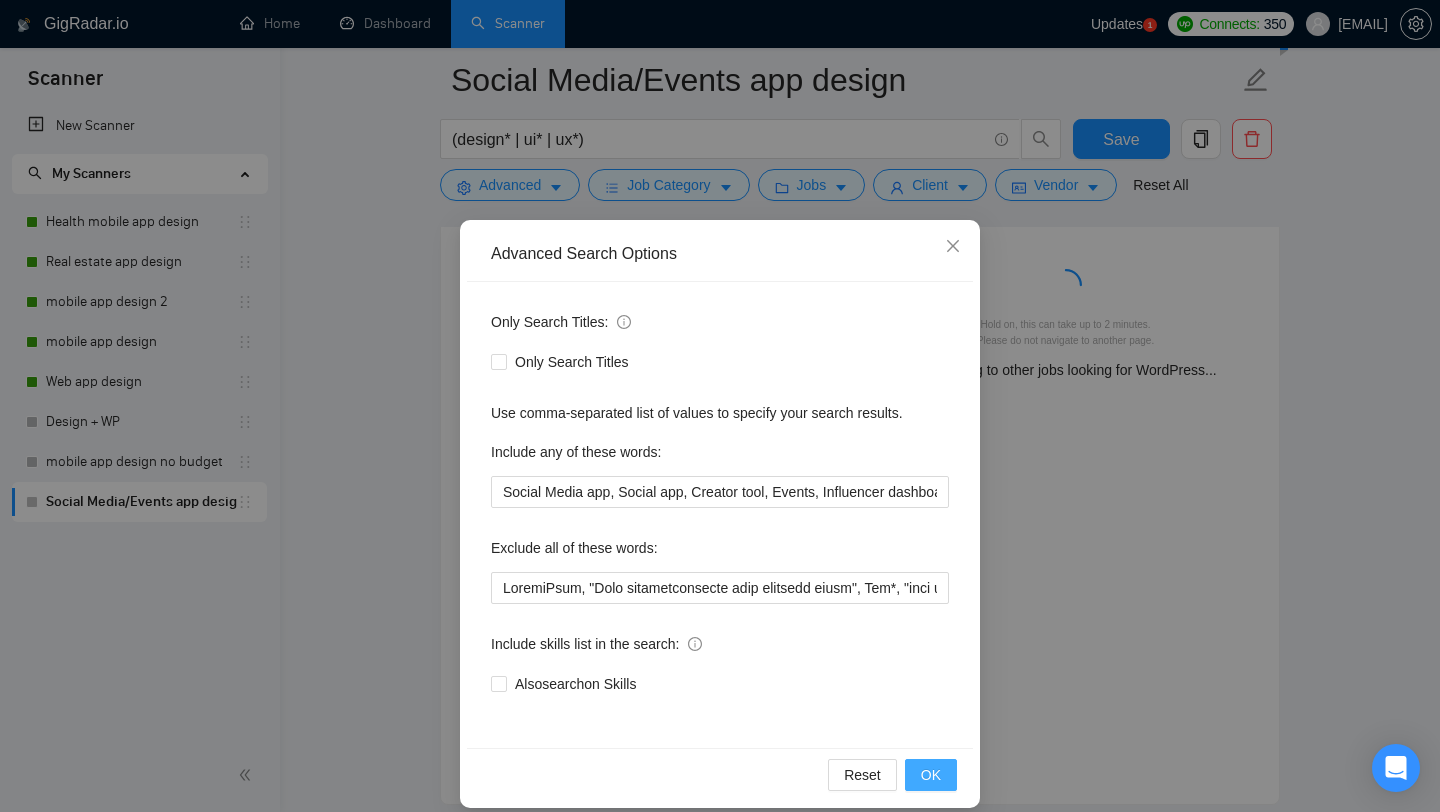 click on "OK" at bounding box center (931, 775) 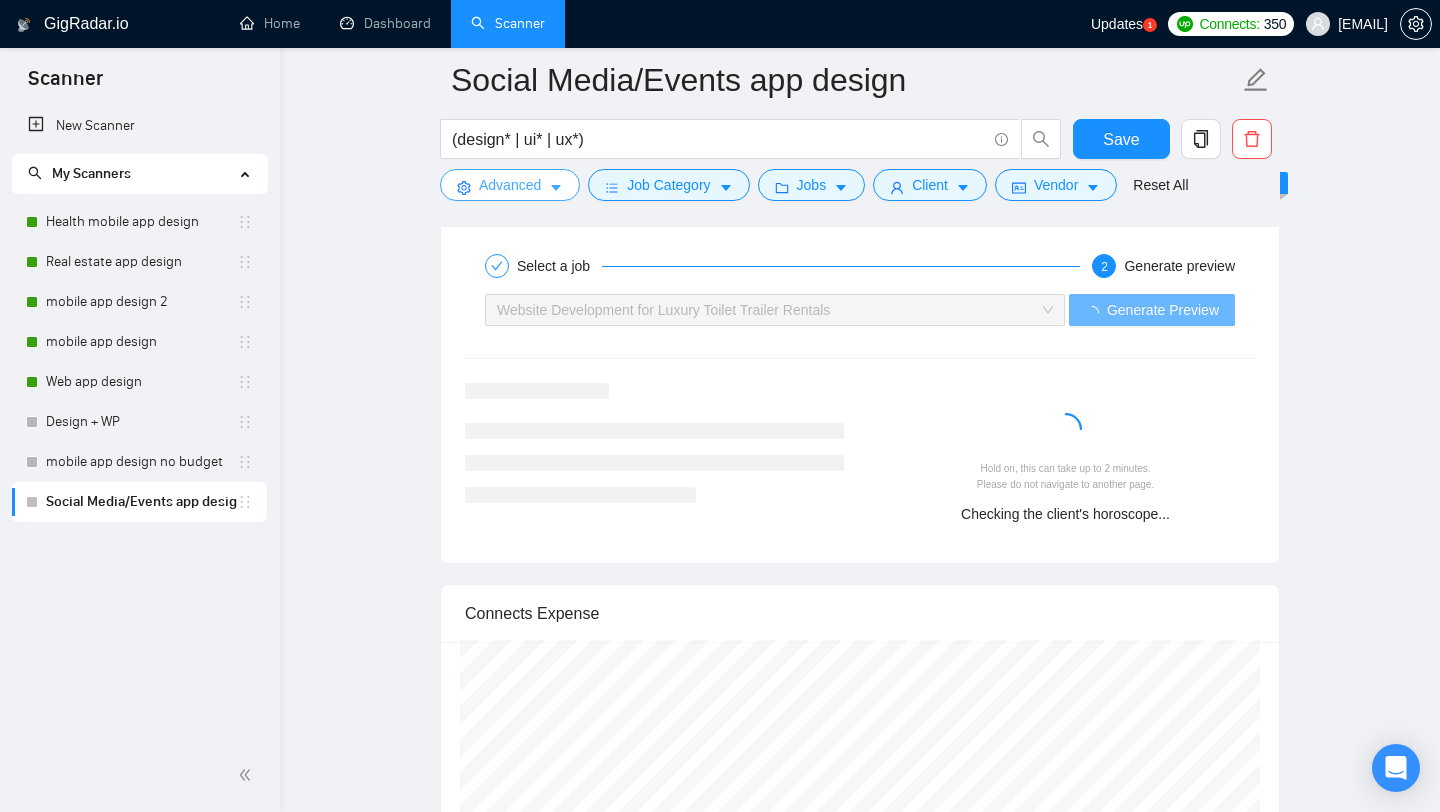 scroll, scrollTop: 3379, scrollLeft: 0, axis: vertical 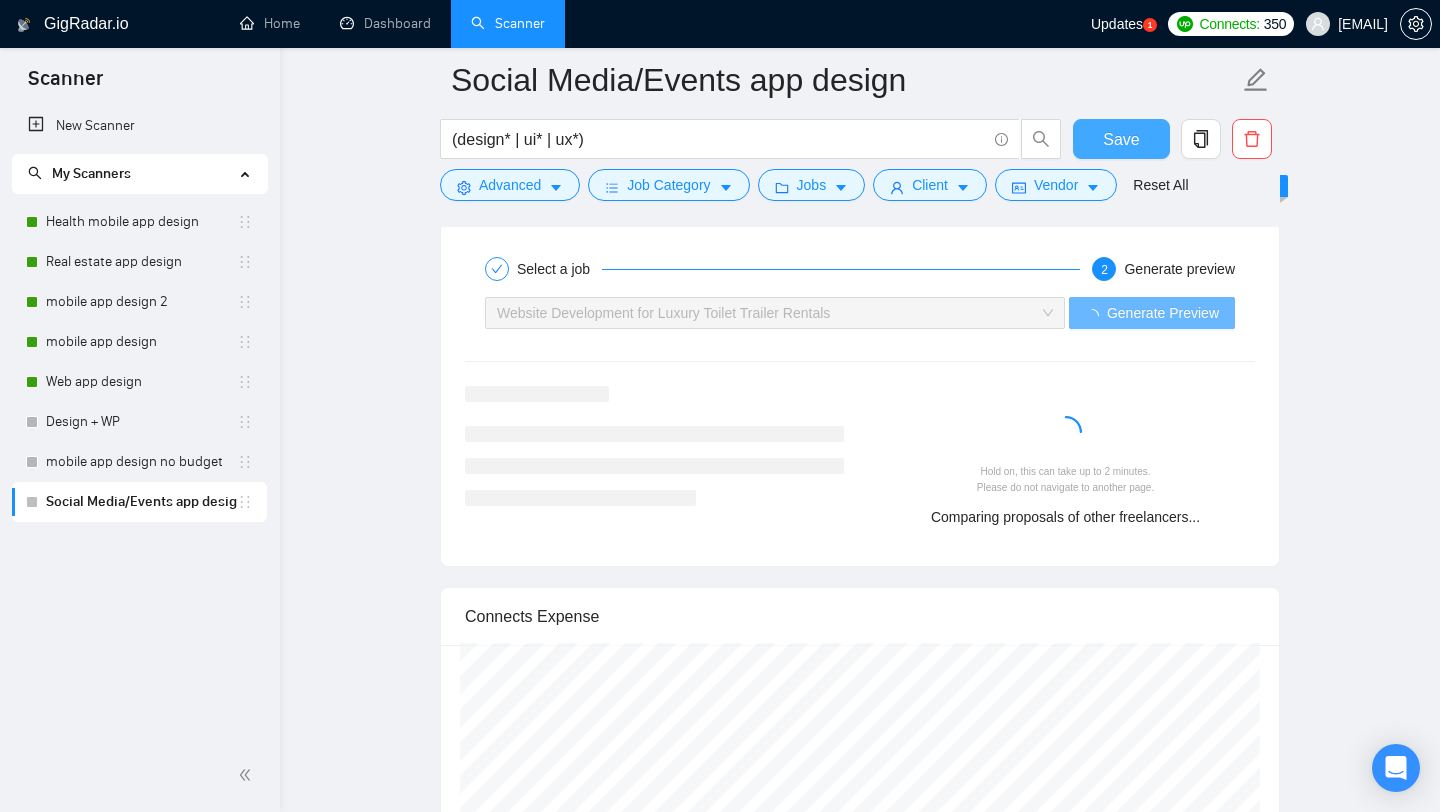 click on "Save" at bounding box center (1121, 139) 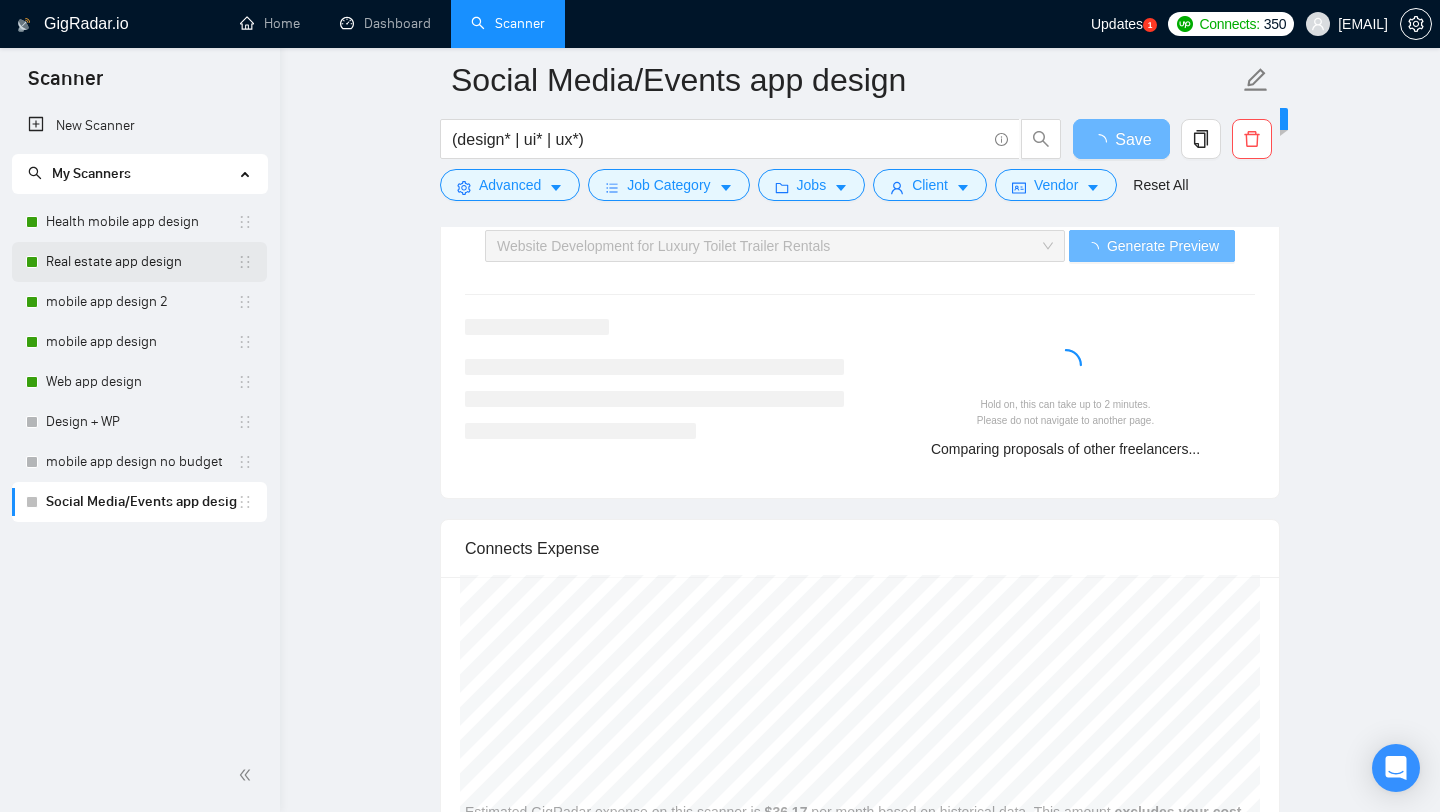 click on "Real estate app design" at bounding box center [141, 262] 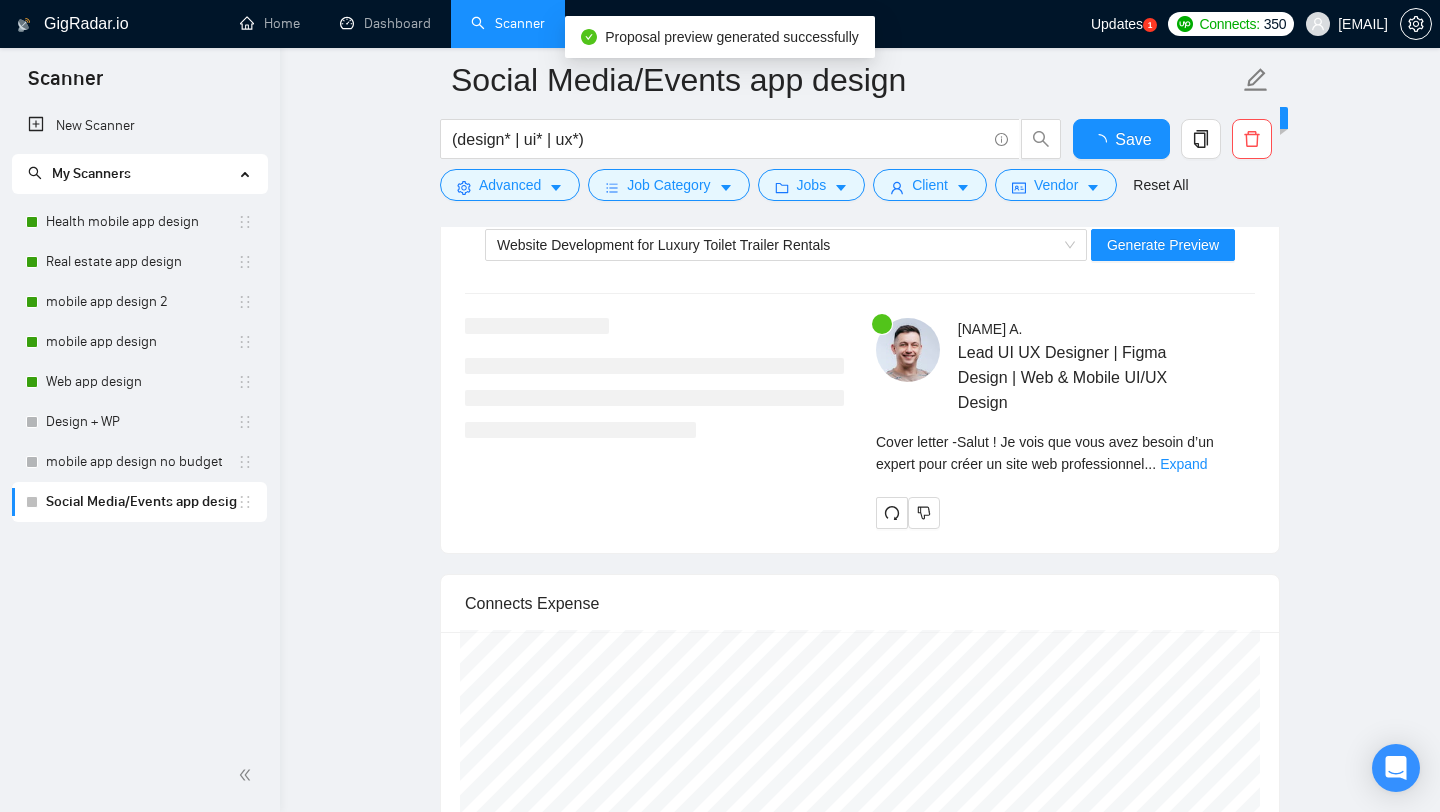 click on "Select a job 2 Generate preview Website Development for Luxury Toilet Trailer Rentals Generate Preview     [NAME]   A .      Lead UI UX Designer | Figma Design | Web & Mobile UI/UX Design Cover letter -  🚽✨ Salut ! Je vois que vous avez besoin d’un expert pour créer un site web professionnel ... Expand" at bounding box center (860, 355) 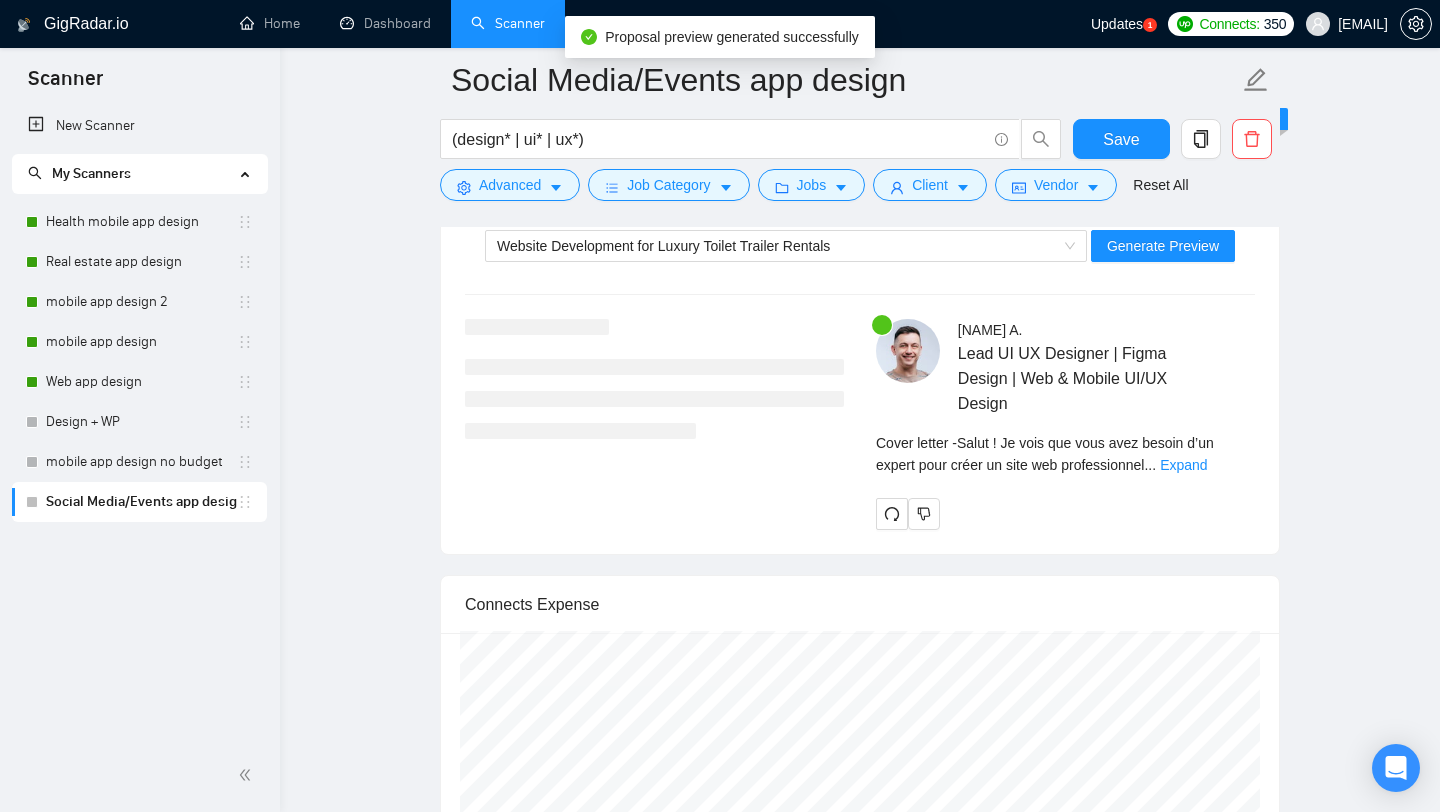 type 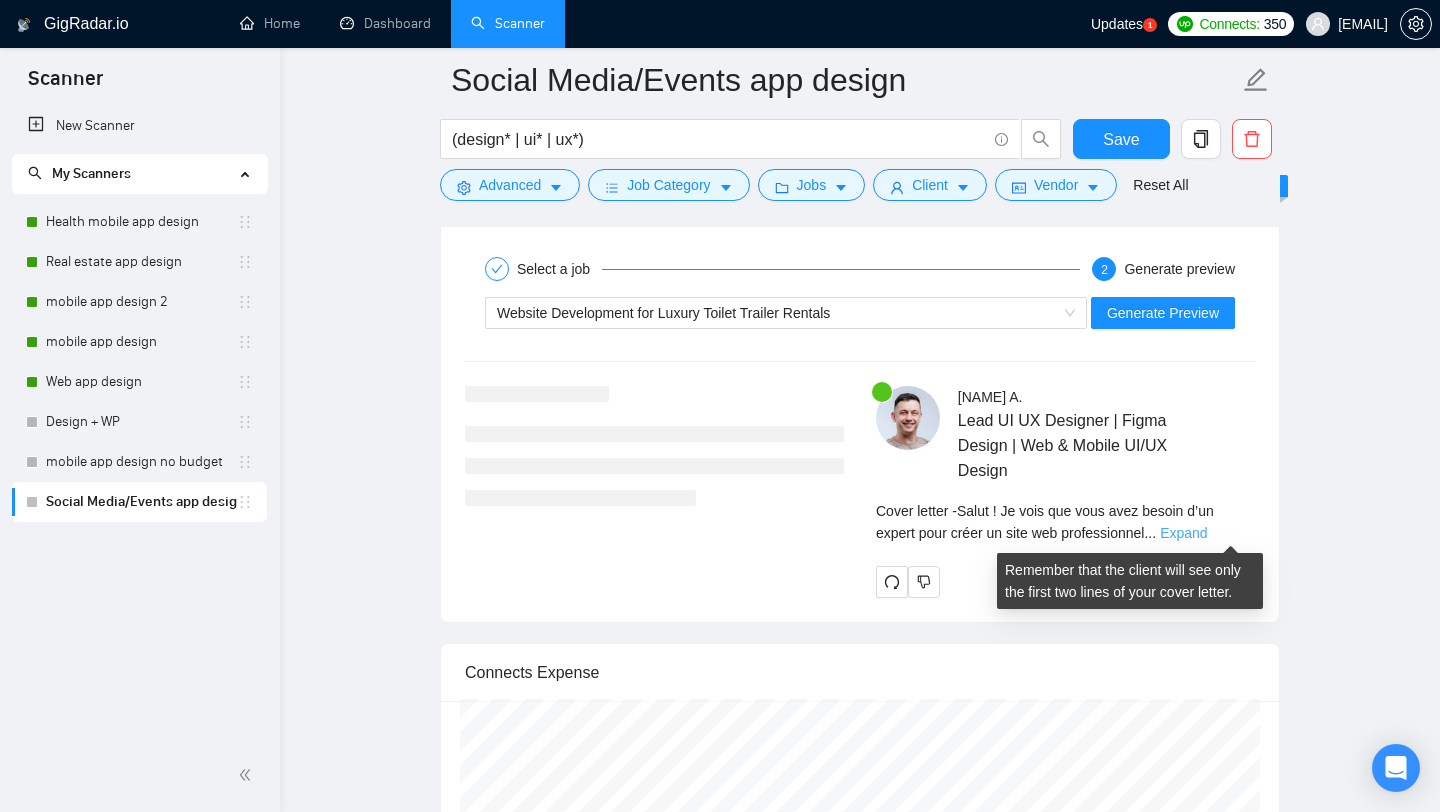 click on "Expand" at bounding box center [1183, 533] 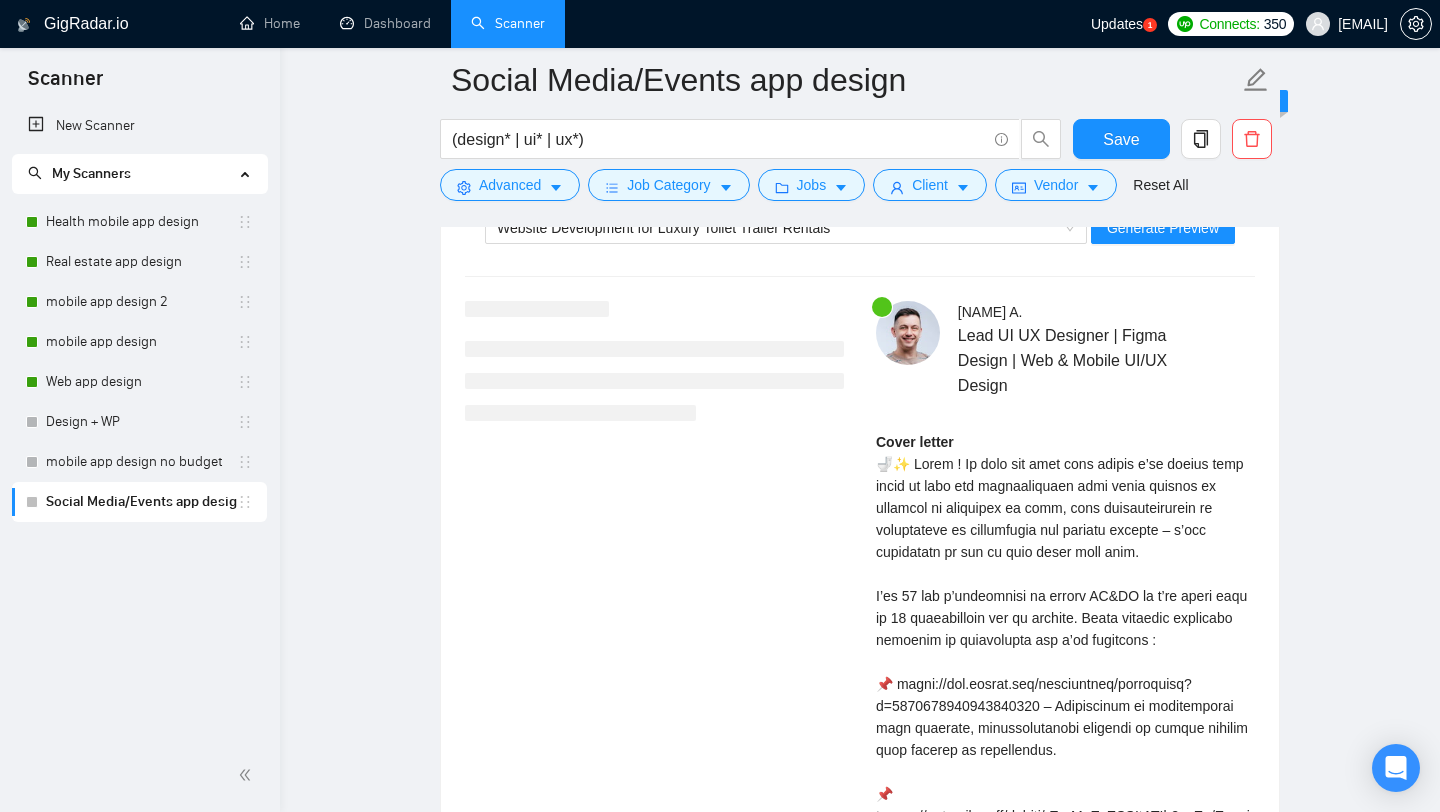 scroll, scrollTop: 3462, scrollLeft: 0, axis: vertical 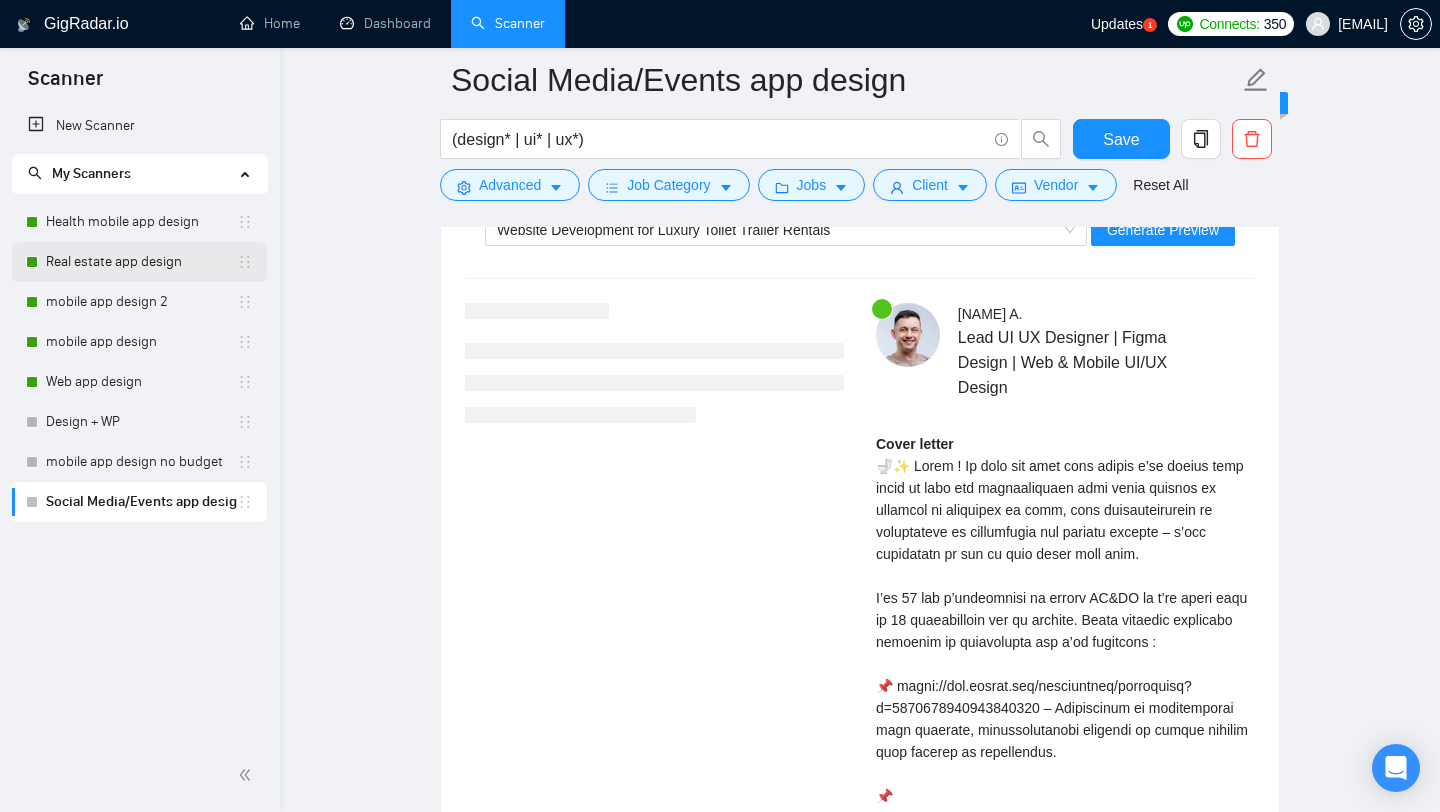 click on "Real estate app design" at bounding box center (141, 262) 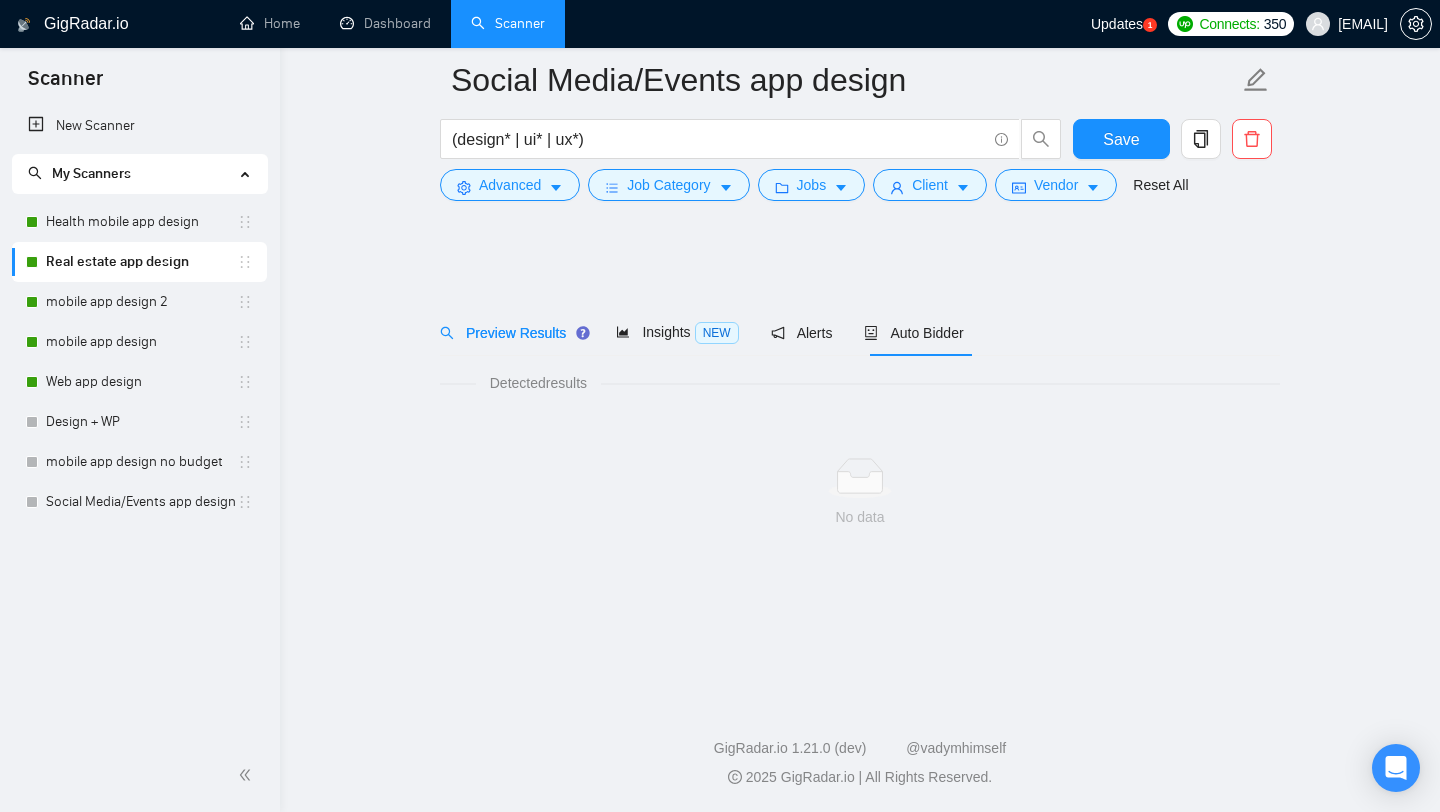 scroll, scrollTop: 0, scrollLeft: 0, axis: both 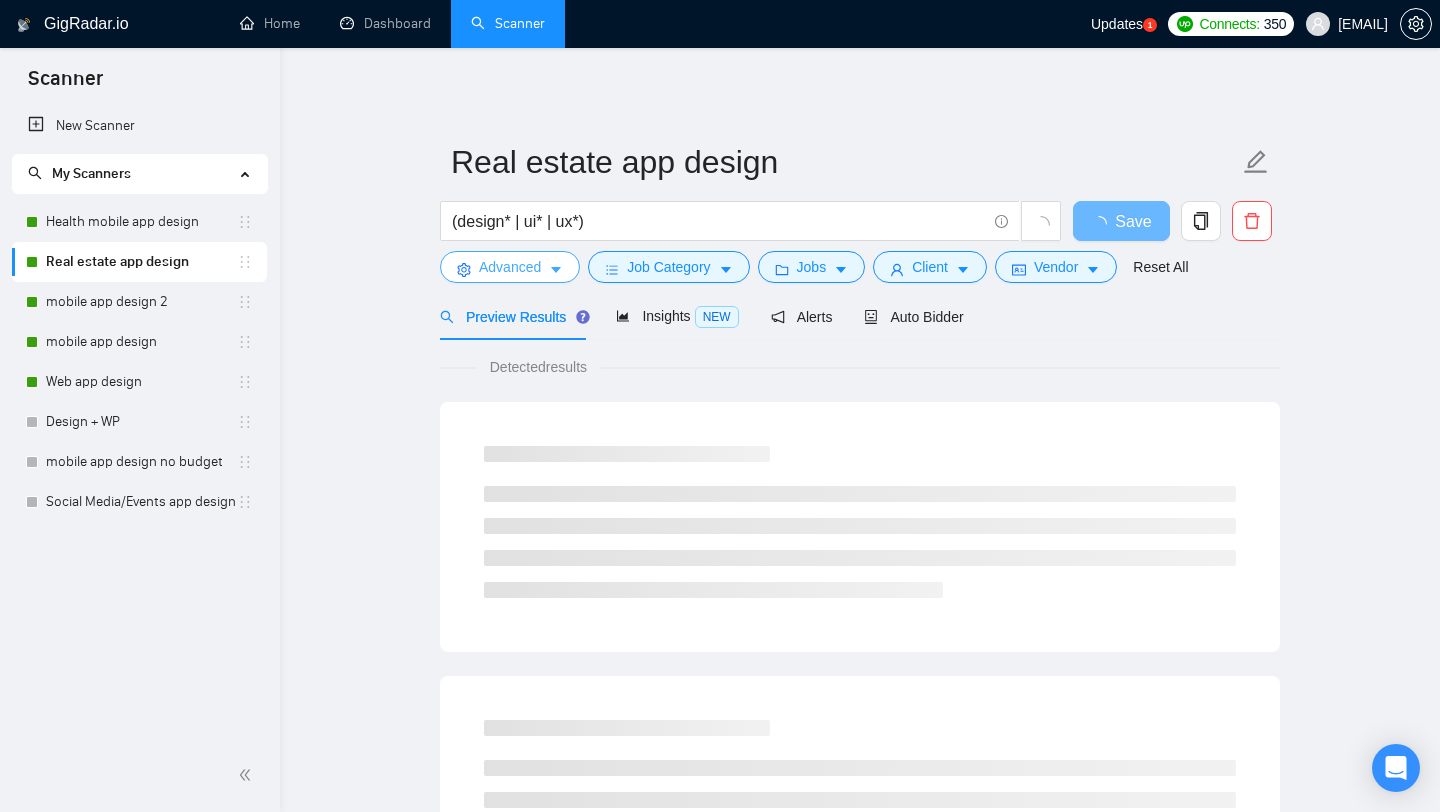 click on "Advanced" at bounding box center [510, 267] 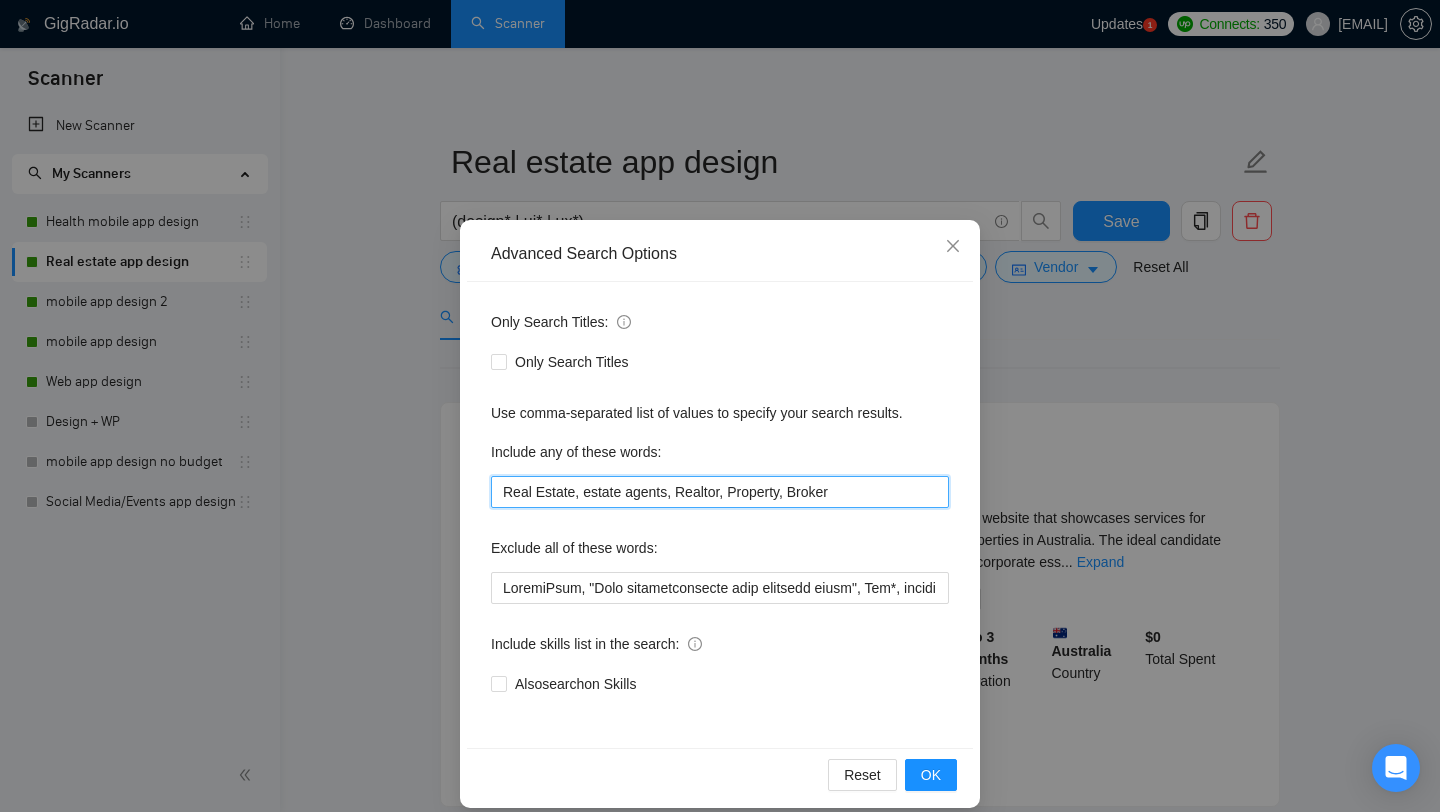 click on "Real Estate, estate agents, Realtor, Property, Broker" at bounding box center [720, 492] 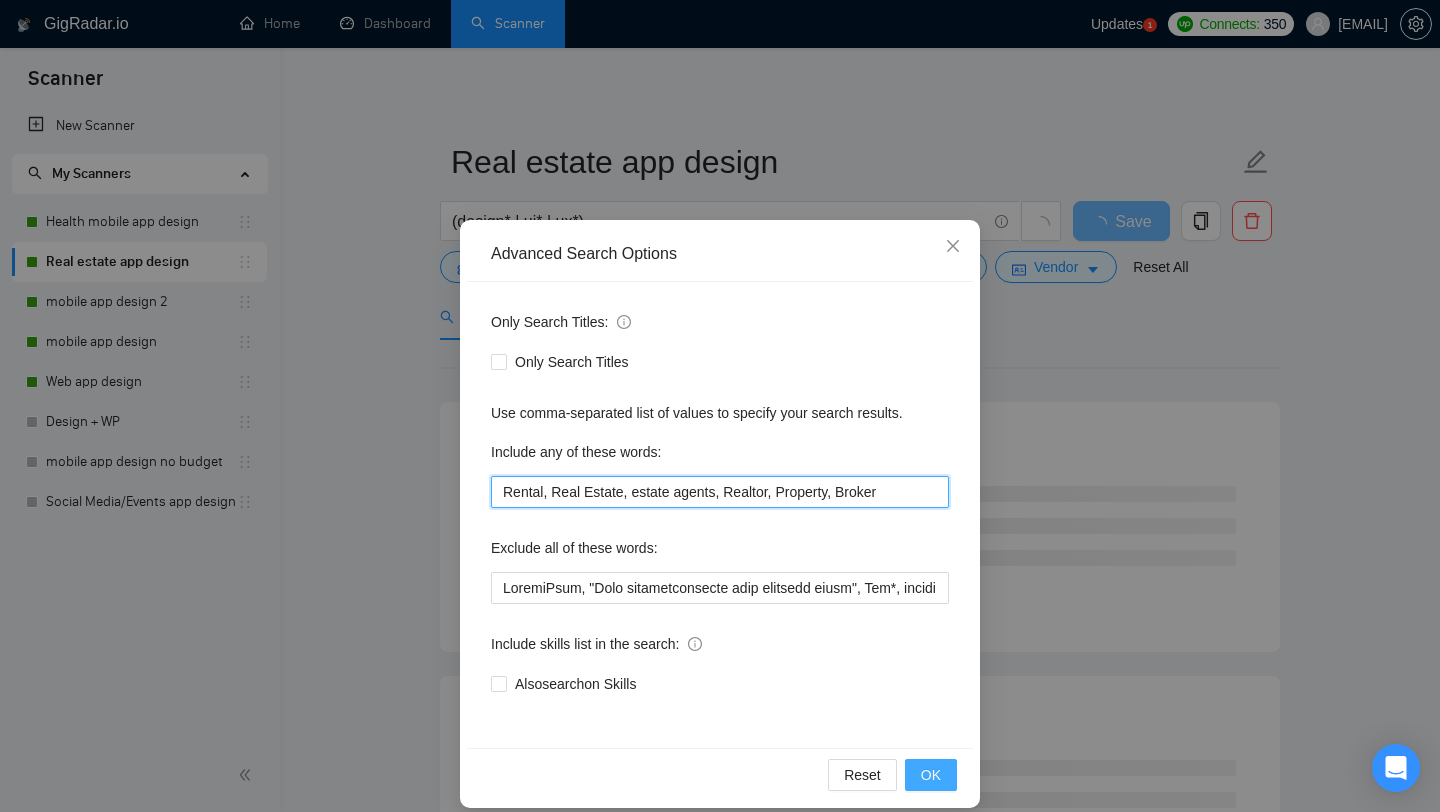 type on "Rental, Real Estate, estate agents, Realtor, Property, Broker" 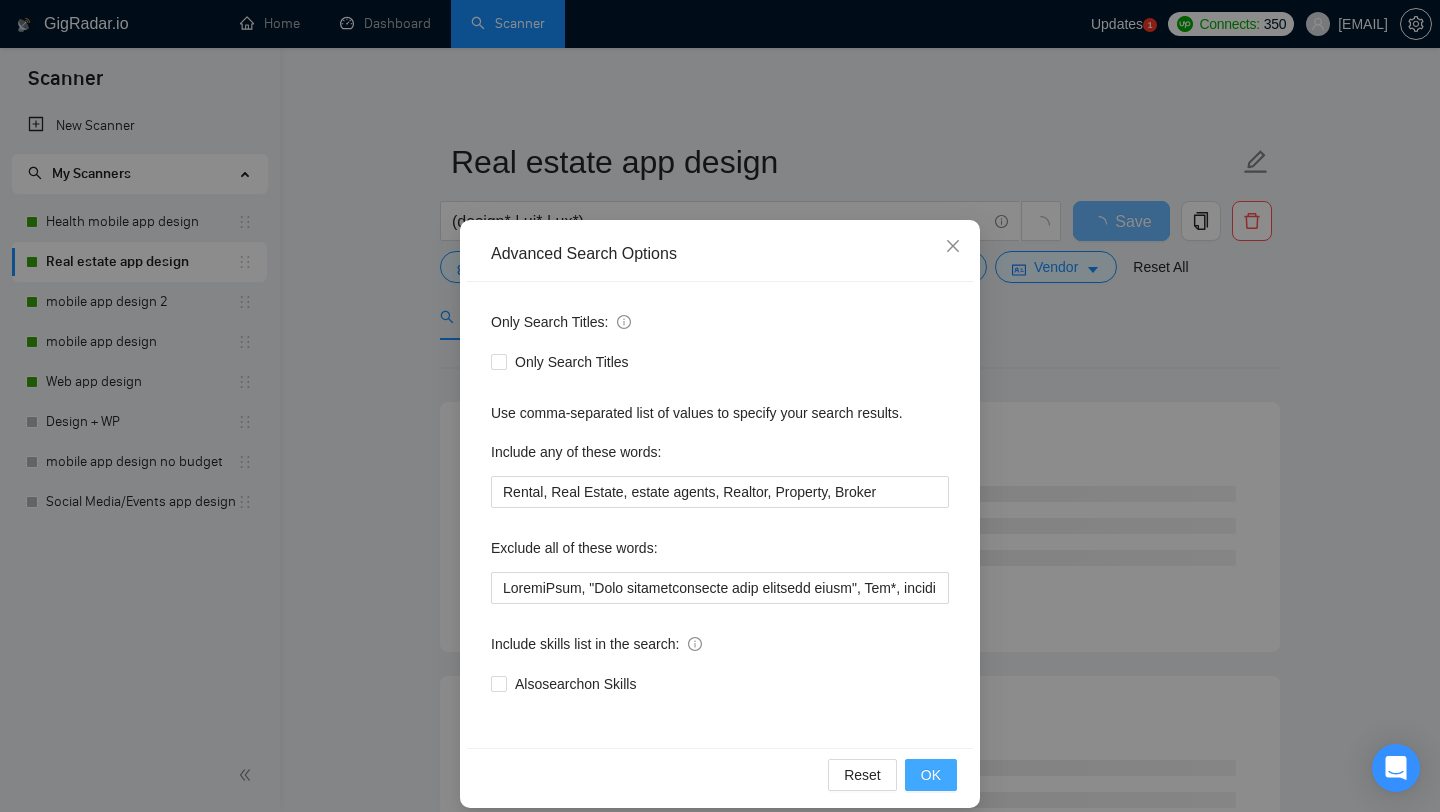 click on "OK" at bounding box center [931, 775] 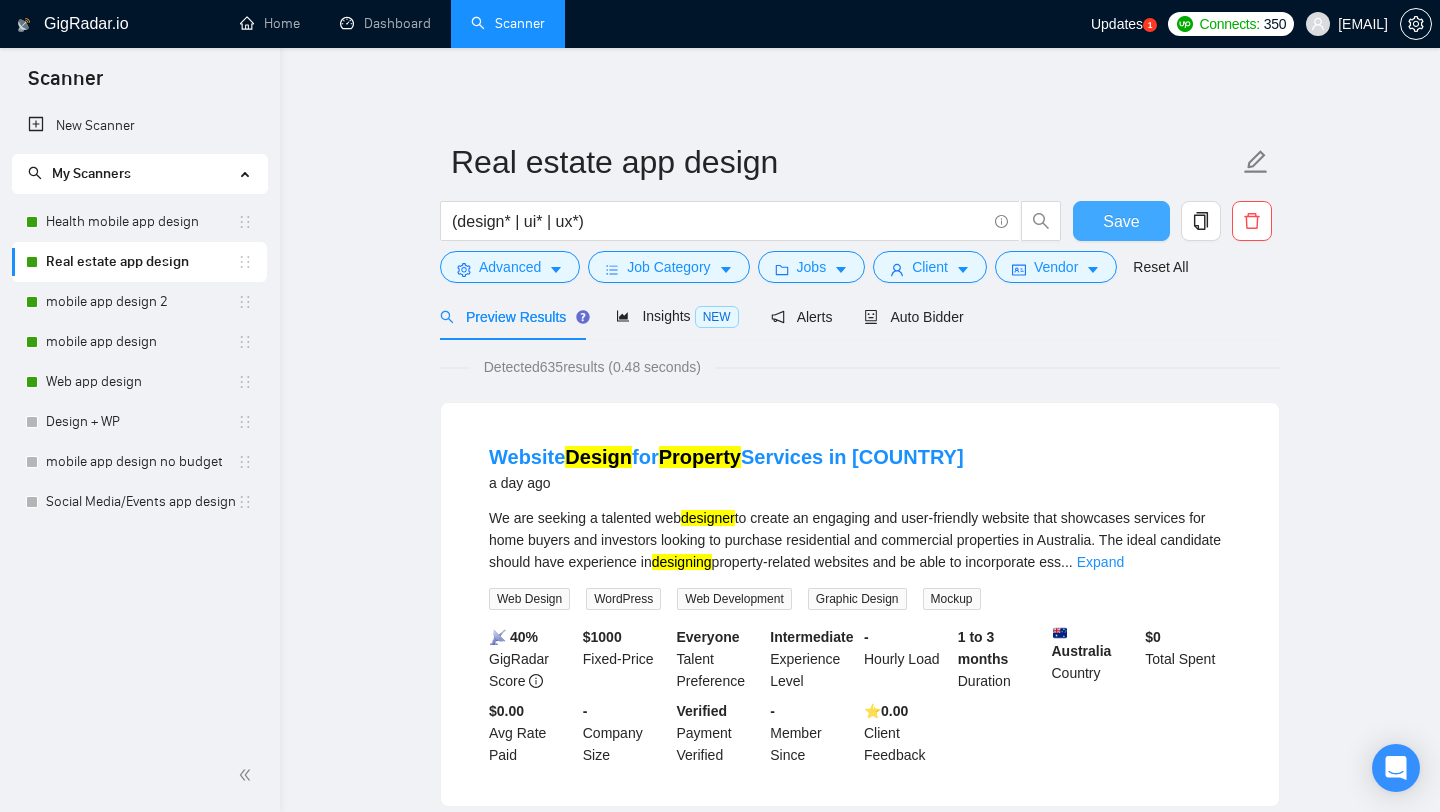 click on "Save" at bounding box center [1121, 221] 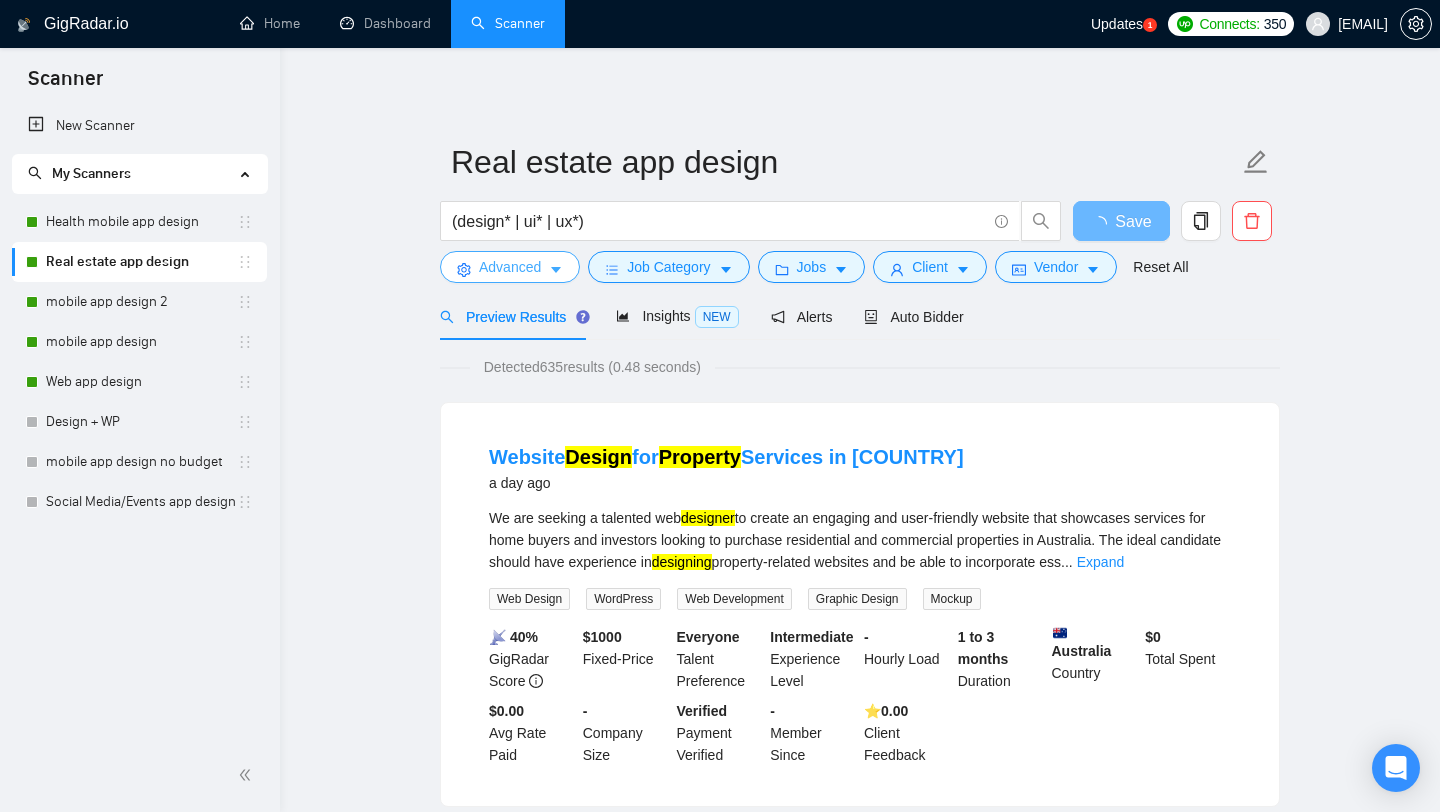 click on "Advanced" at bounding box center [510, 267] 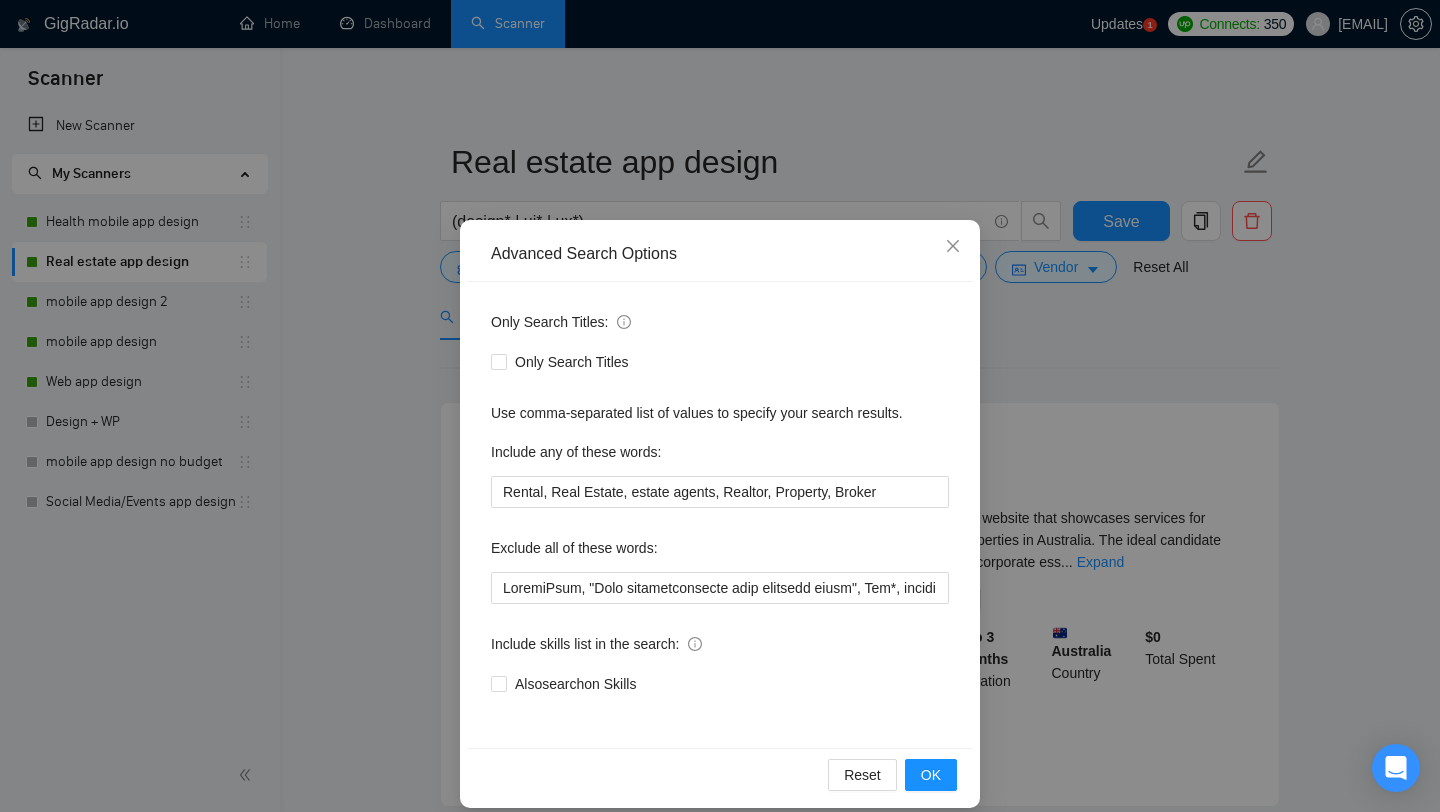 click on "Advanced Search Options Only Search Titles:   Only Search Titles Use comma-separated list of values to specify your search results. Include any of these words: Rental, Real Estate, estate agents, Realtor, Property, Broker Exclude all of these words: Include skills list in the search:   Also  search  on Skills Reset OK" at bounding box center [720, 406] 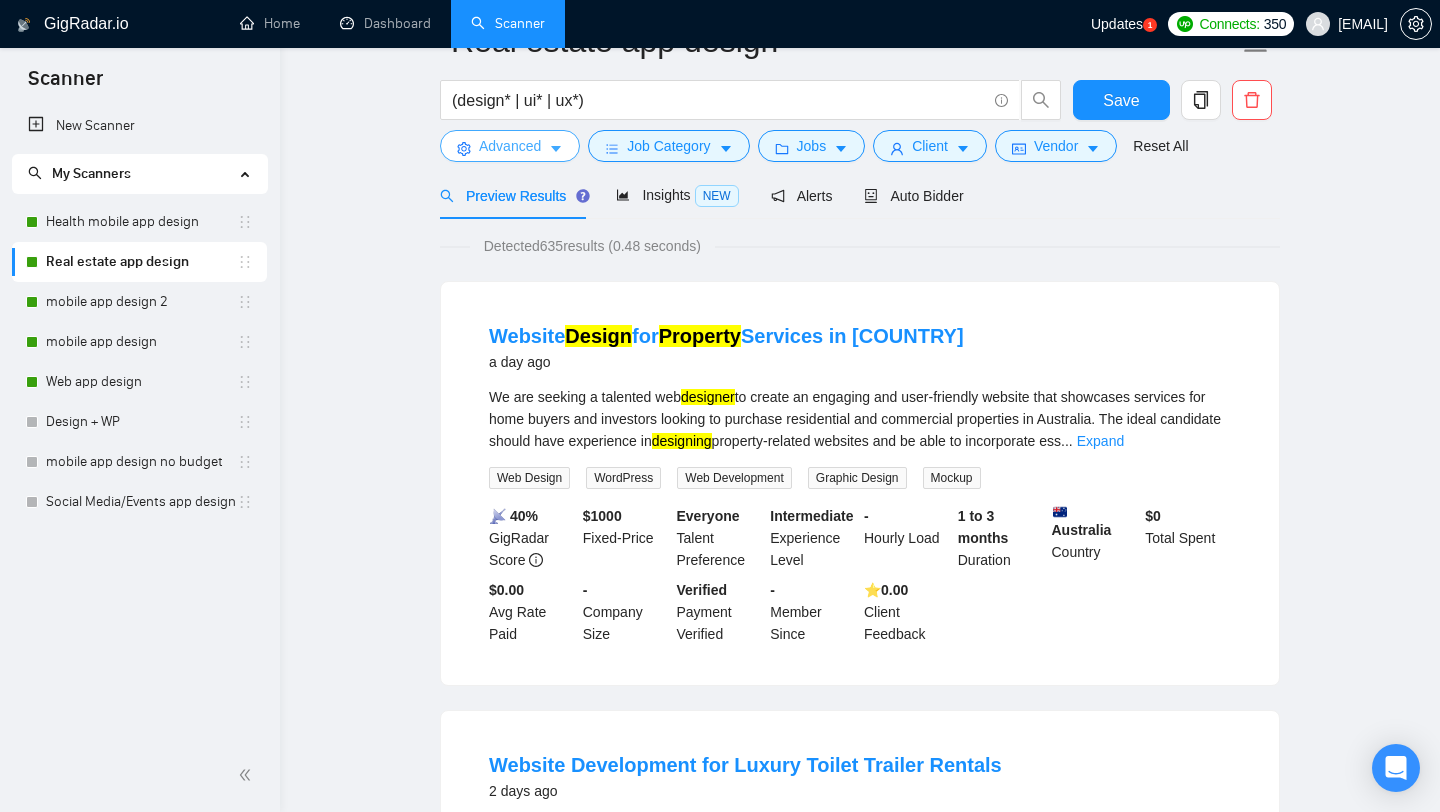 scroll, scrollTop: 0, scrollLeft: 0, axis: both 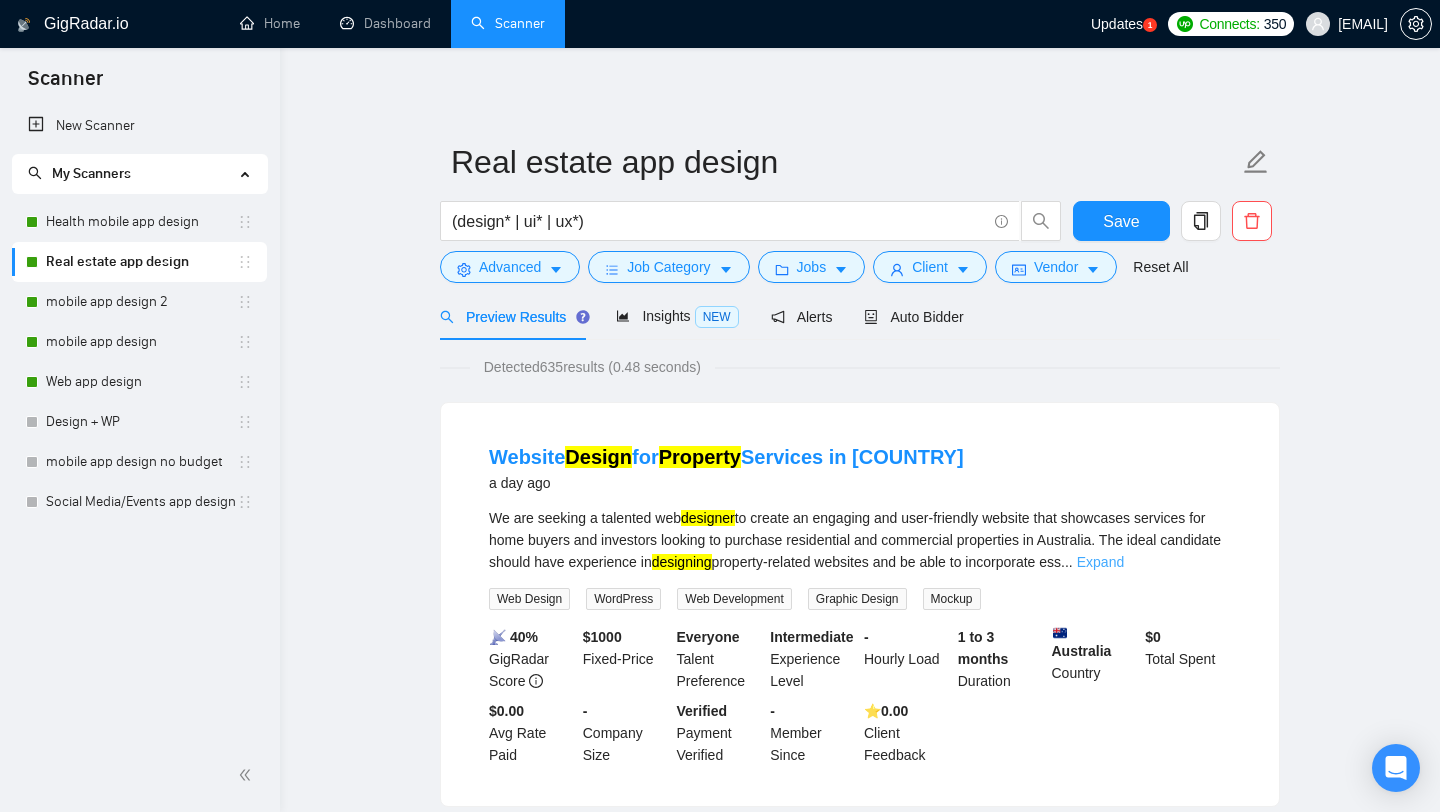 click on "Expand" at bounding box center (1100, 562) 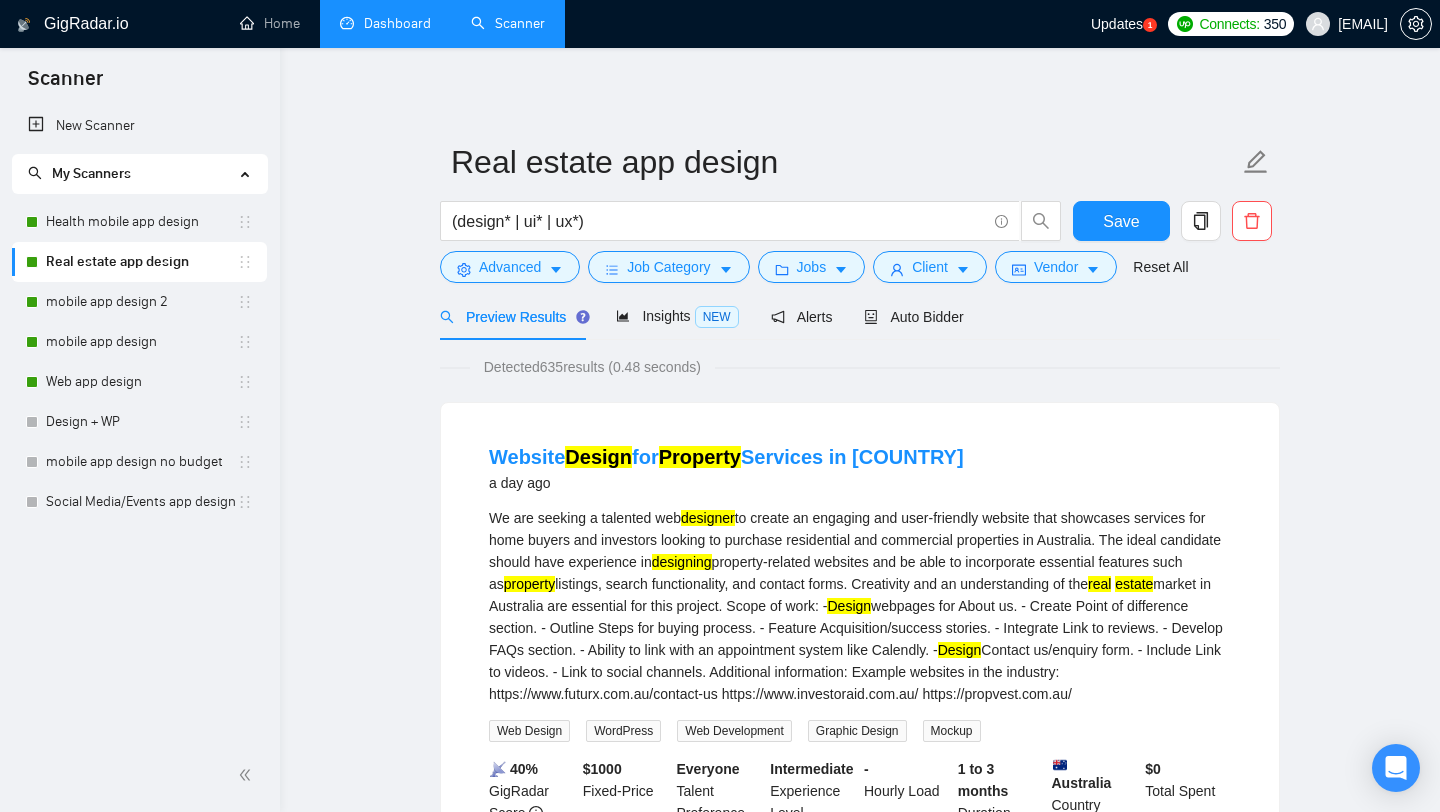 click on "Dashboard" at bounding box center [385, 23] 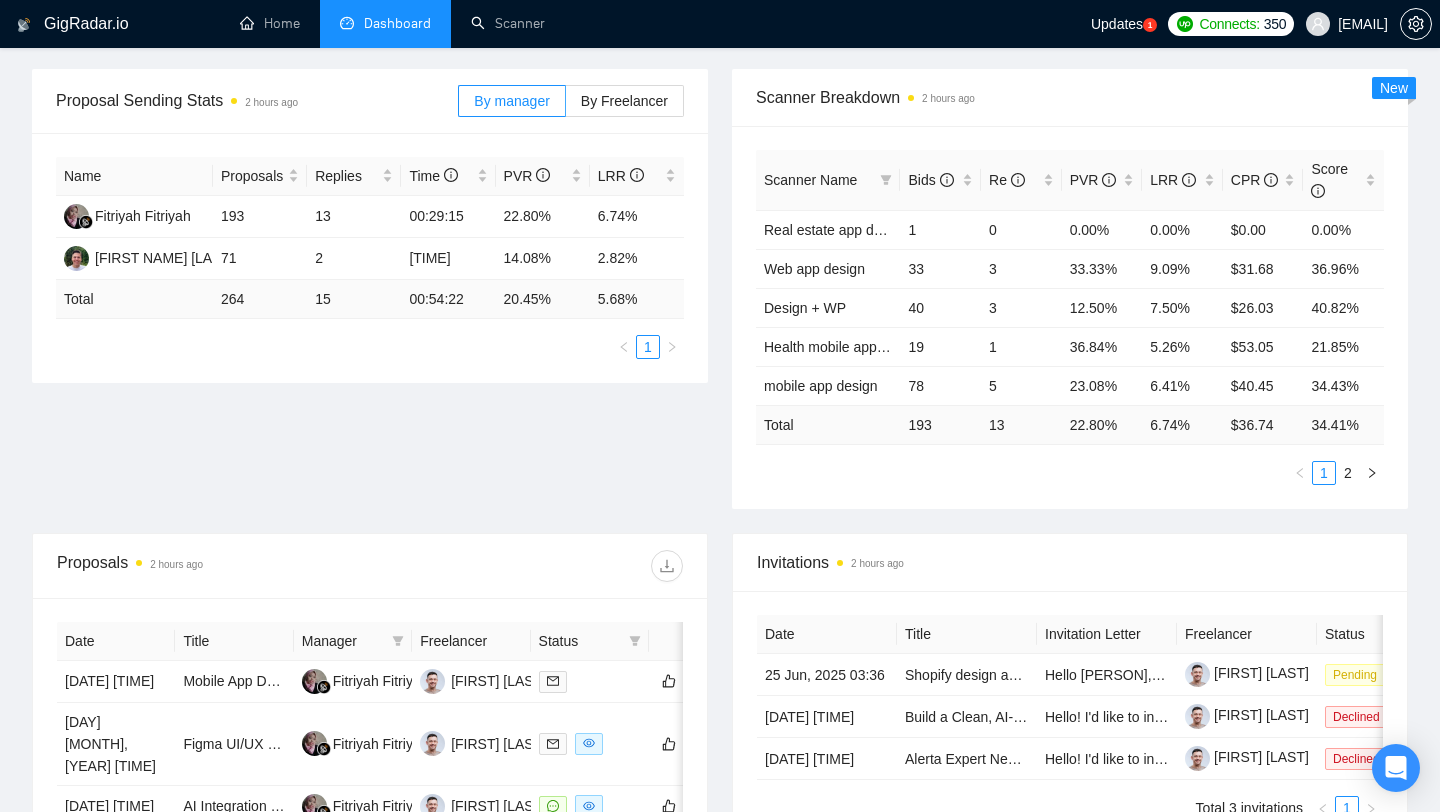 scroll, scrollTop: 277, scrollLeft: 0, axis: vertical 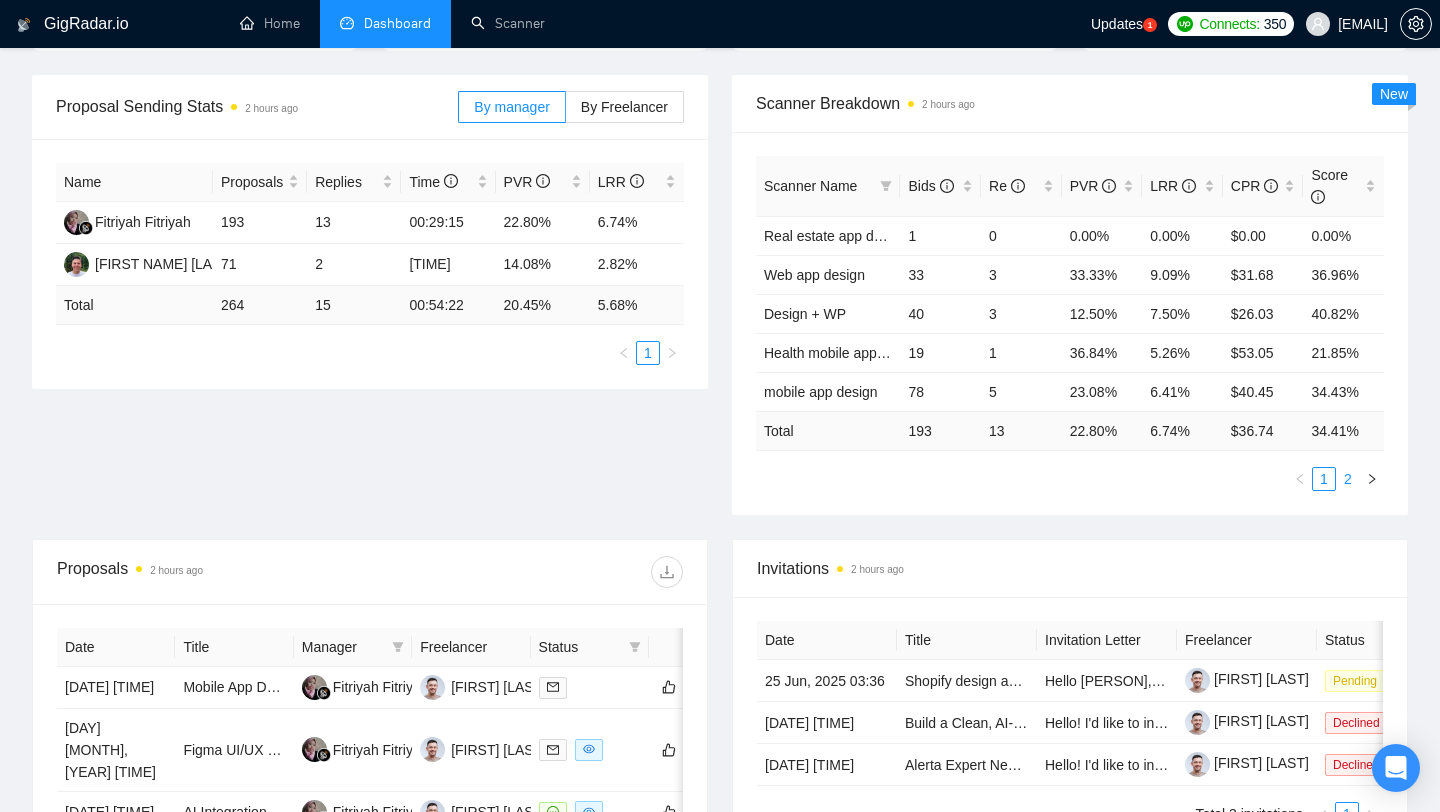 click on "2" at bounding box center (1348, 479) 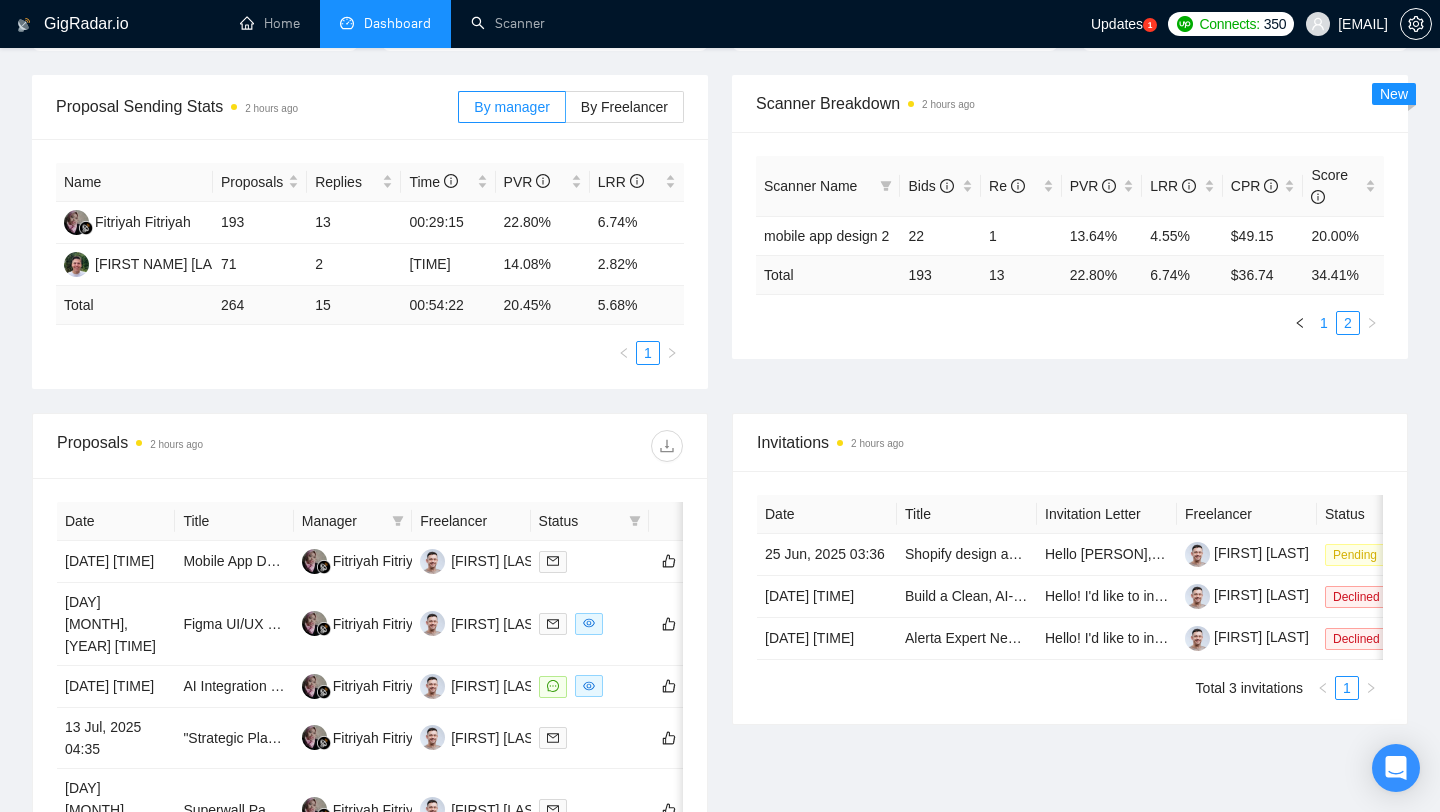 click on "1" at bounding box center (1324, 323) 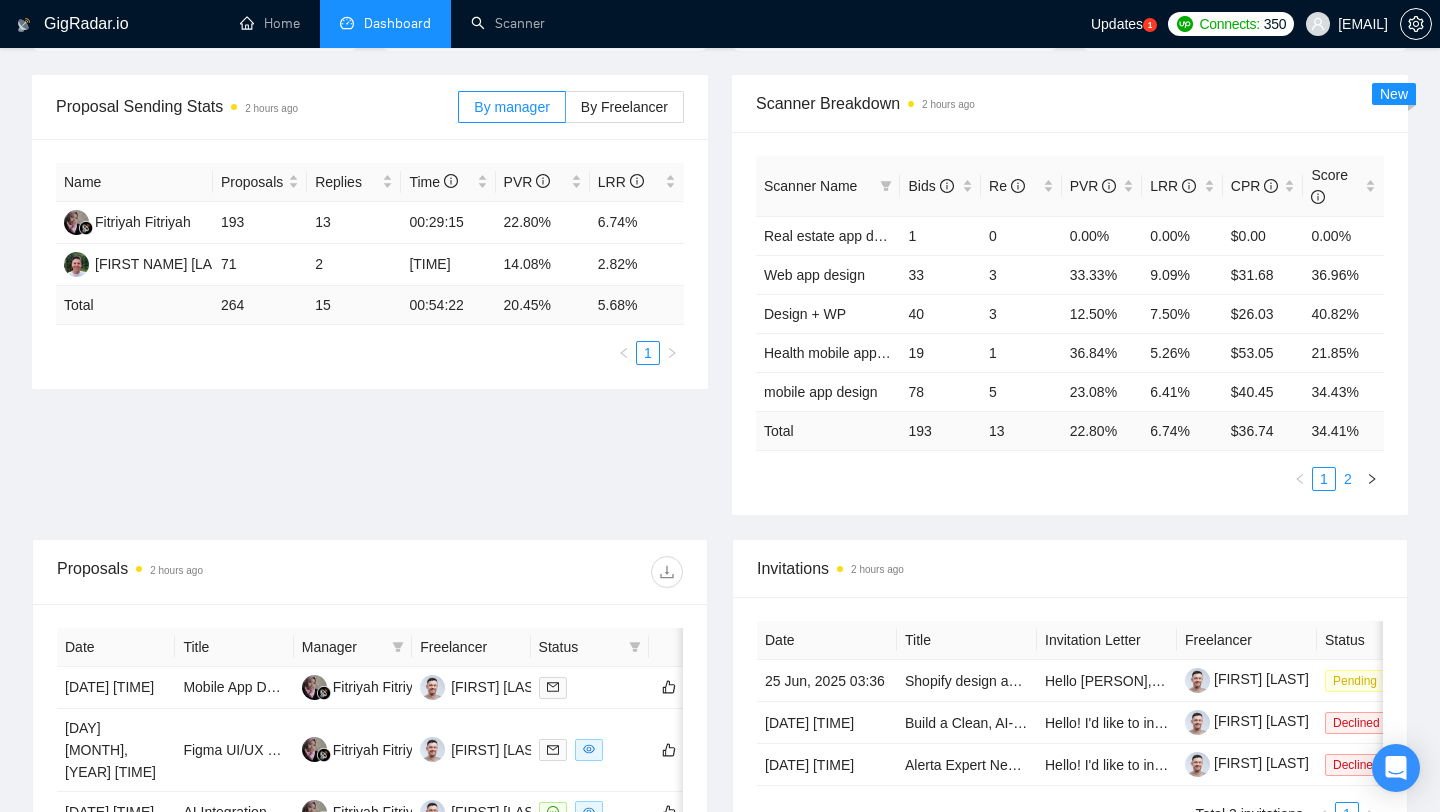 click on "2" at bounding box center [1348, 479] 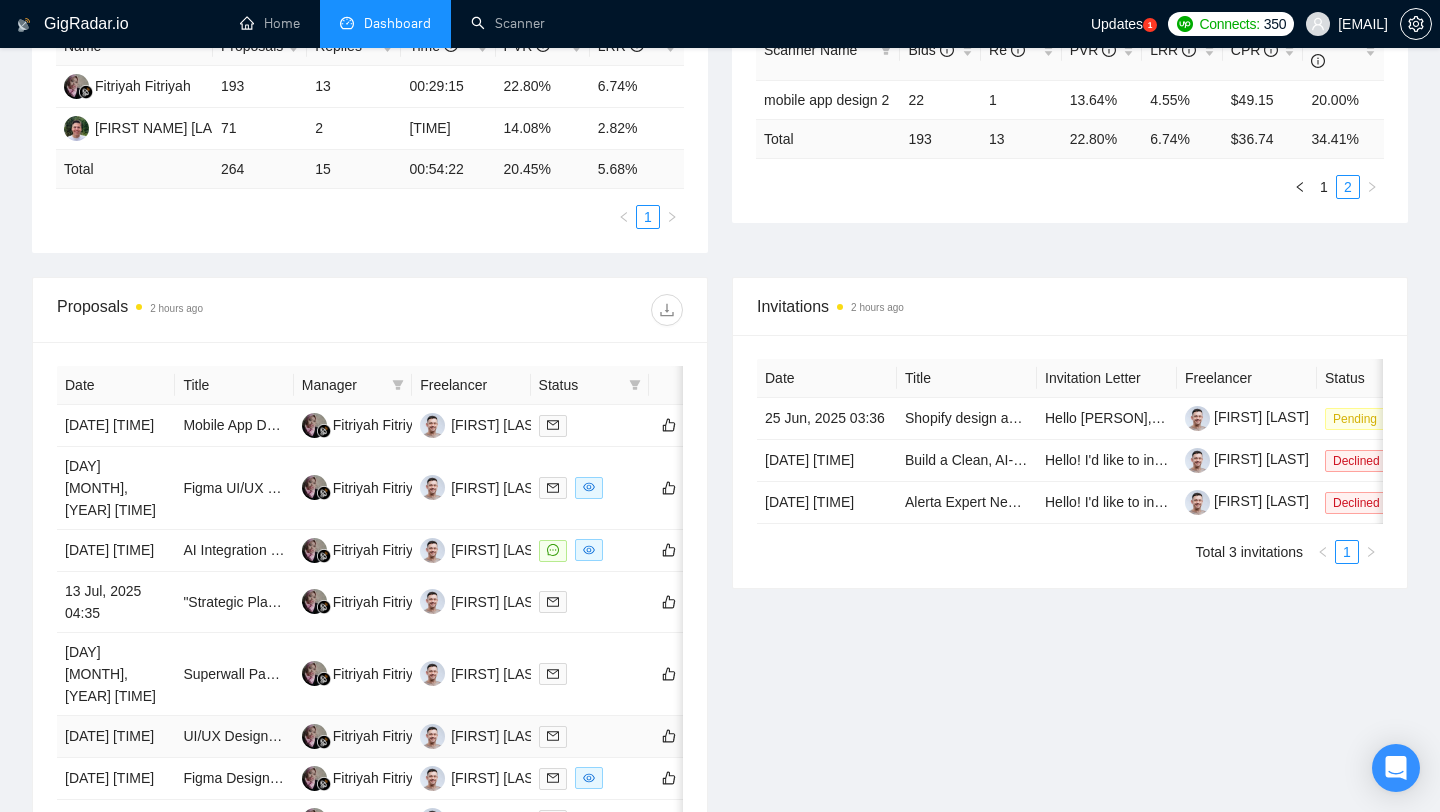 scroll, scrollTop: 356, scrollLeft: 0, axis: vertical 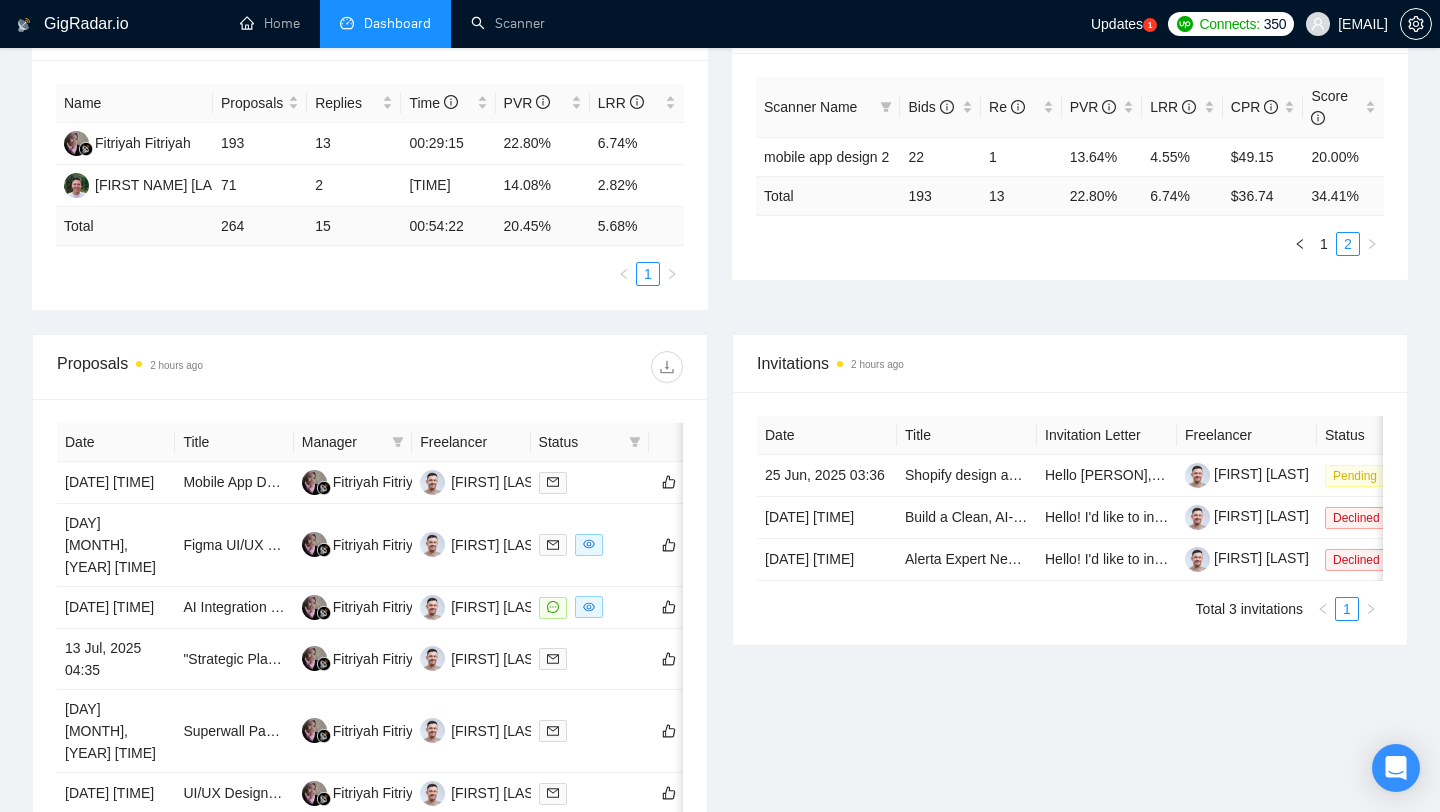 click at bounding box center [139, 364] 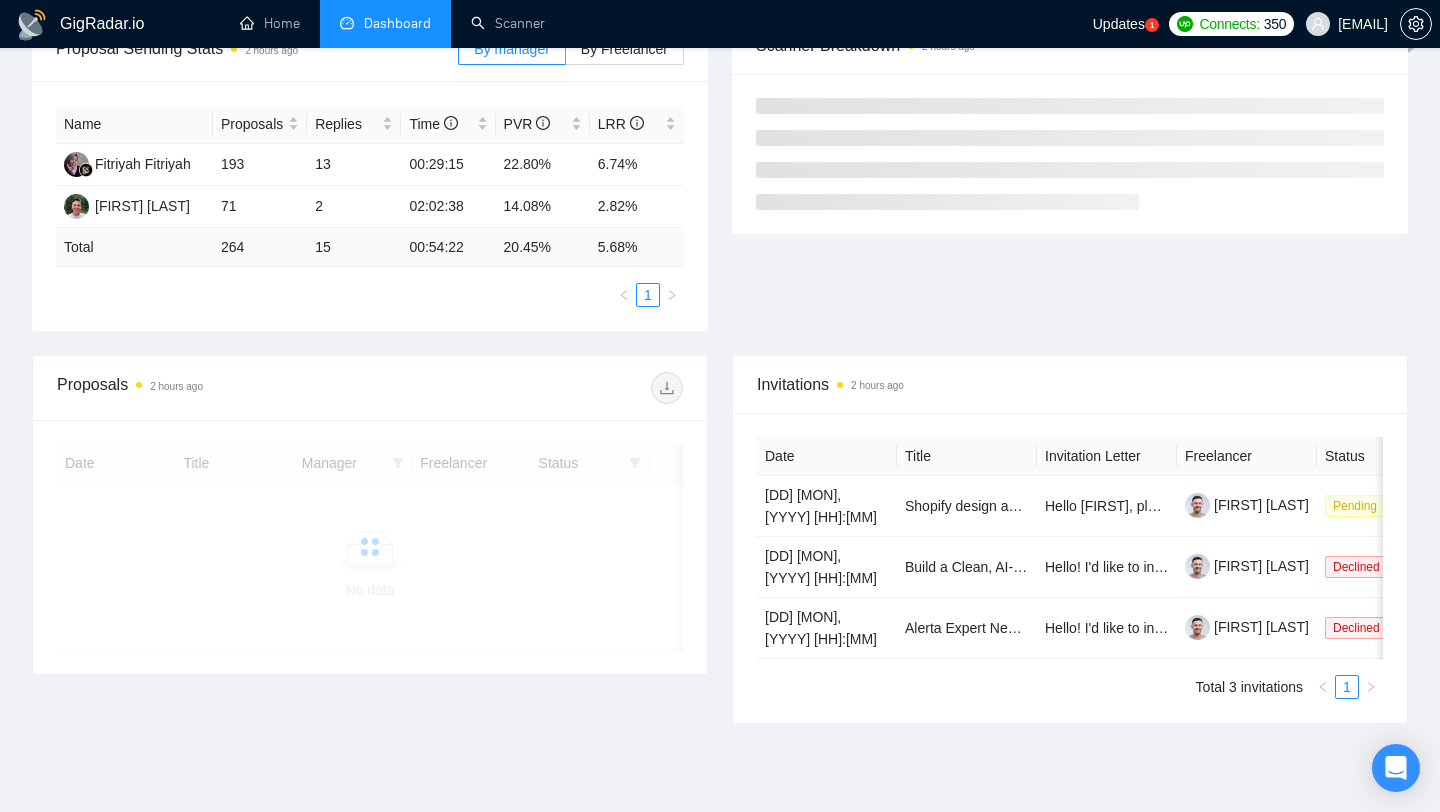 scroll, scrollTop: 356, scrollLeft: 0, axis: vertical 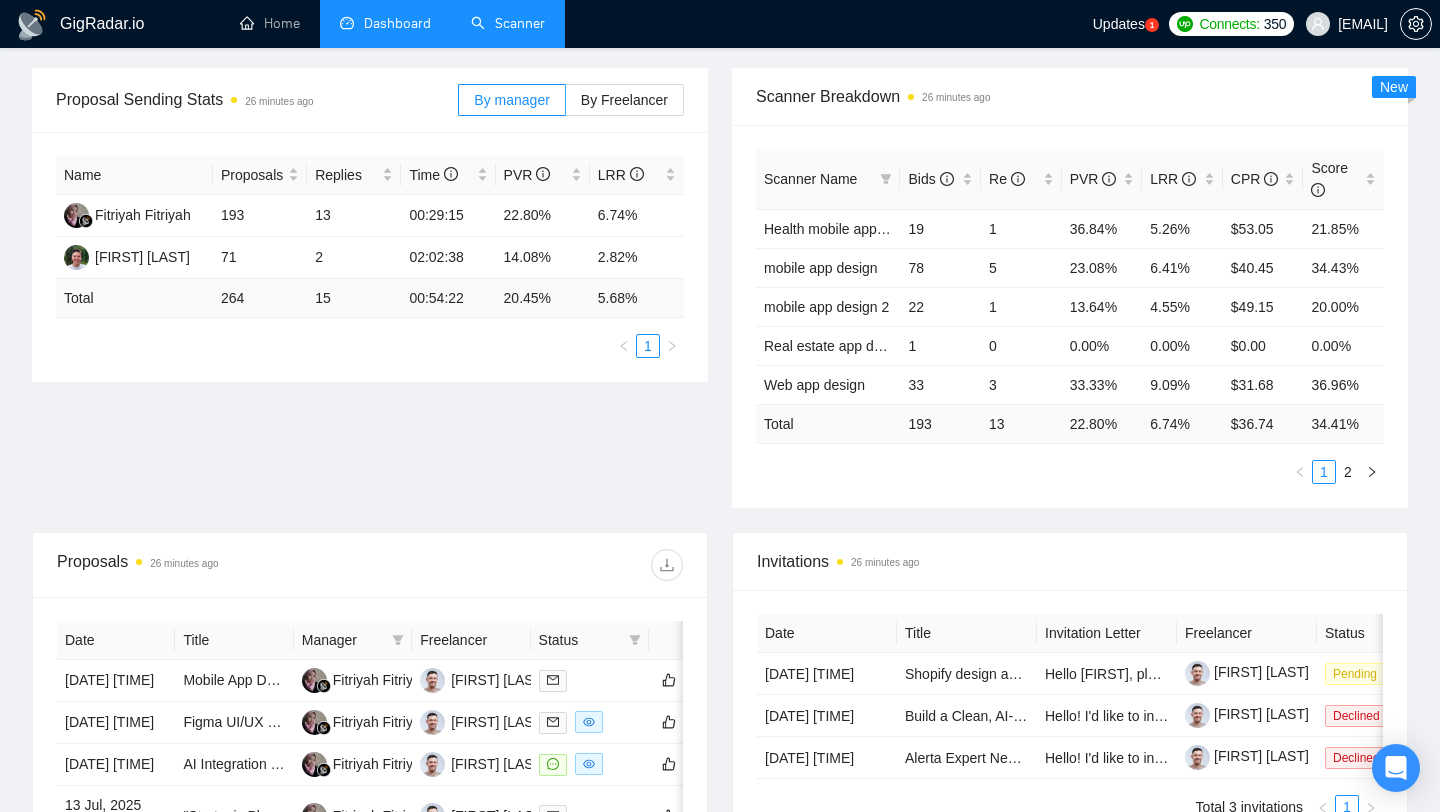 click on "Scanner" at bounding box center [508, 23] 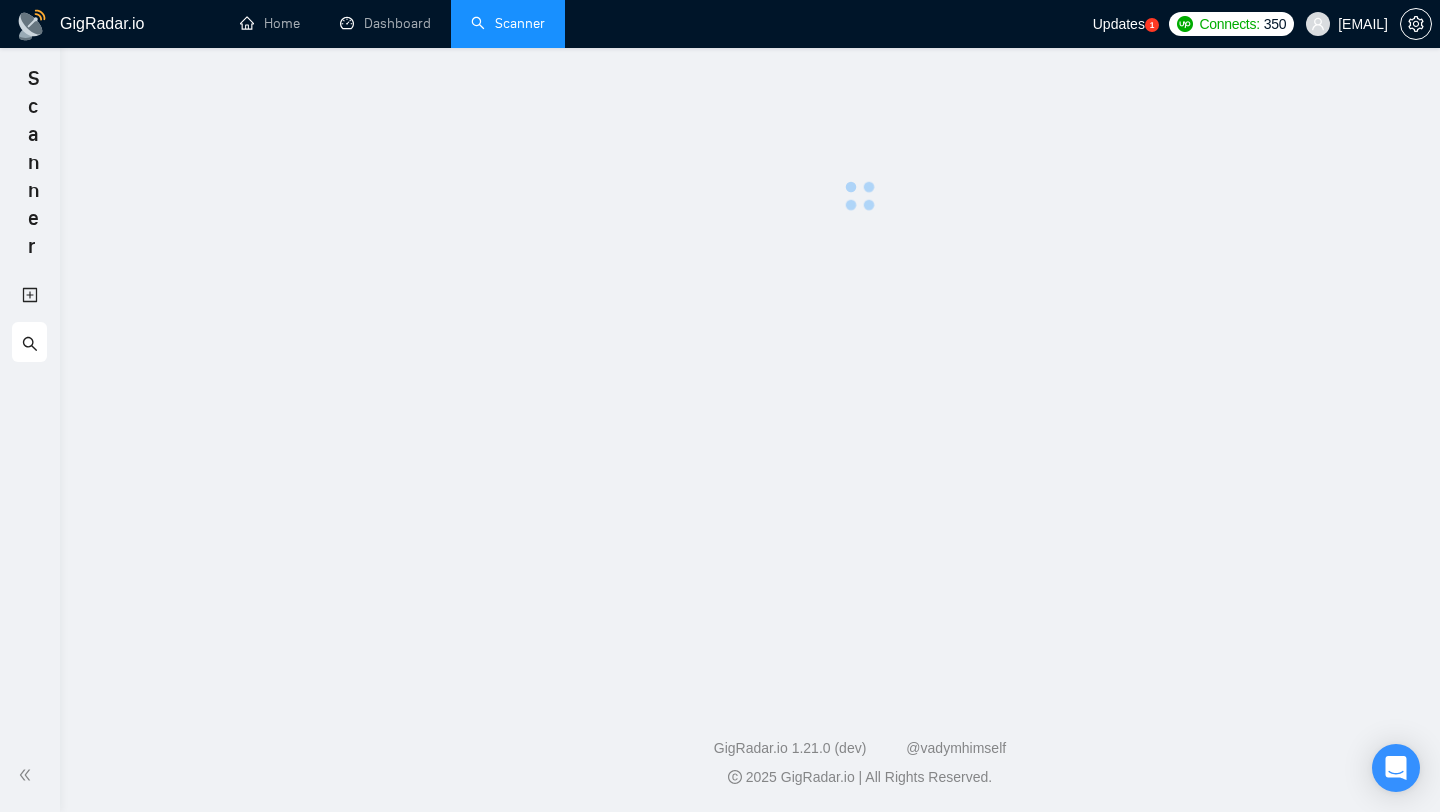 scroll, scrollTop: 0, scrollLeft: 0, axis: both 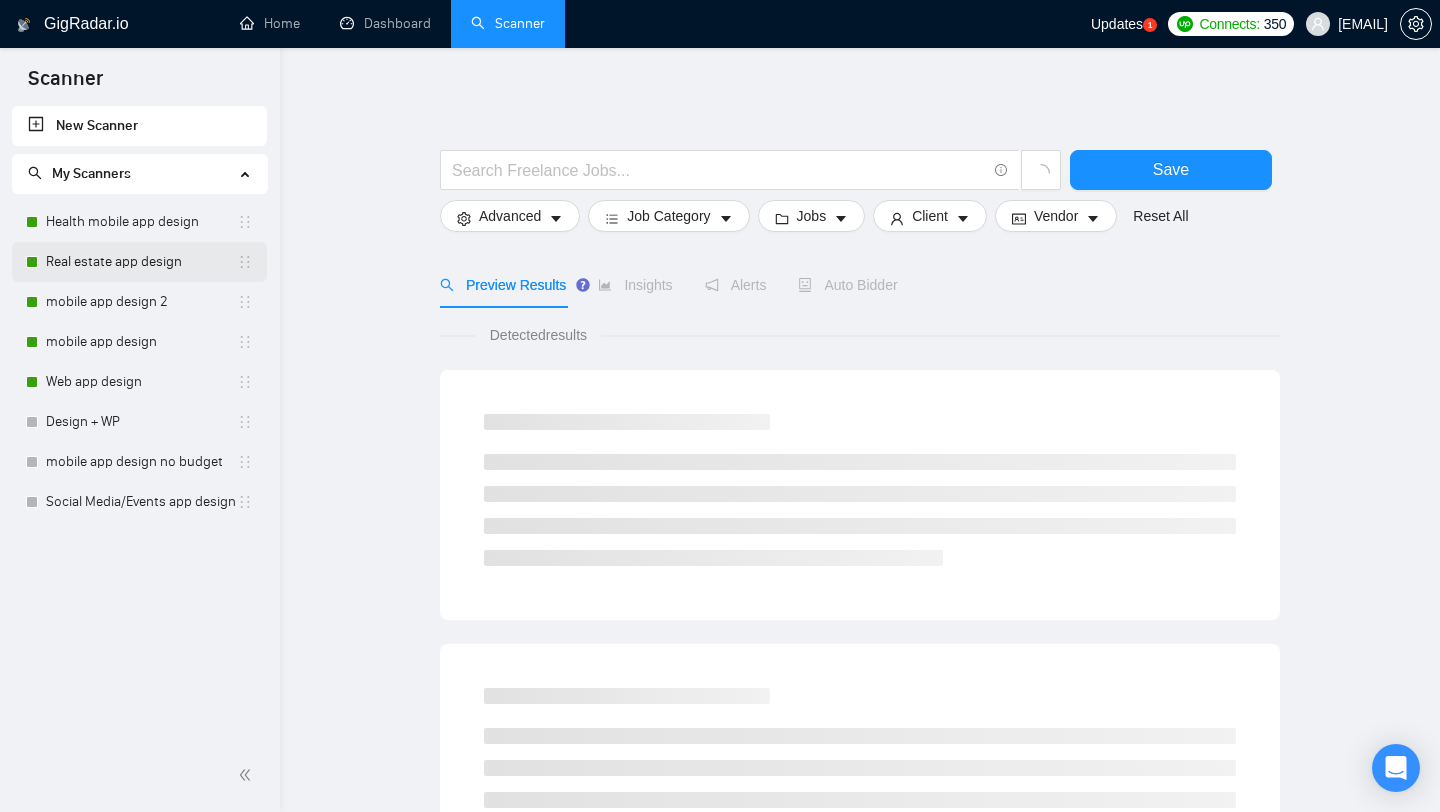 click on "Real estate app design" at bounding box center (141, 262) 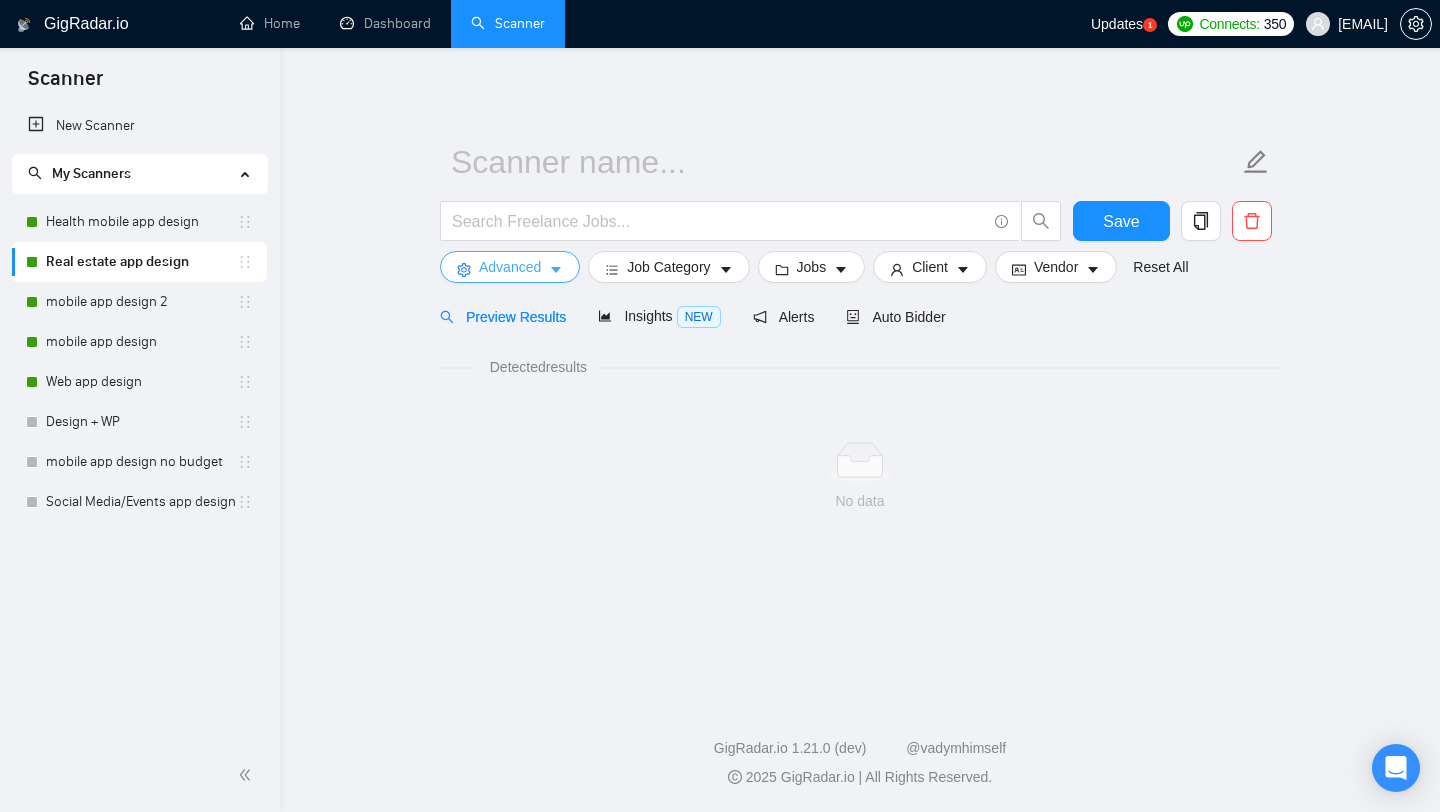 click on "Advanced" at bounding box center [510, 267] 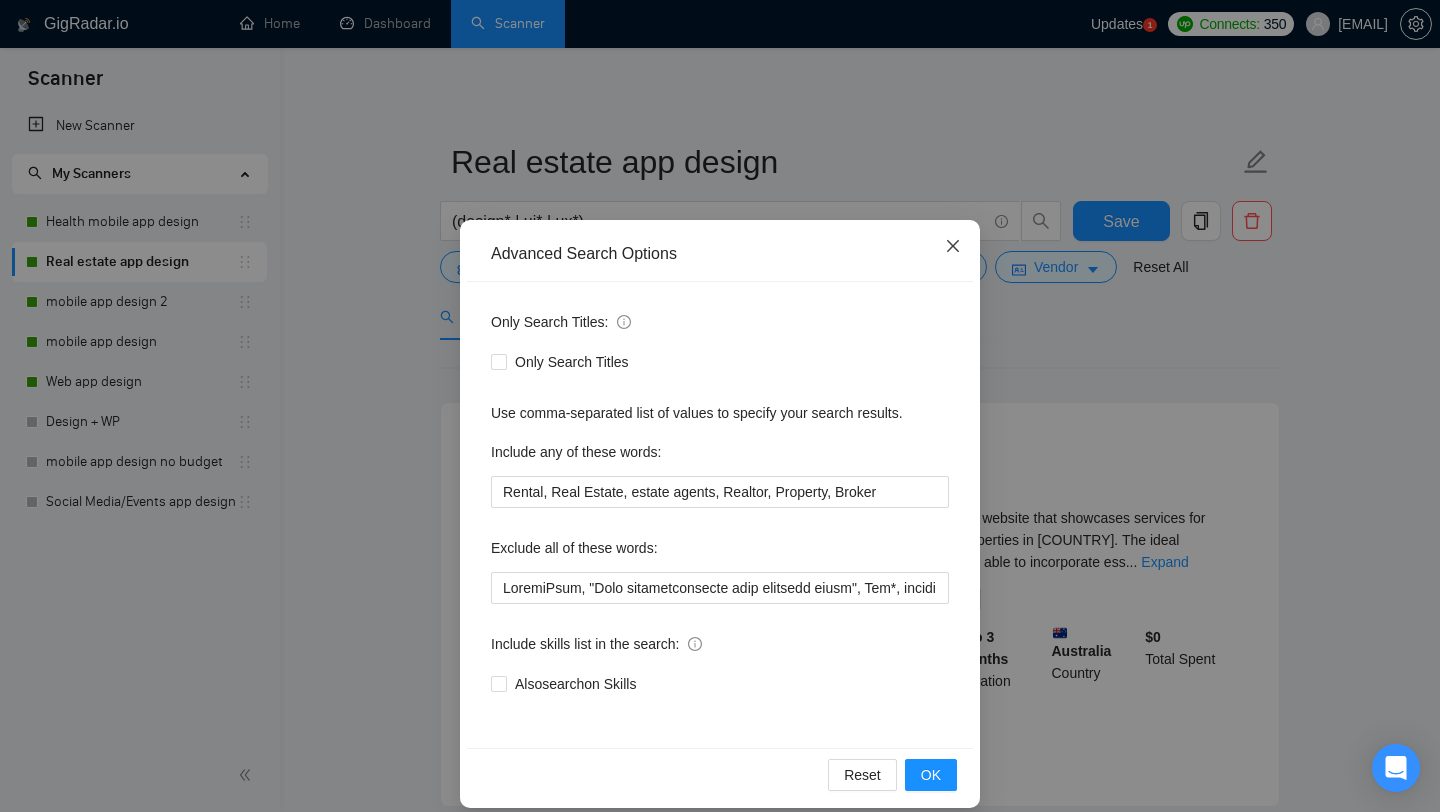 click 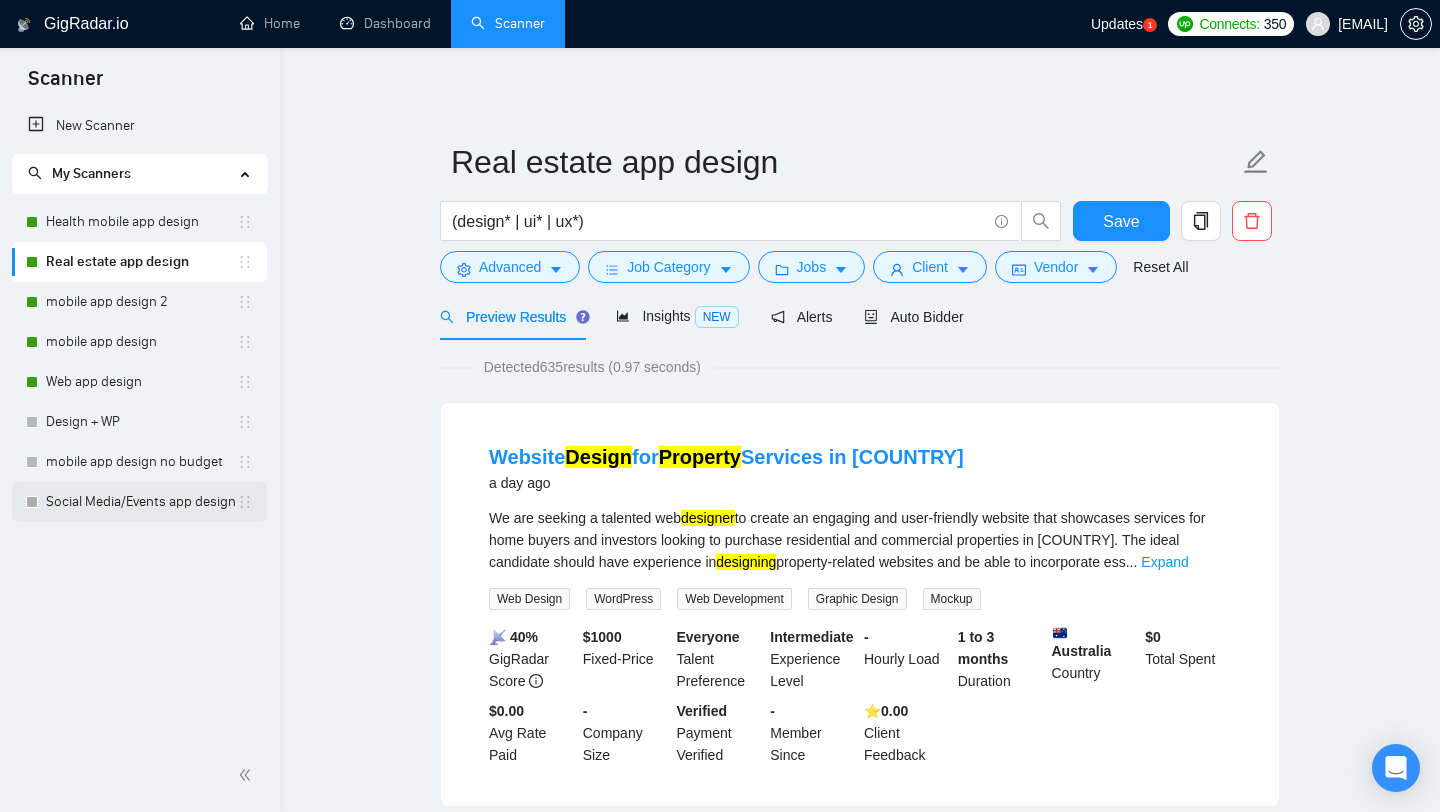 click on "Social Media/Events app design" at bounding box center [141, 502] 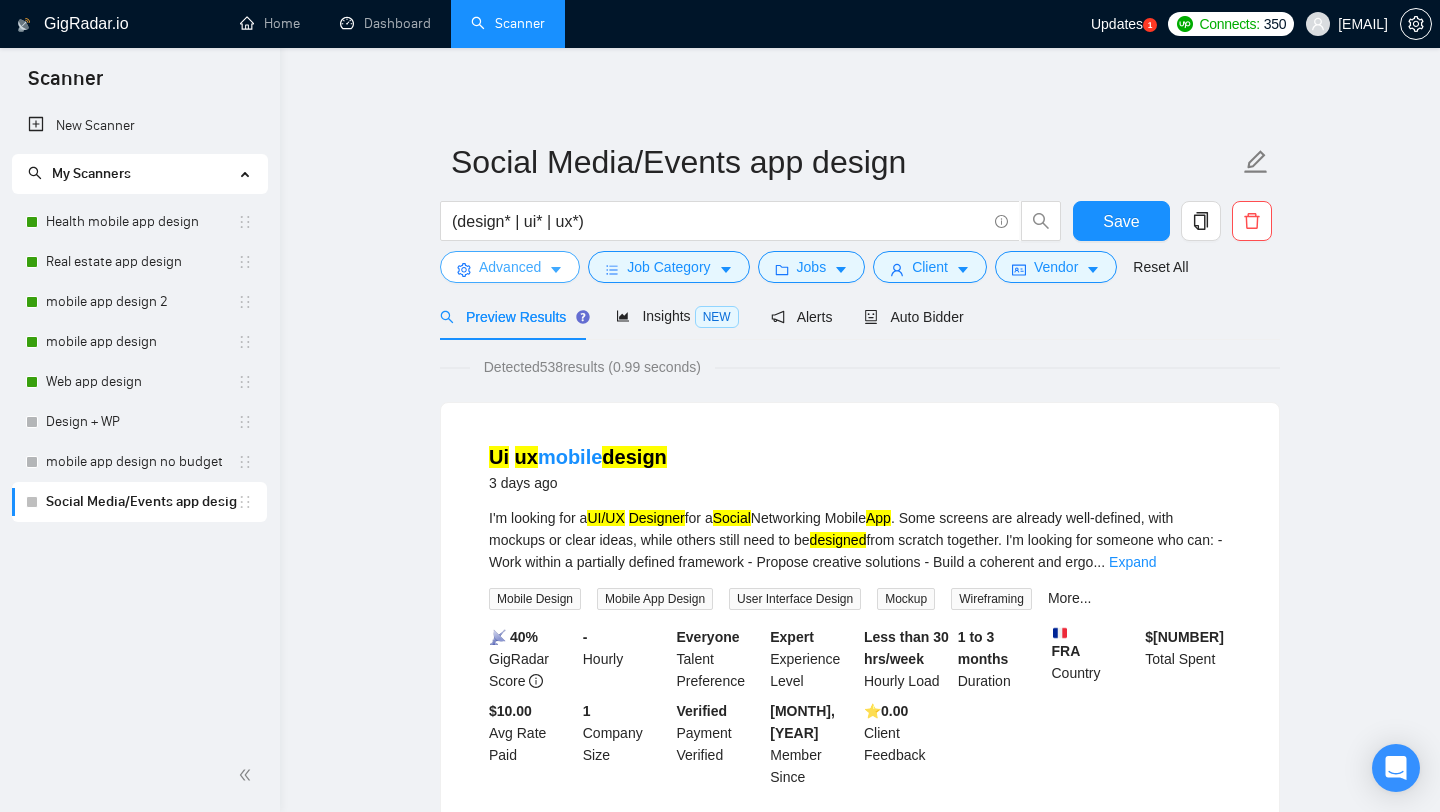 click on "Advanced" at bounding box center [510, 267] 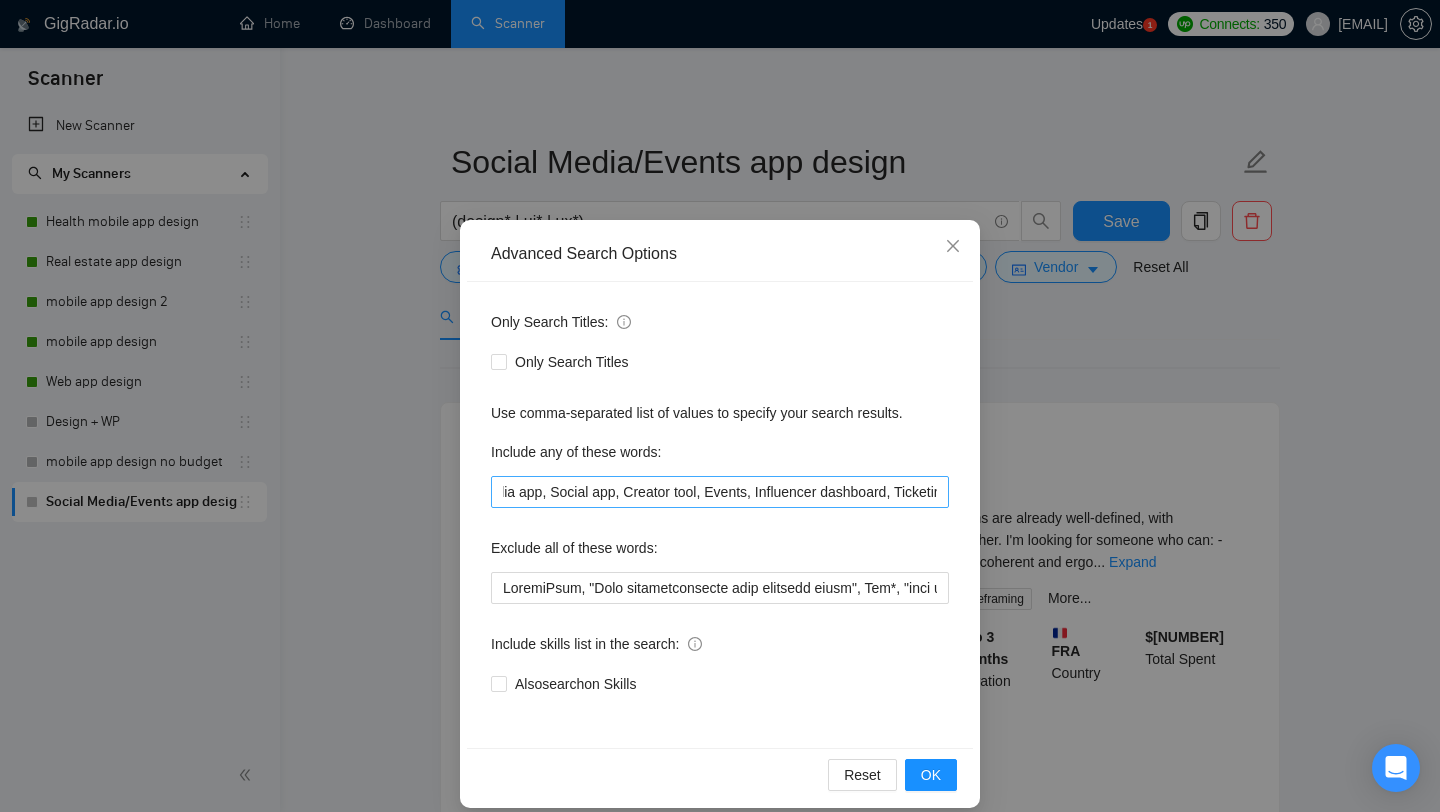 scroll, scrollTop: 0, scrollLeft: 105, axis: horizontal 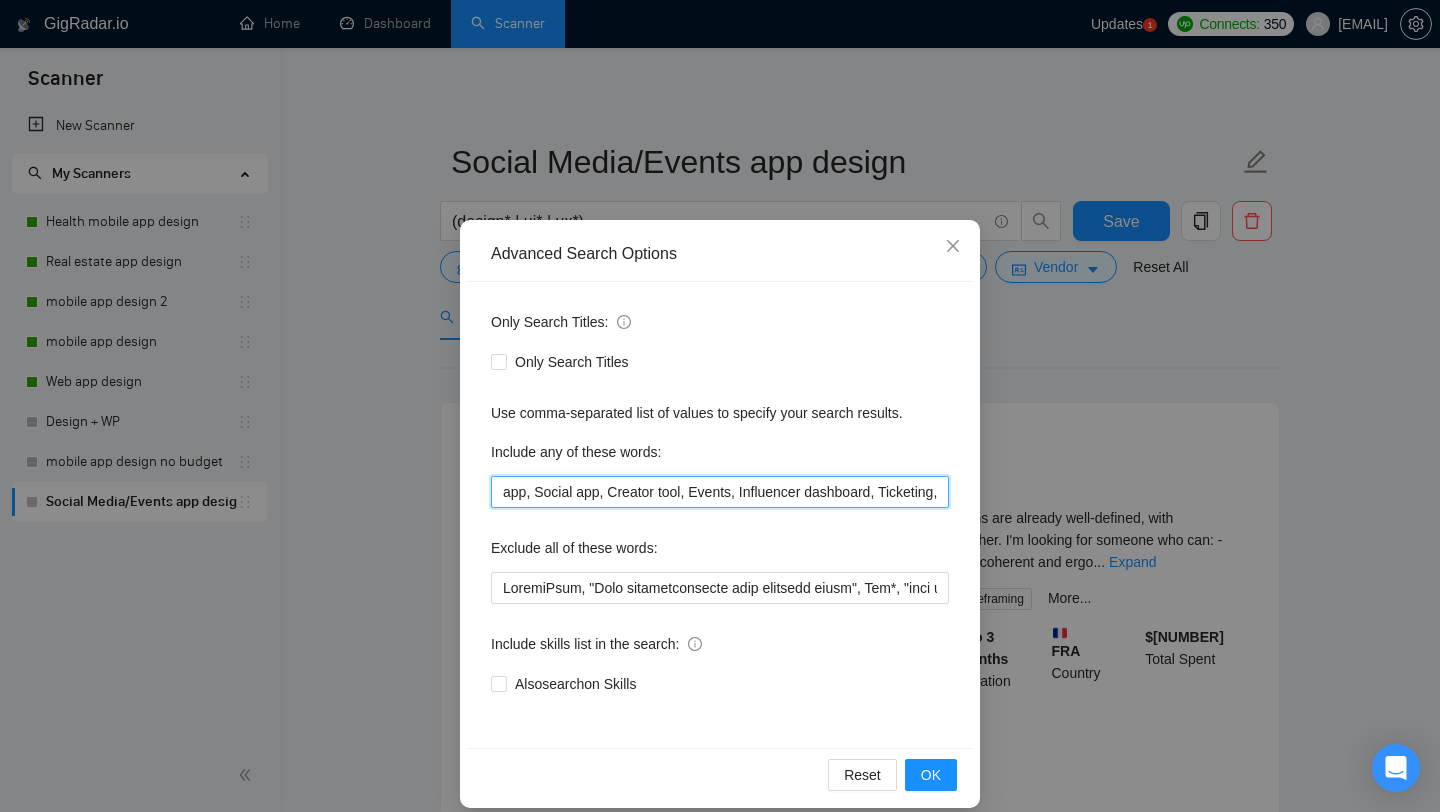 click on "Social Media app, Social app, Creator tool, Events, Influencer dashboard, Ticketing," at bounding box center [720, 492] 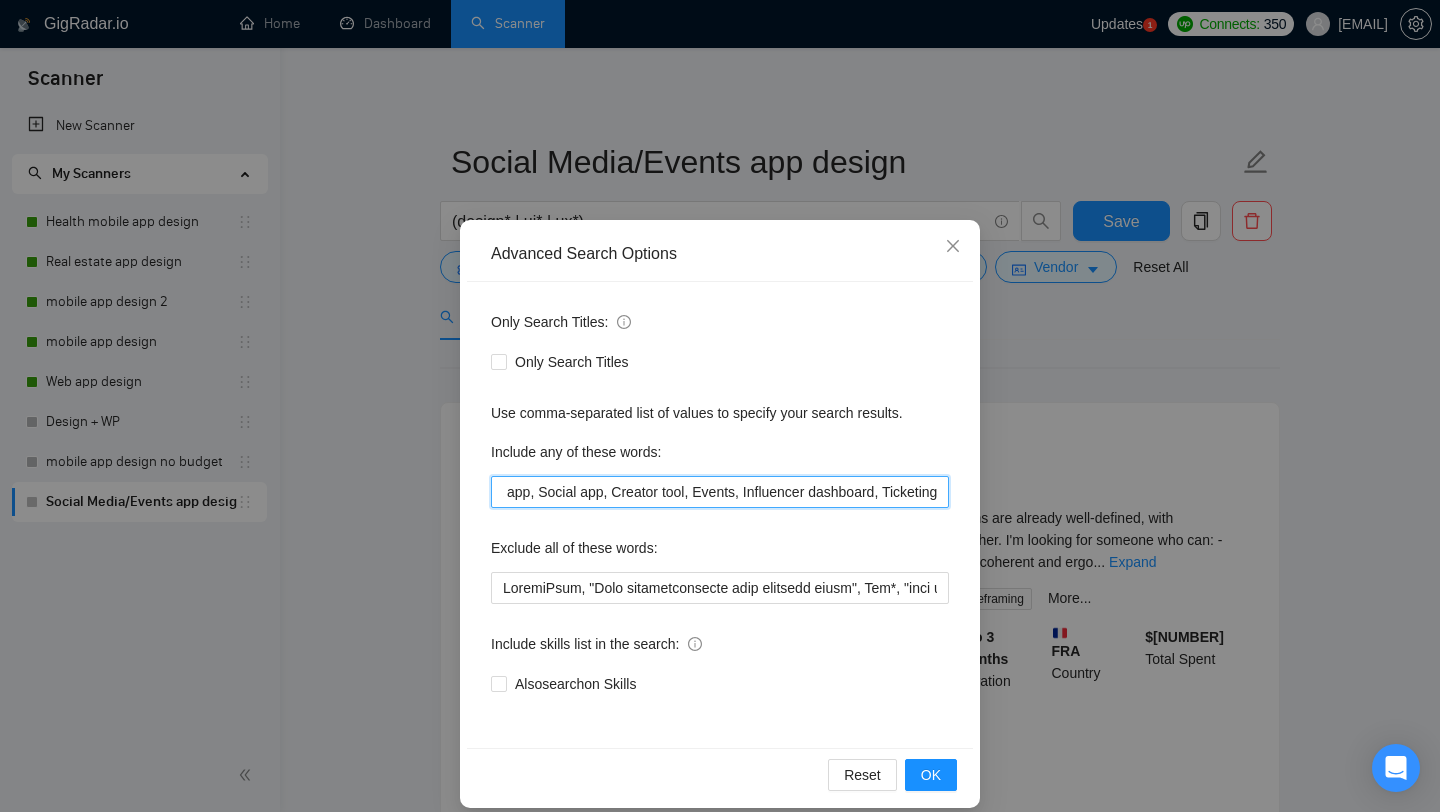 scroll, scrollTop: 0, scrollLeft: 101, axis: horizontal 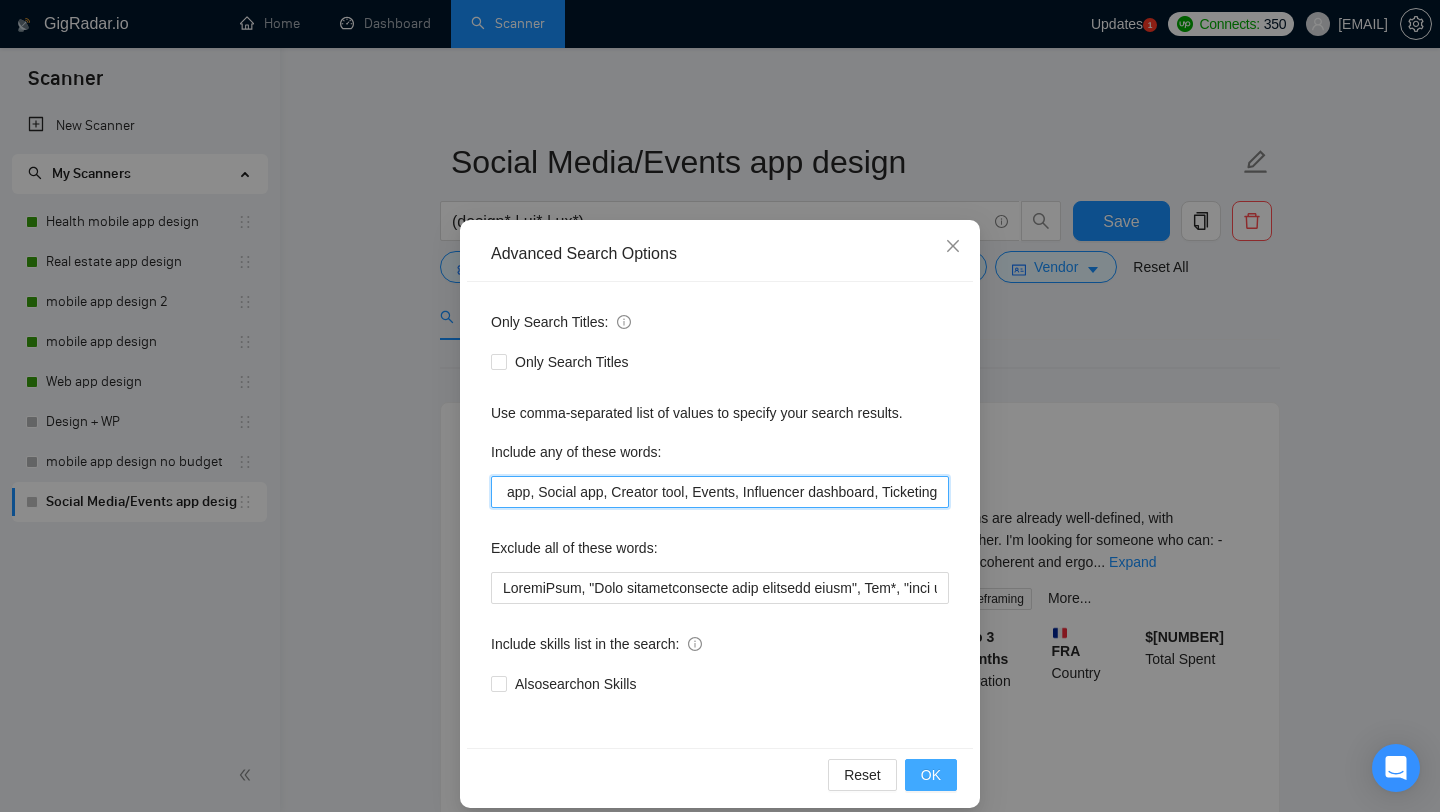 type on "Social Media app, Social app, Creator tool, Events, Influencer dashboard, Ticketing" 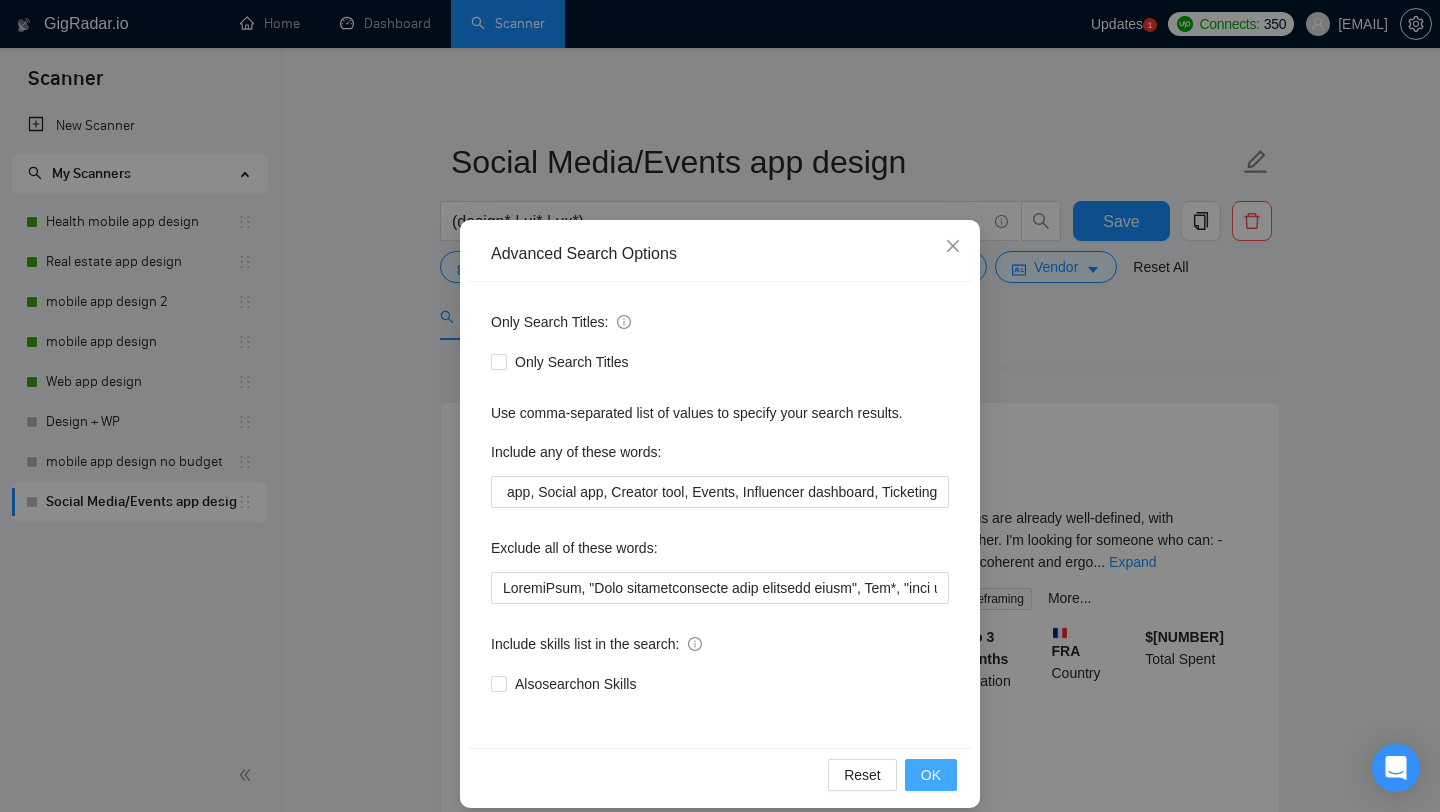 scroll, scrollTop: 0, scrollLeft: 0, axis: both 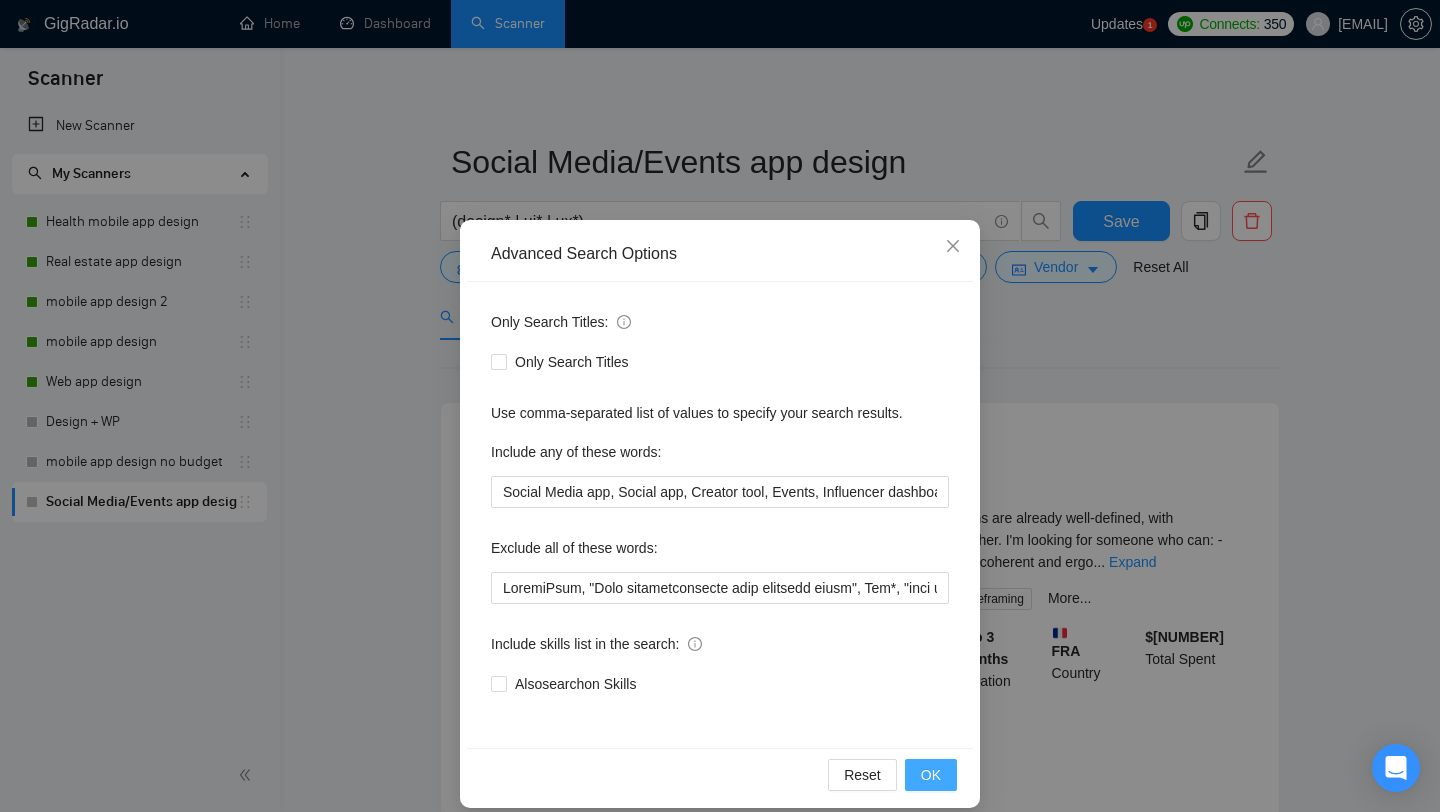 click on "OK" at bounding box center [931, 775] 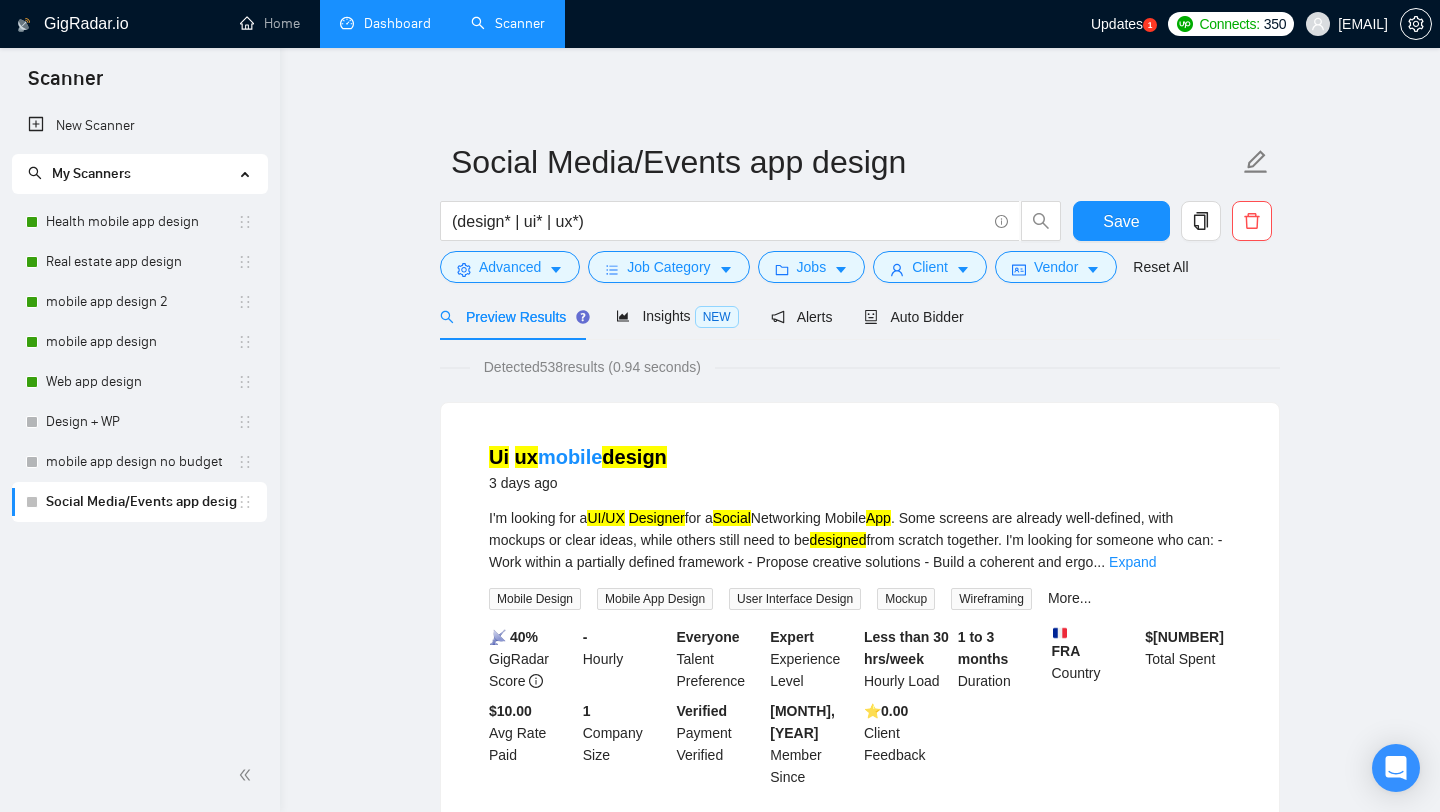 click on "Dashboard" at bounding box center [385, 23] 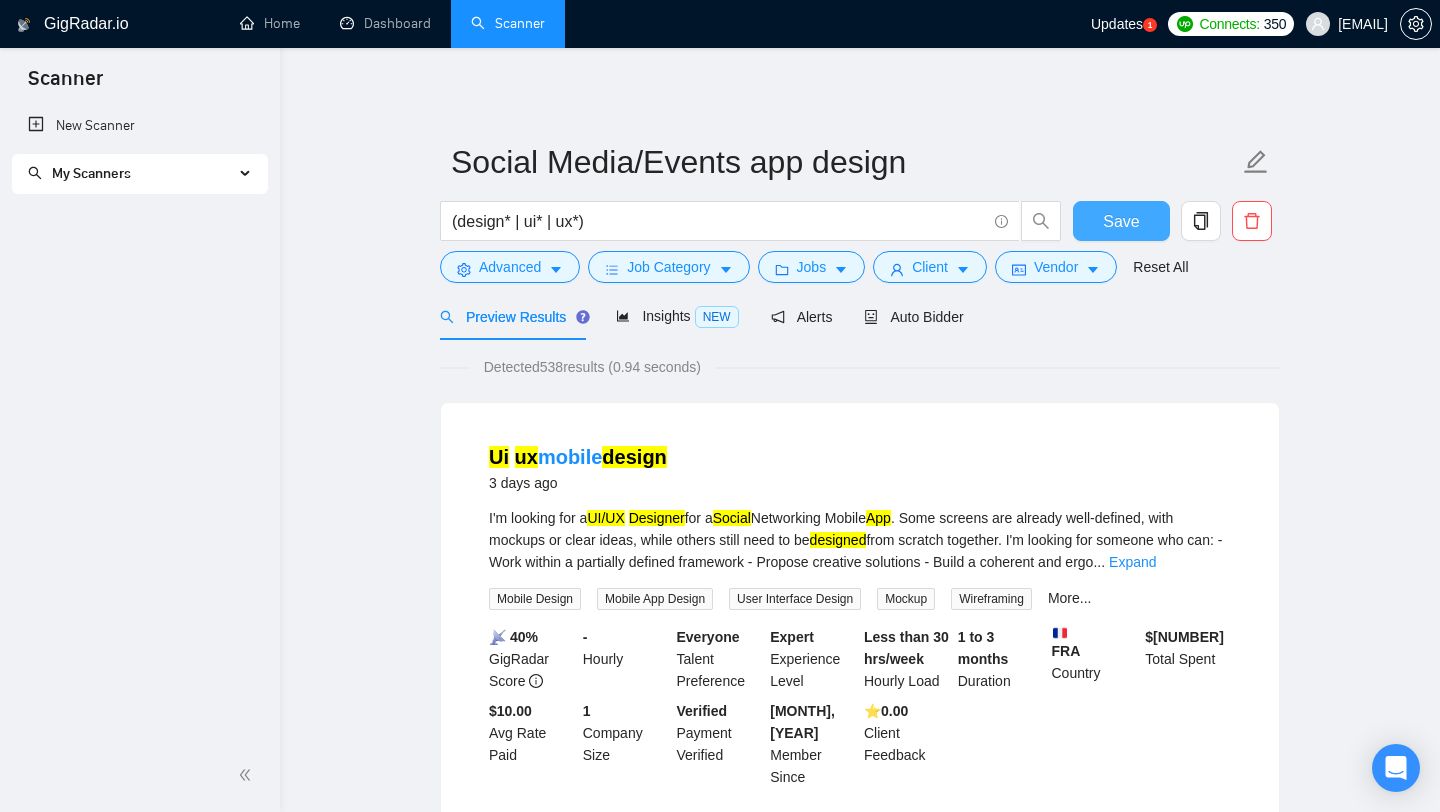 click on "Save" at bounding box center (1121, 221) 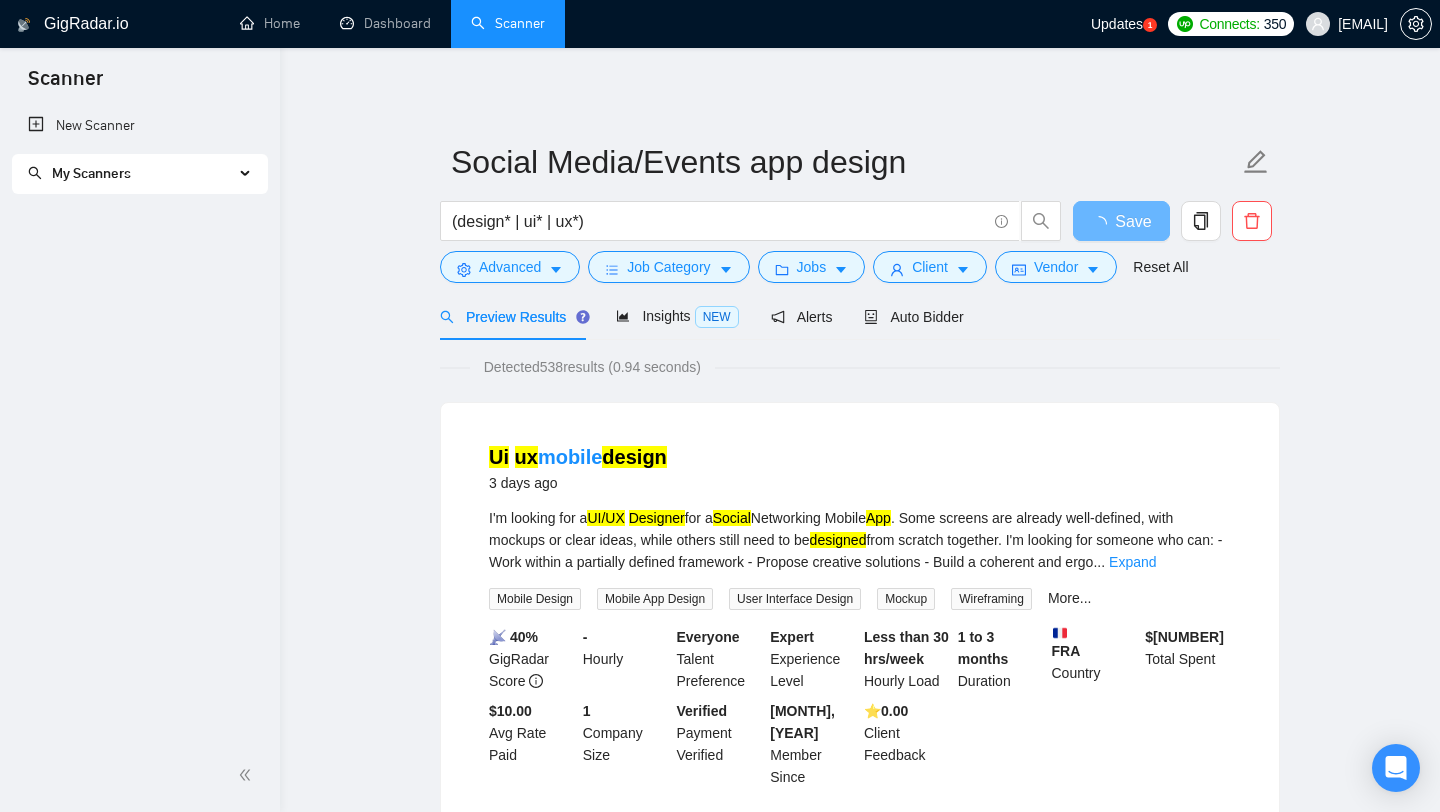 click on "My Scanners" at bounding box center (140, 174) 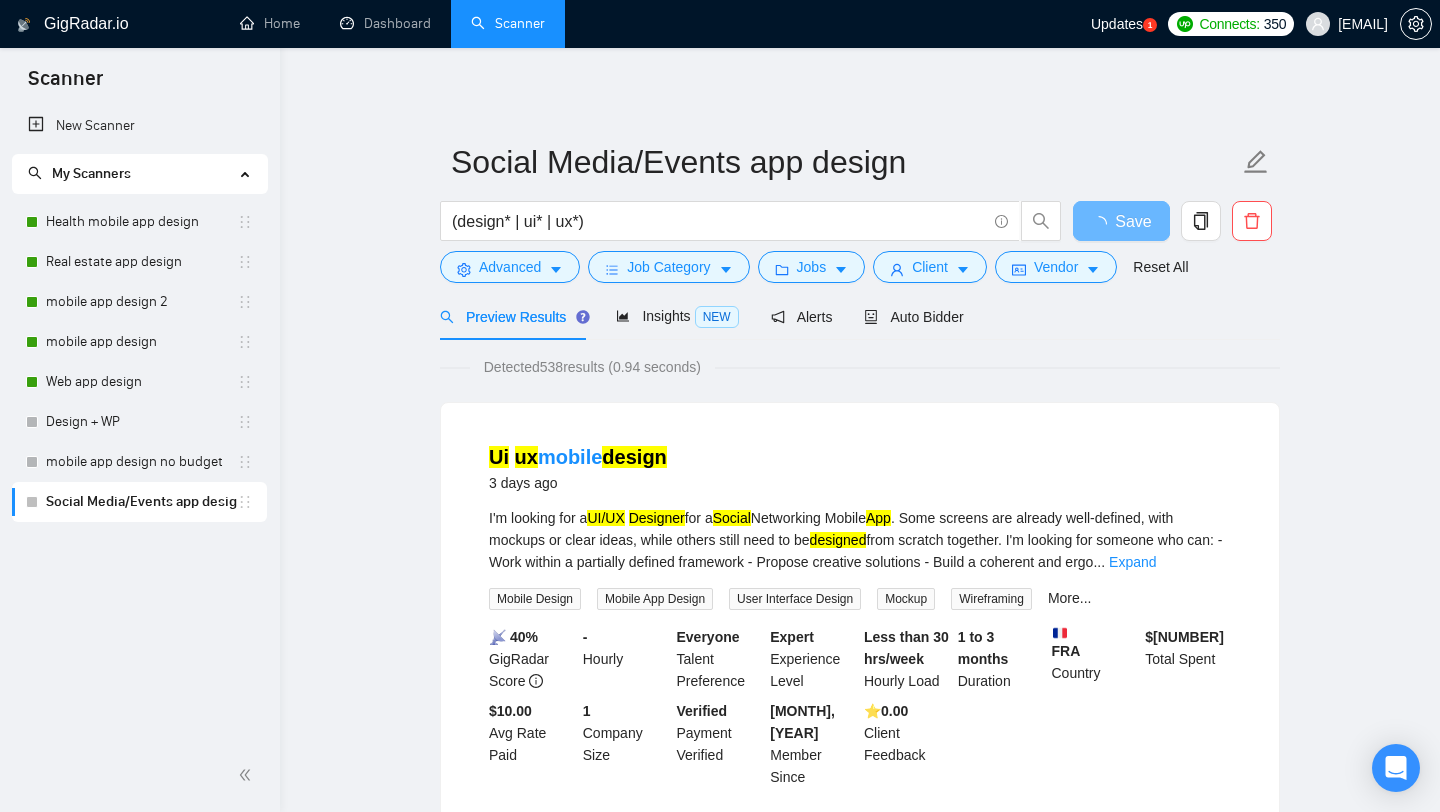 click on "My Scanners" at bounding box center (140, 174) 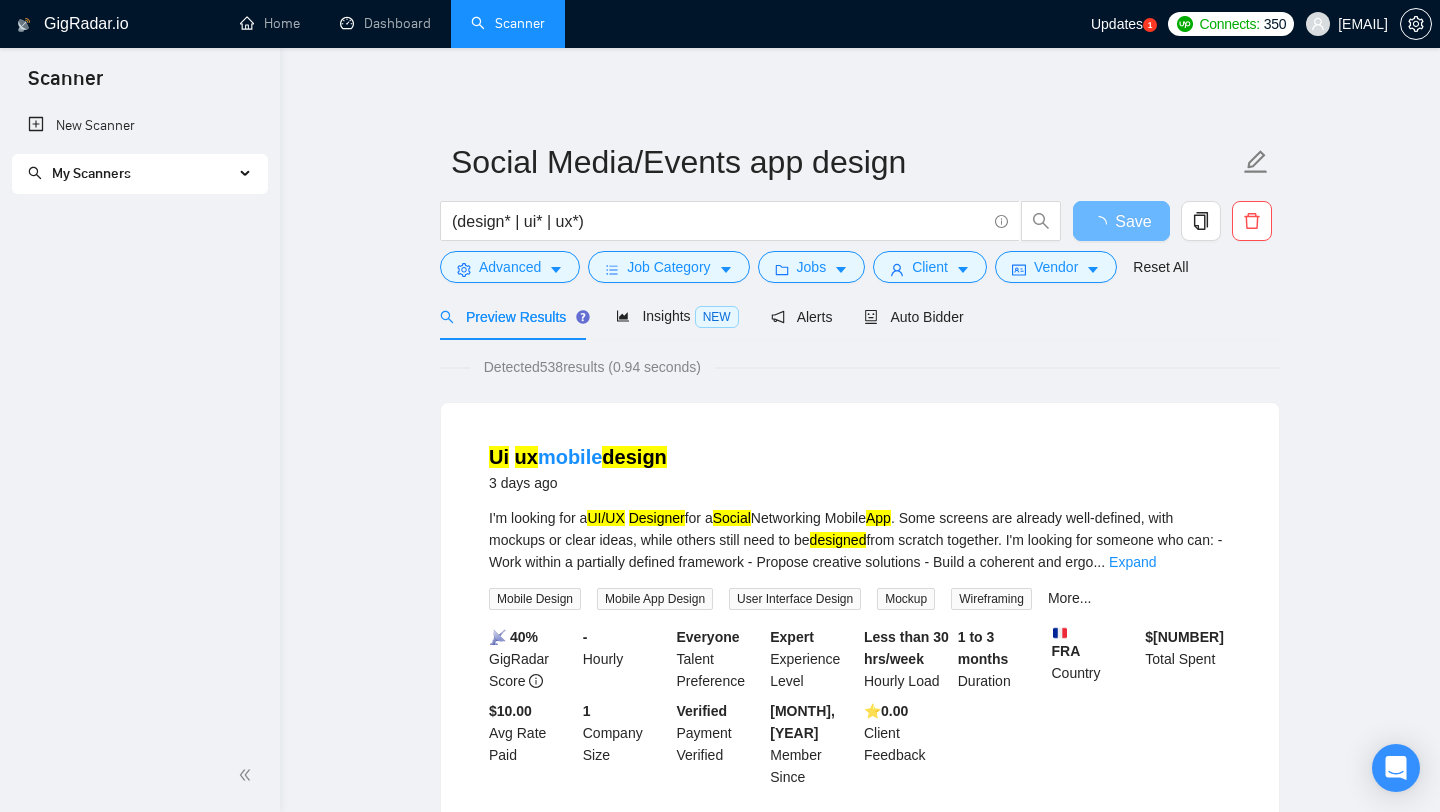 click on "My Scanners" at bounding box center [140, 174] 